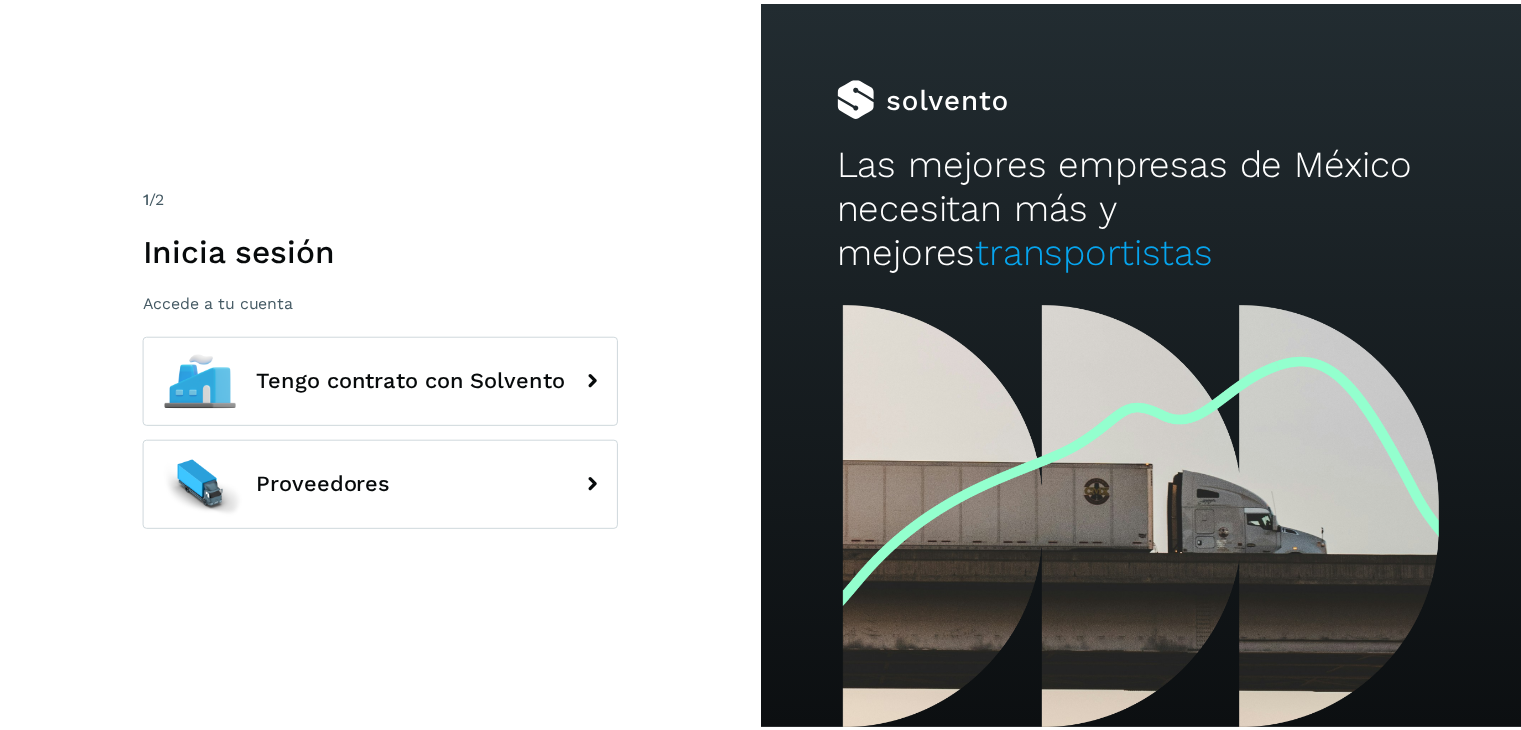 scroll, scrollTop: 0, scrollLeft: 0, axis: both 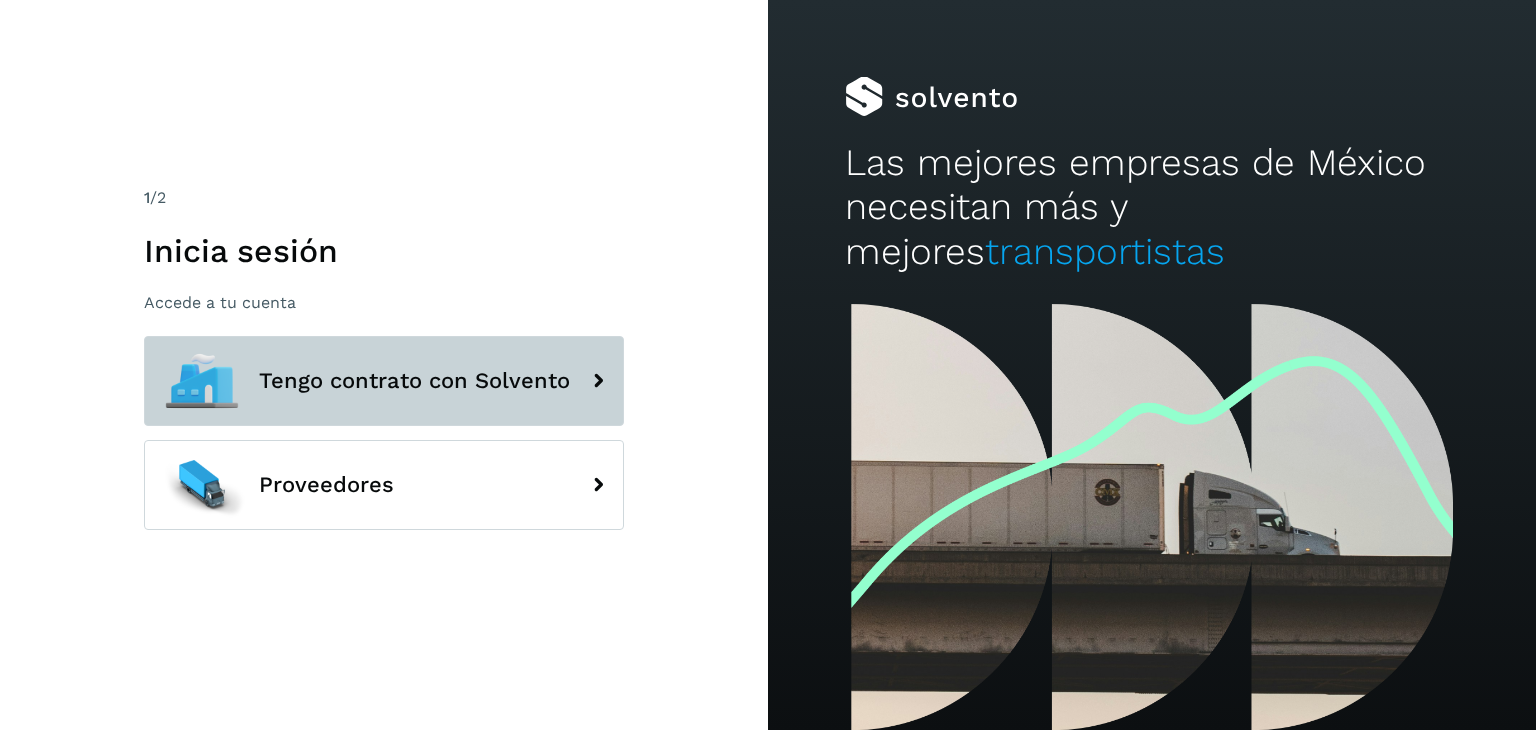 click on "Tengo contrato con Solvento" 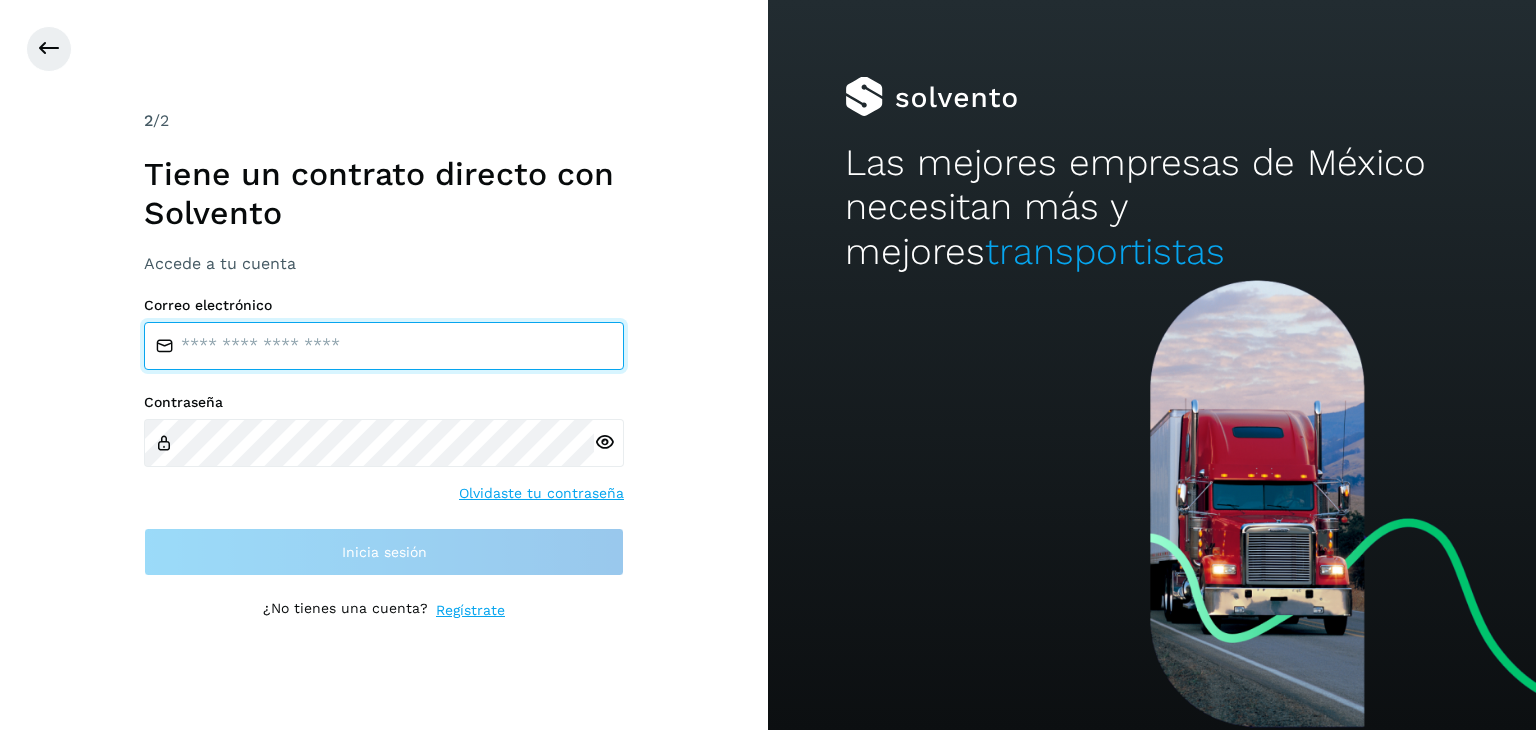 drag, startPoint x: 404, startPoint y: 343, endPoint x: 449, endPoint y: 351, distance: 45.705578 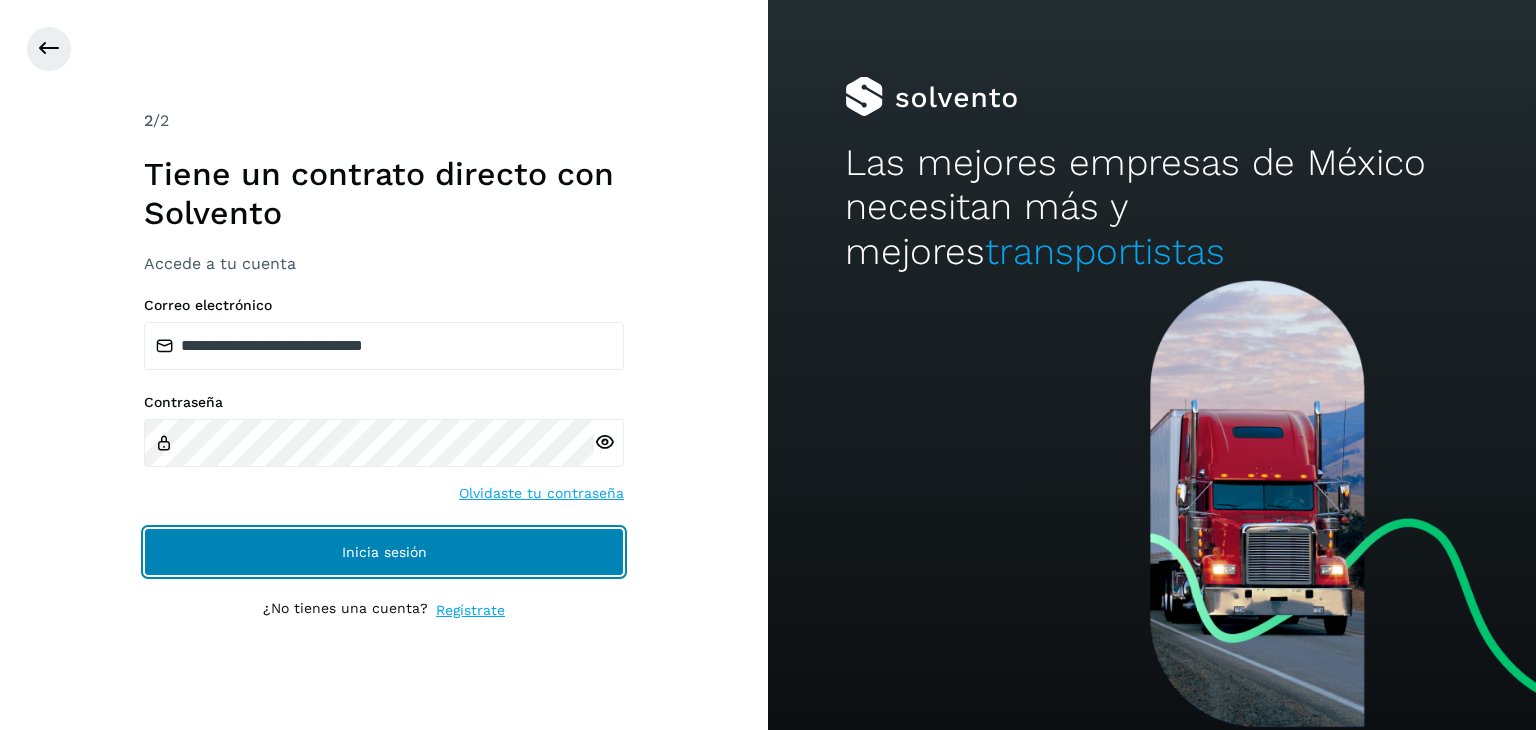 click on "Inicia sesión" 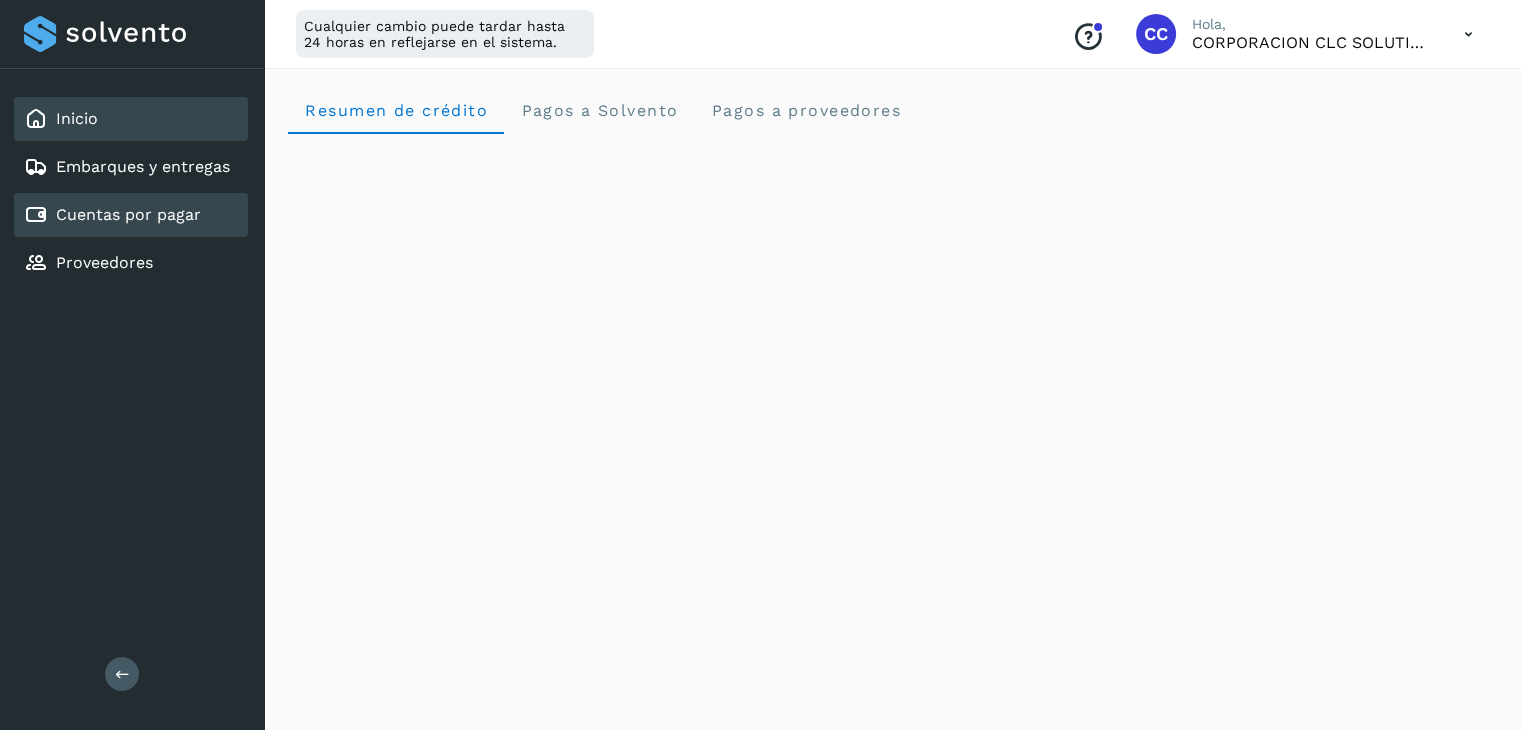 click on "Cuentas por pagar" at bounding box center (128, 214) 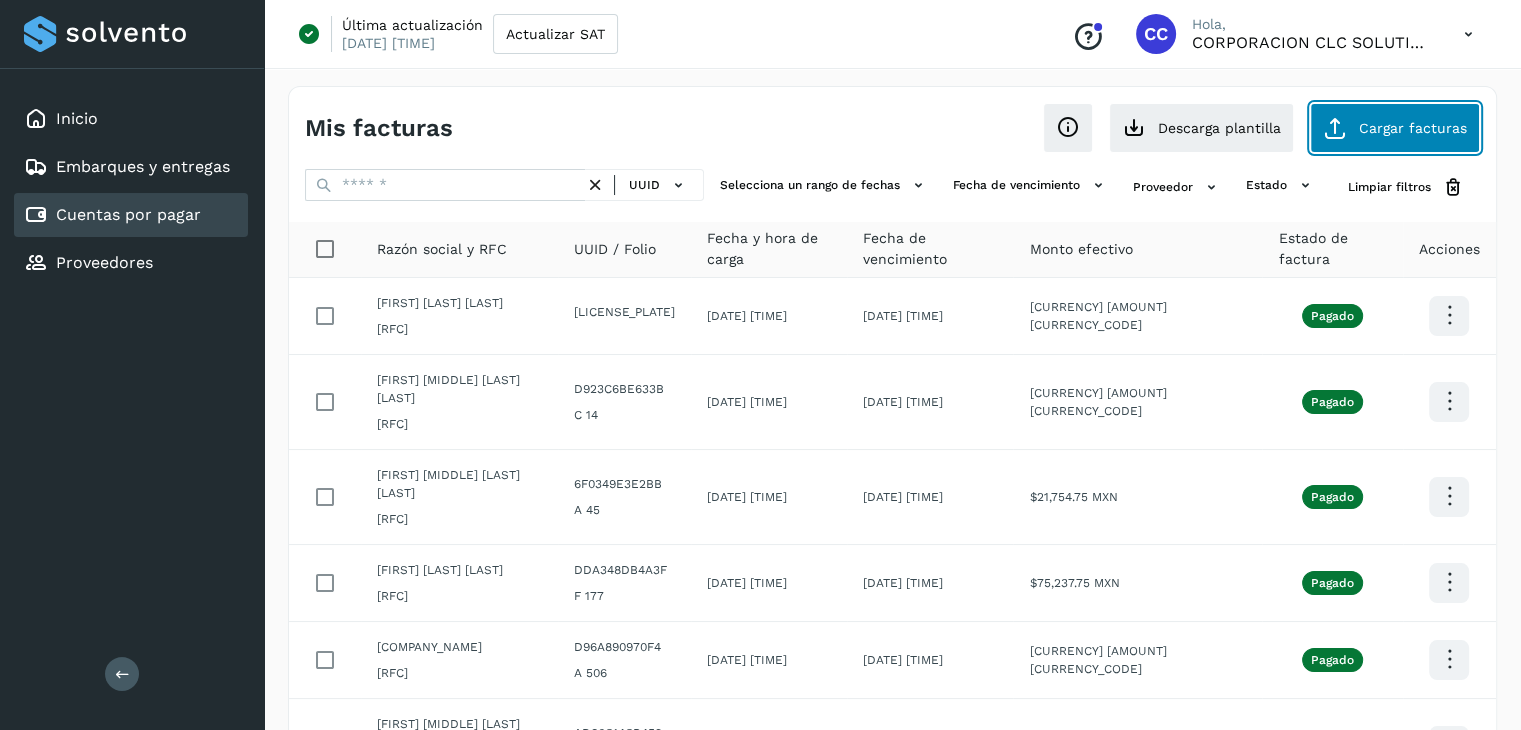 click on "Cargar facturas" 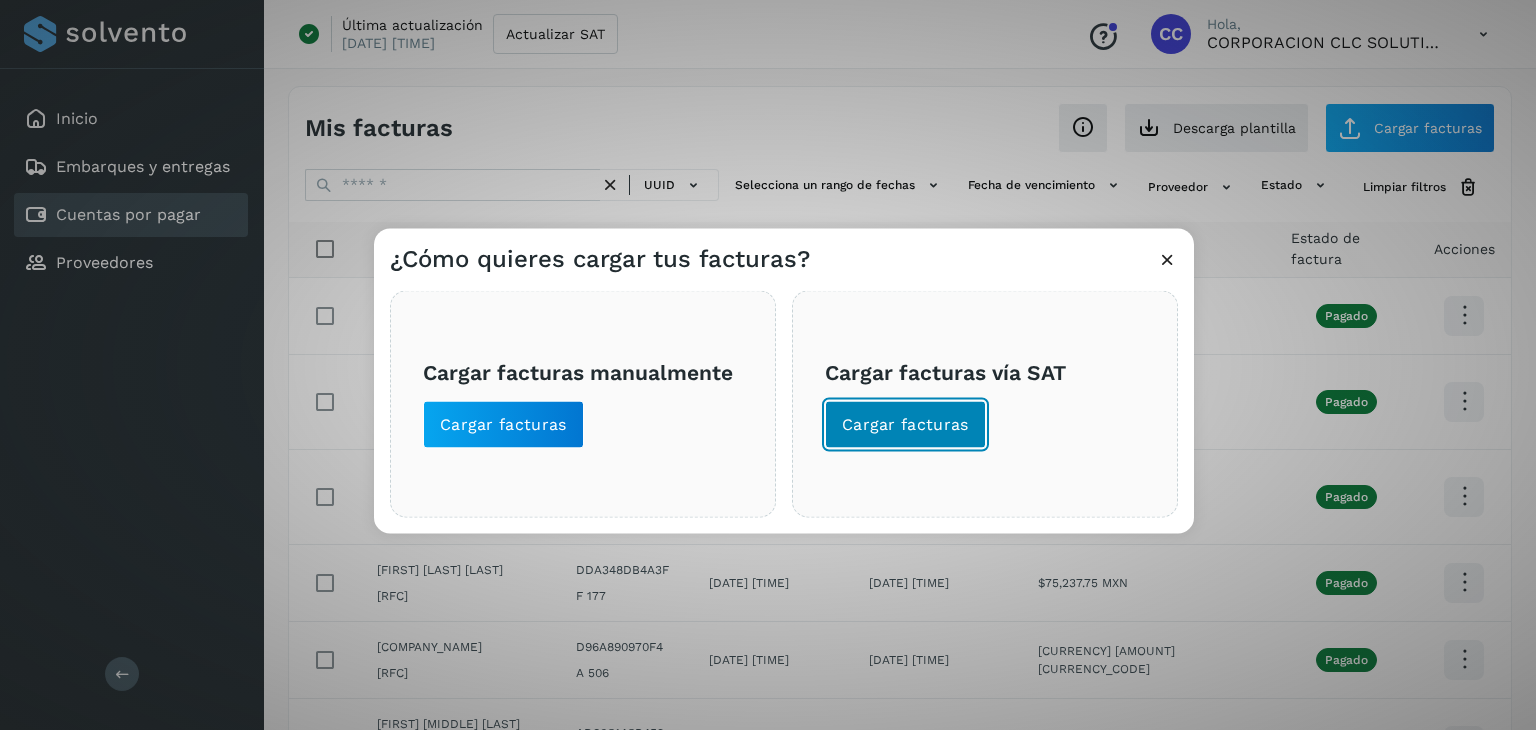 click on "Cargar facturas" 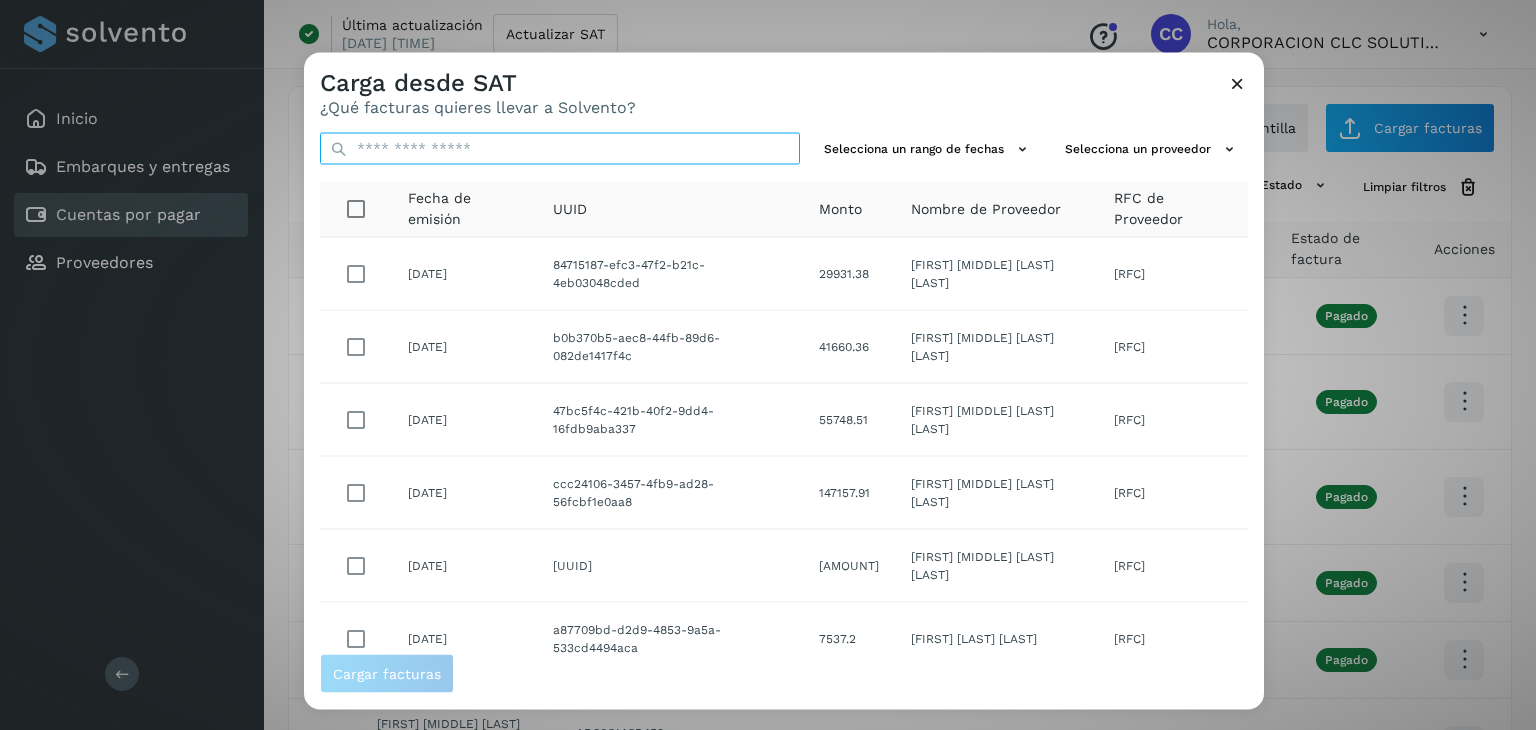click at bounding box center [560, 149] 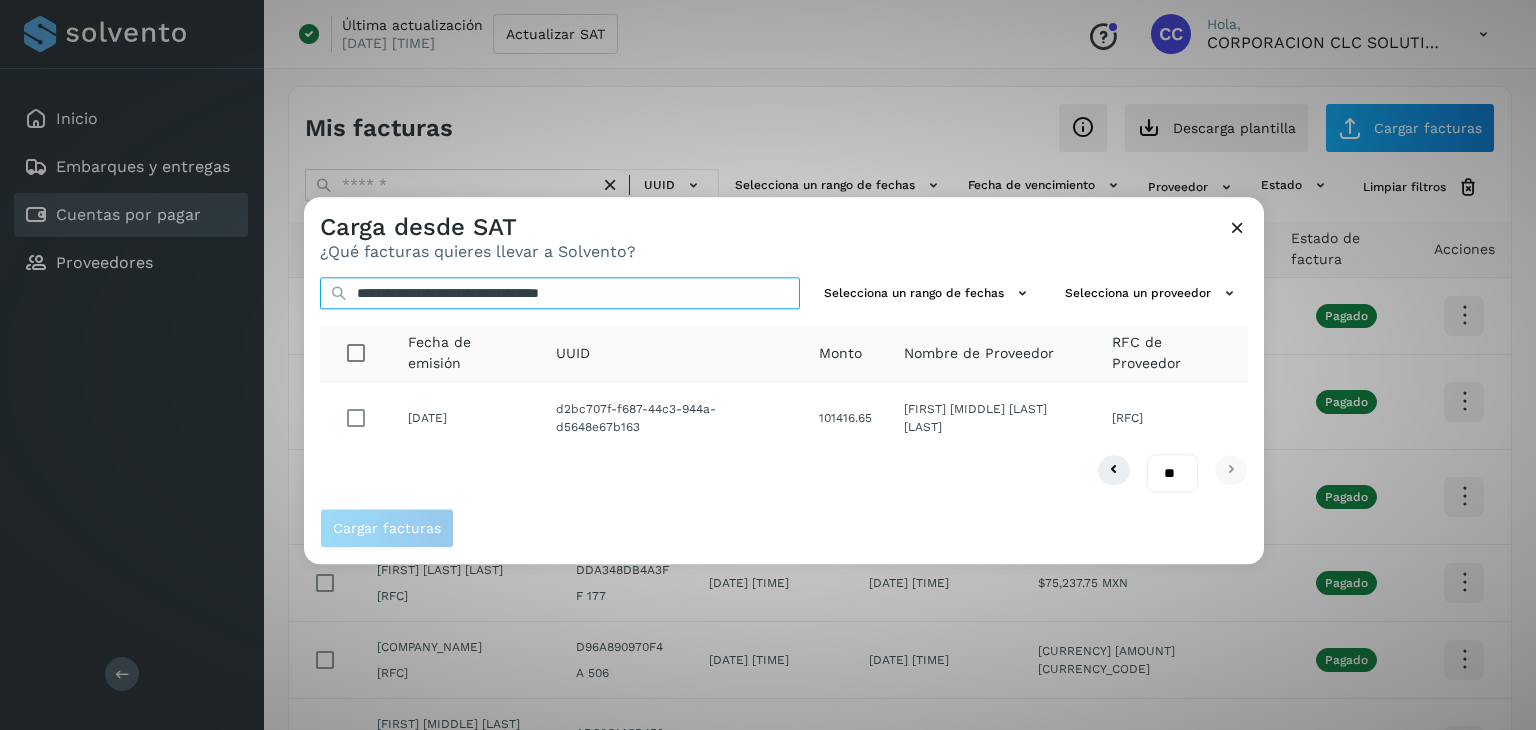 type on "**********" 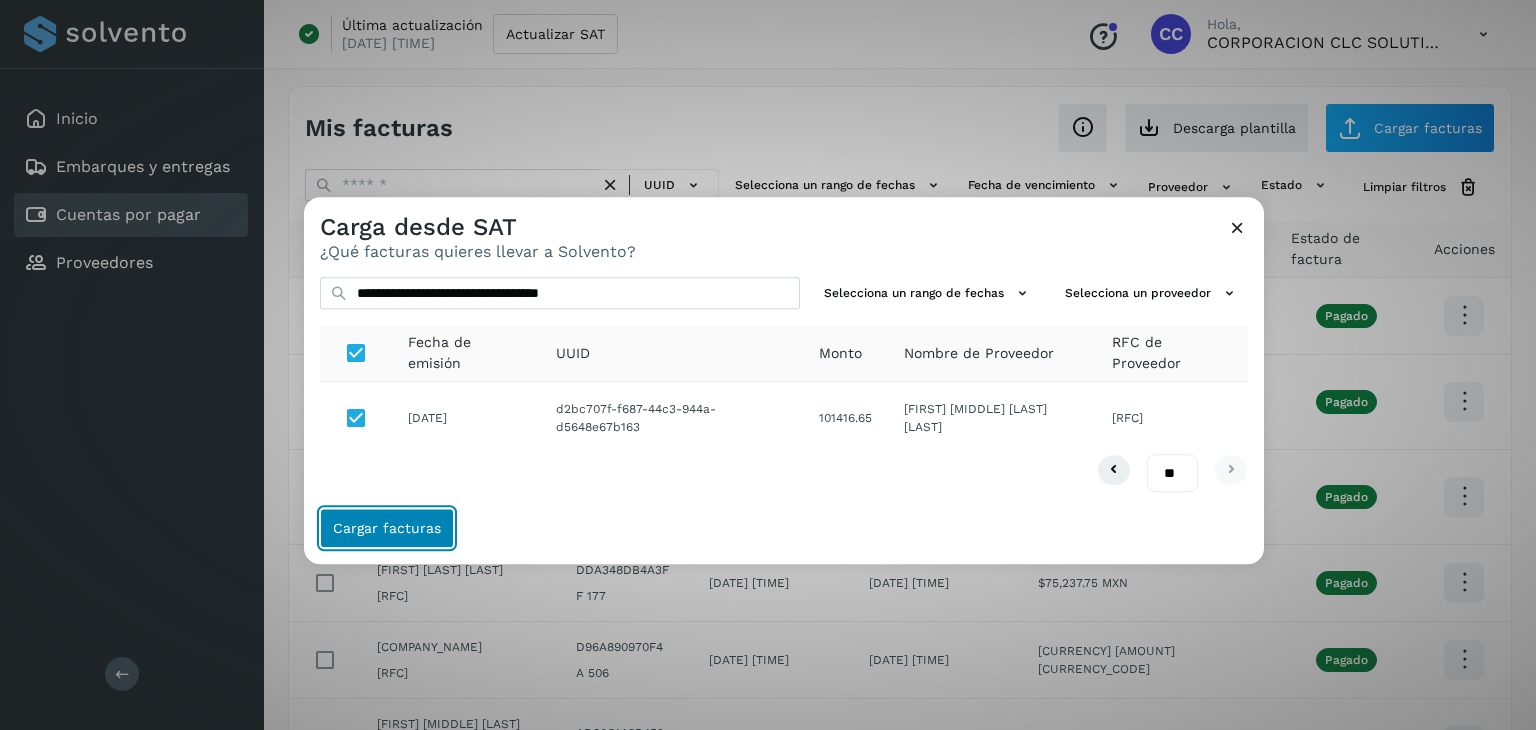 click on "Cargar facturas" 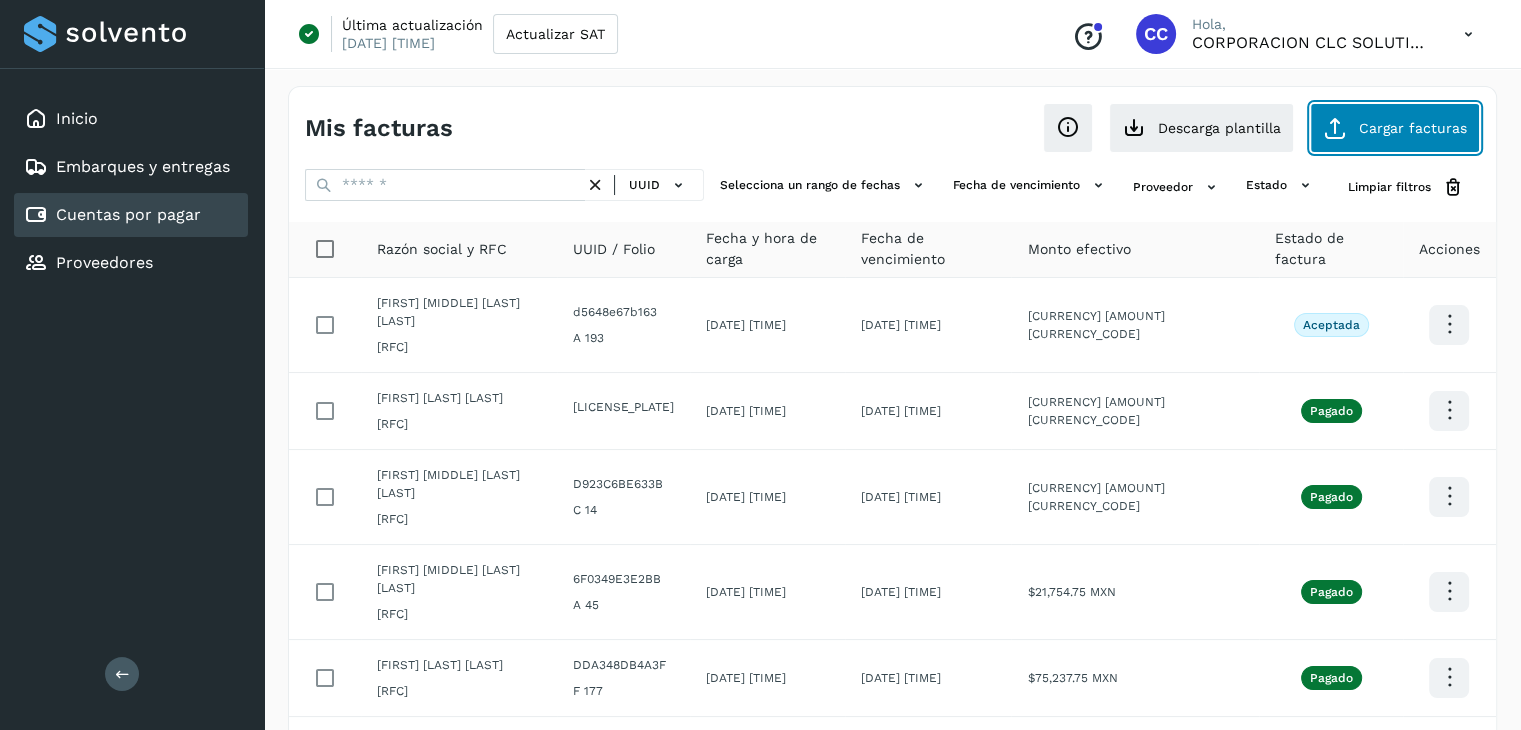 click on "Cargar facturas" 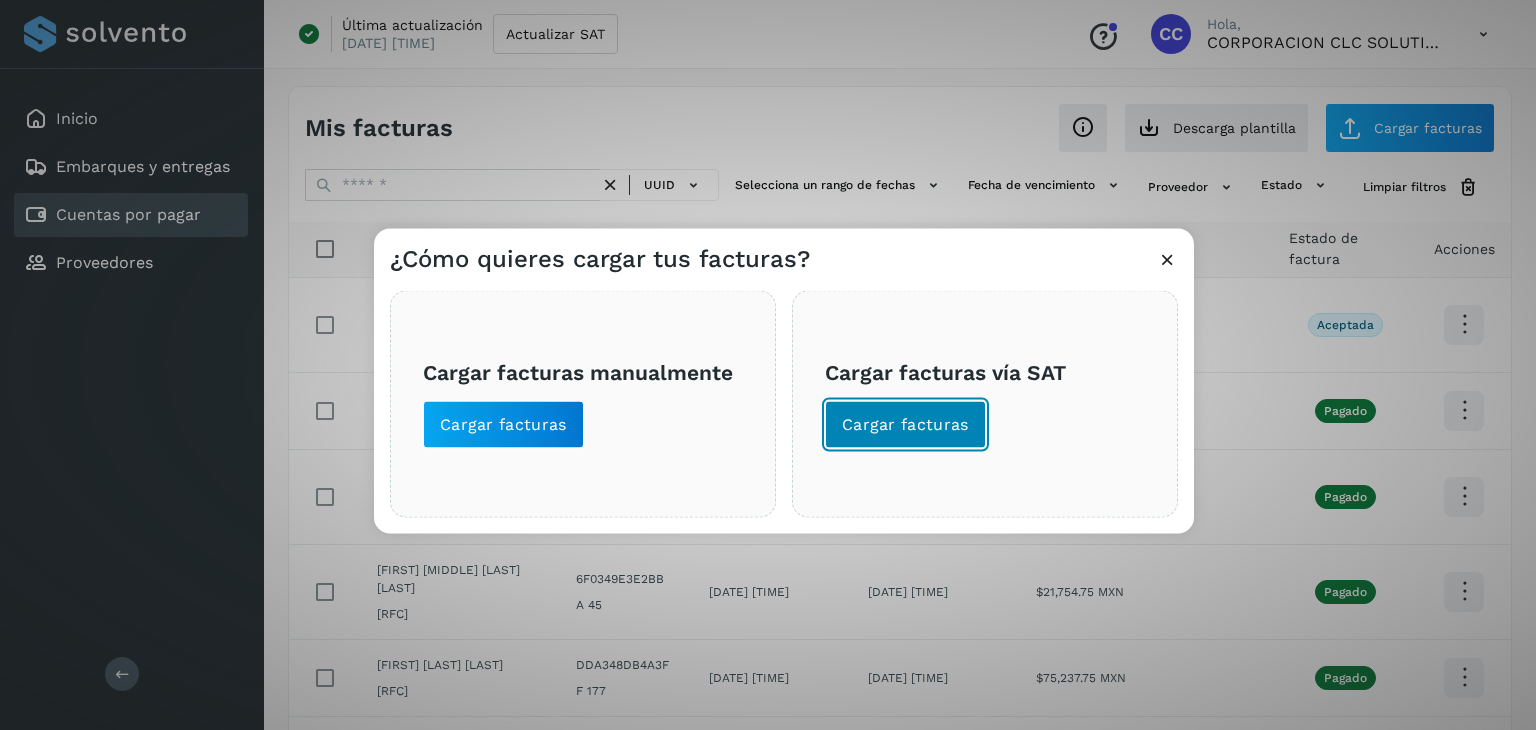 click on "Cargar facturas" 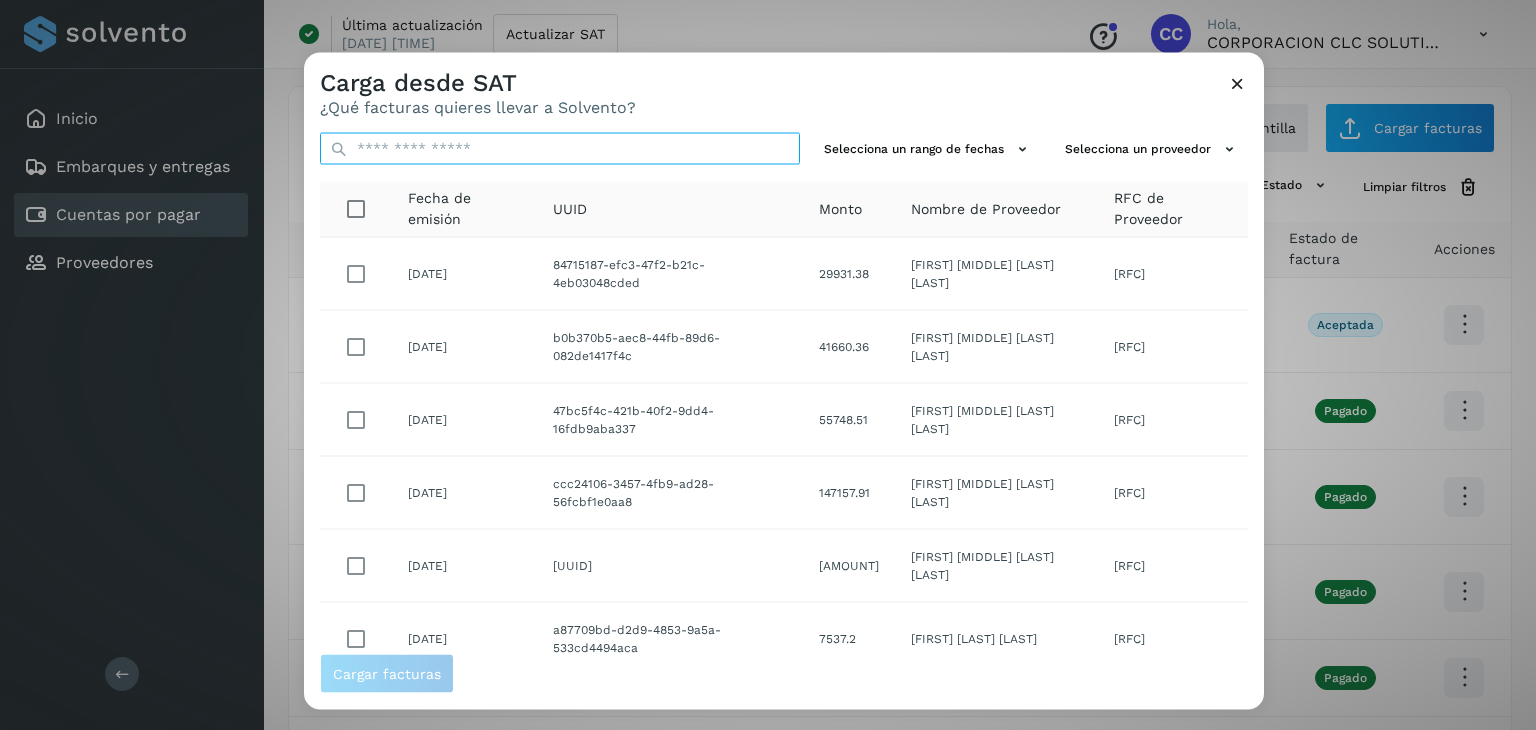 click at bounding box center [560, 149] 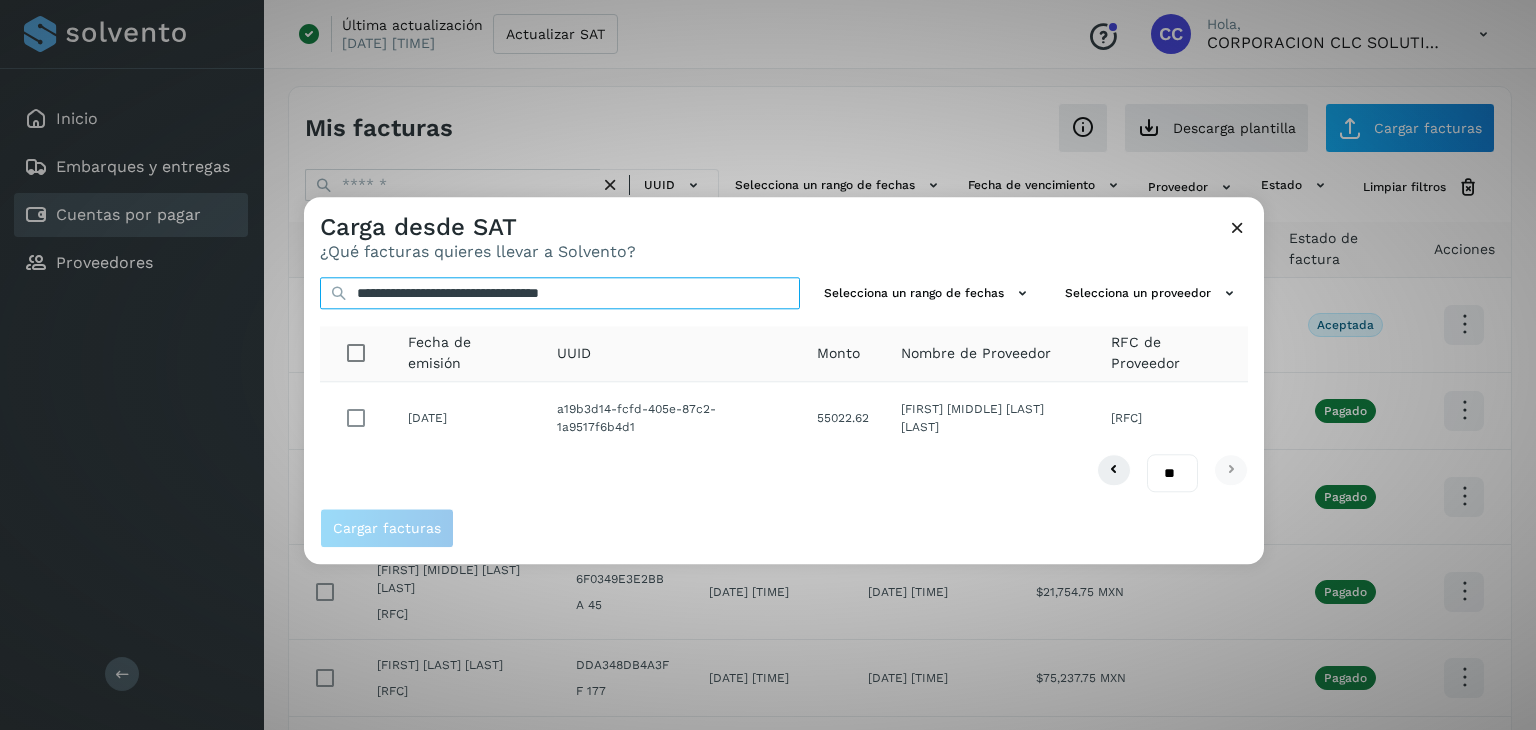 type on "**********" 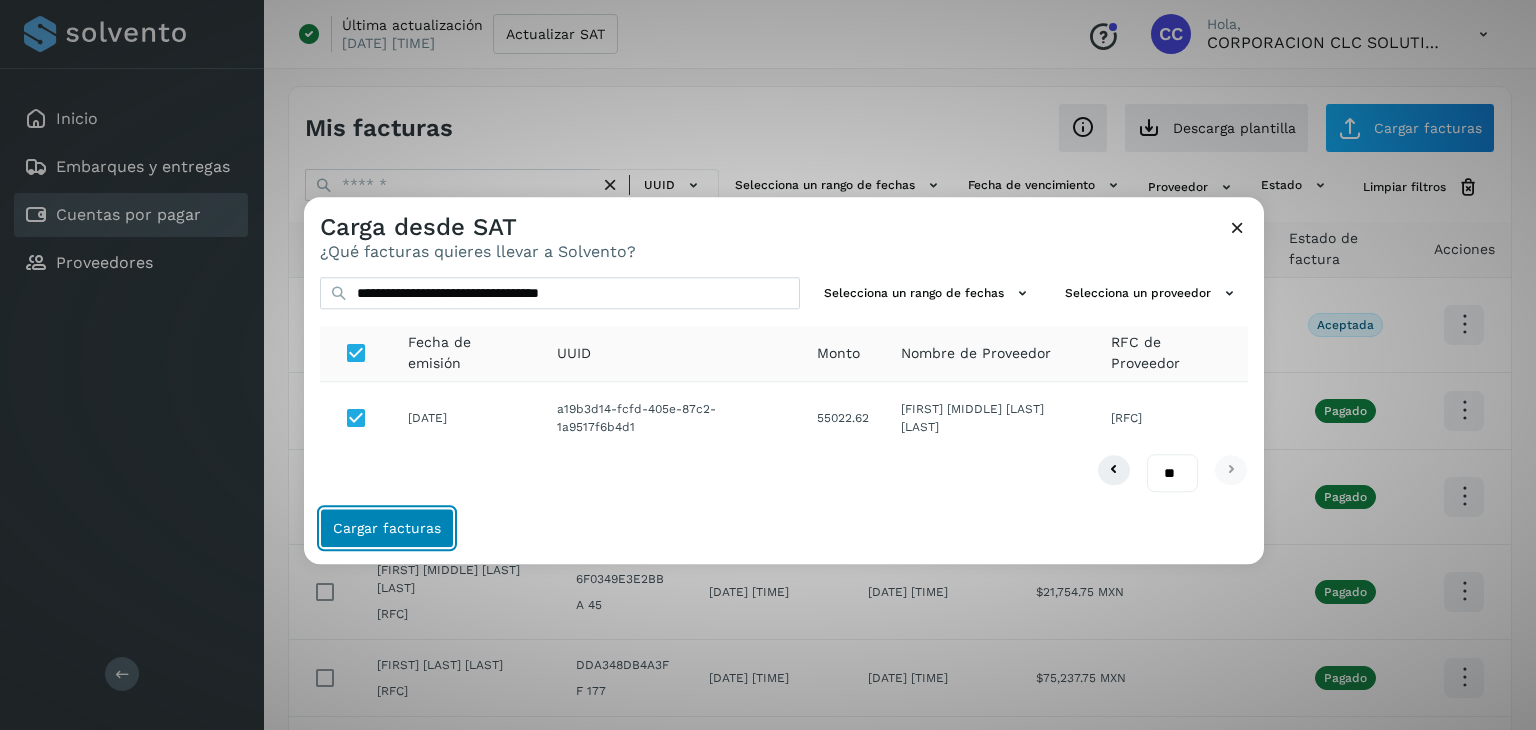 click on "Cargar facturas" 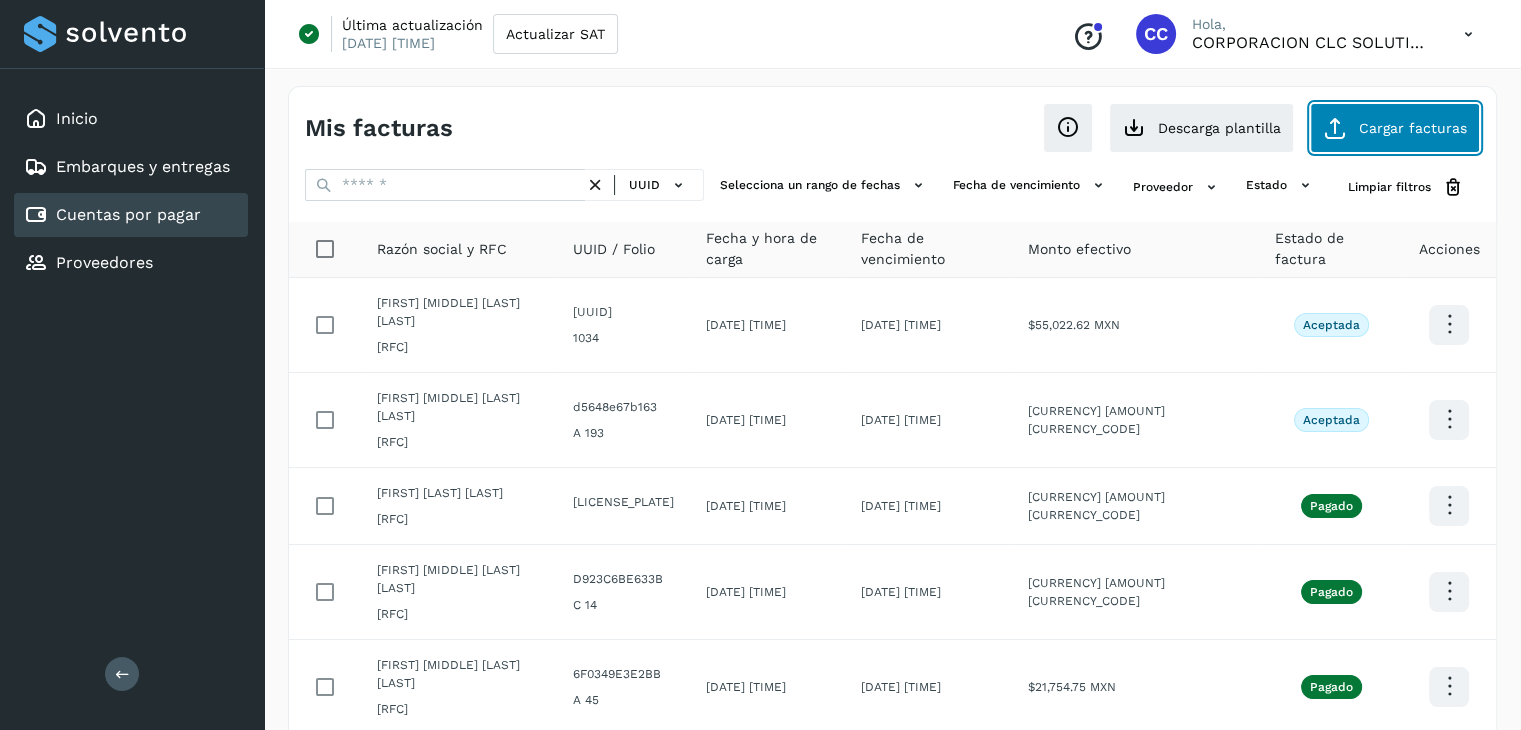 click on "Cargar facturas" 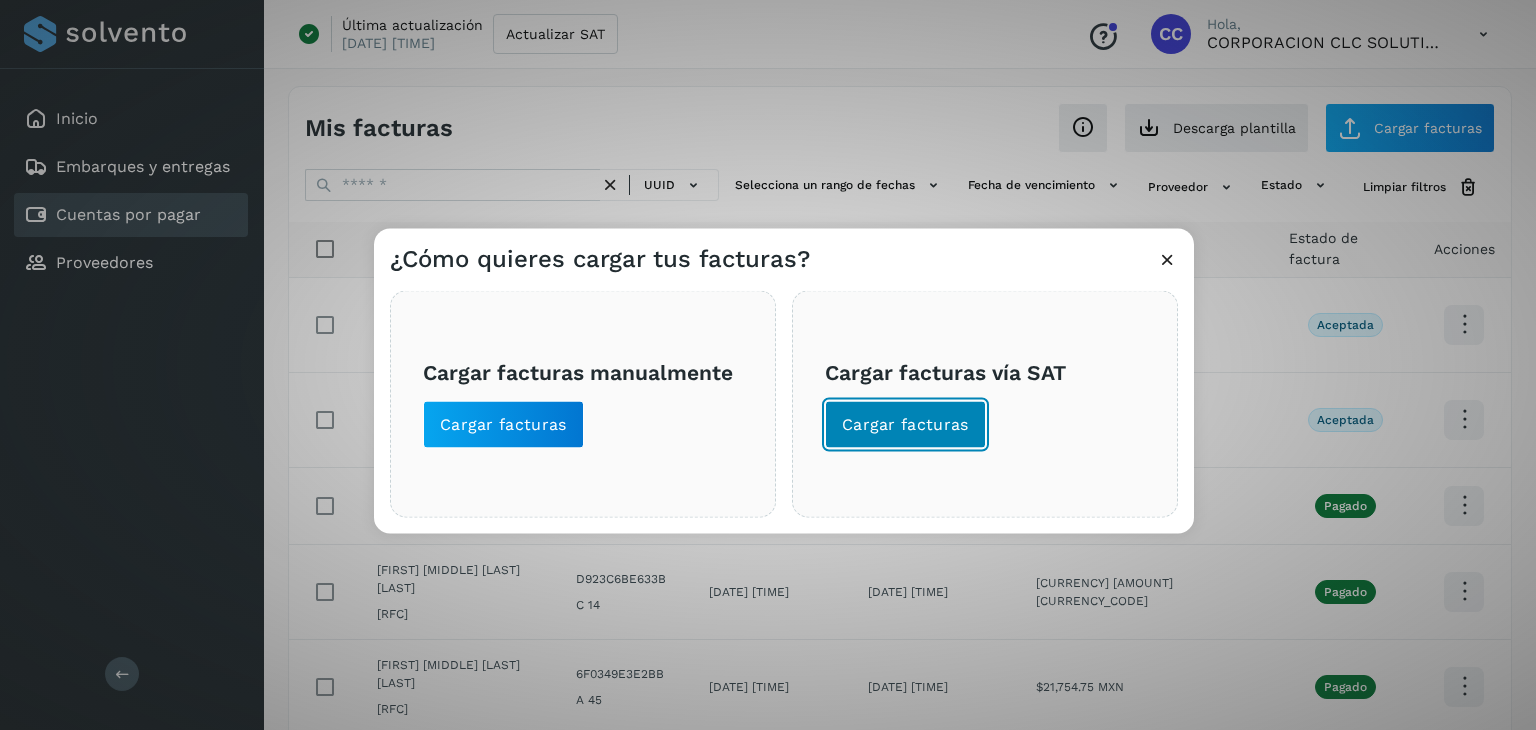 click on "Cargar facturas" 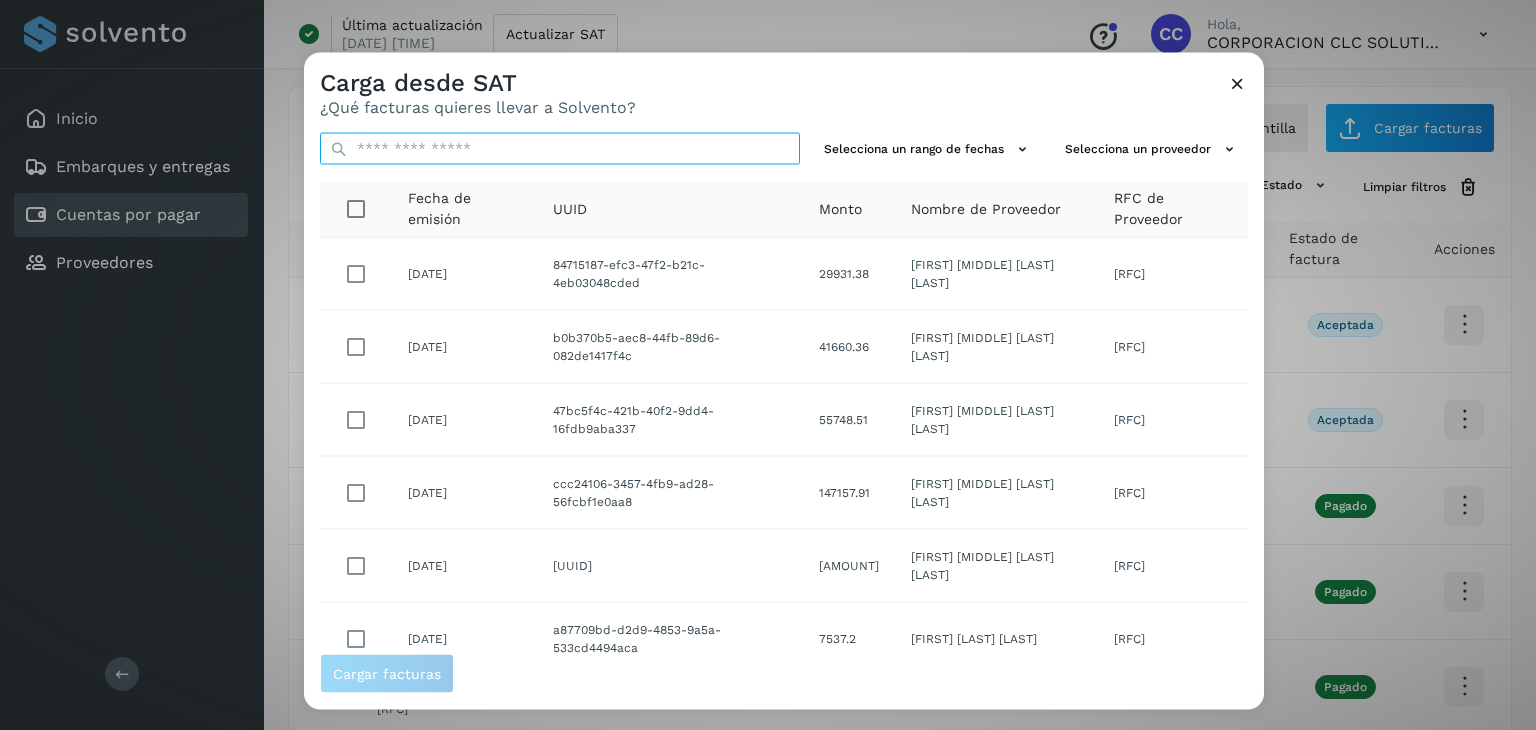 click at bounding box center (560, 149) 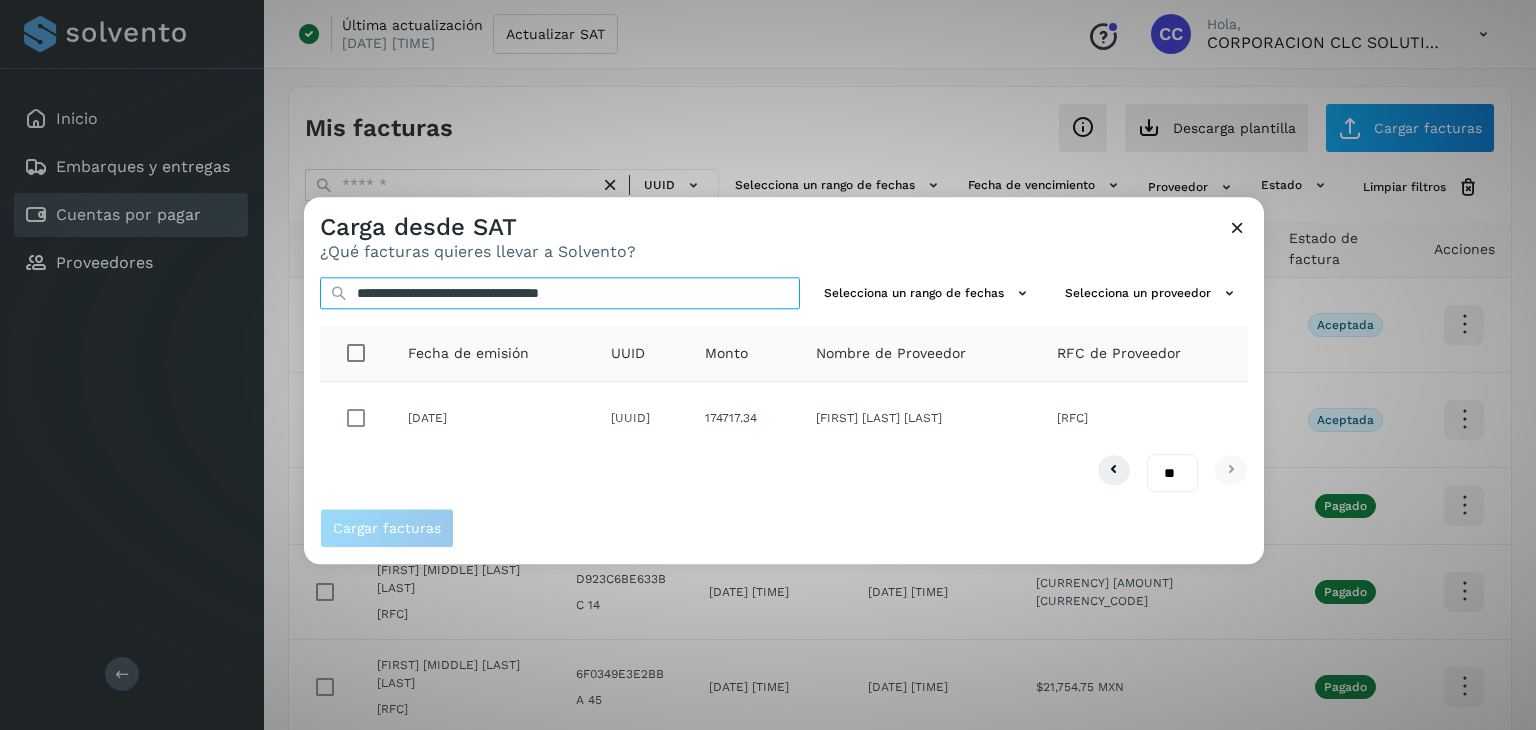 type on "**********" 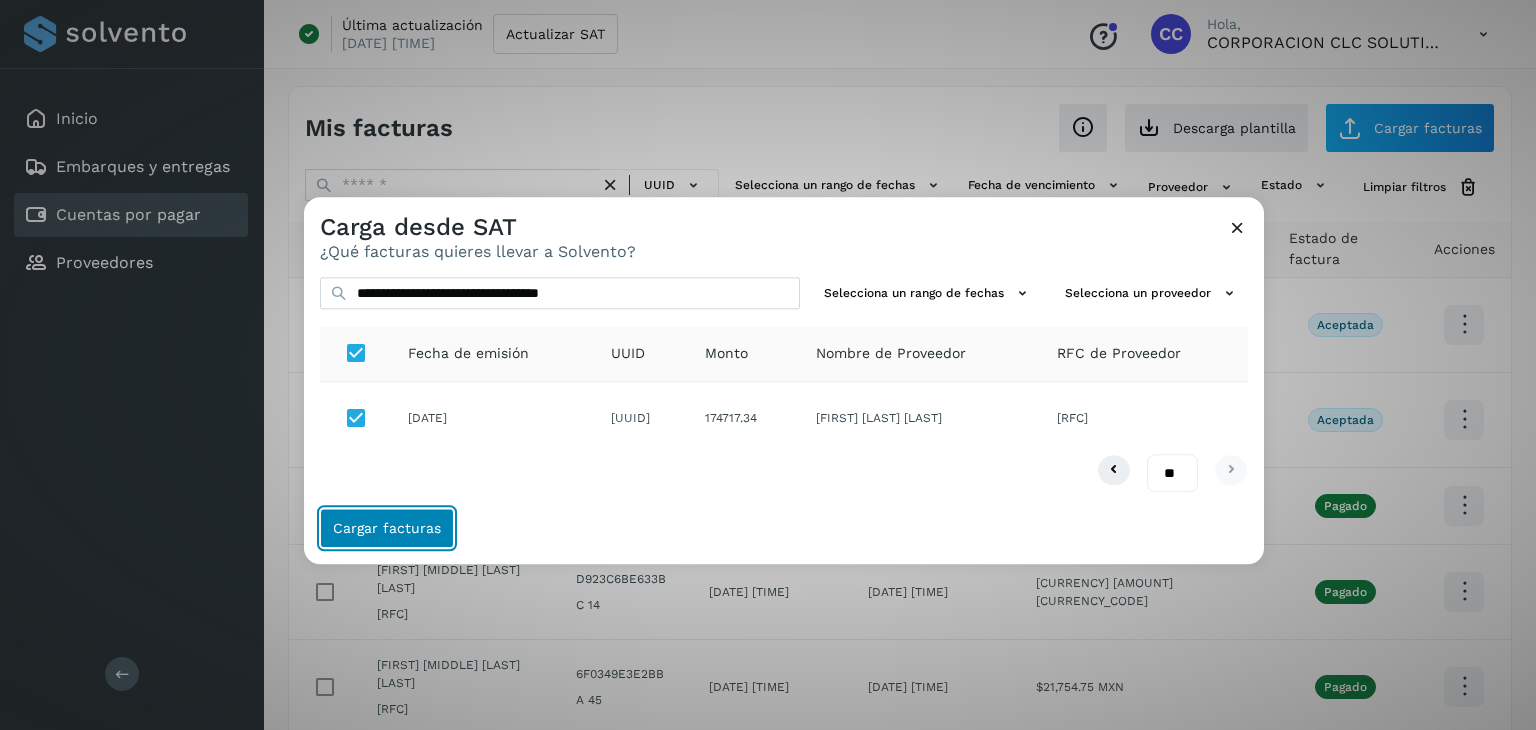 click on "Cargar facturas" at bounding box center (387, 529) 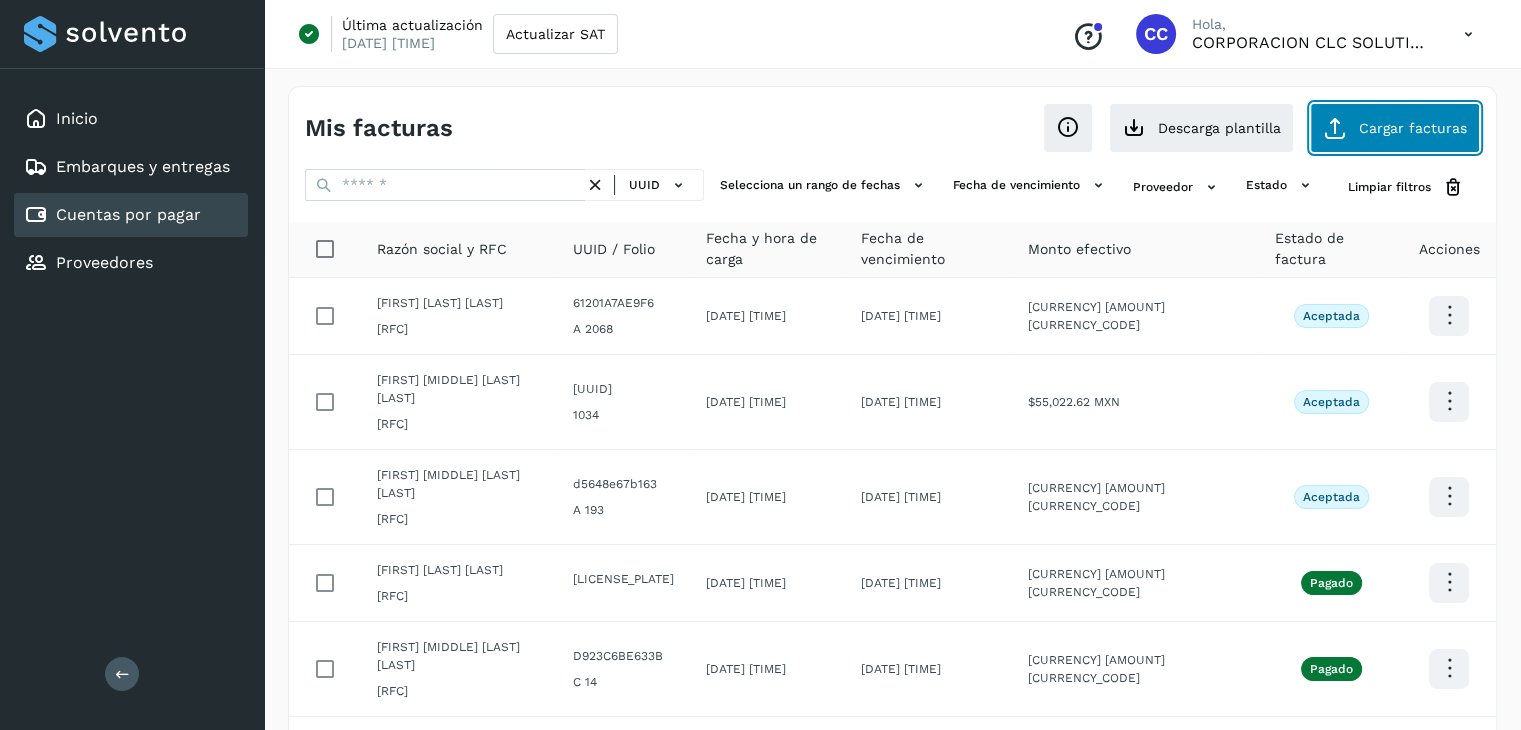 click on "Cargar facturas" 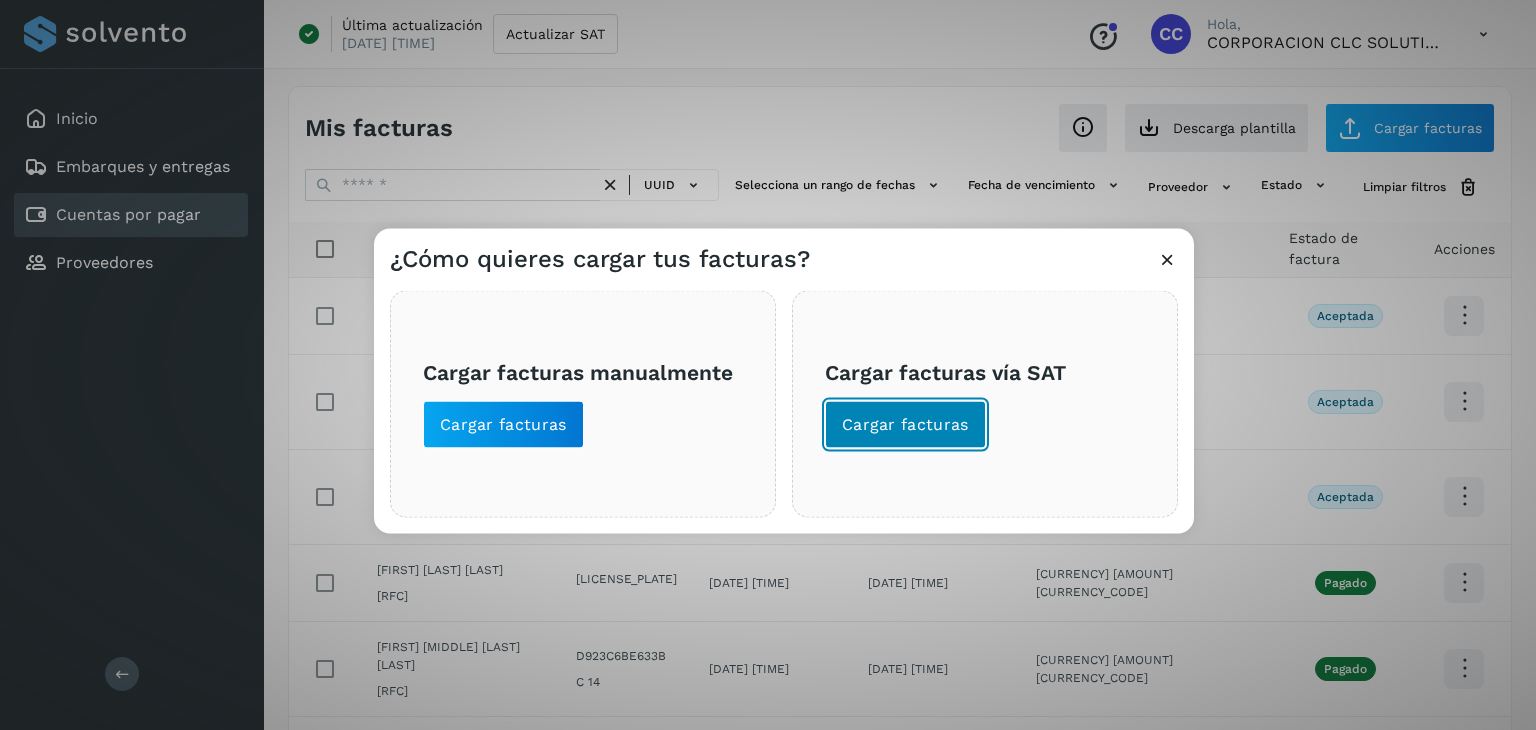 click on "Cargar facturas" 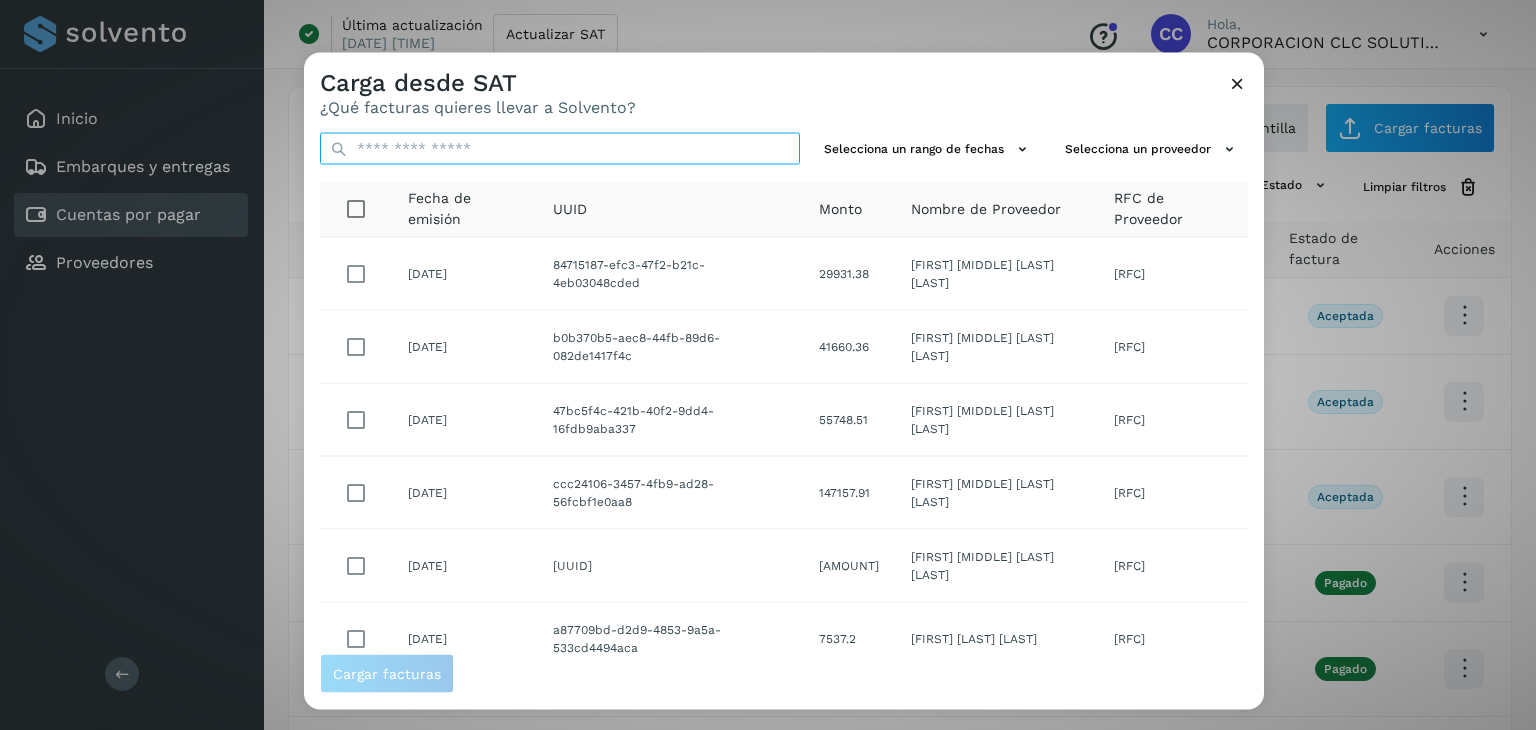 click at bounding box center [560, 149] 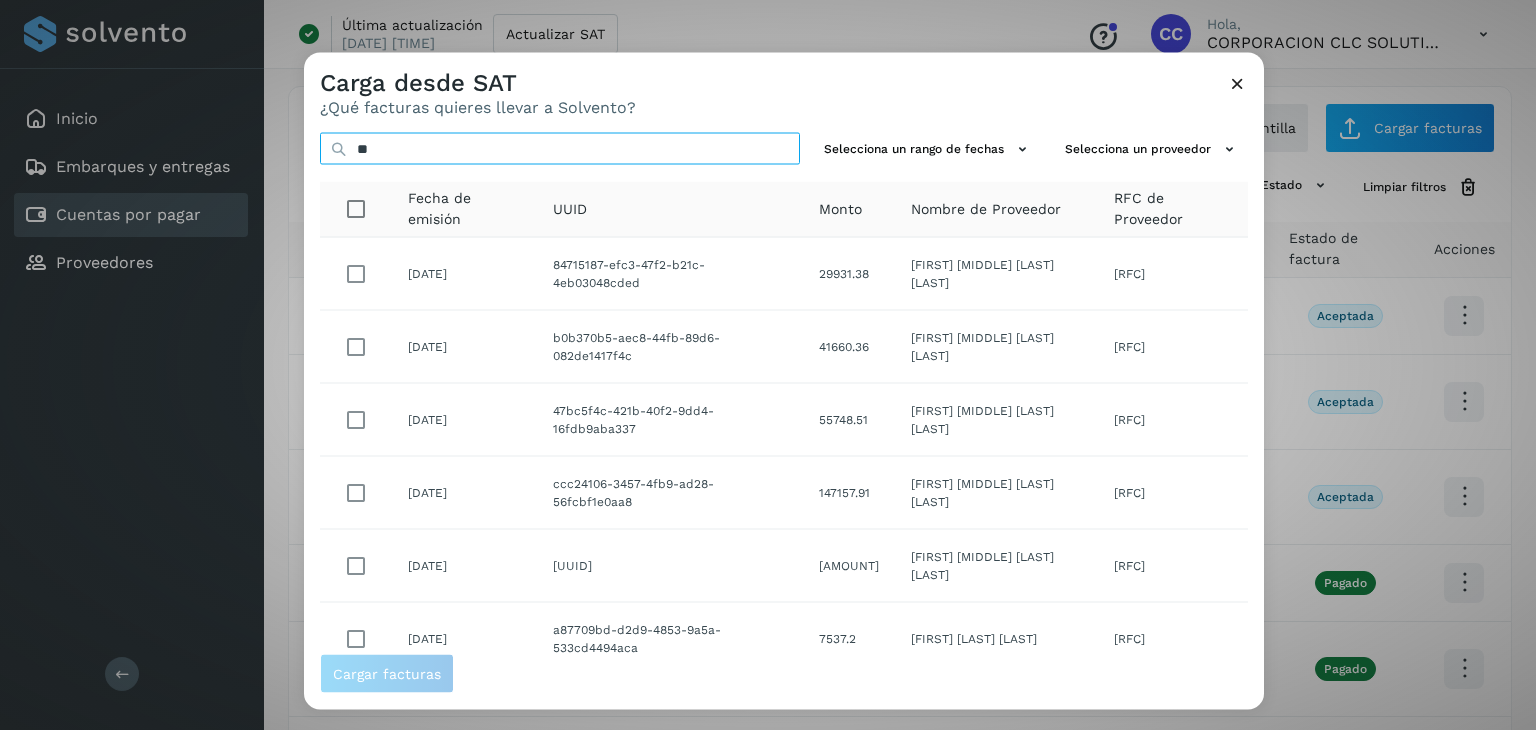 type on "*" 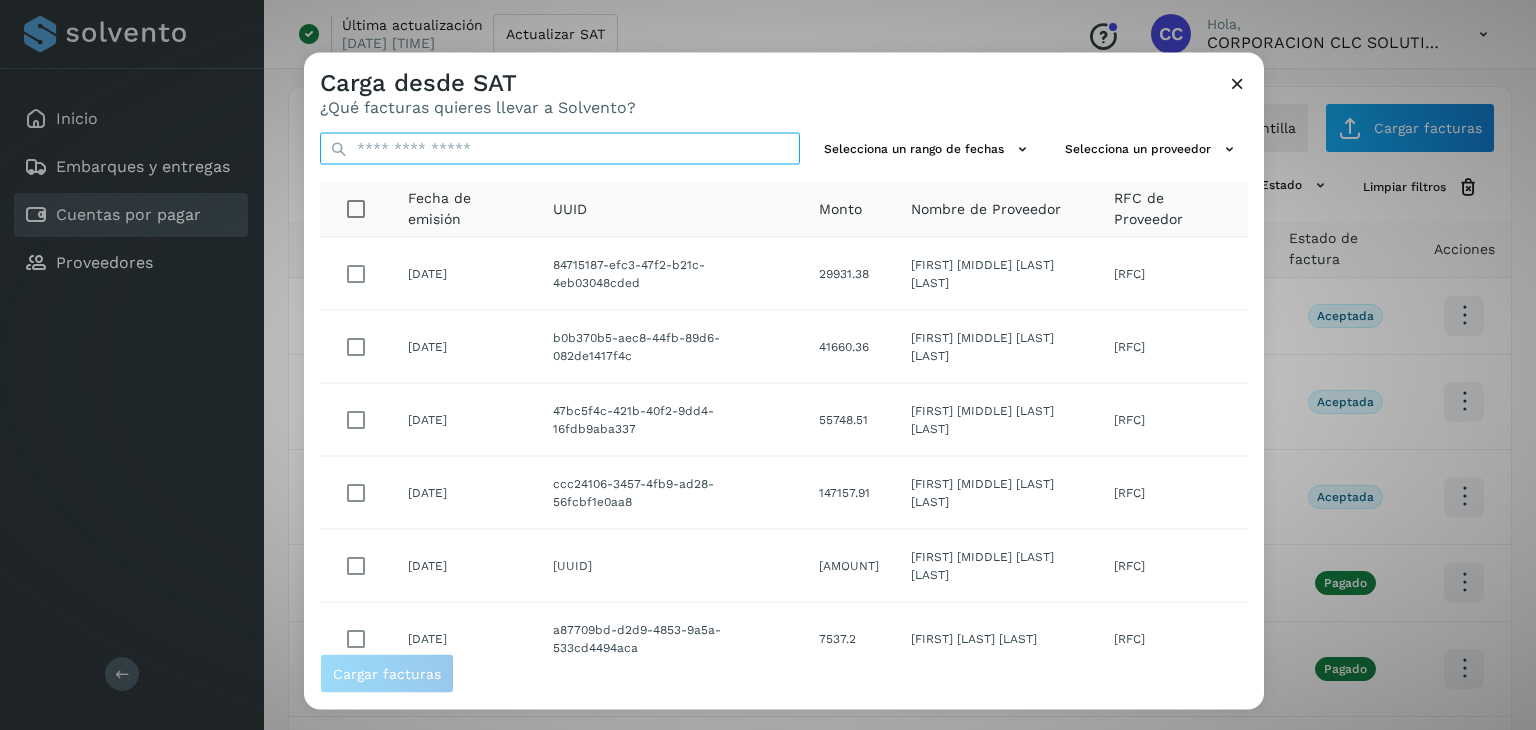 paste on "**********" 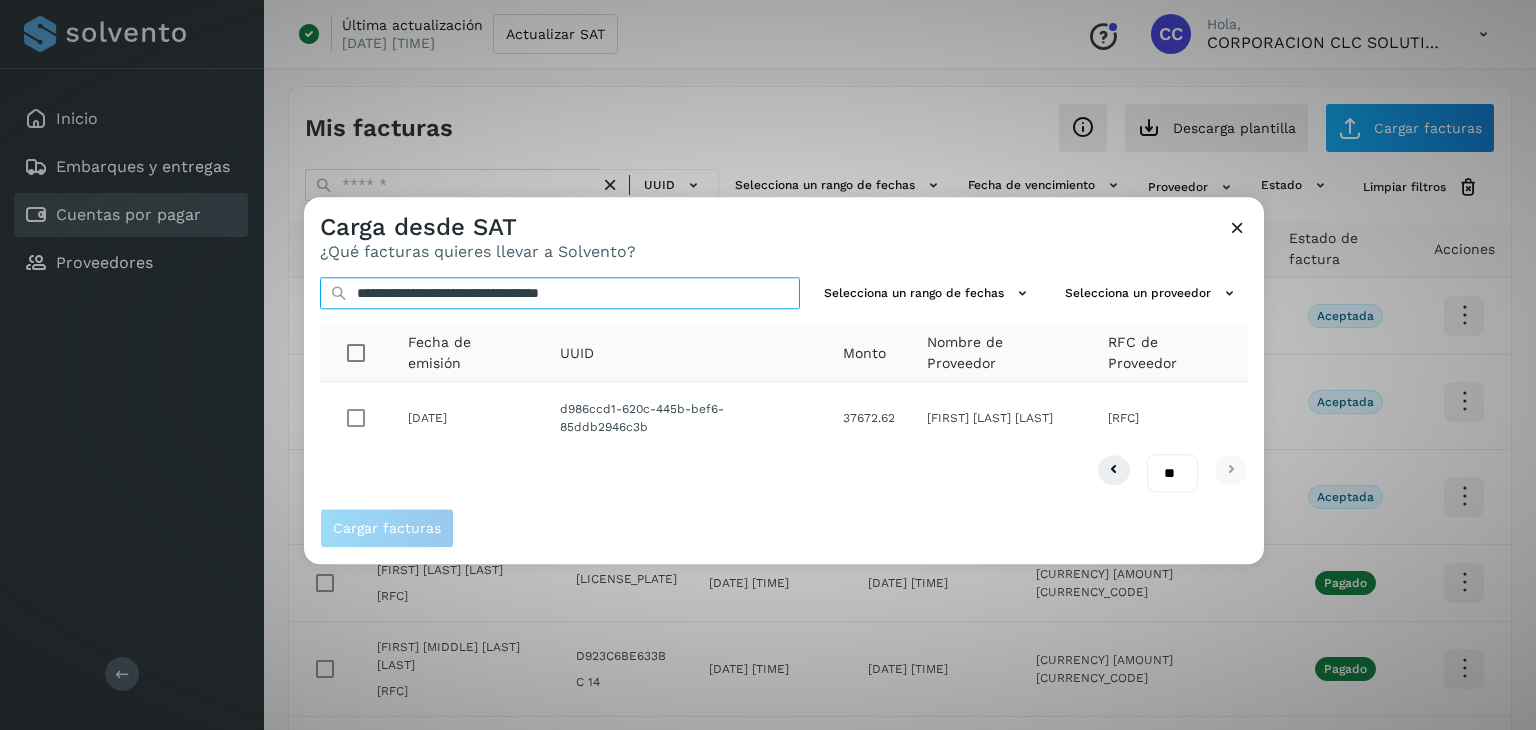 type on "**********" 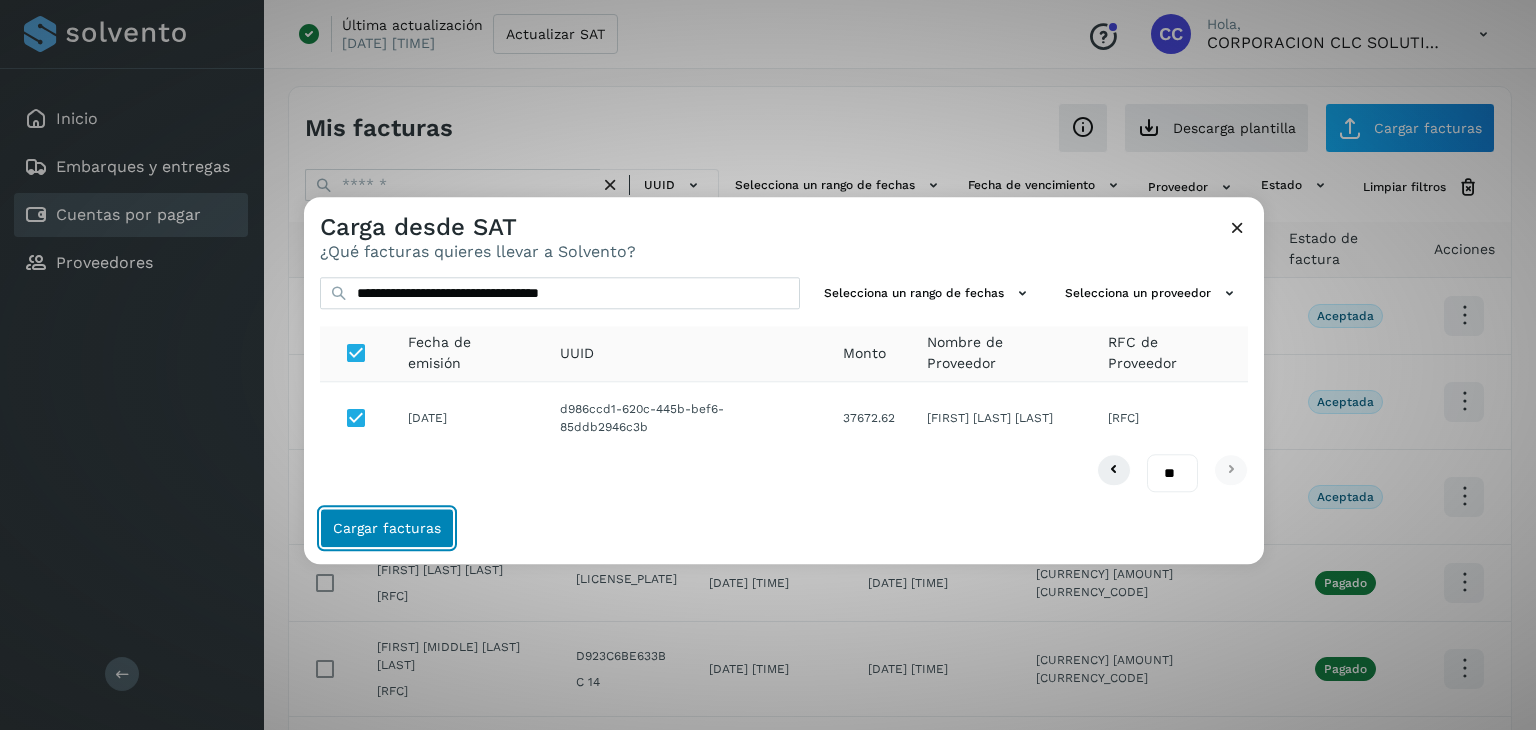 click on "Cargar facturas" 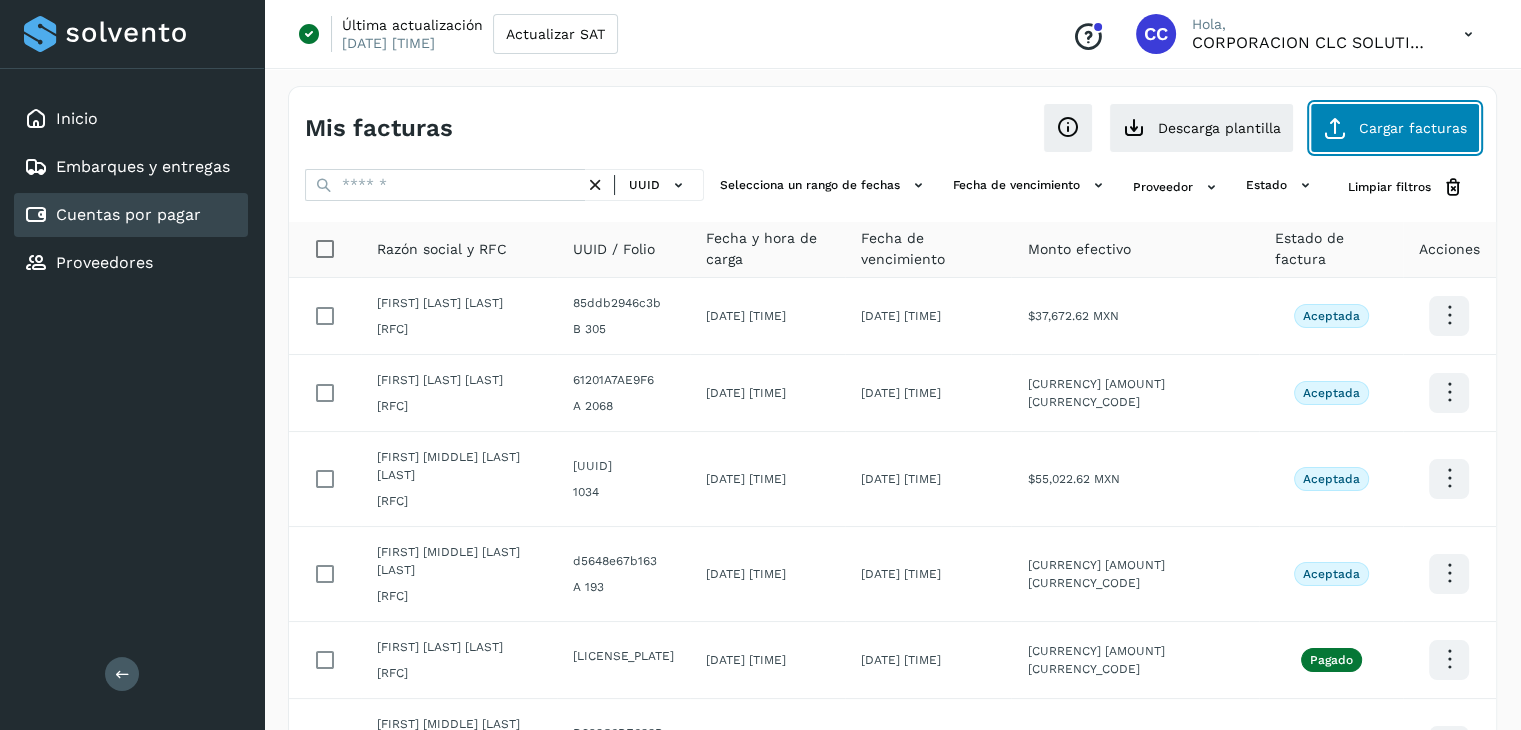click on "Cargar facturas" 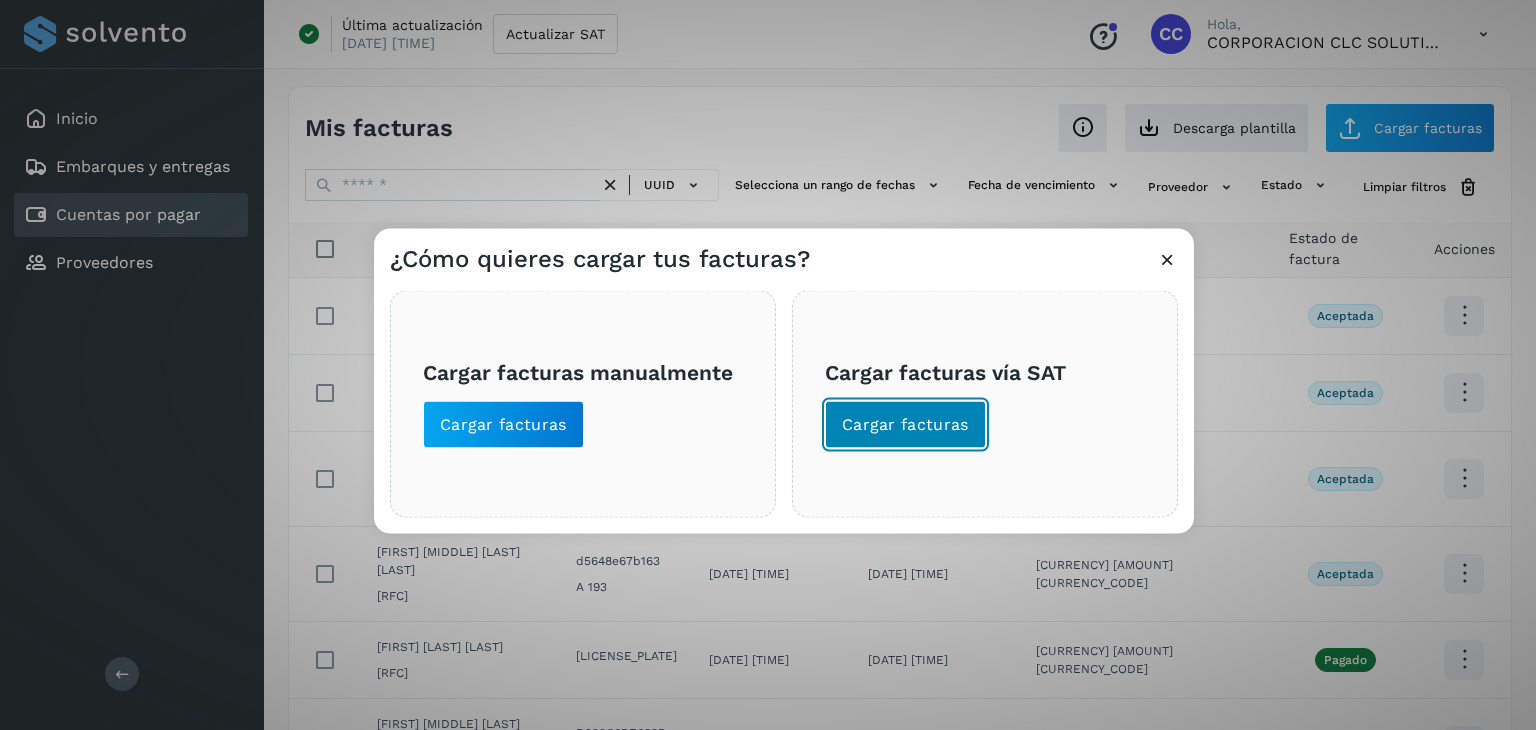 click on "Cargar facturas" 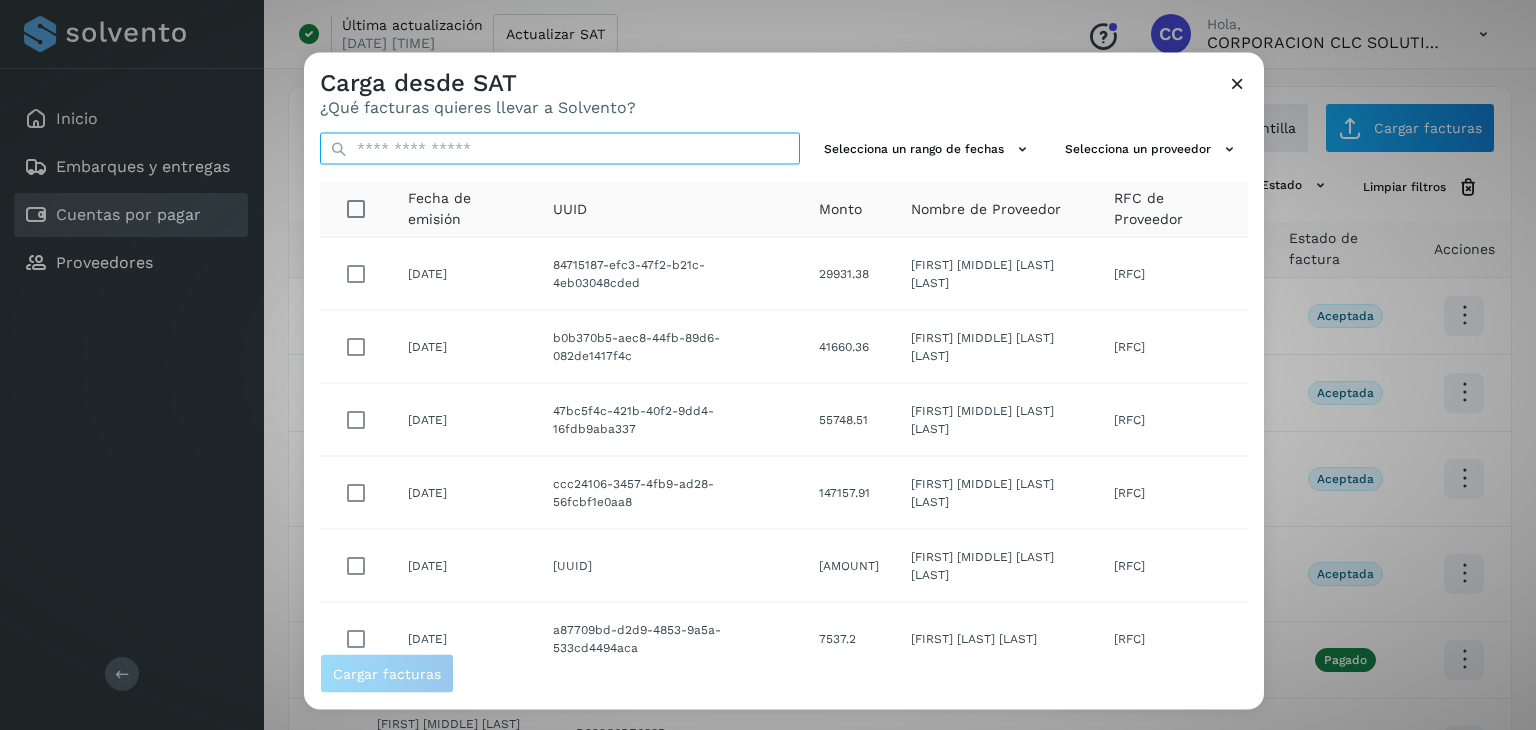 click at bounding box center (560, 149) 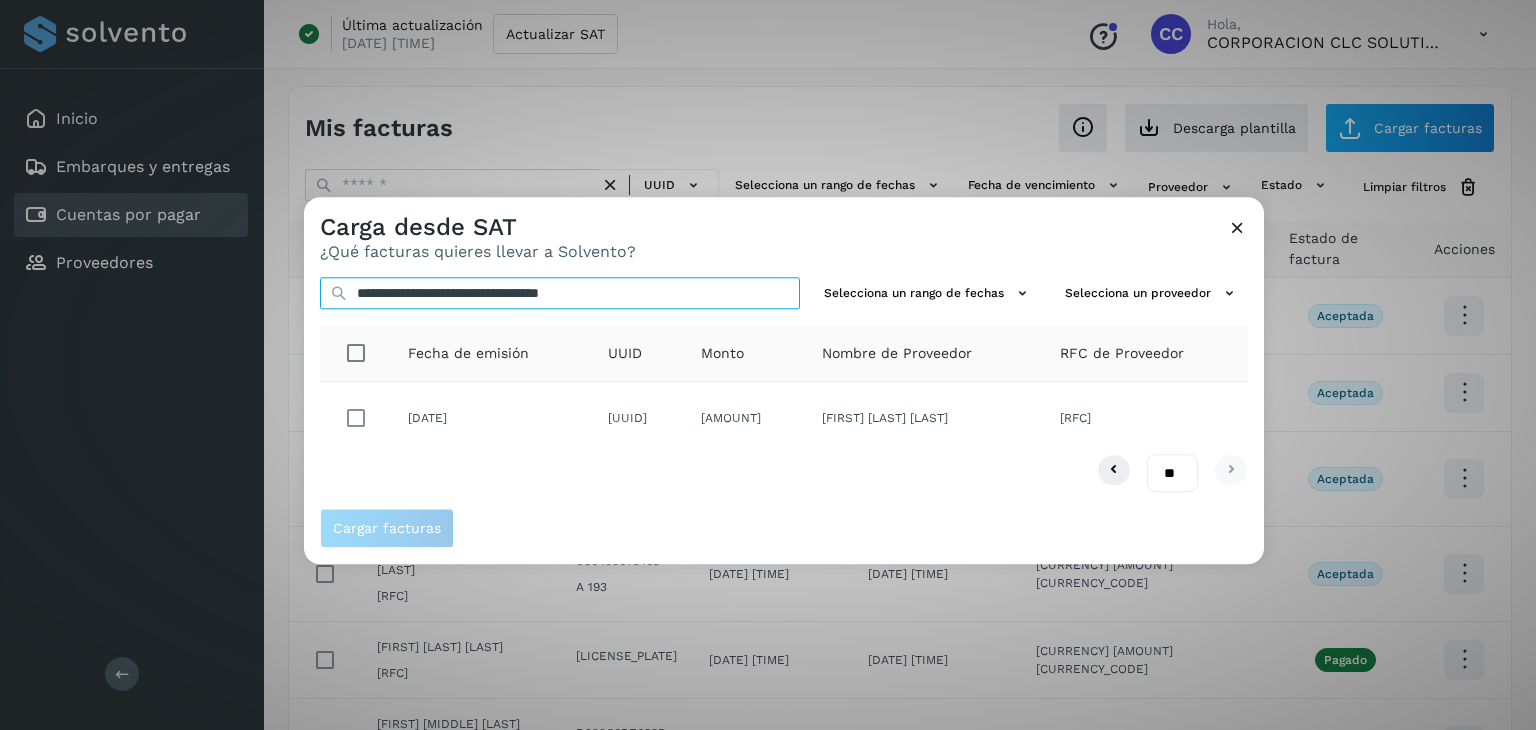 type on "**********" 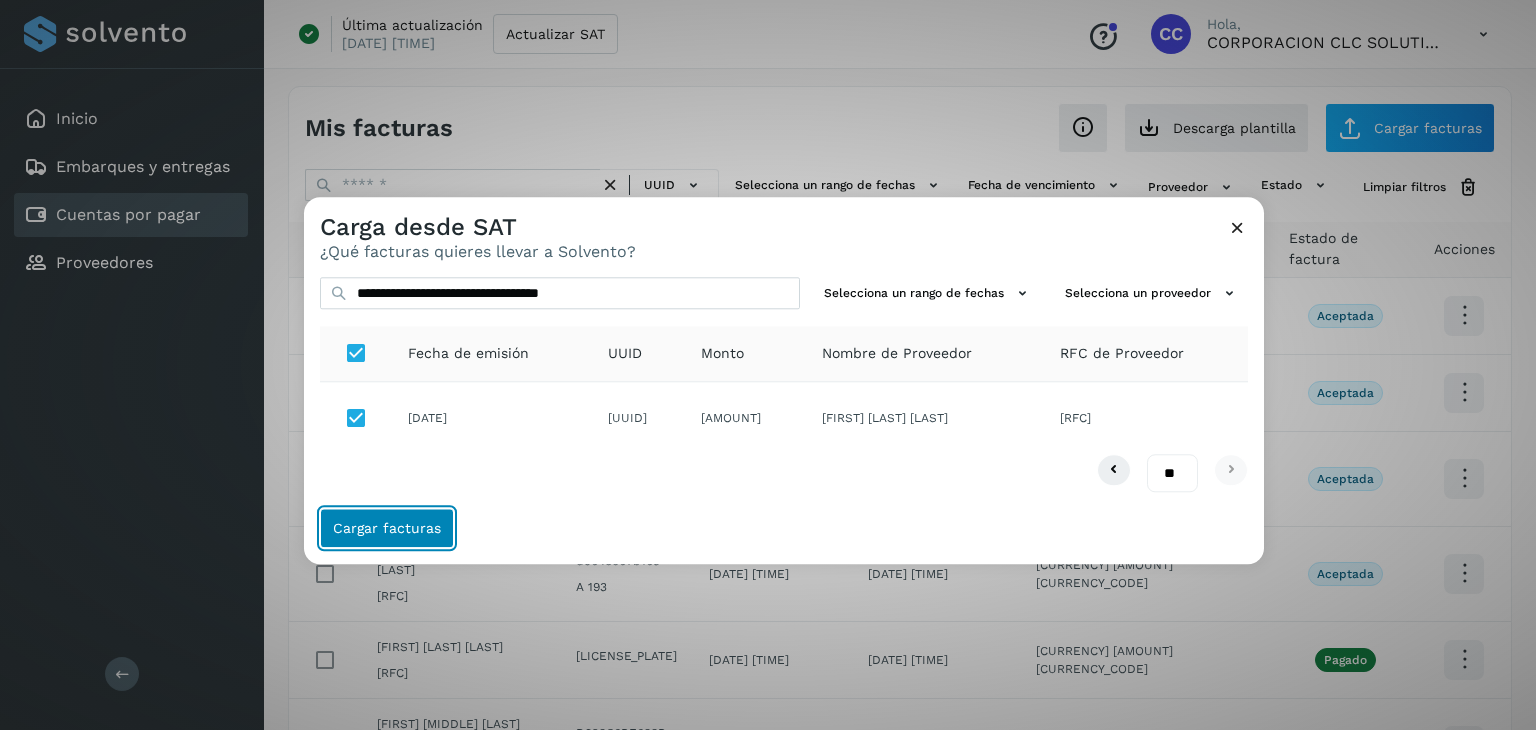 click on "Cargar facturas" 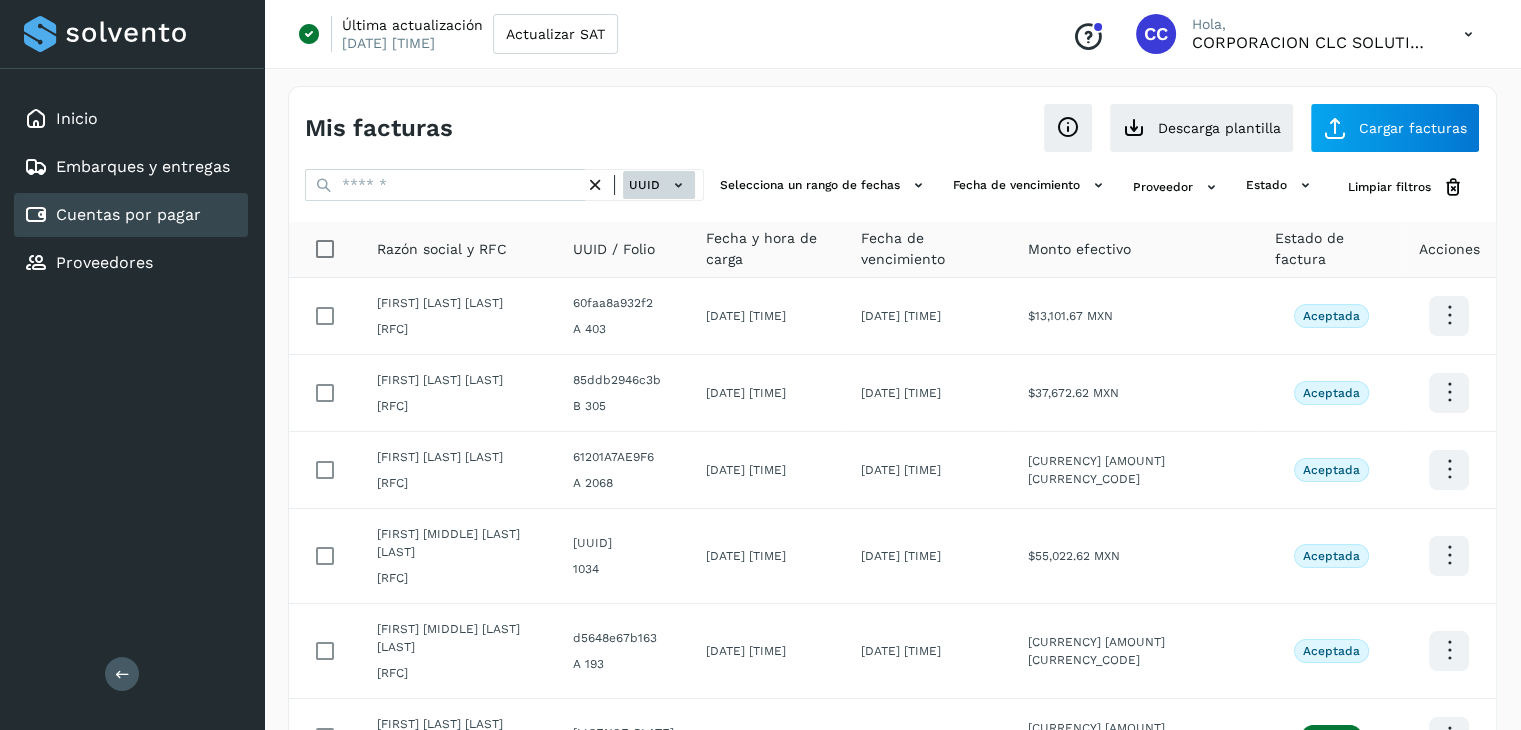 click on "UUID" 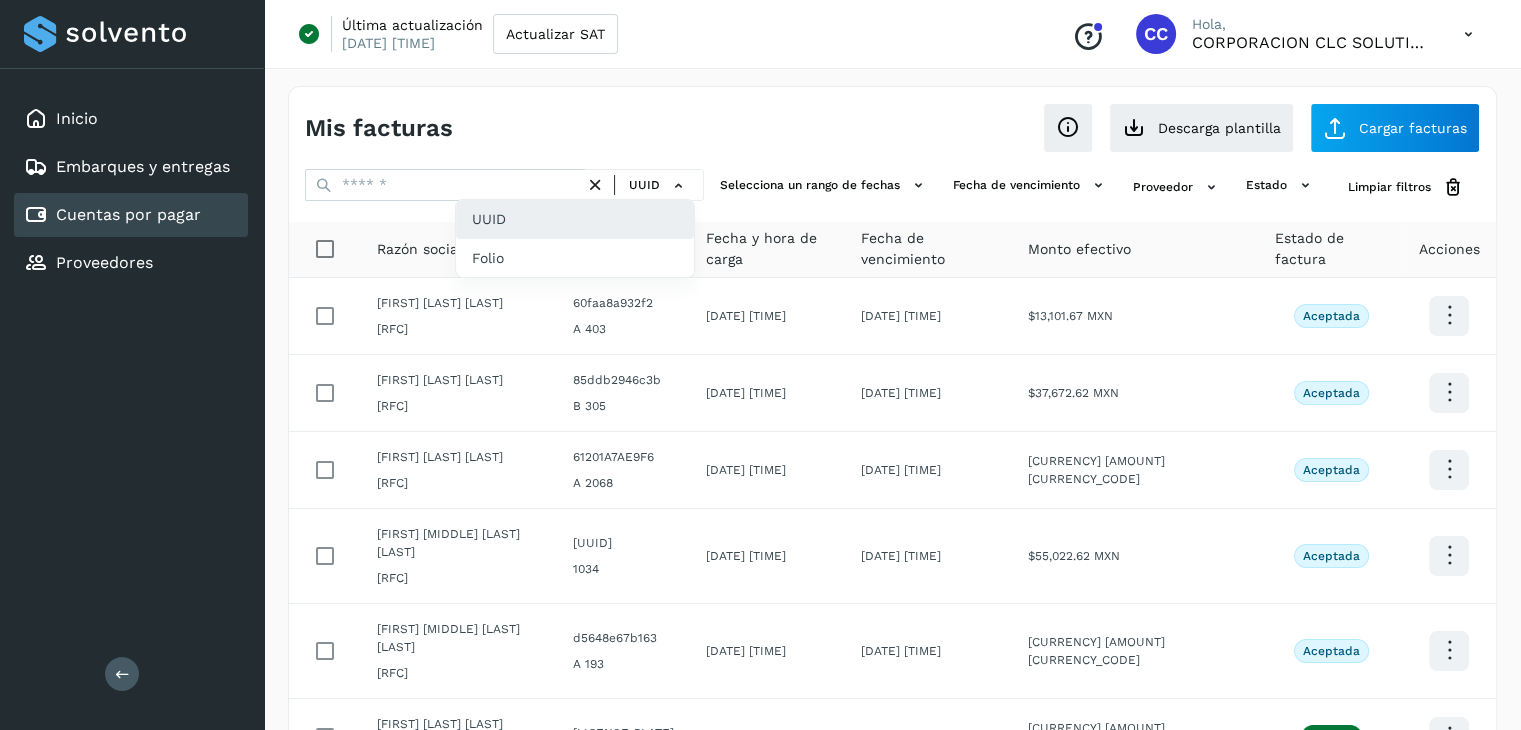 click on "UUID" 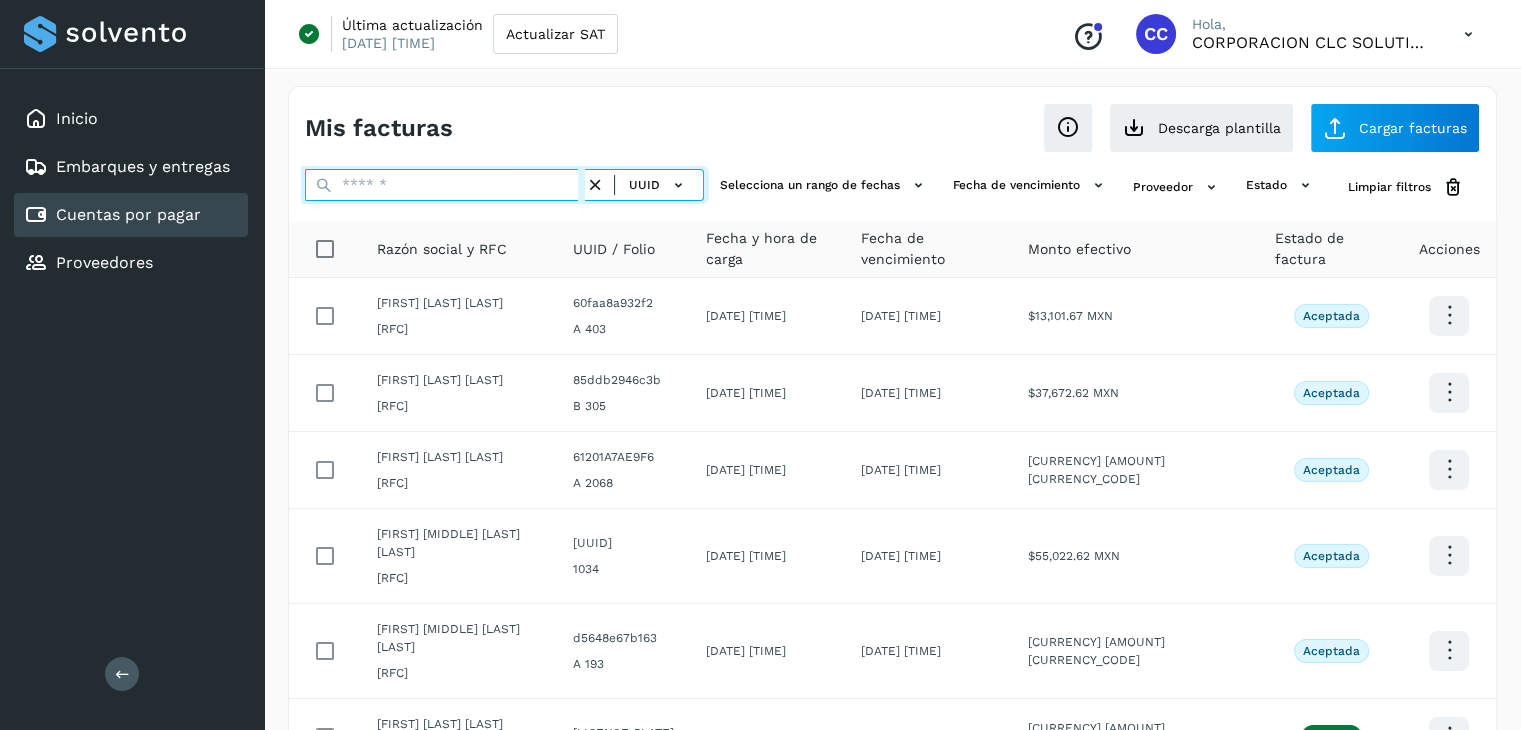 click at bounding box center (445, 185) 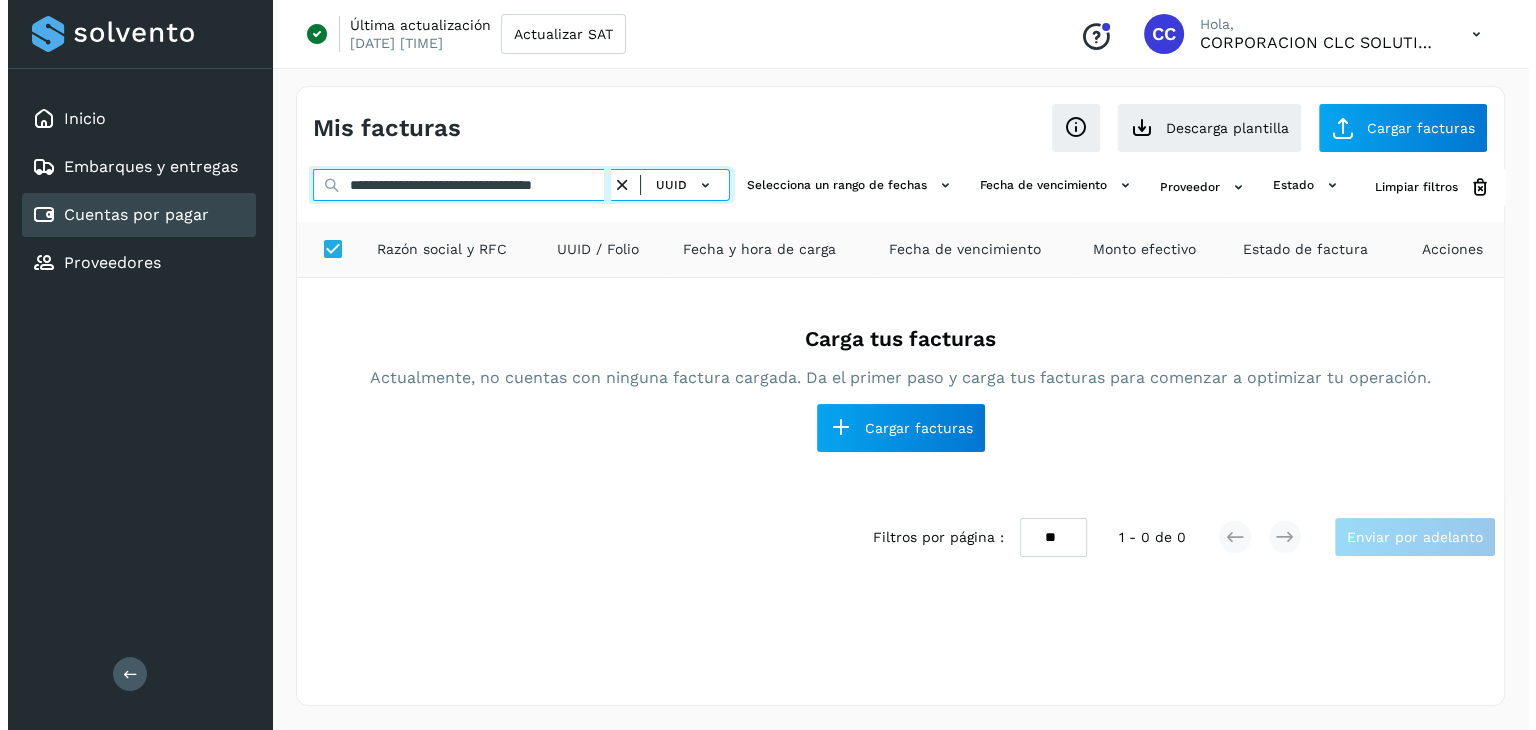 scroll, scrollTop: 0, scrollLeft: 42, axis: horizontal 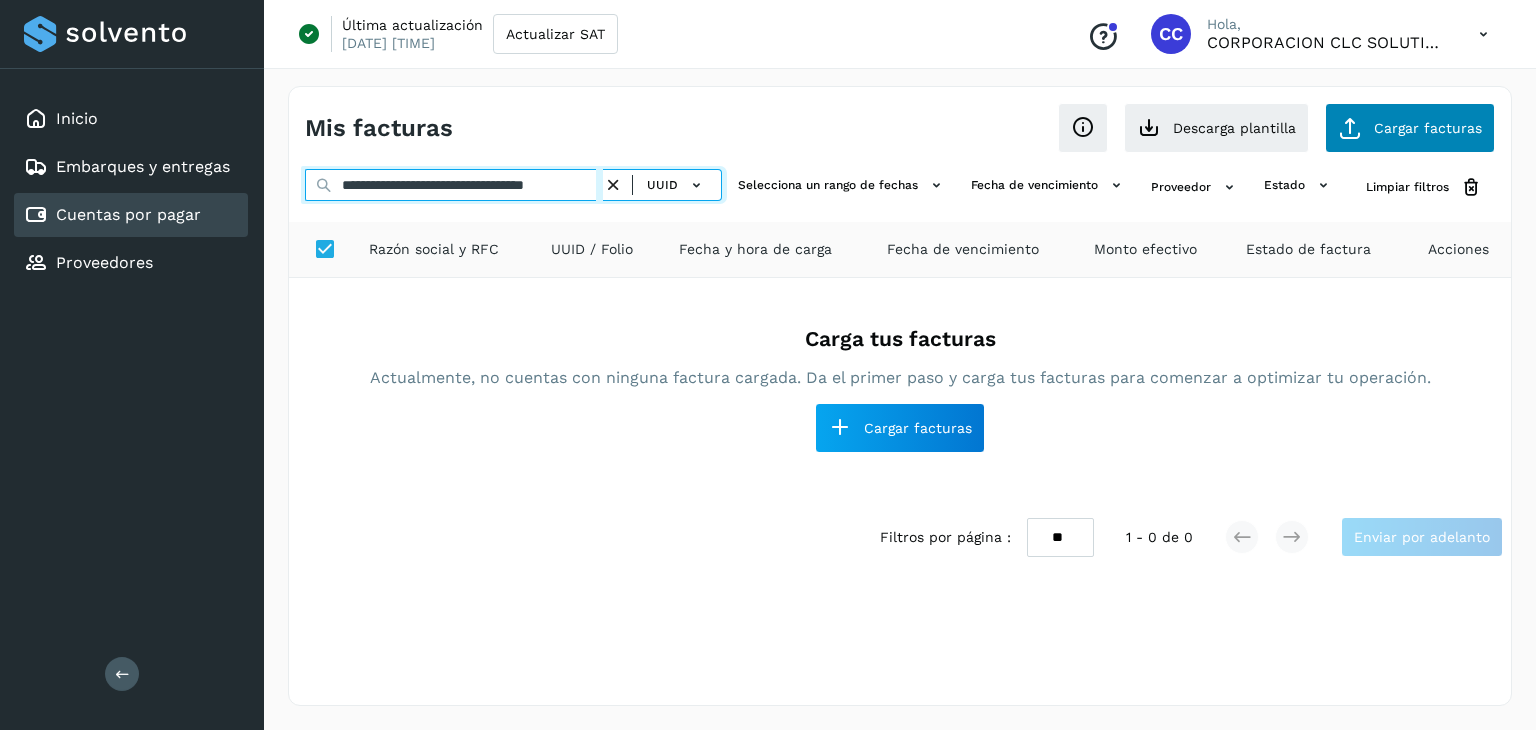 type on "**********" 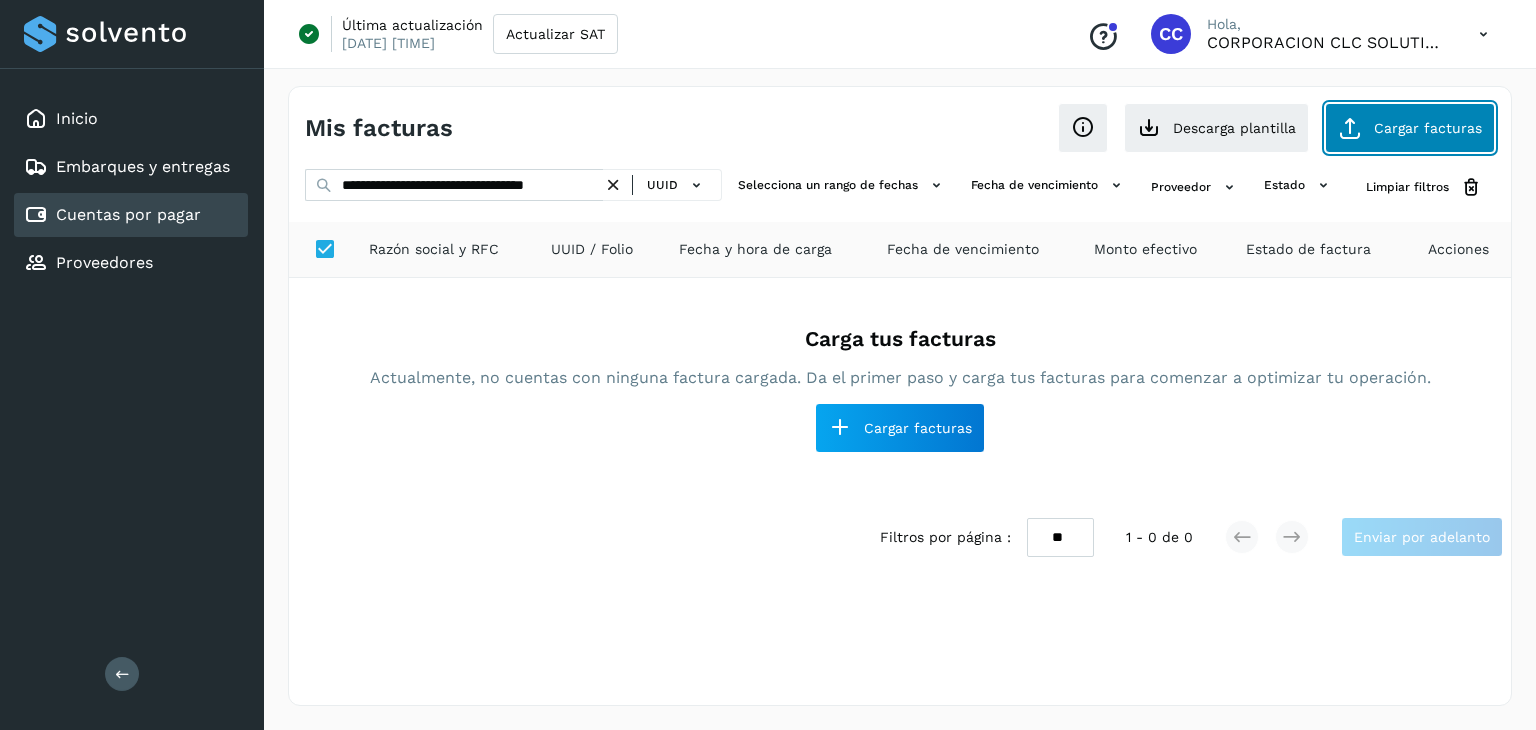 click on "Cargar facturas" 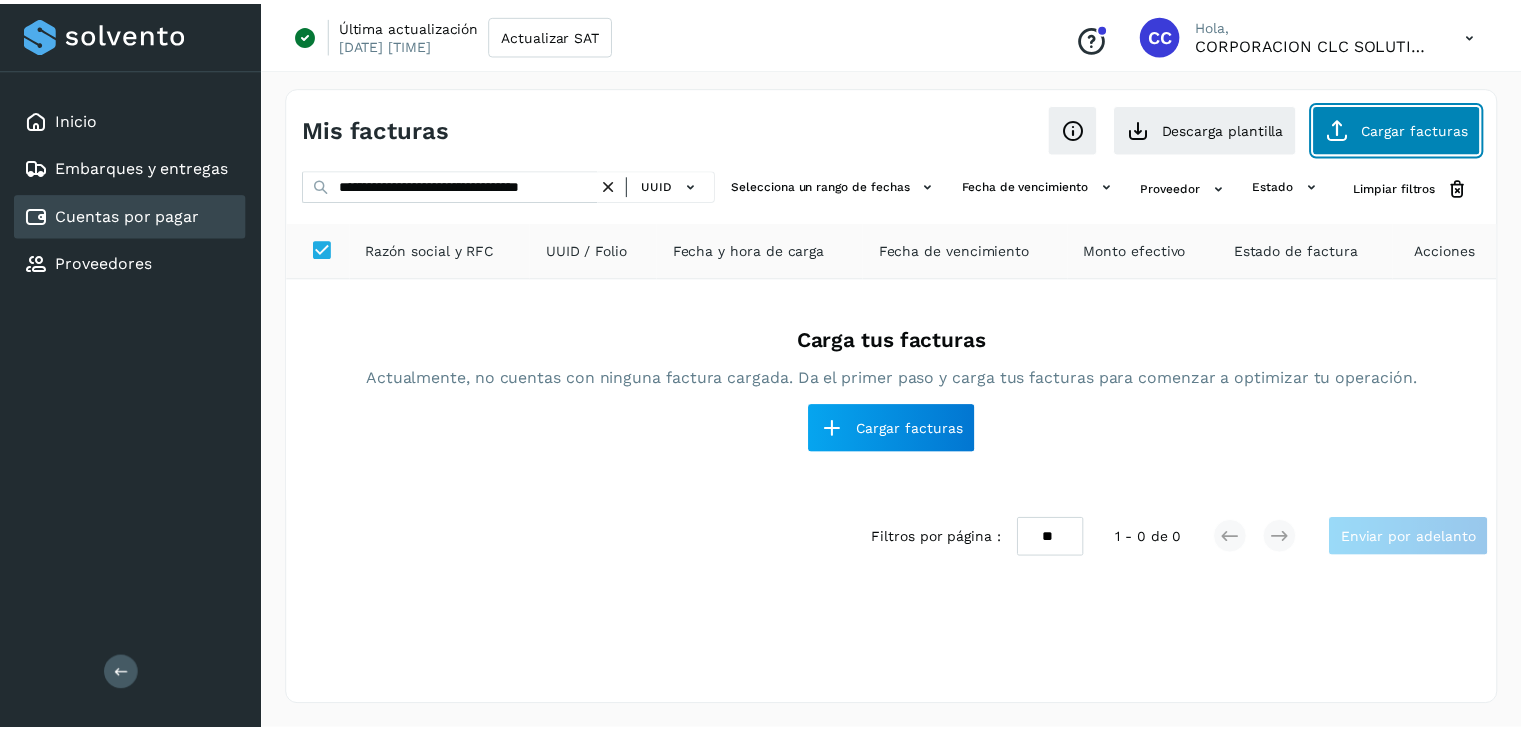 scroll, scrollTop: 0, scrollLeft: 0, axis: both 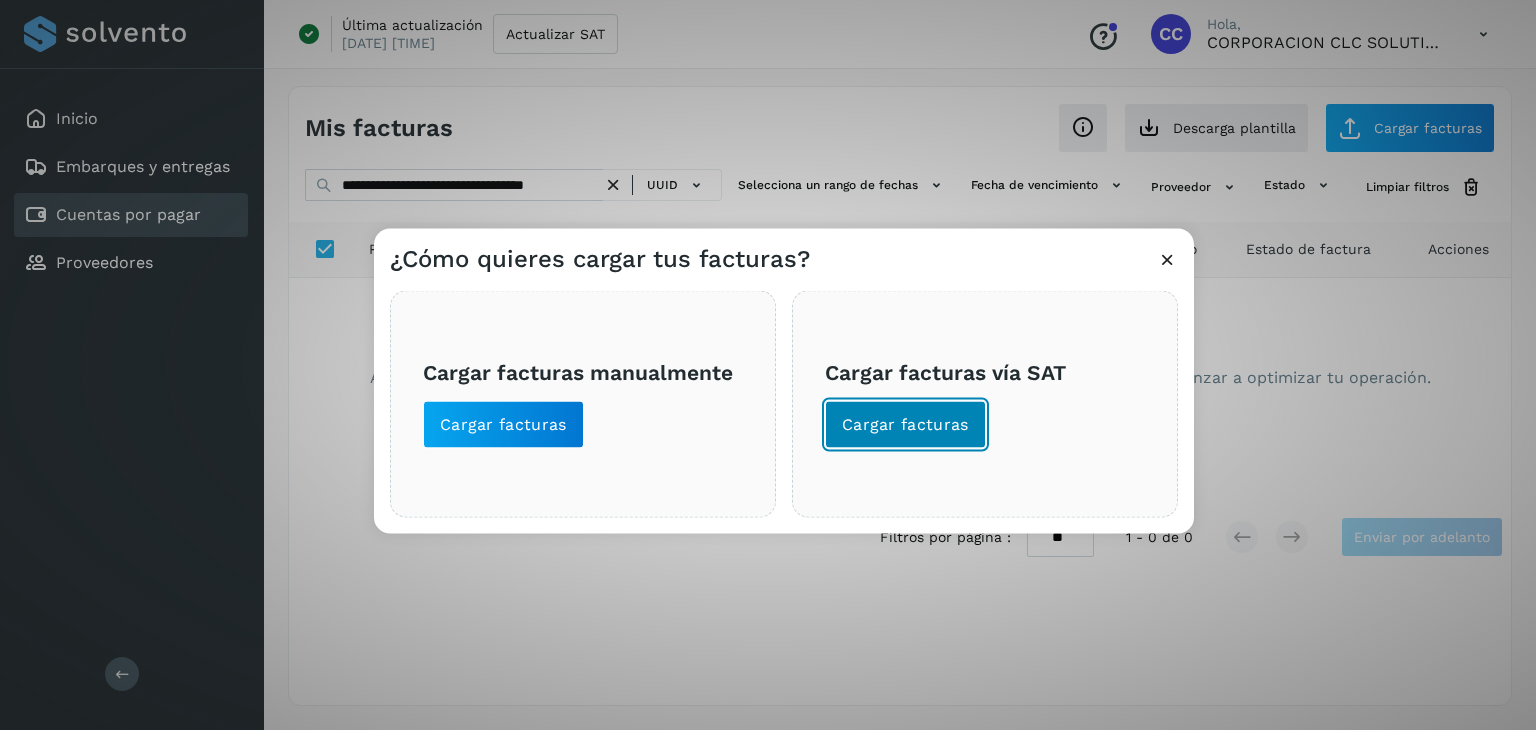 click on "Cargar facturas" 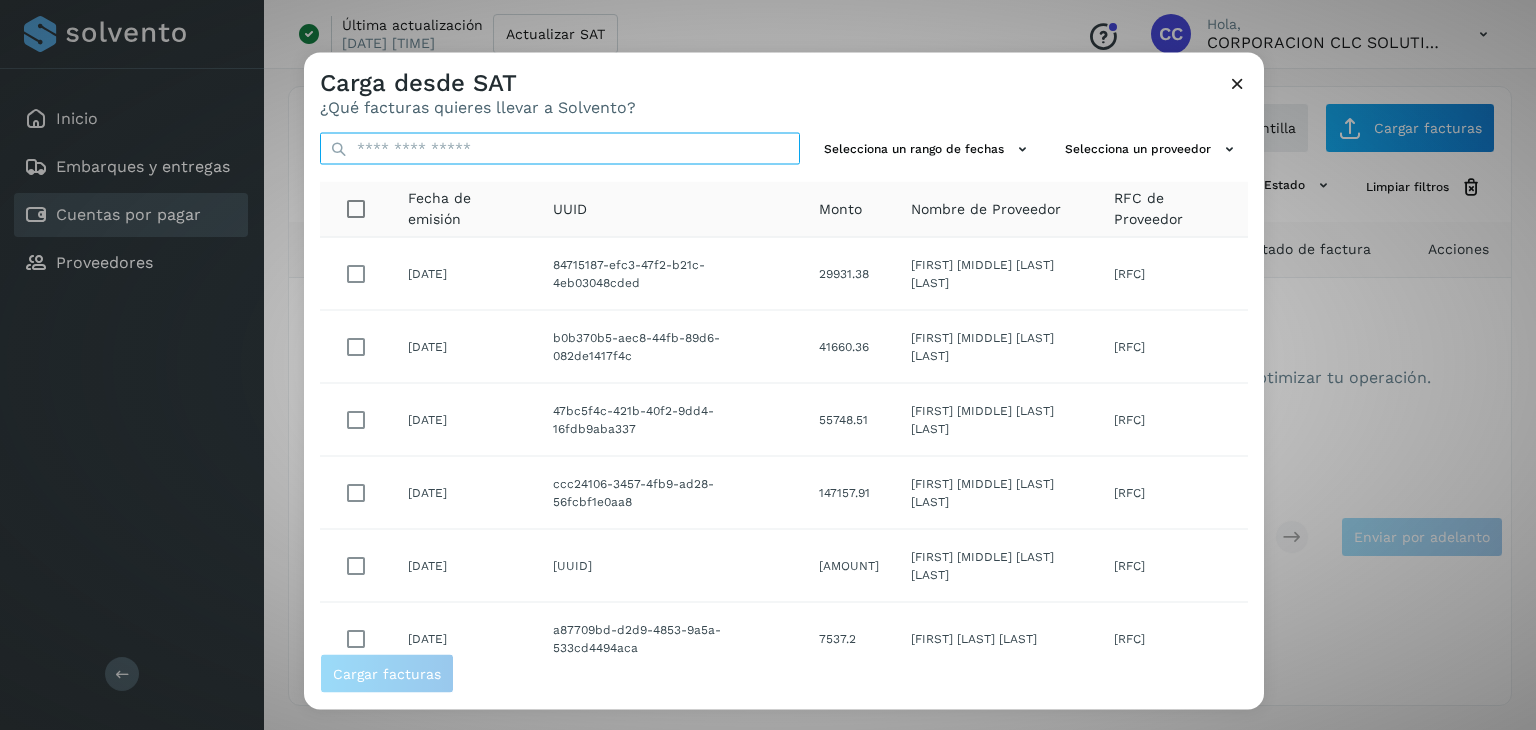 click at bounding box center [560, 149] 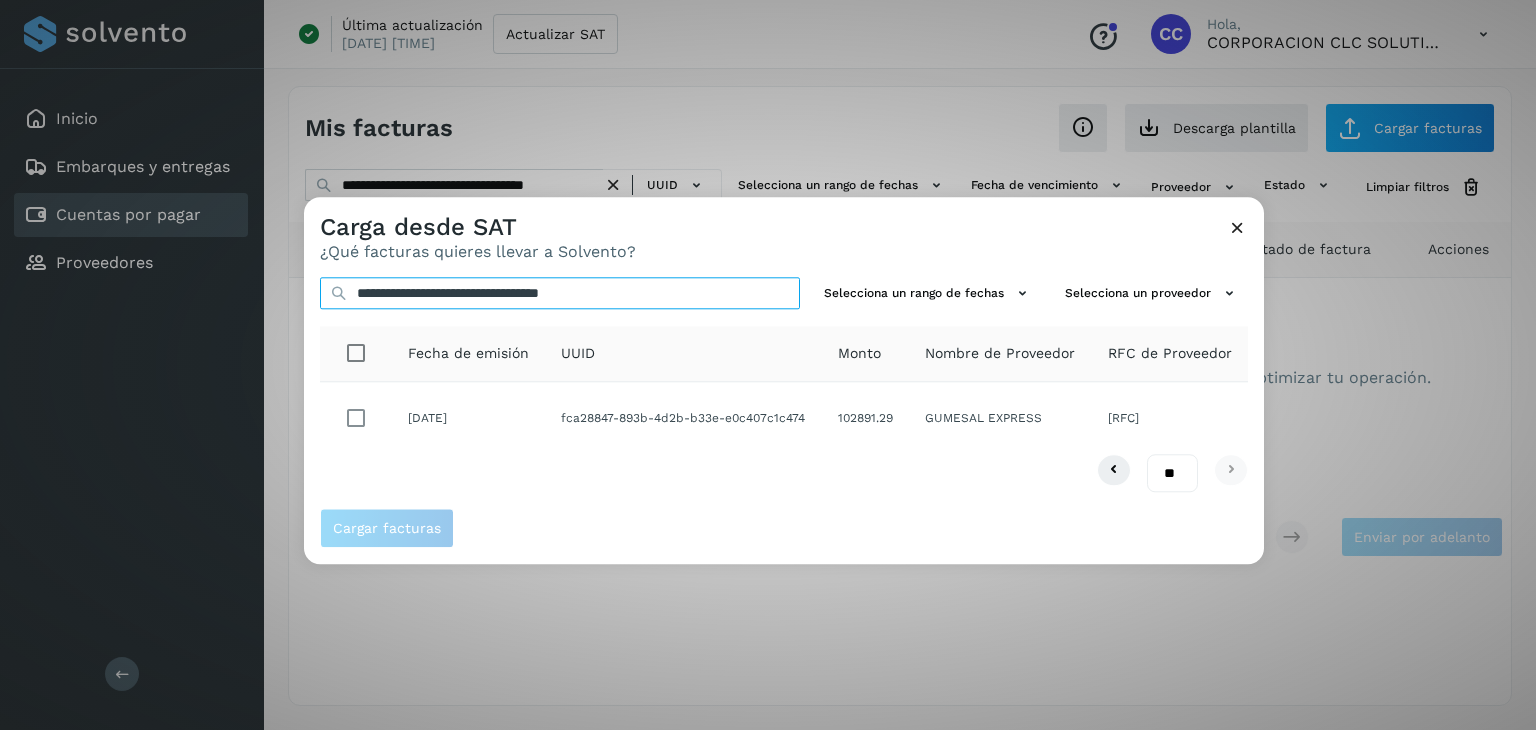 type on "**********" 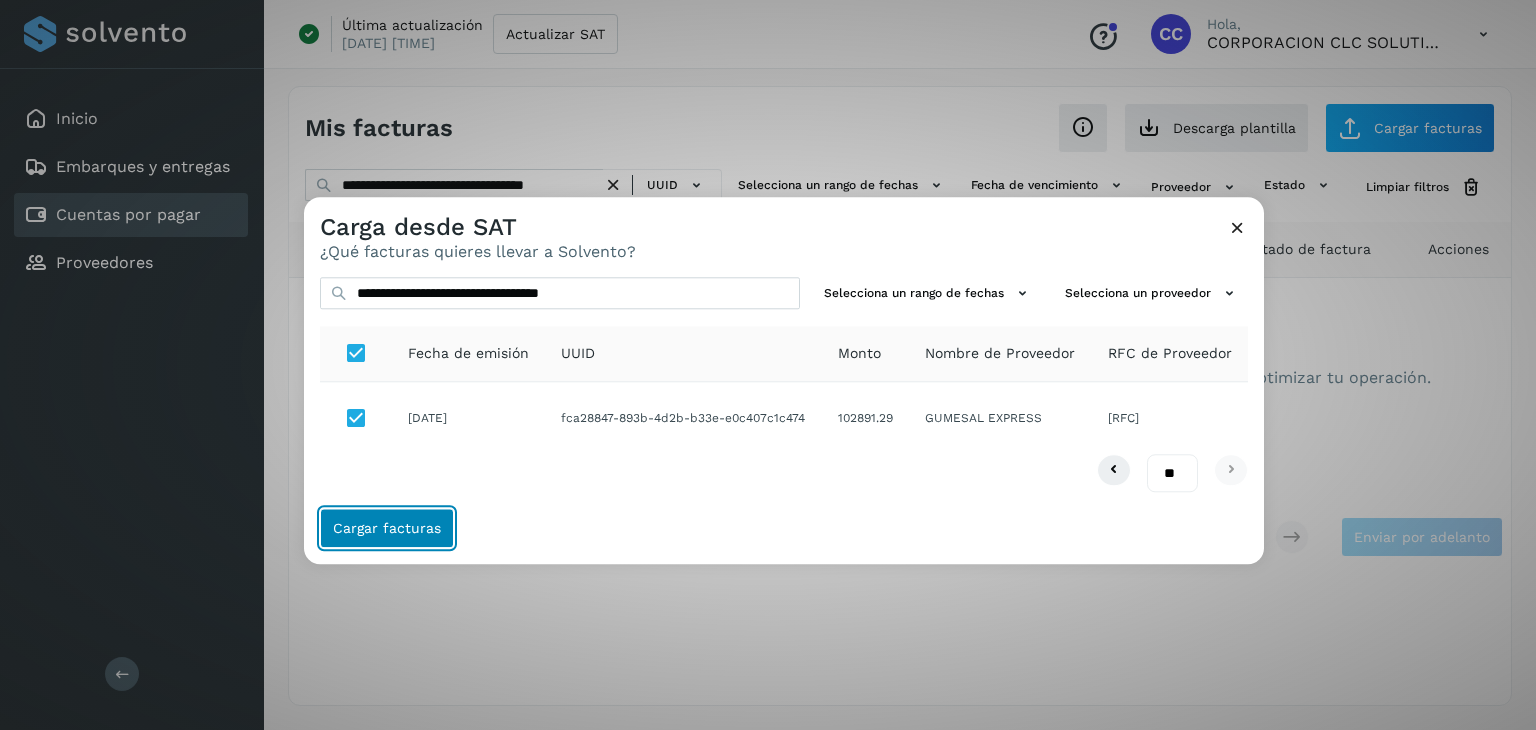 click on "Cargar facturas" 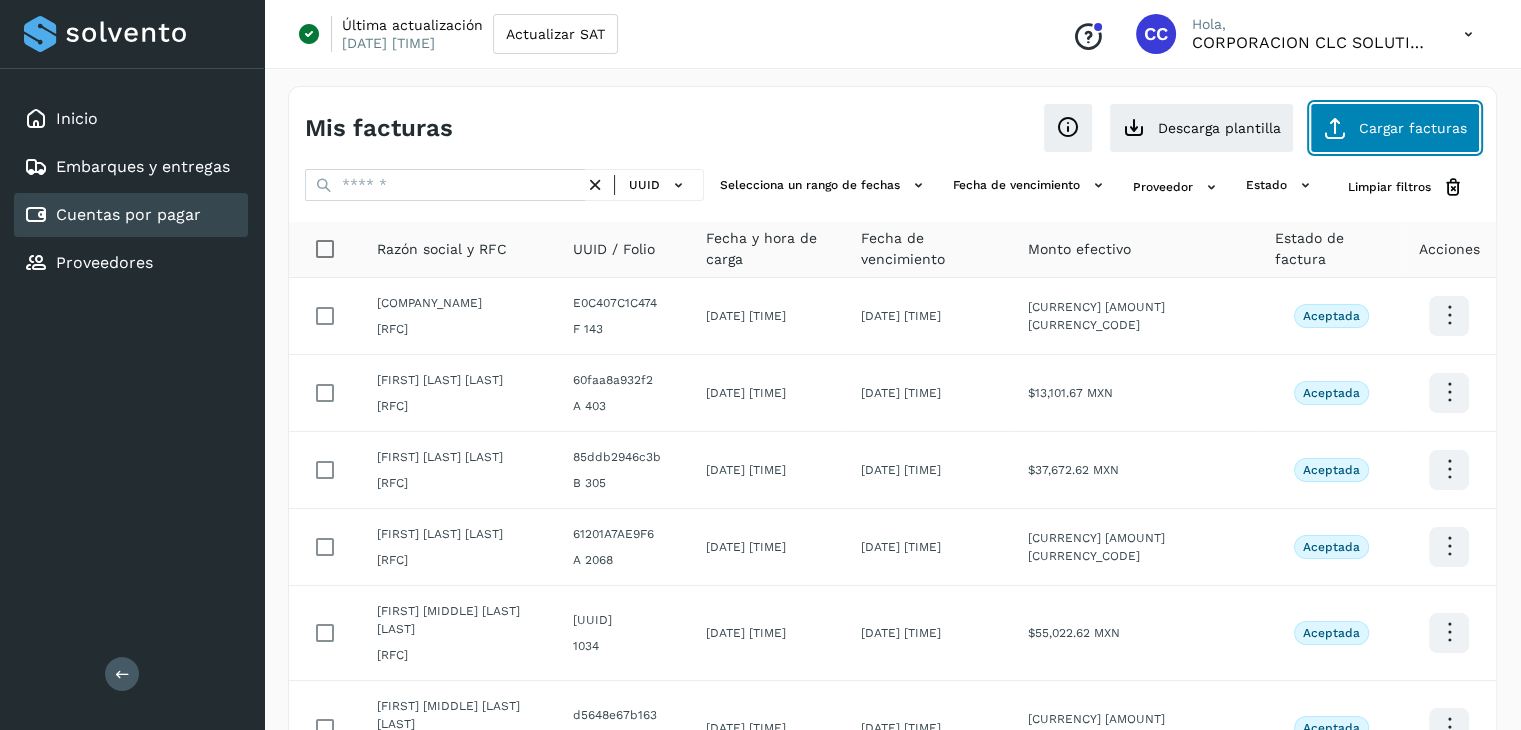 click on "Cargar facturas" 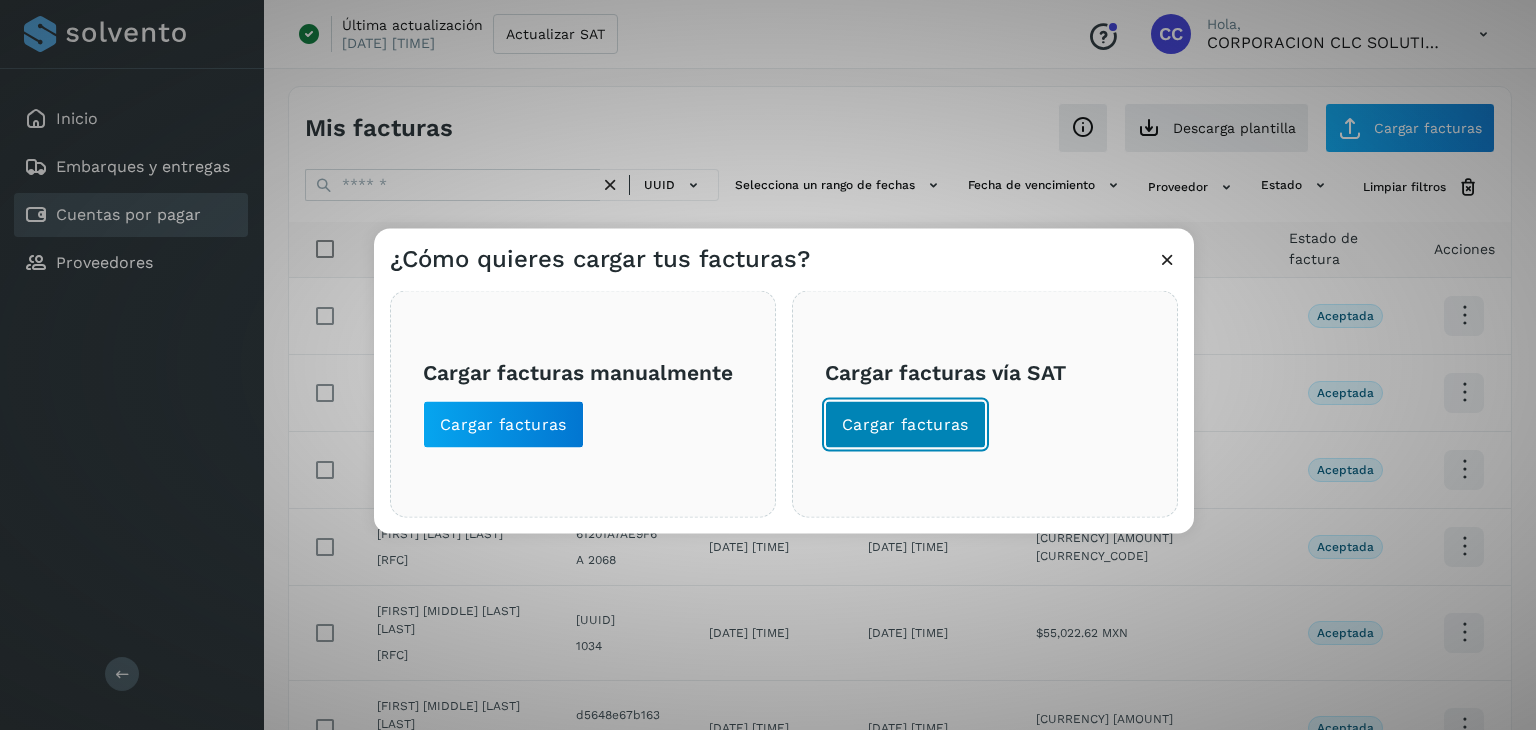 click on "Cargar facturas" 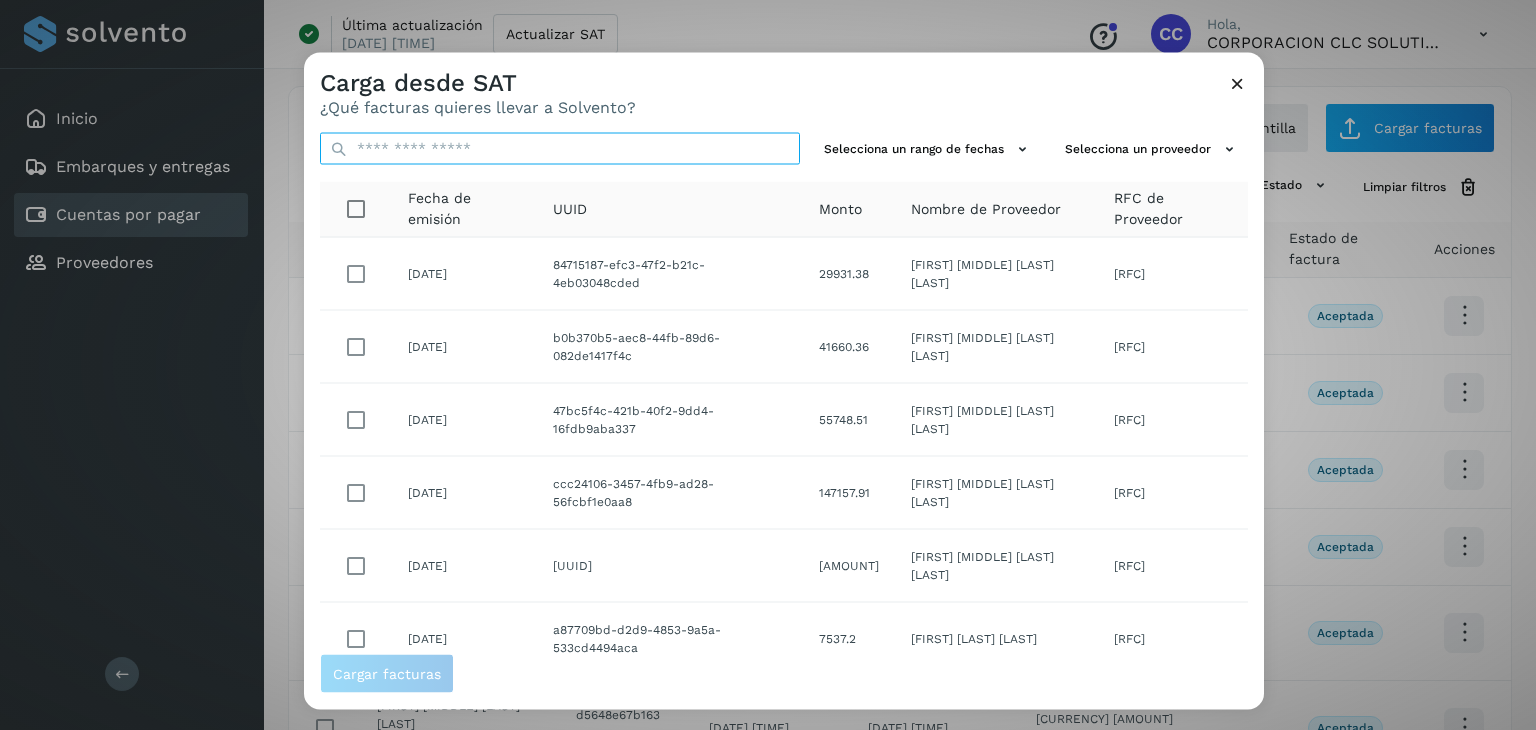 click at bounding box center [560, 149] 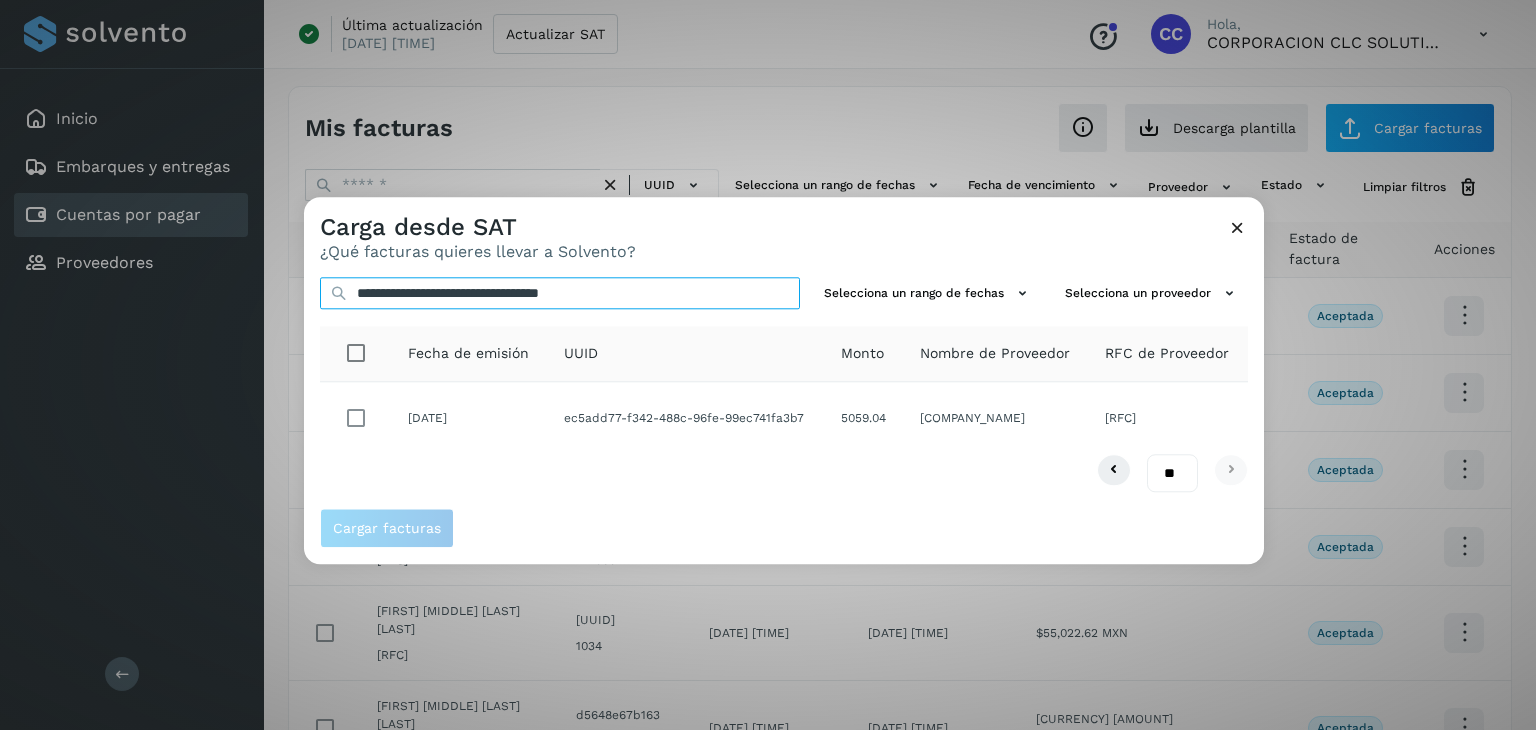 type on "**********" 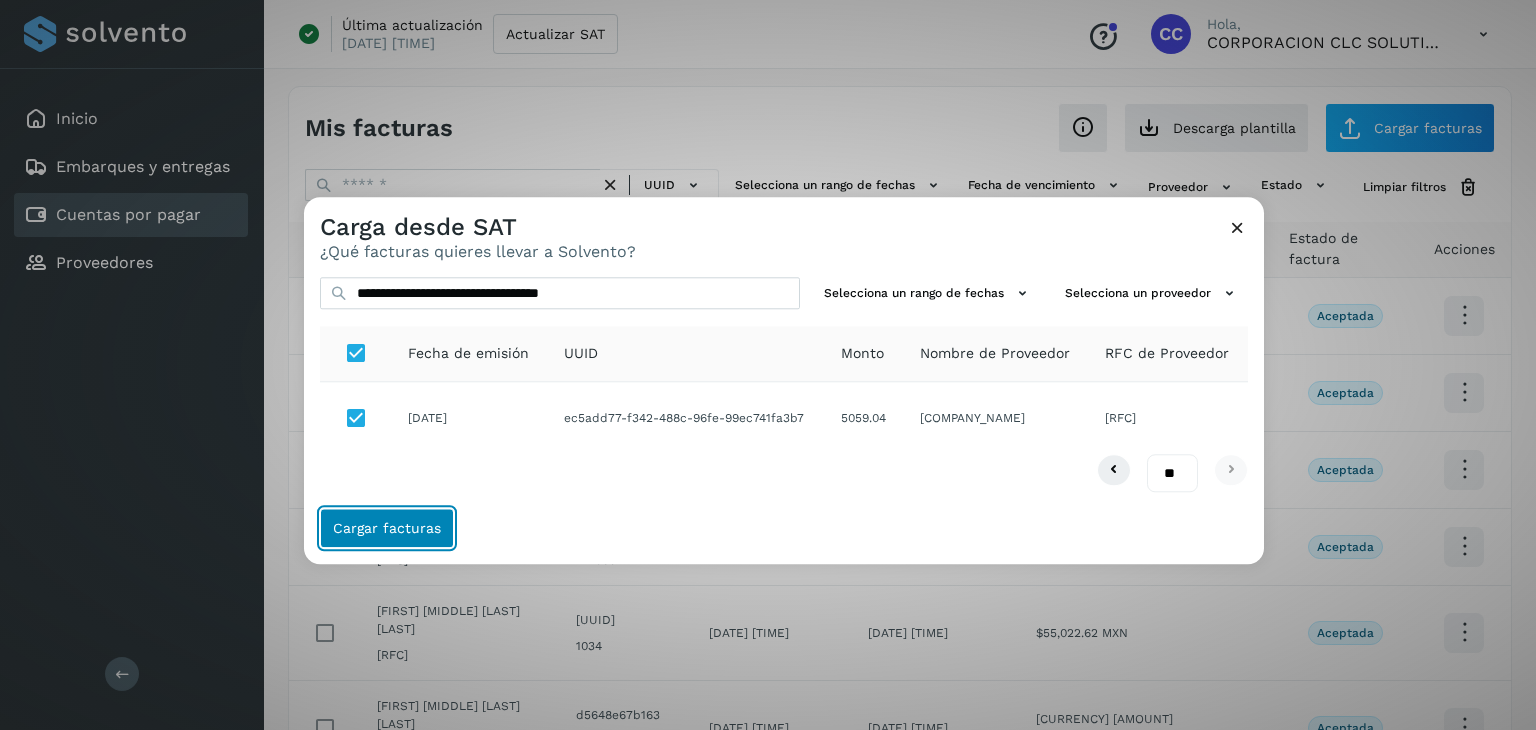 click on "Cargar facturas" 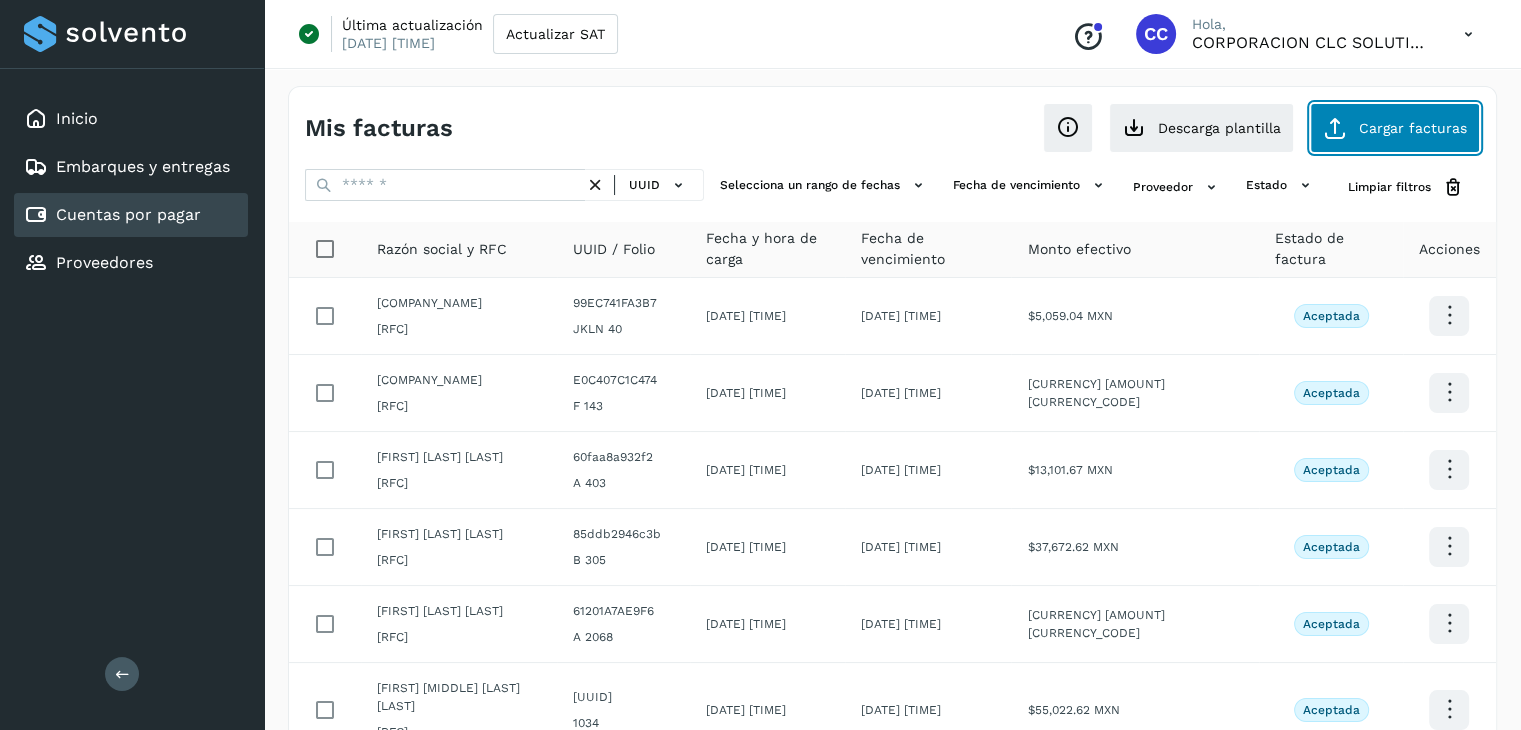 click on "Cargar facturas" 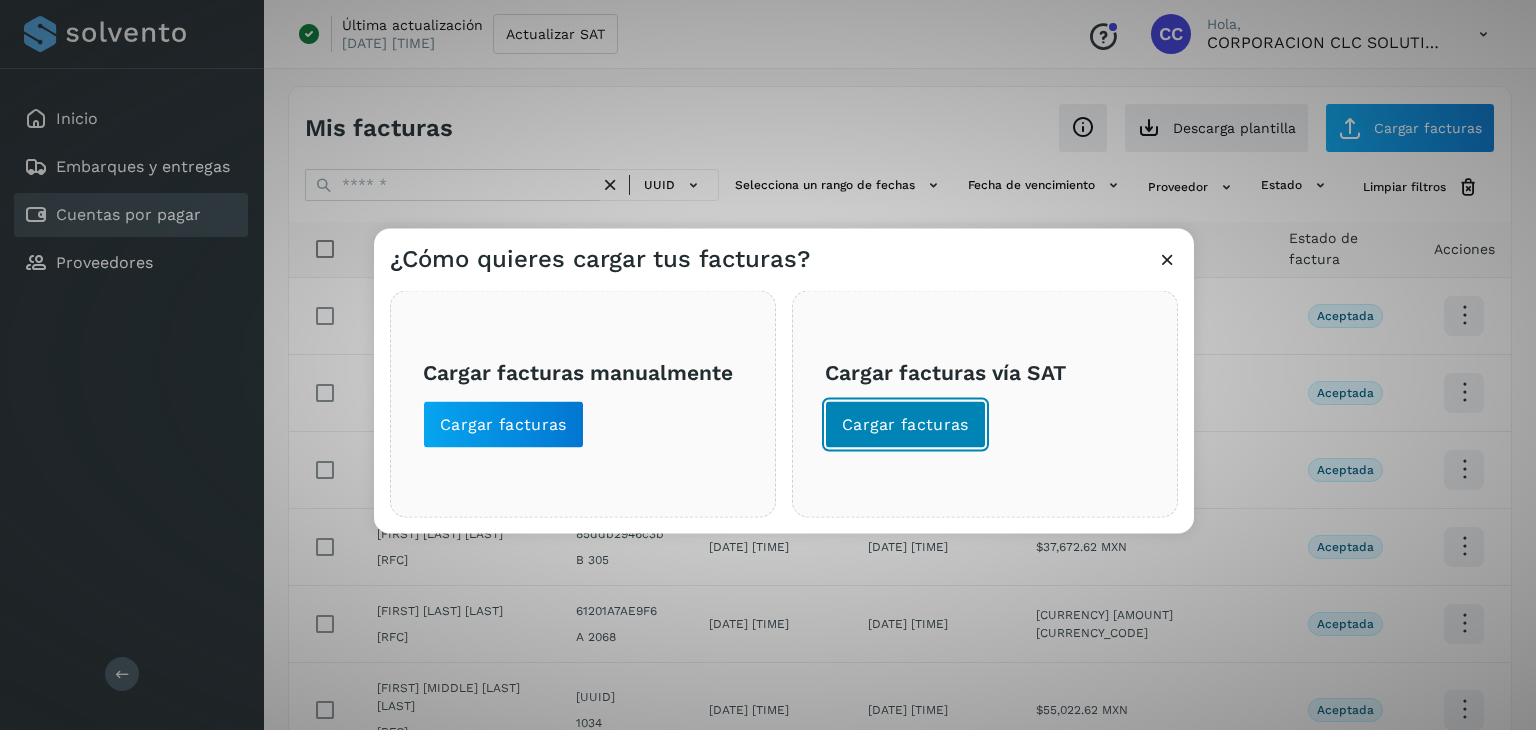 click on "Cargar facturas" 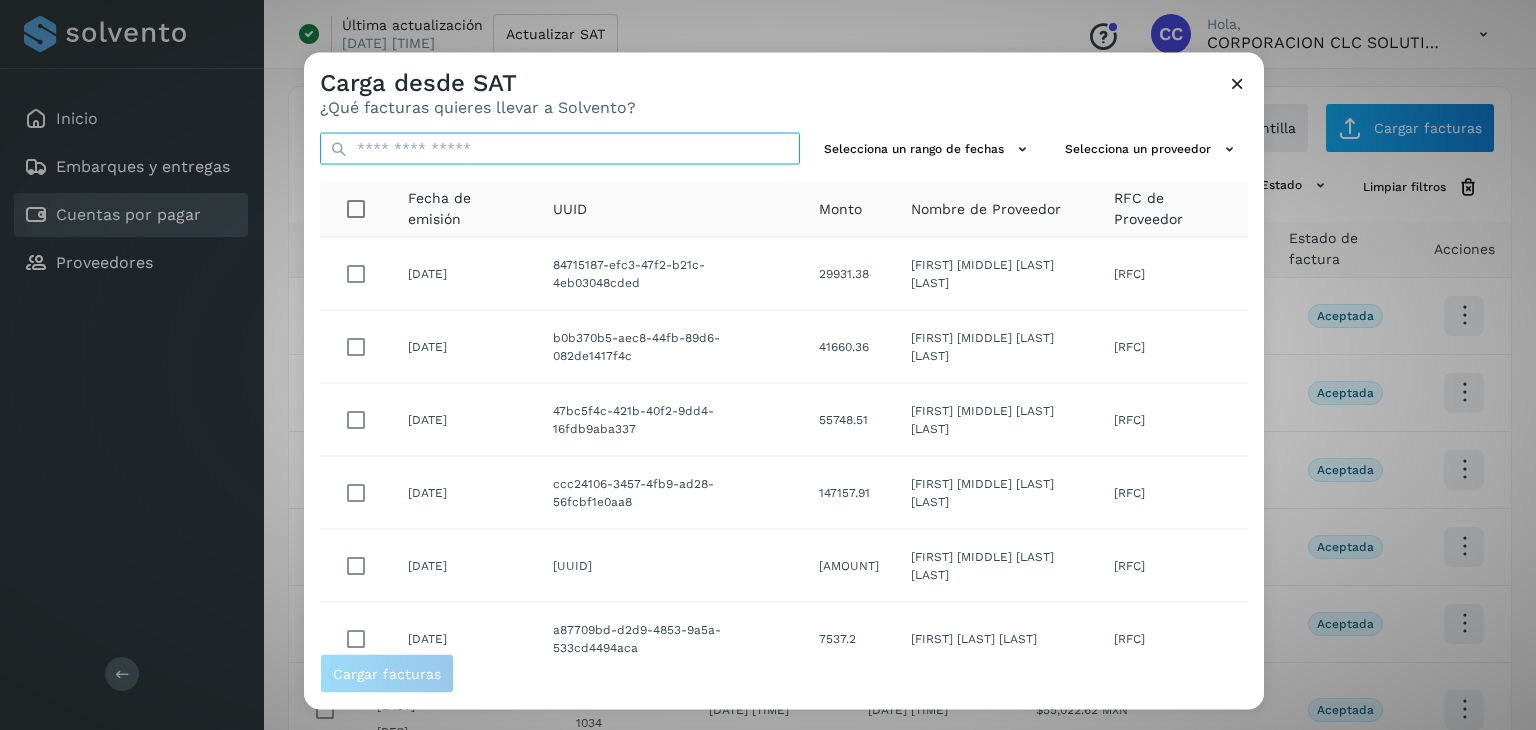 click at bounding box center (560, 149) 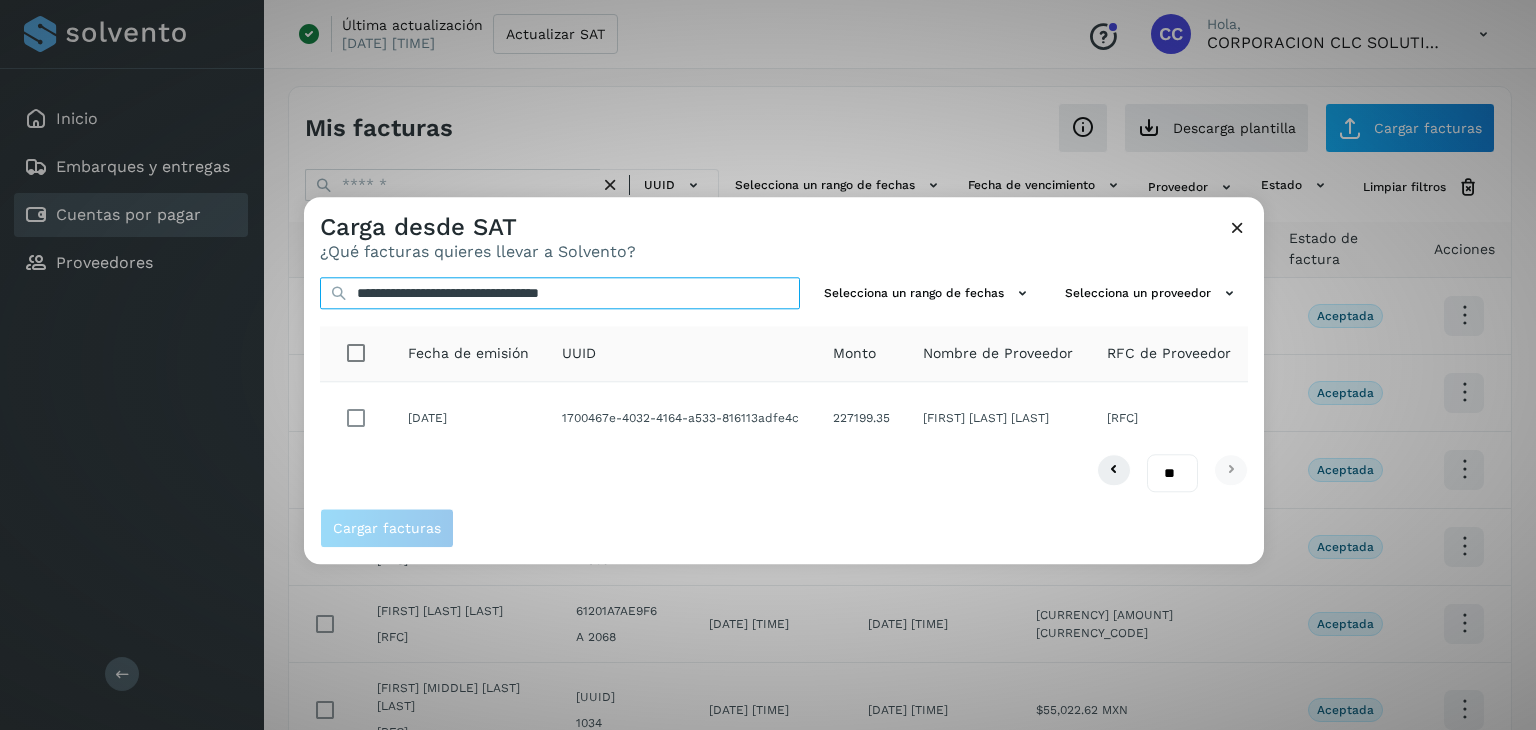 type on "**********" 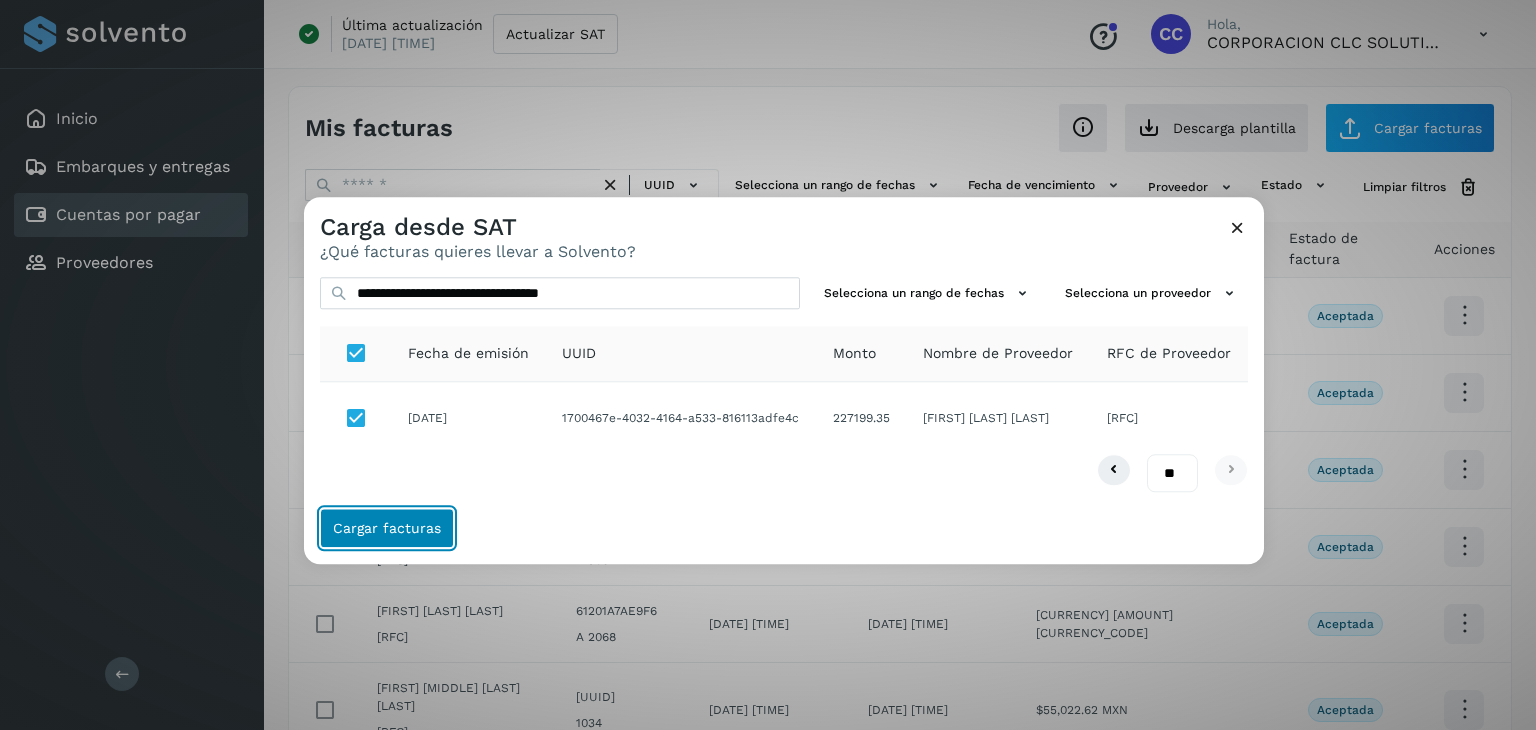click on "Cargar facturas" 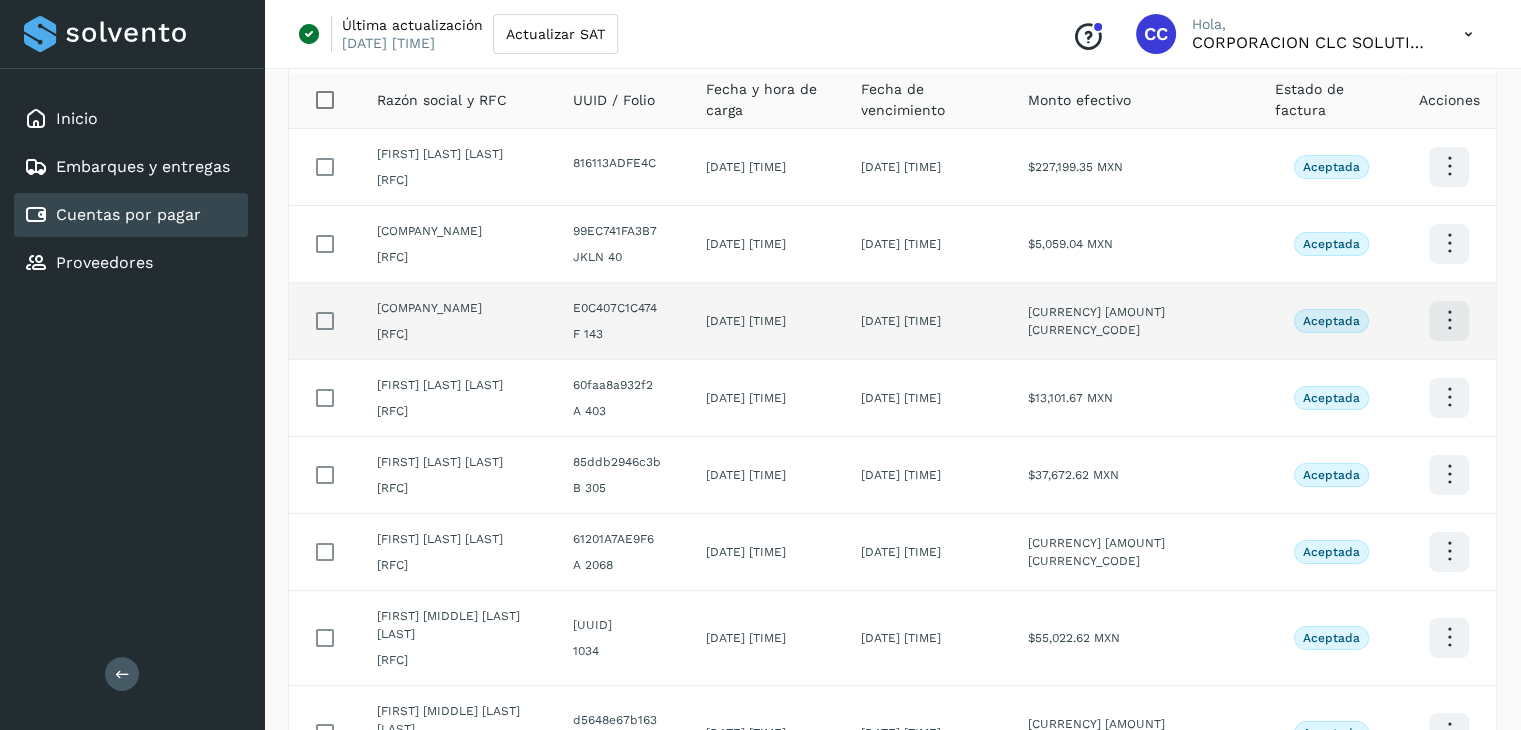 scroll, scrollTop: 0, scrollLeft: 0, axis: both 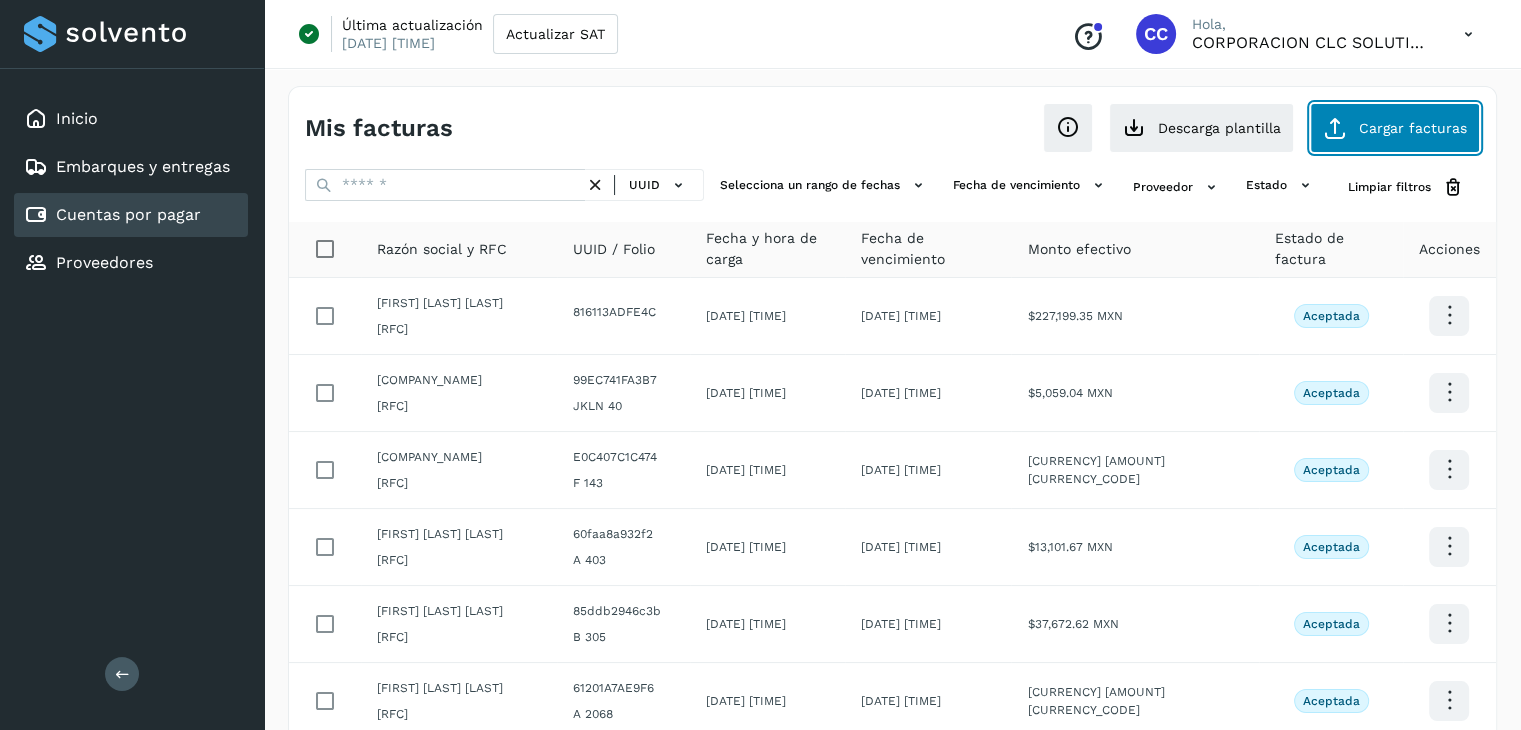 click on "Cargar facturas" 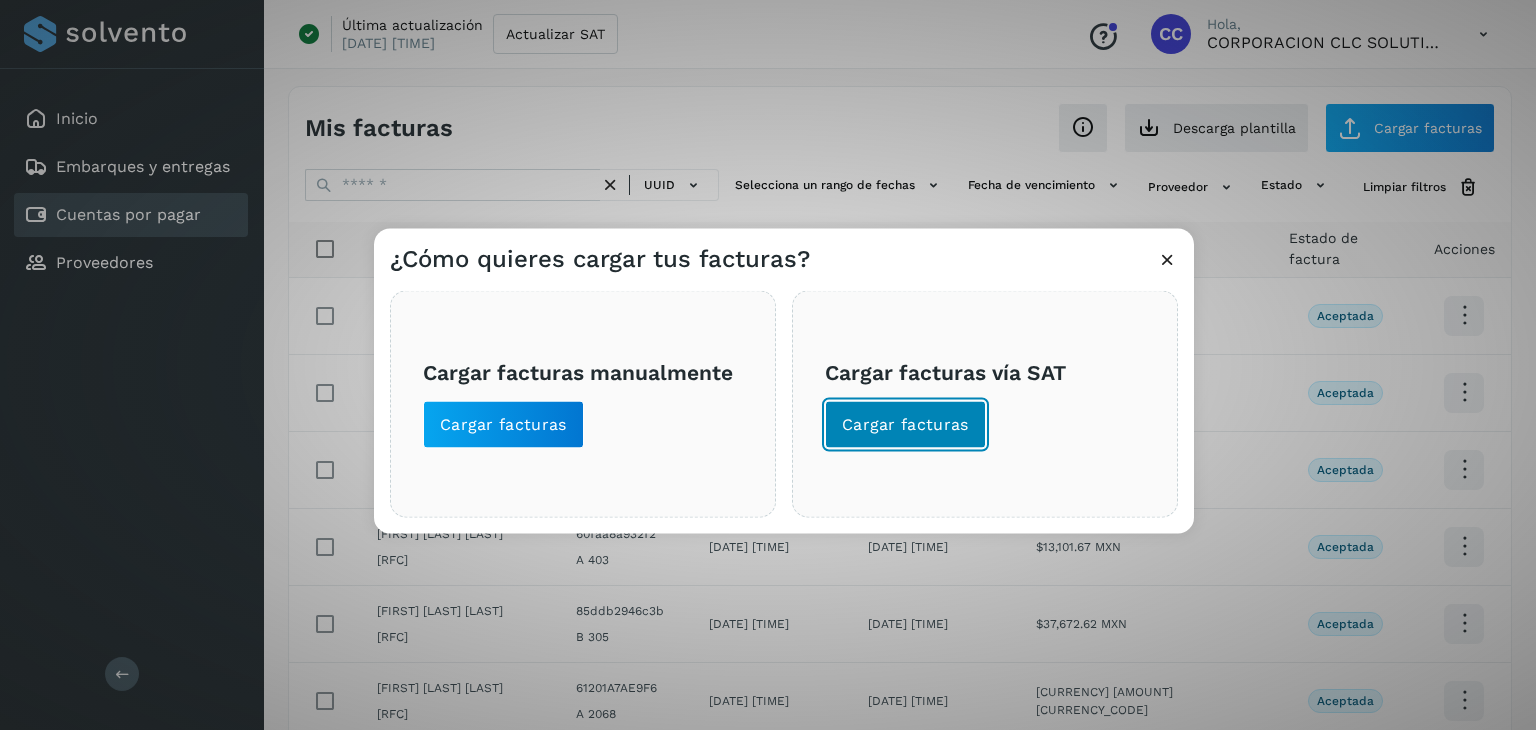click on "Cargar facturas" 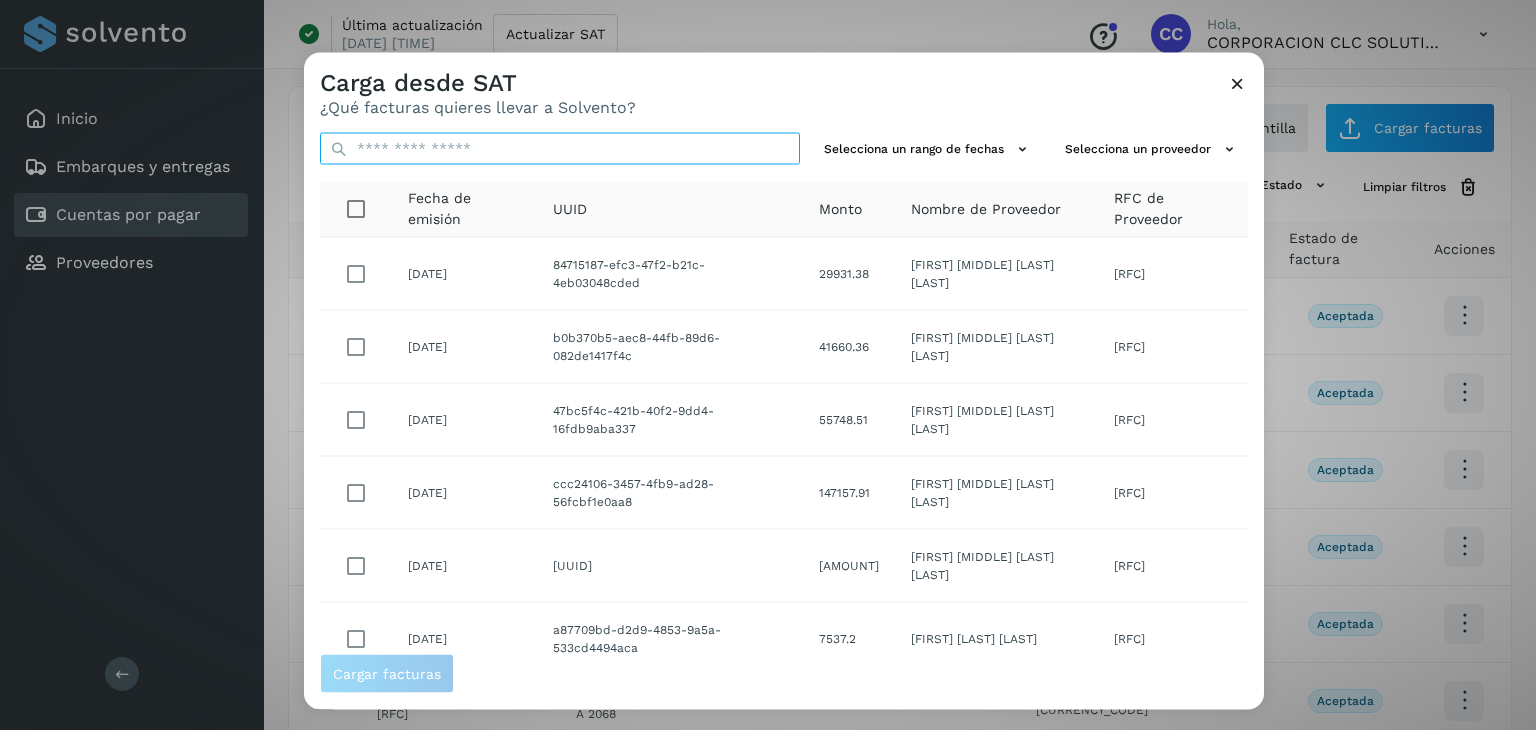 click at bounding box center [560, 149] 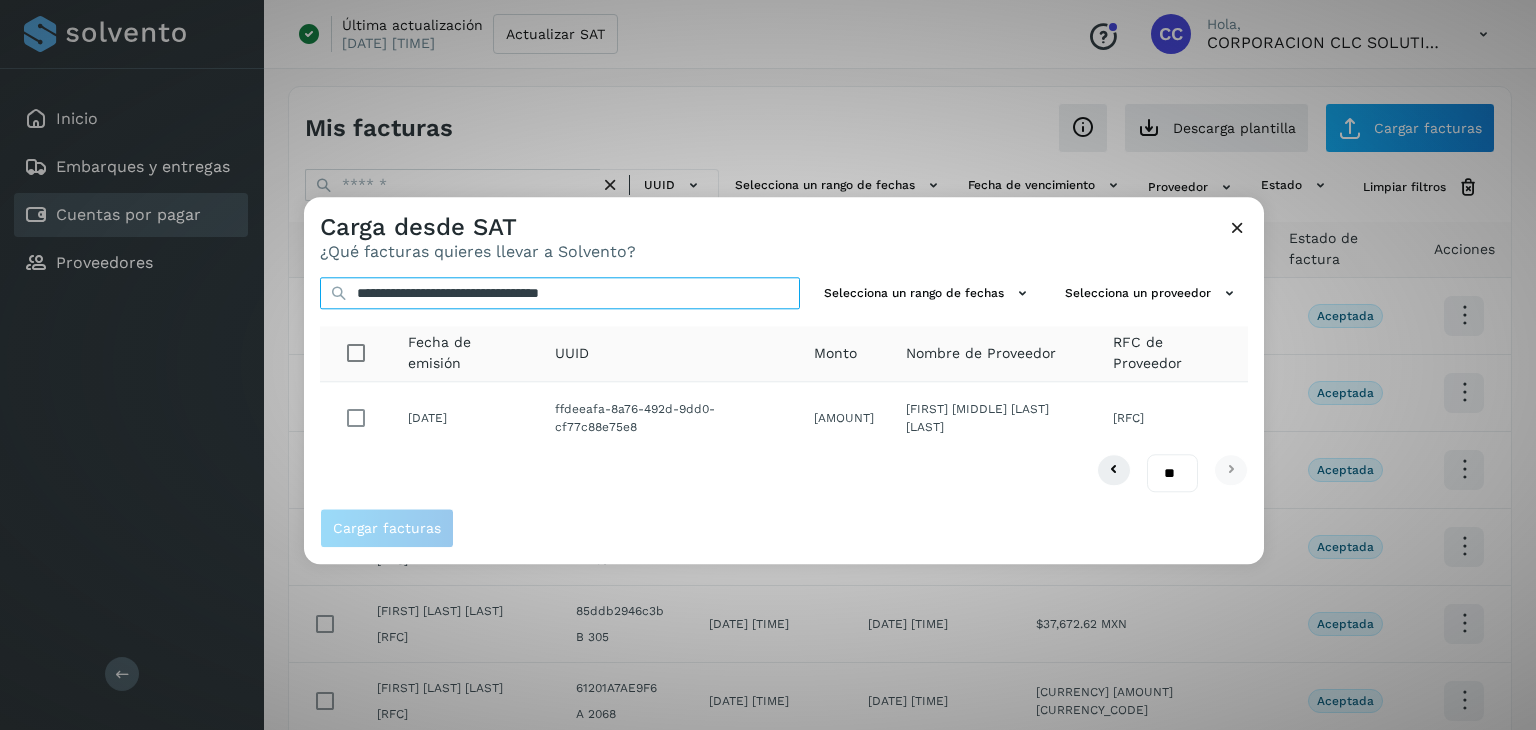 type on "**********" 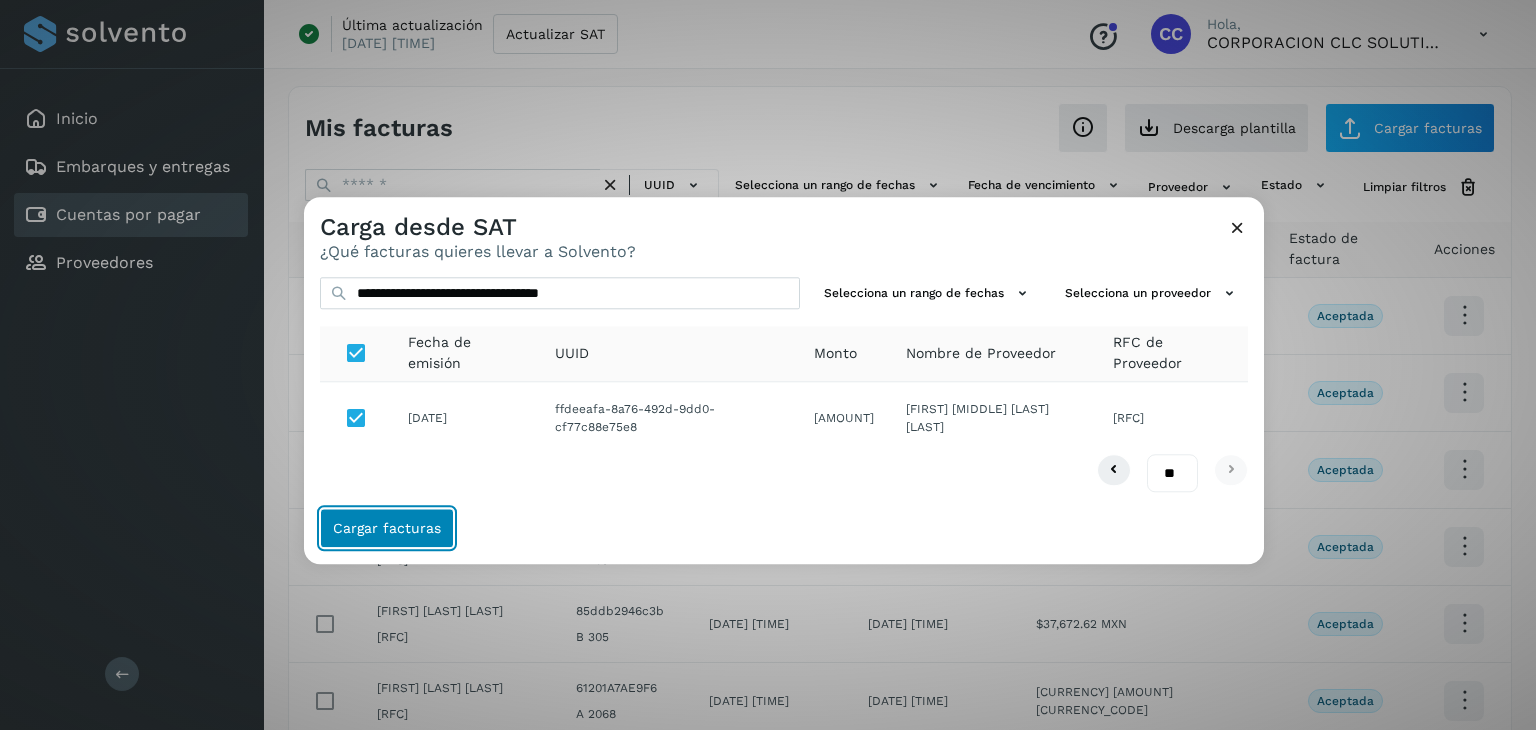 click on "Cargar facturas" 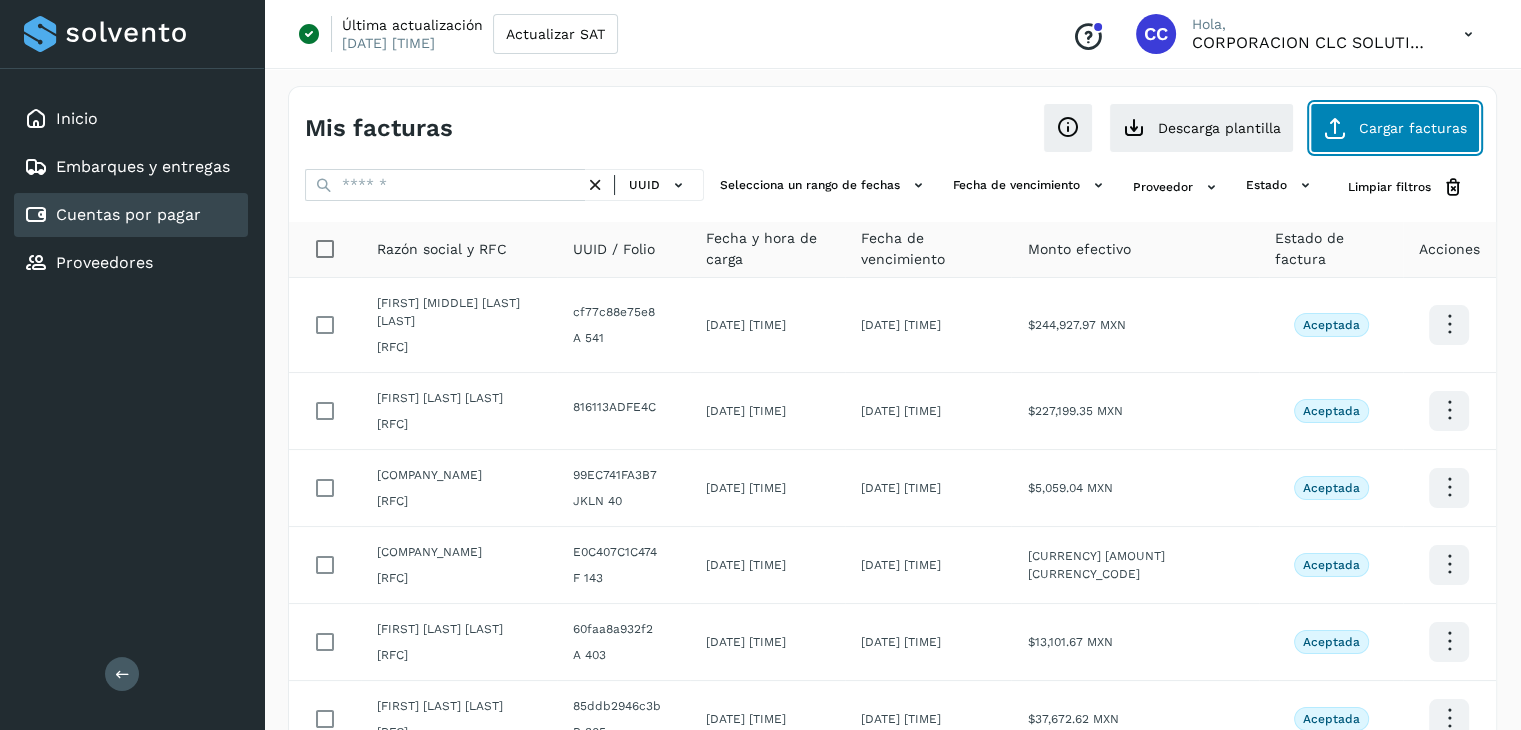 click on "Cargar facturas" 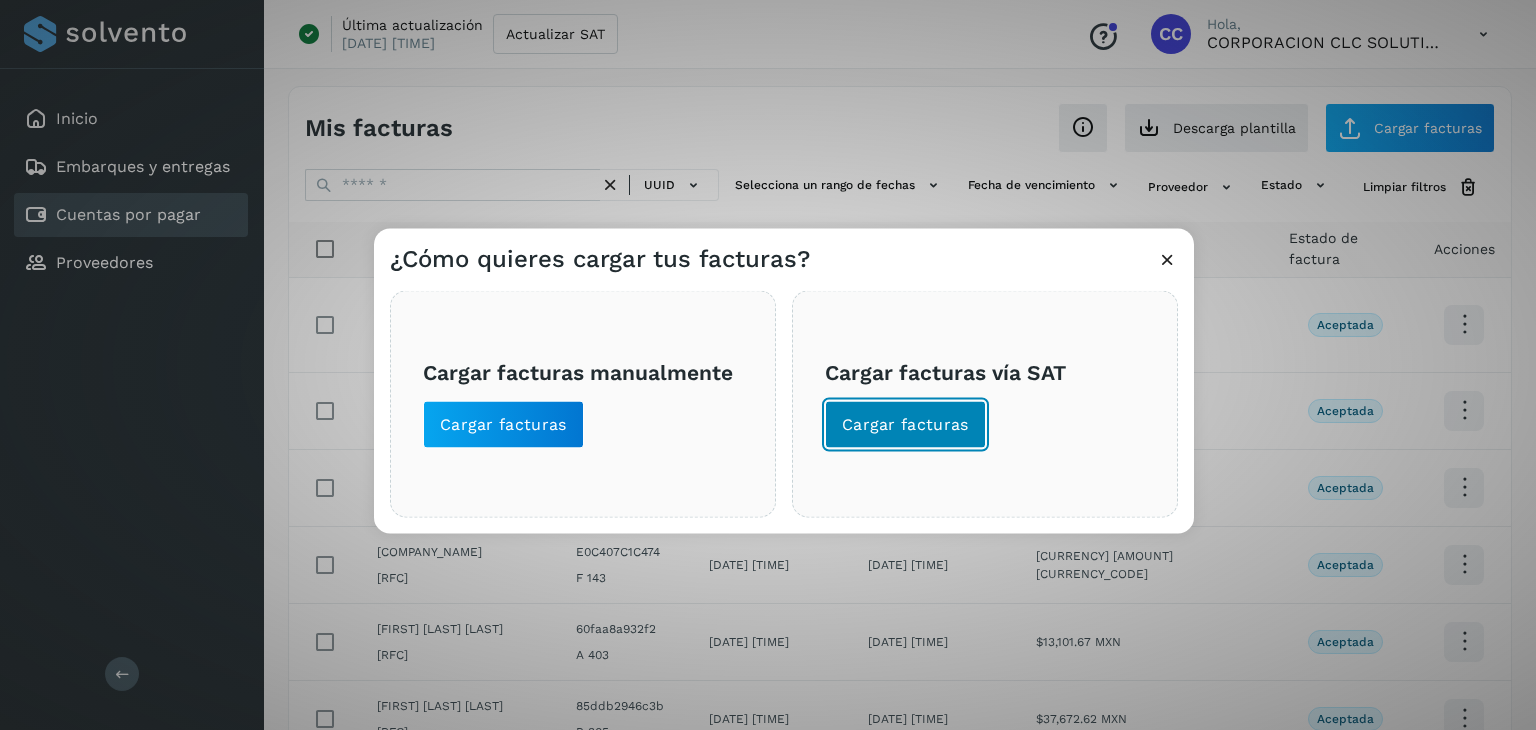 click on "Cargar facturas" 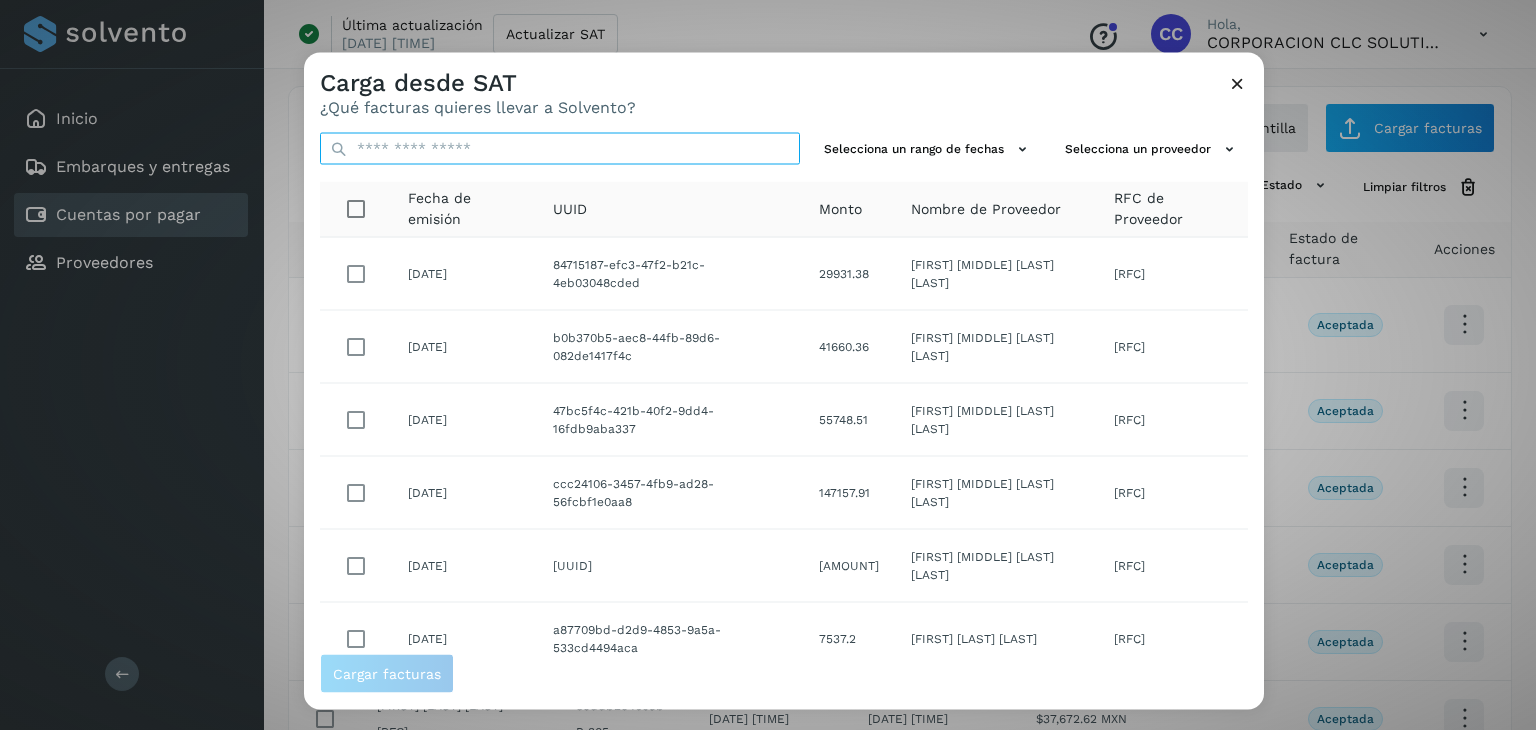 click at bounding box center [560, 149] 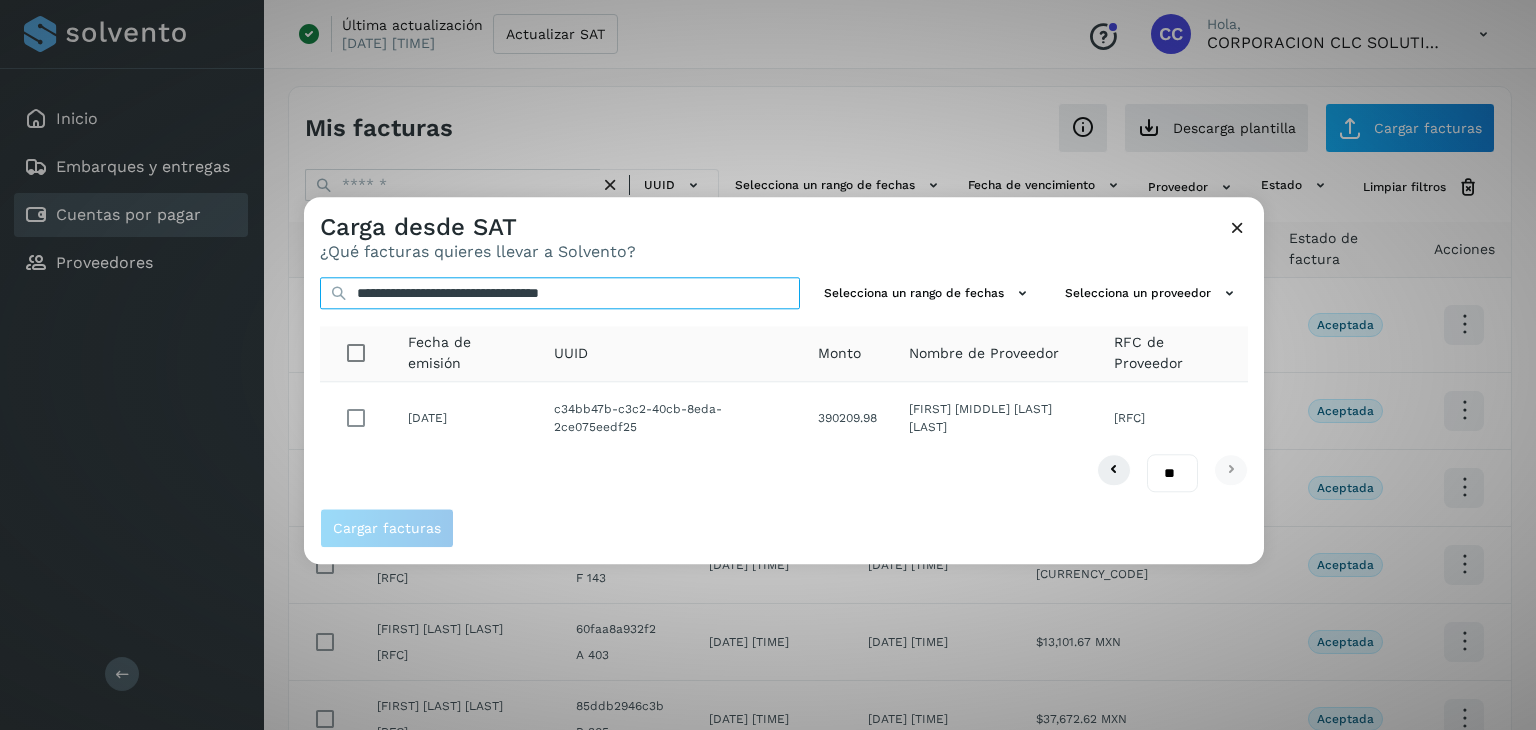 type on "**********" 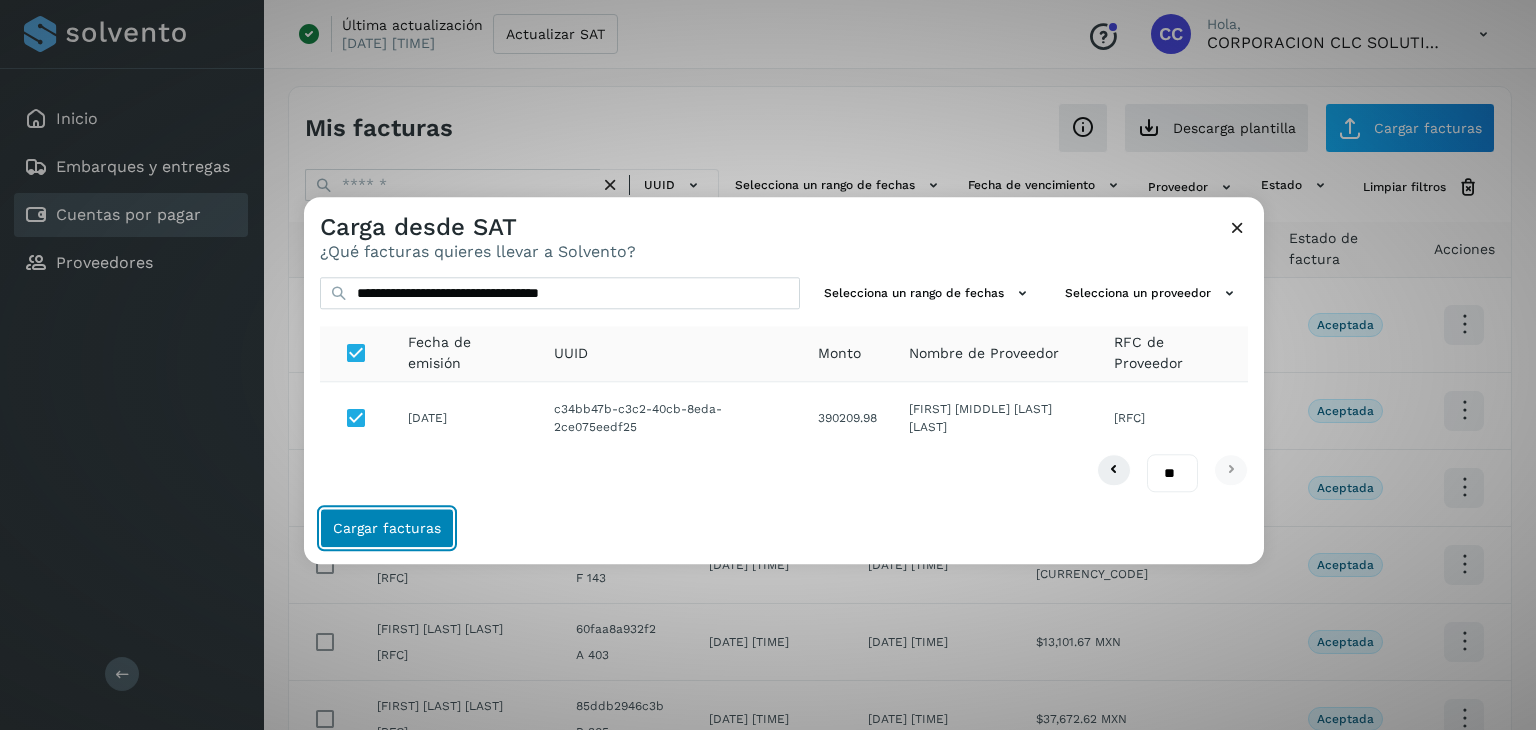 click on "Cargar facturas" 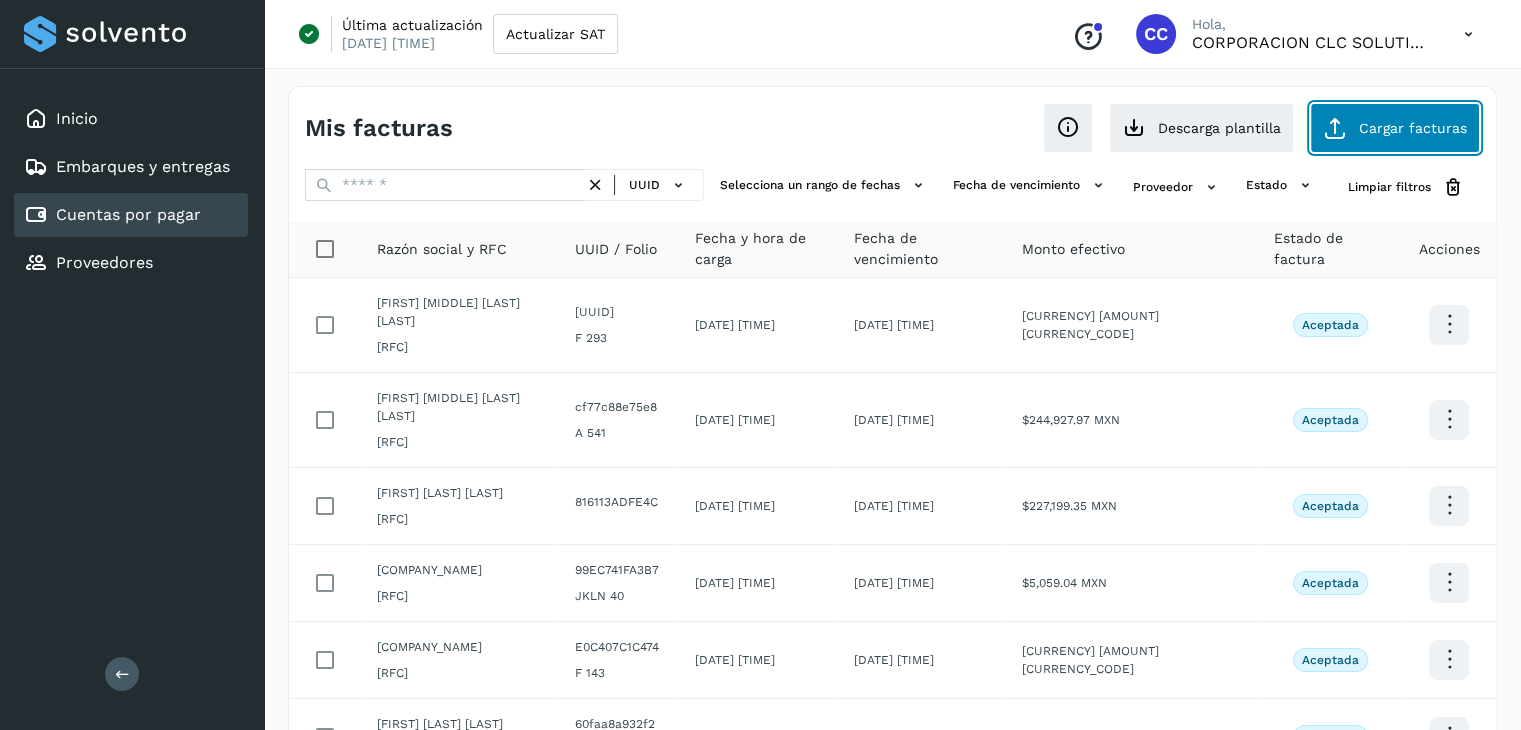 click on "Cargar facturas" 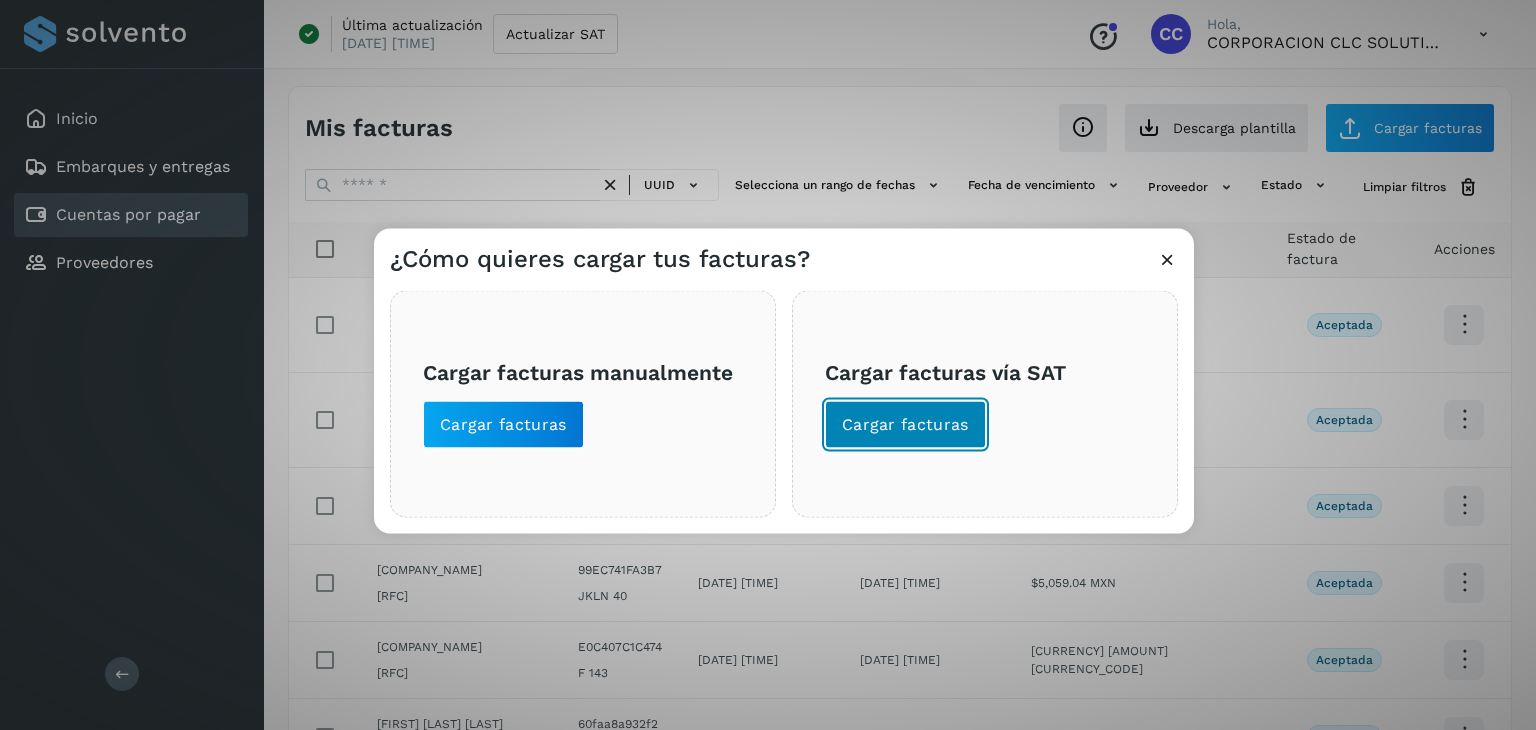 click on "Cargar facturas" 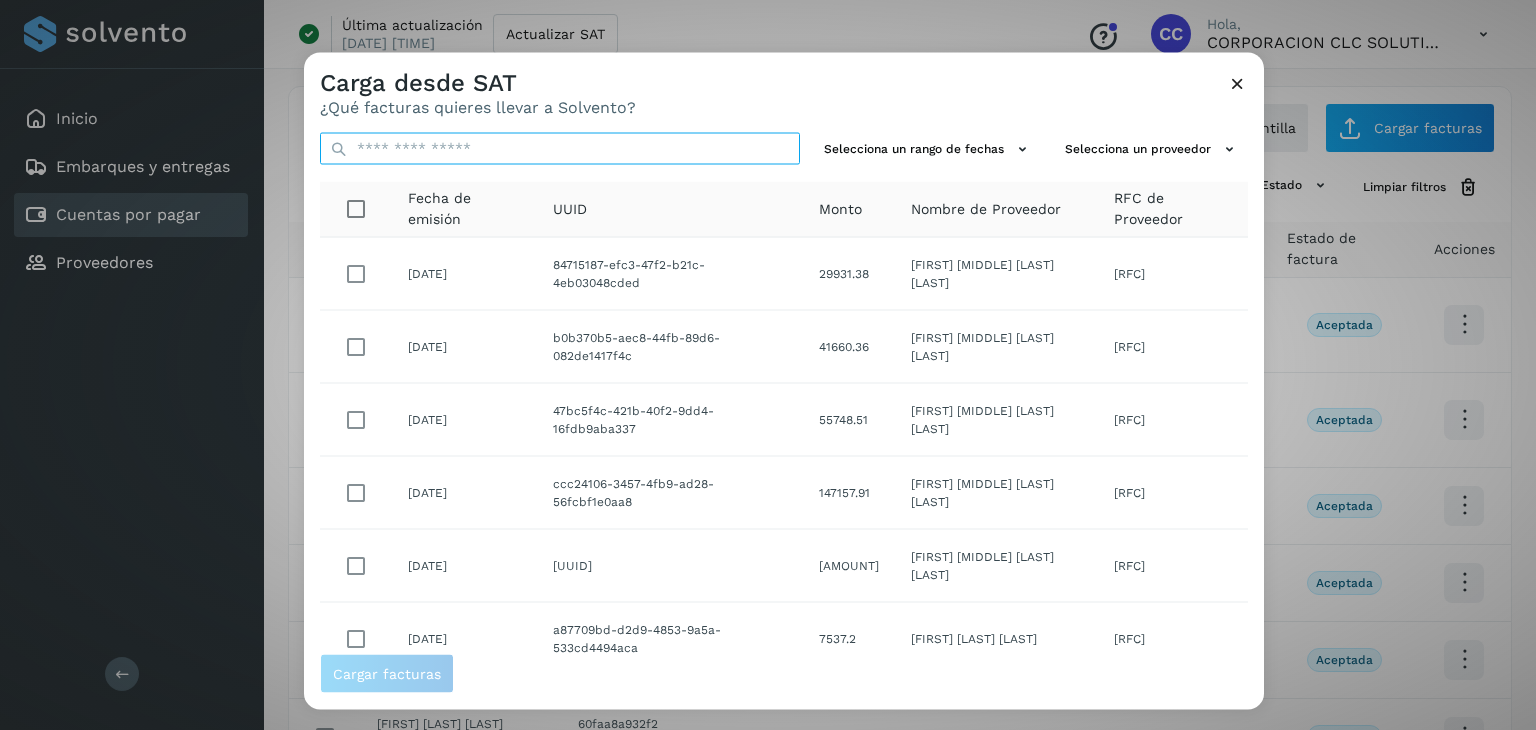 click at bounding box center (560, 149) 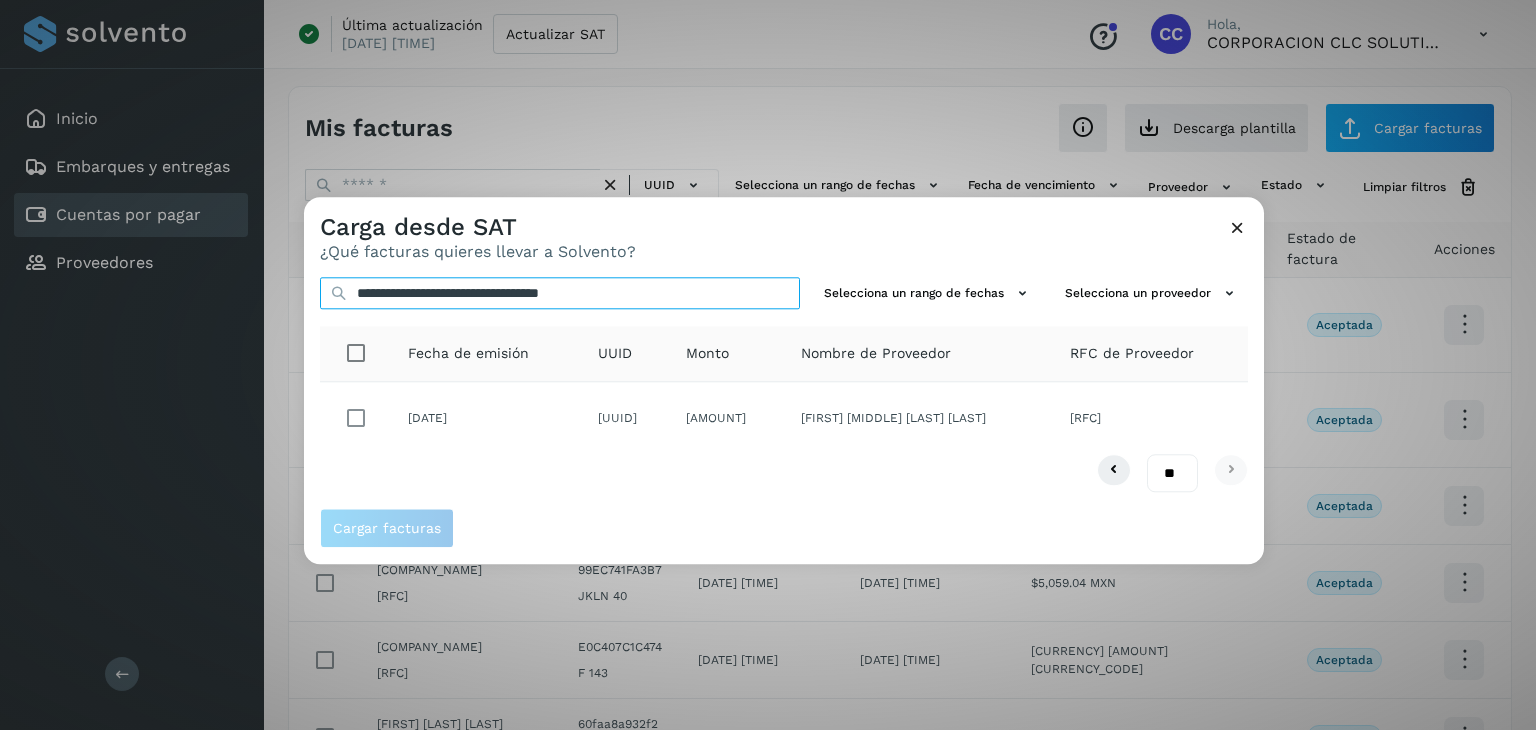 type on "**********" 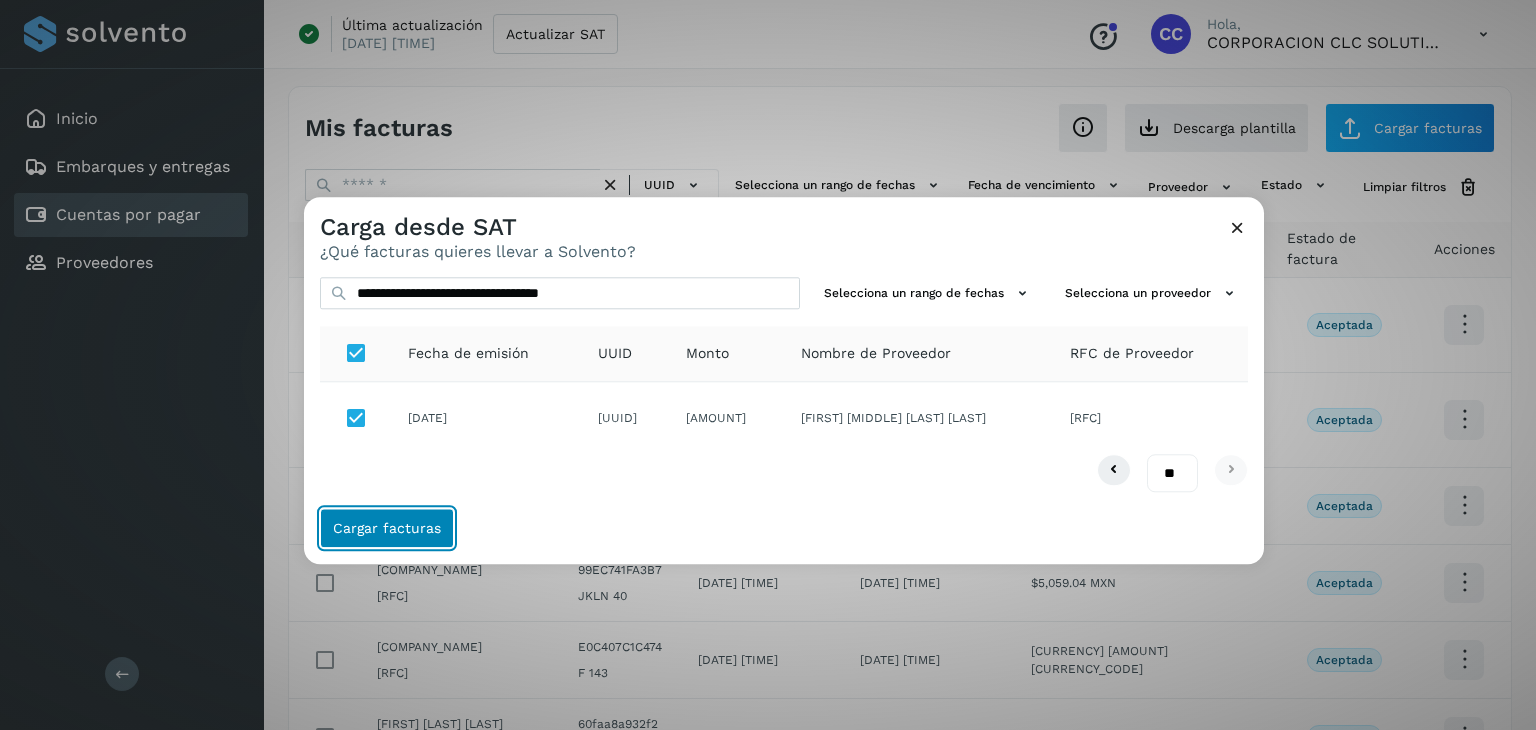 click on "Cargar facturas" 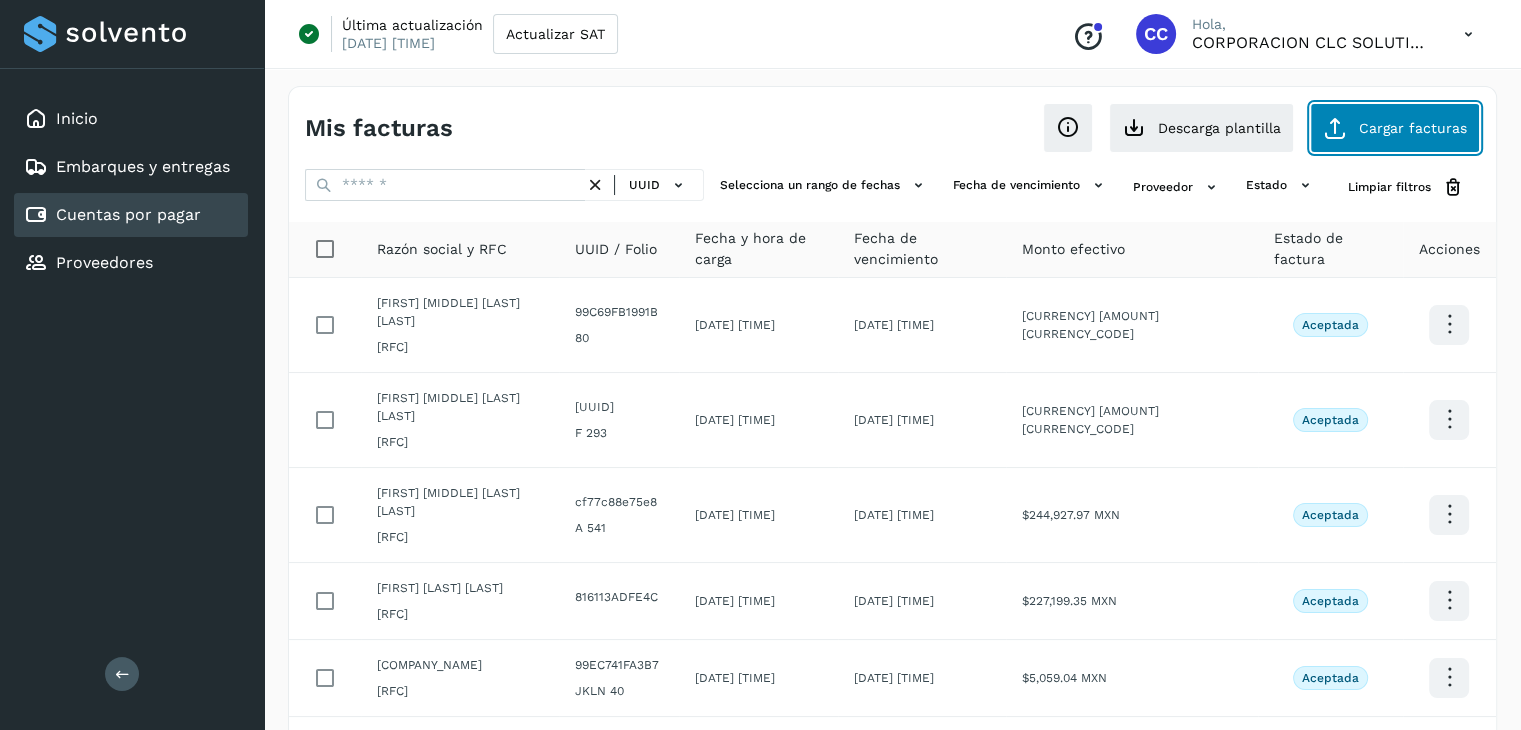 click on "Cargar facturas" 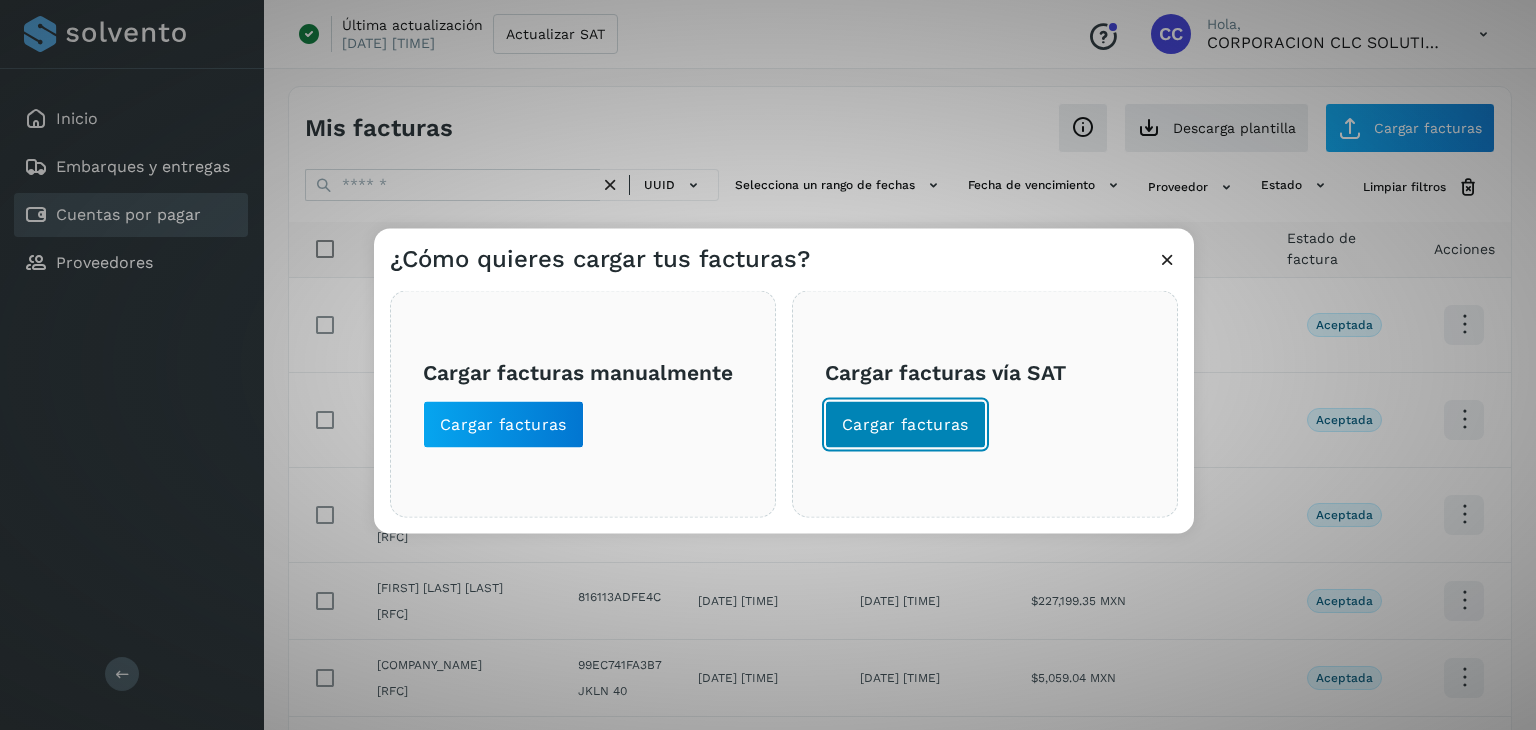 click on "Cargar facturas" at bounding box center (905, 425) 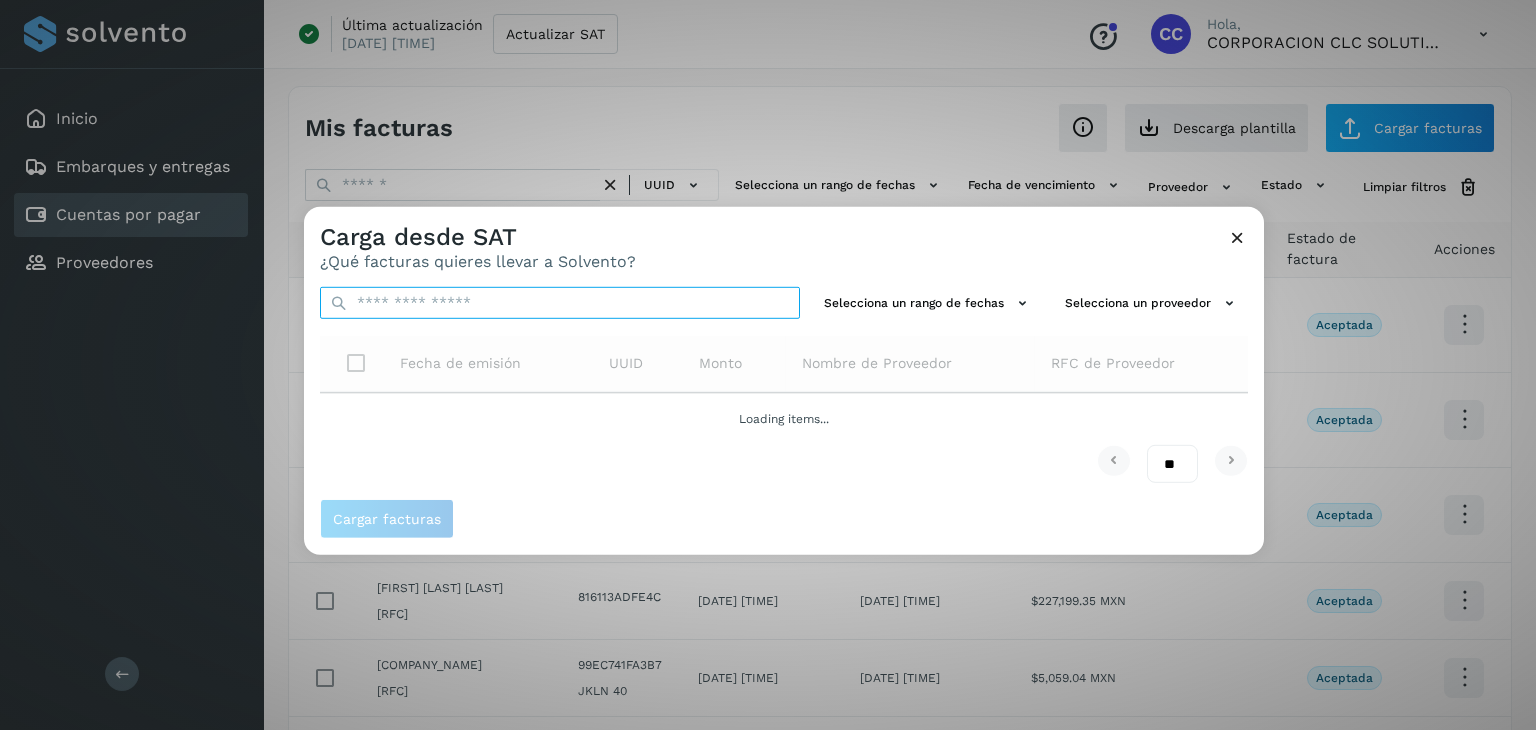 click at bounding box center [560, 303] 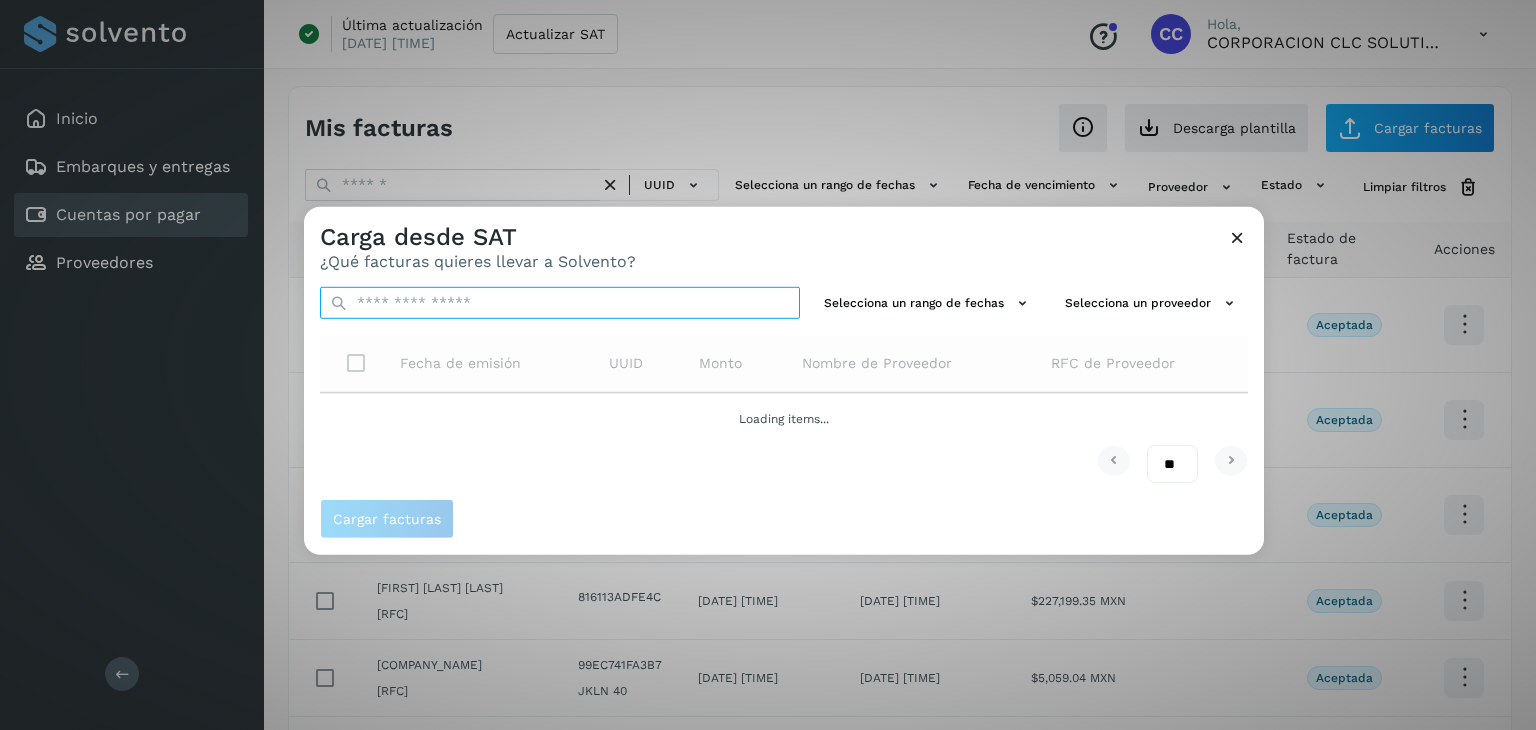 paste on "**********" 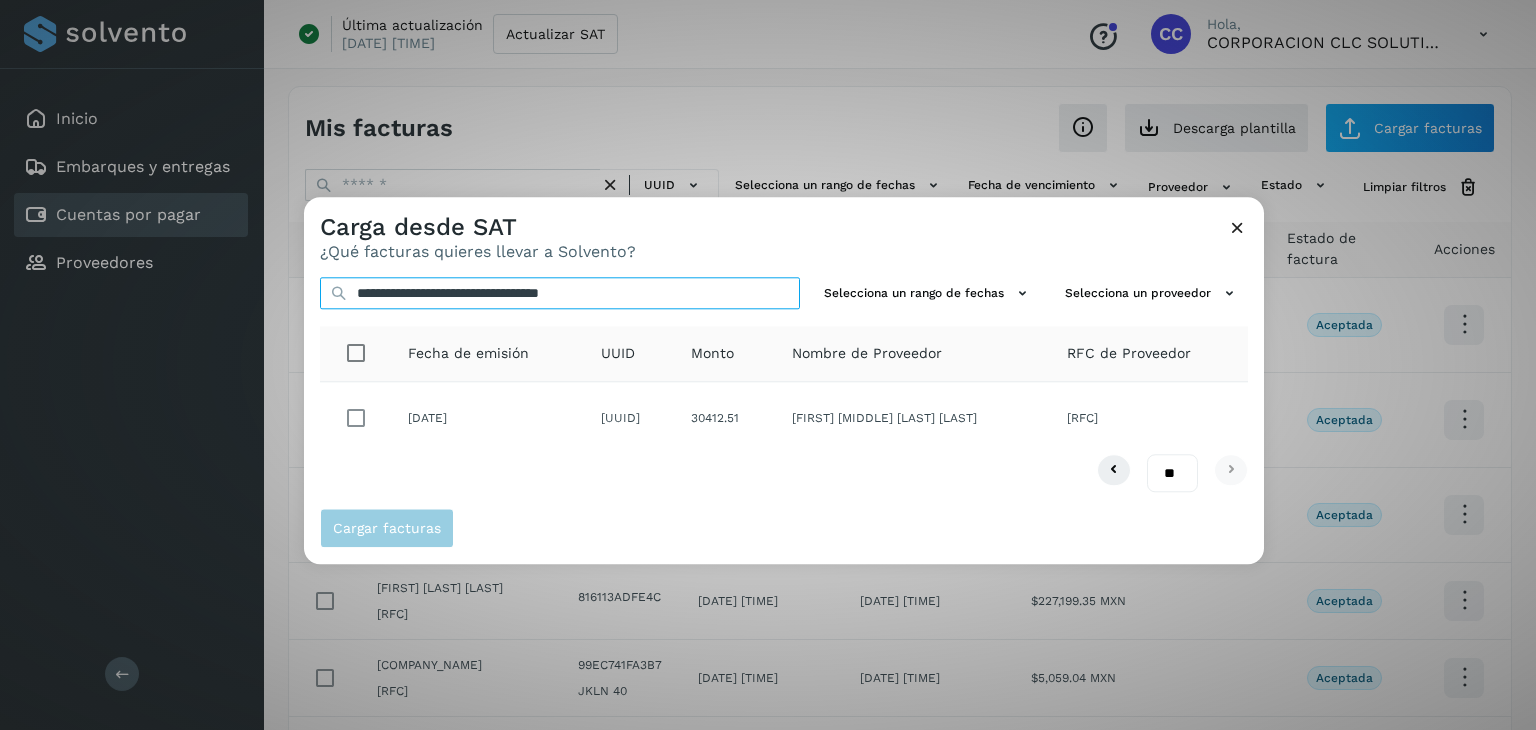 type on "**********" 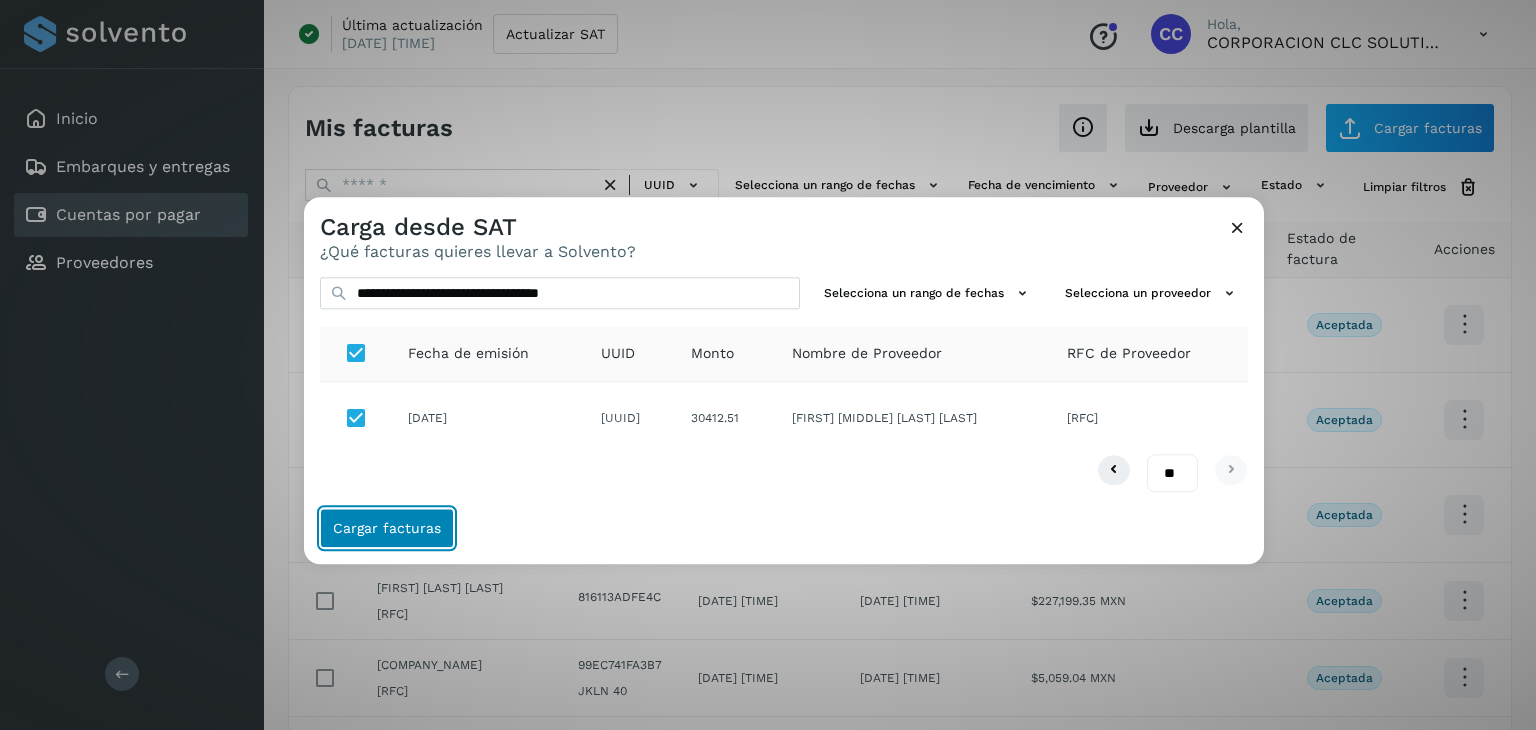 click on "Cargar facturas" at bounding box center (387, 529) 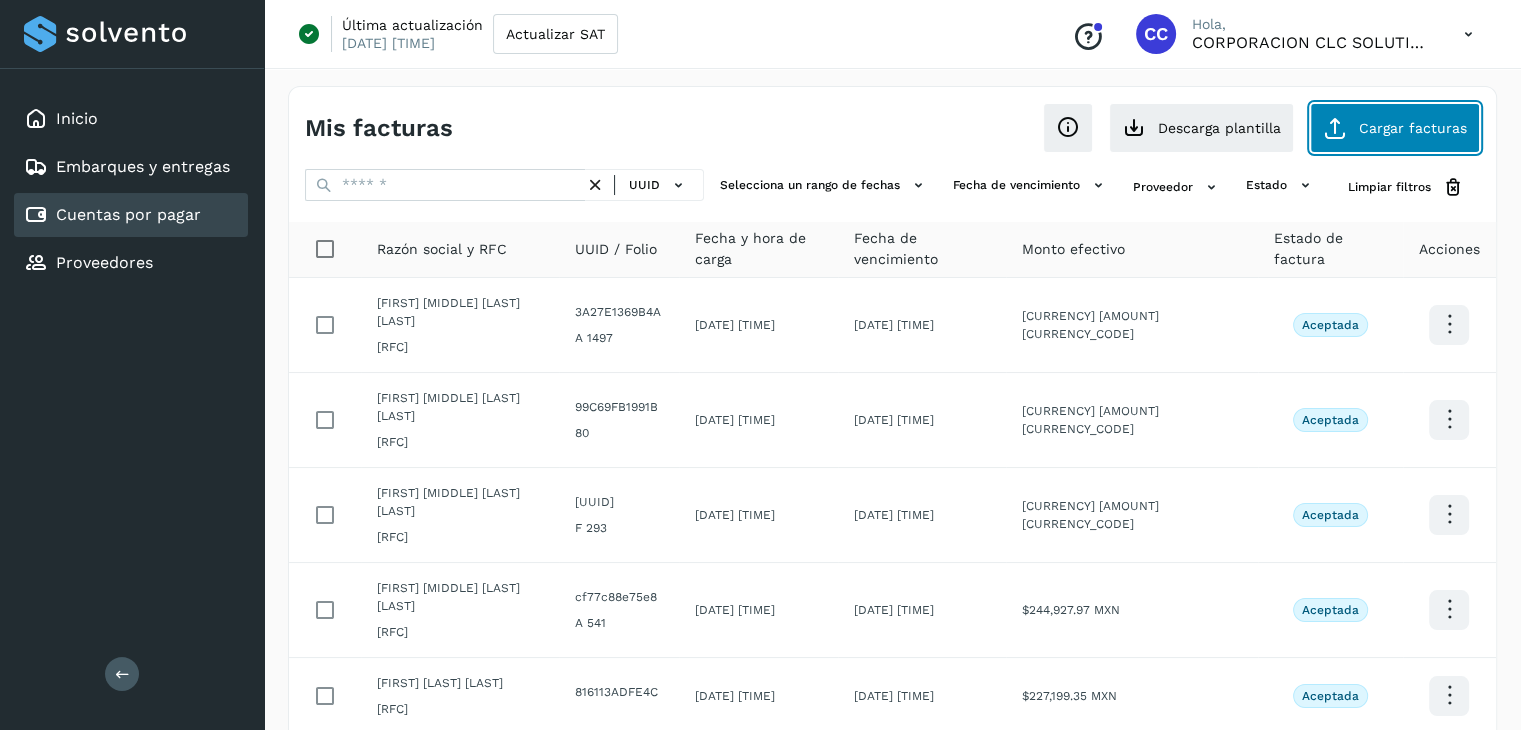 click on "Cargar facturas" 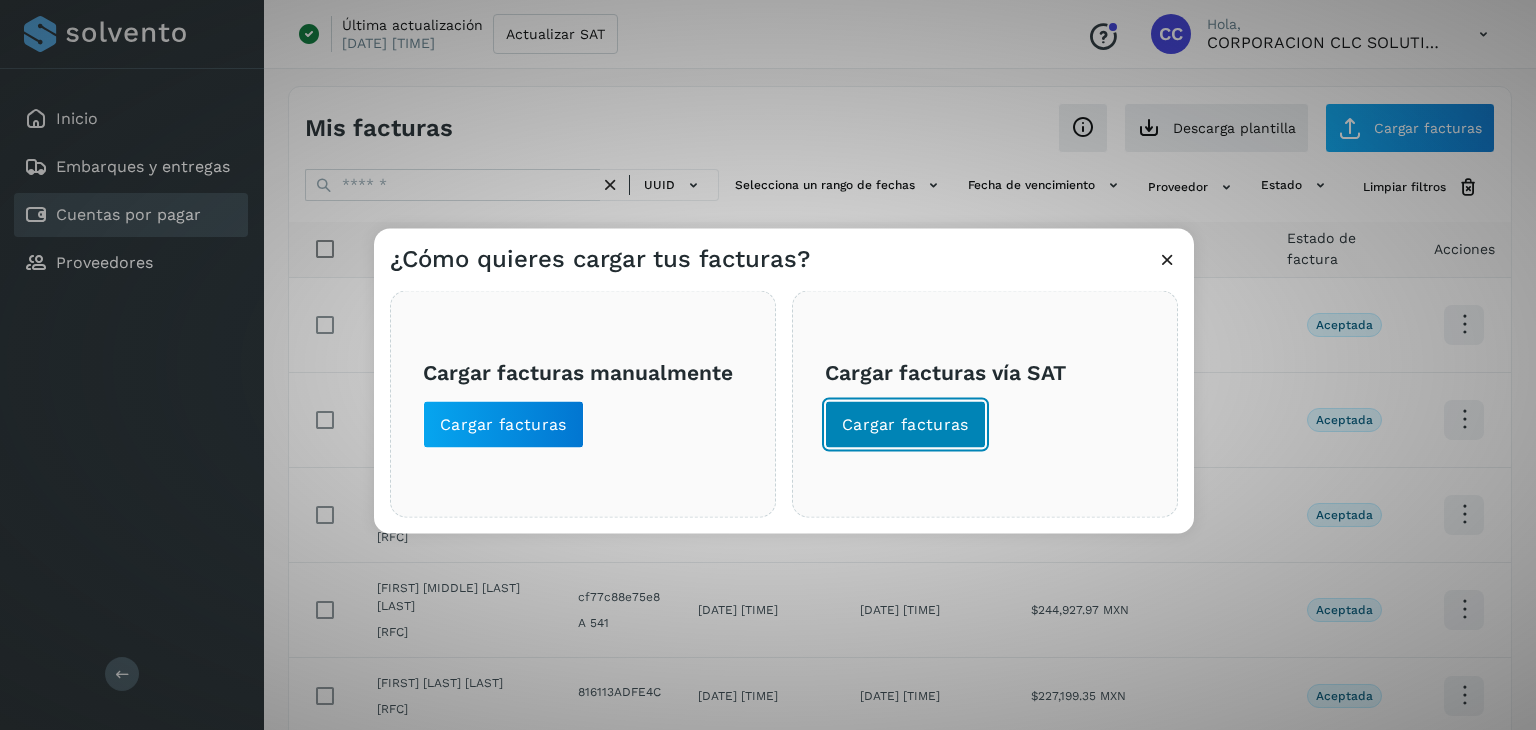 click on "Cargar facturas" 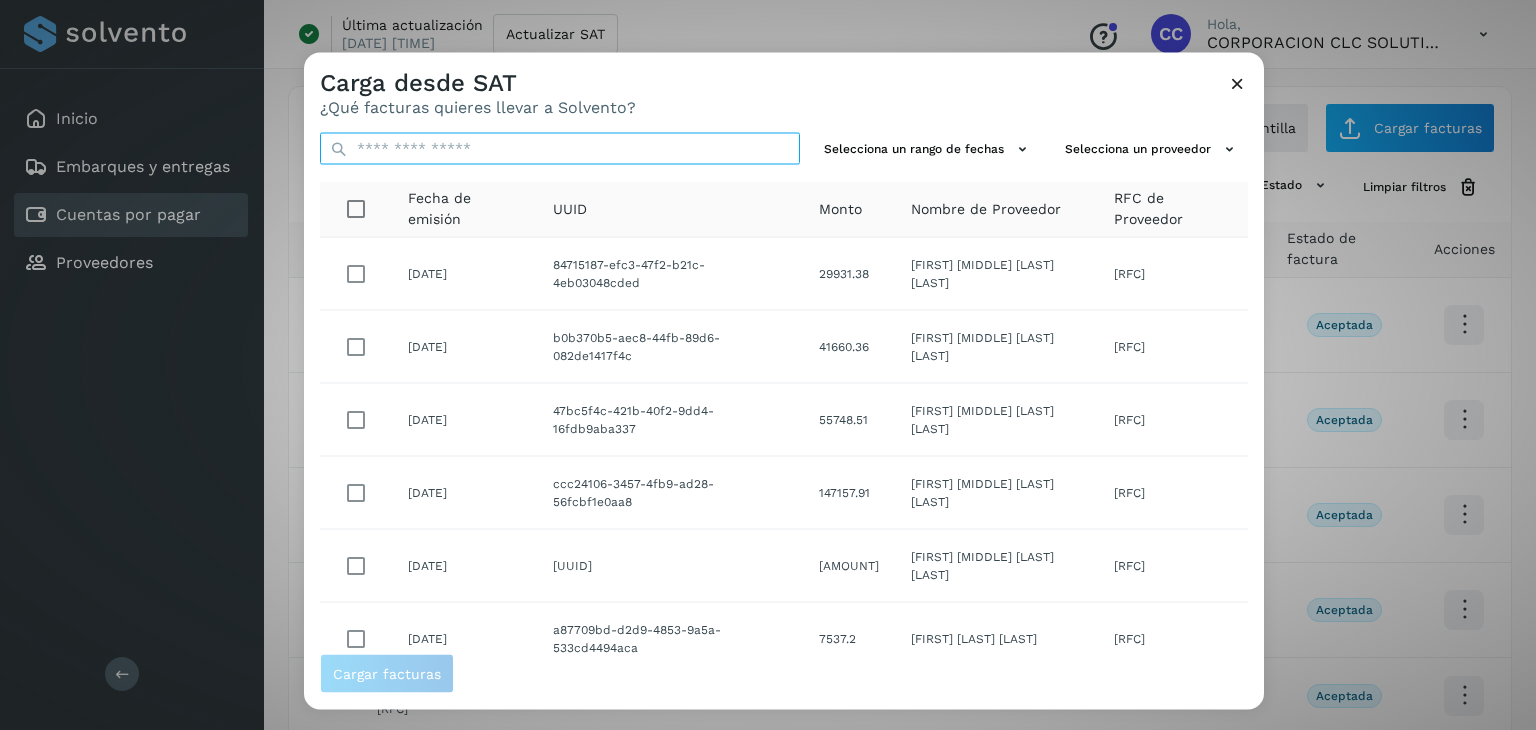 click at bounding box center [560, 149] 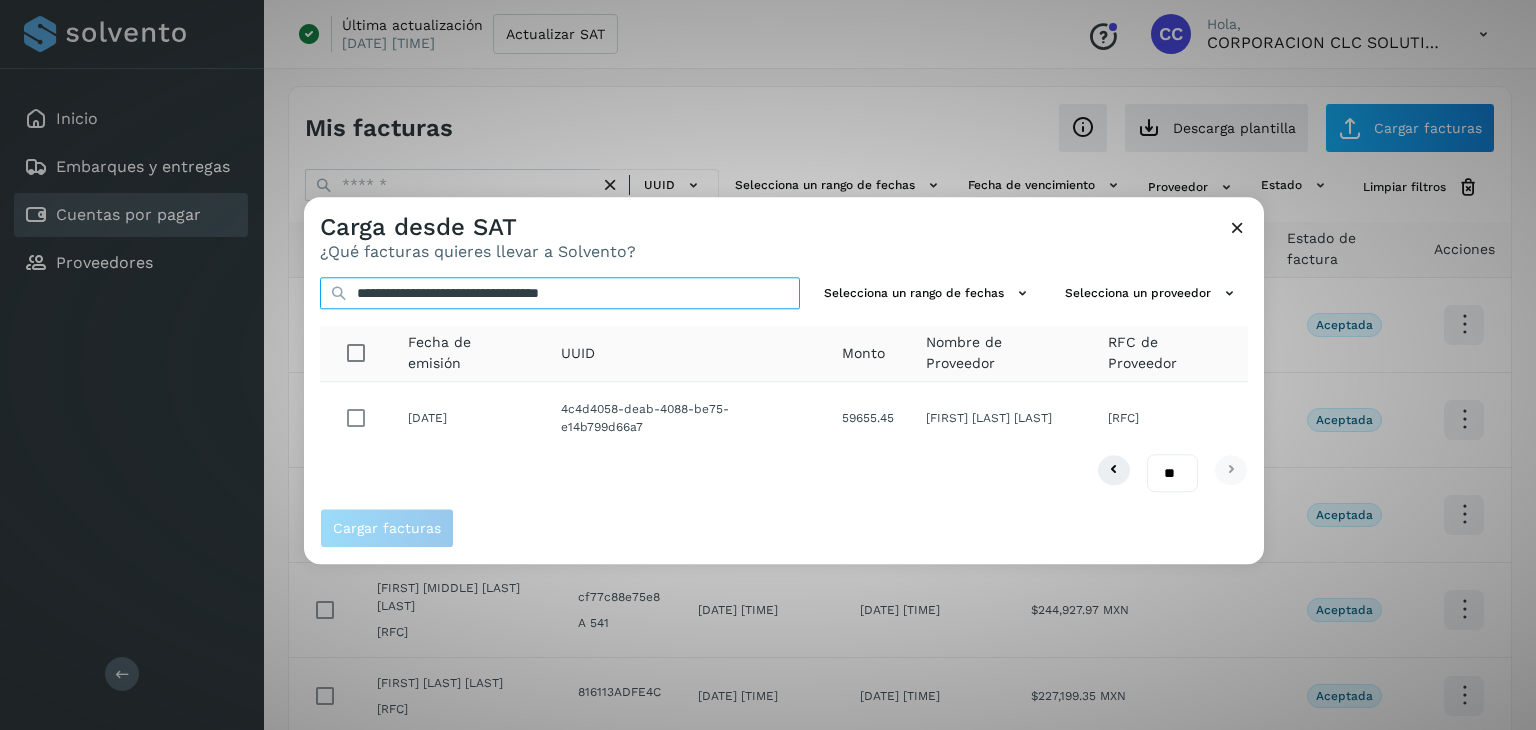 type on "**********" 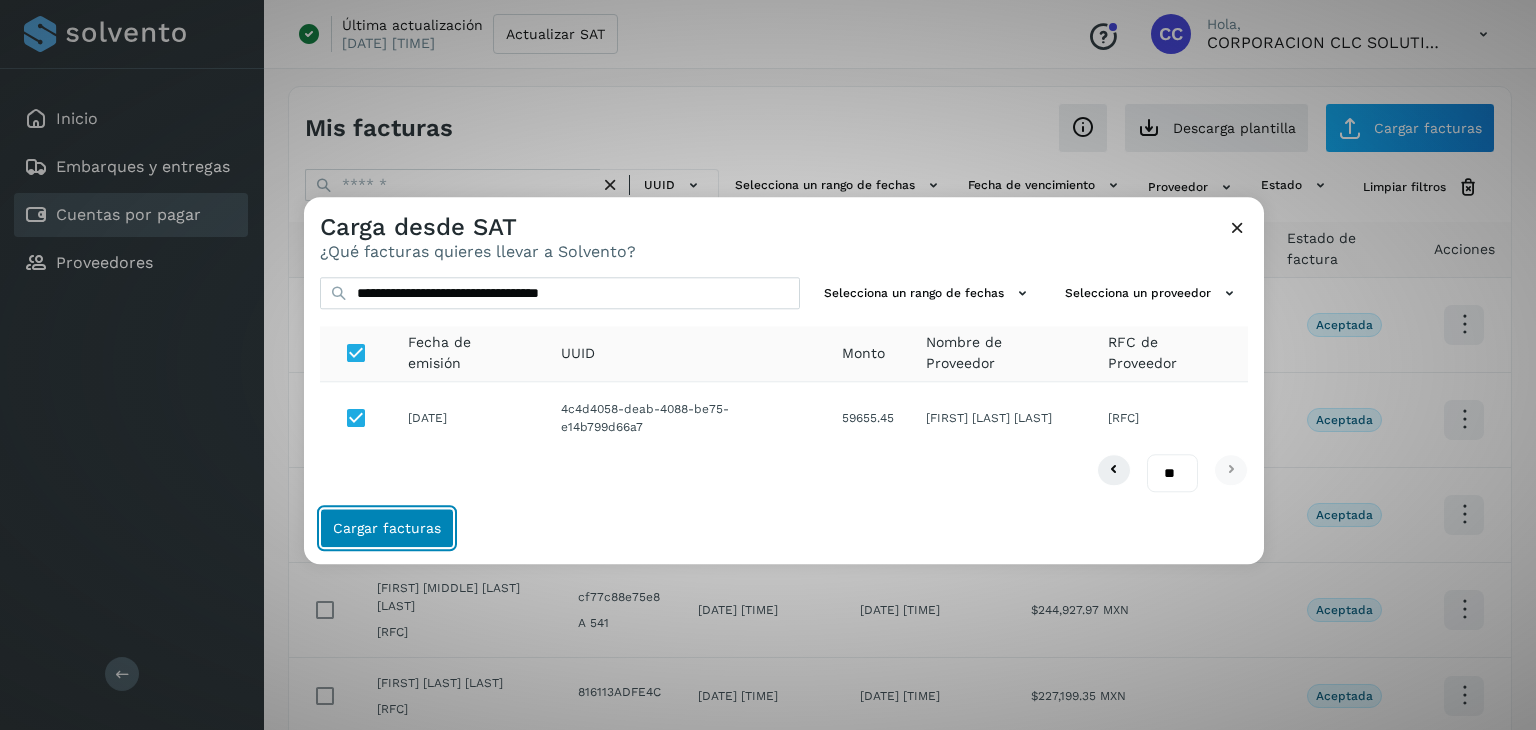 click on "Cargar facturas" 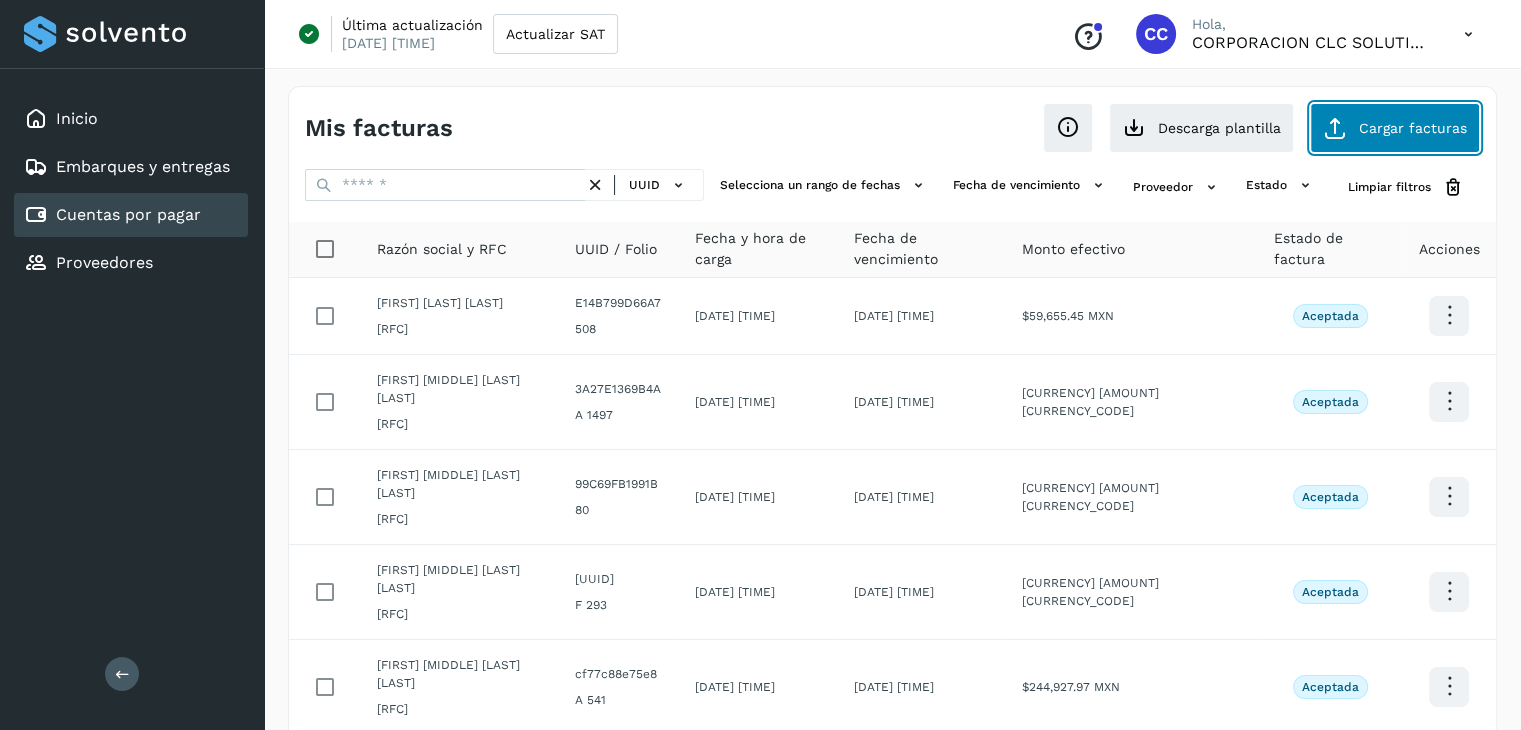 click on "Cargar facturas" 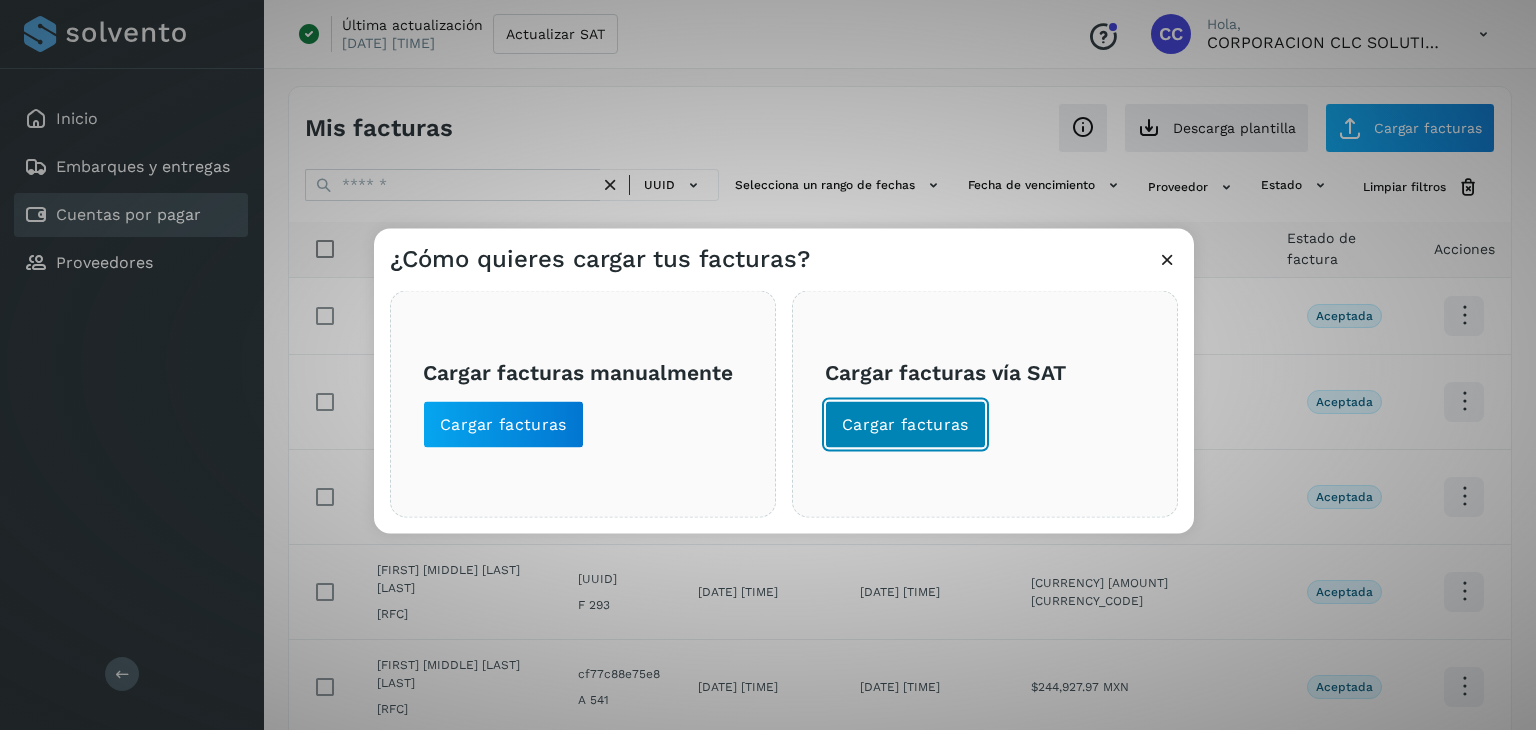 click on "Cargar facturas" 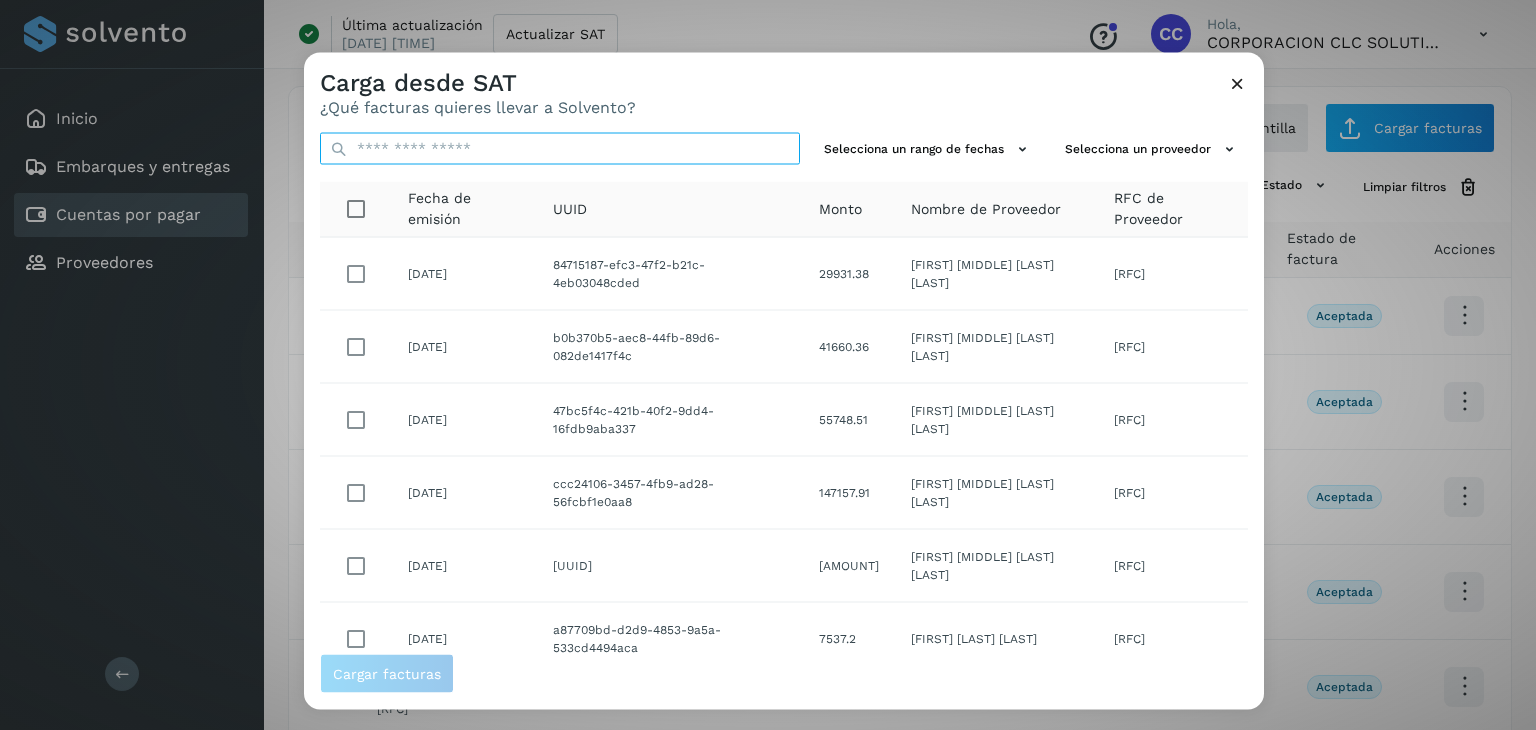click at bounding box center [560, 149] 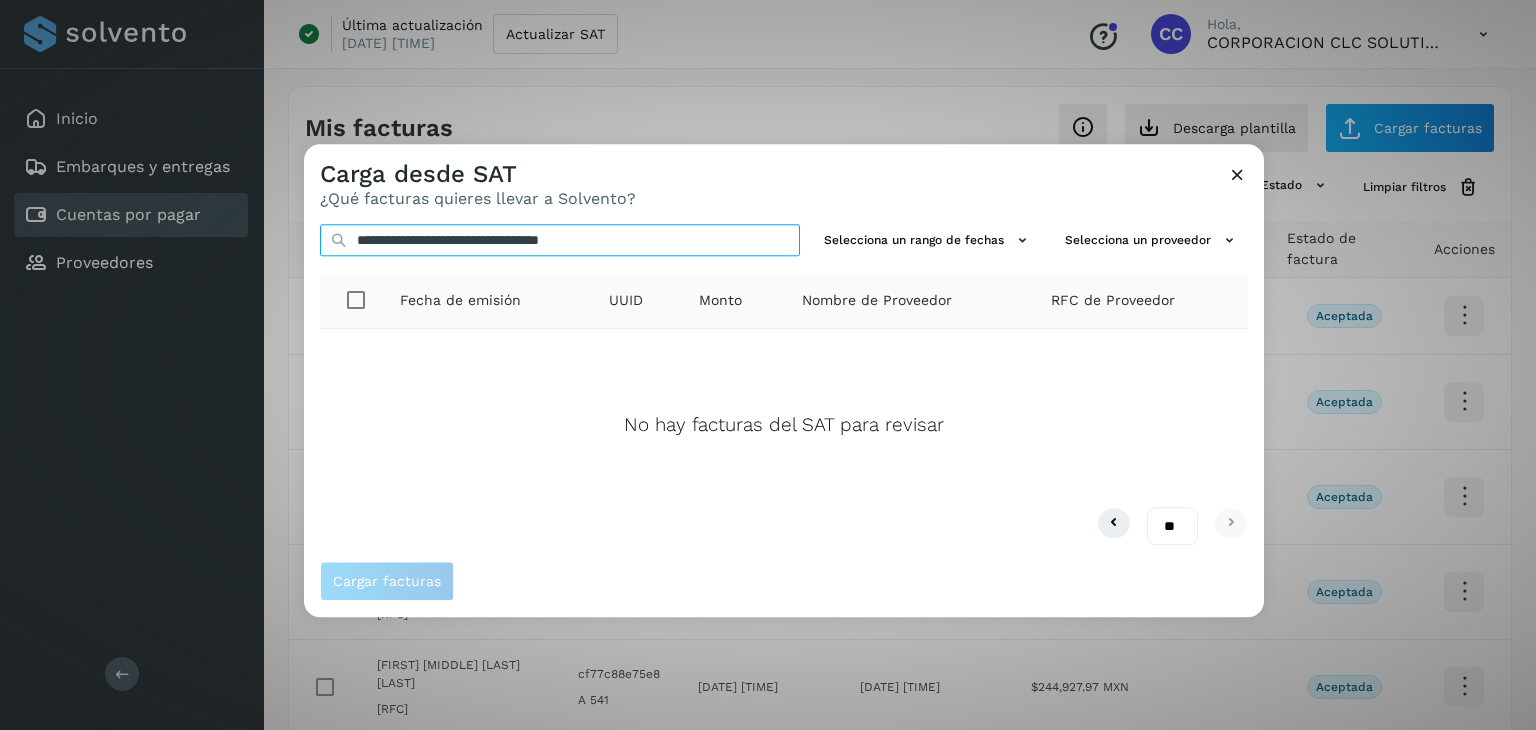 type on "**********" 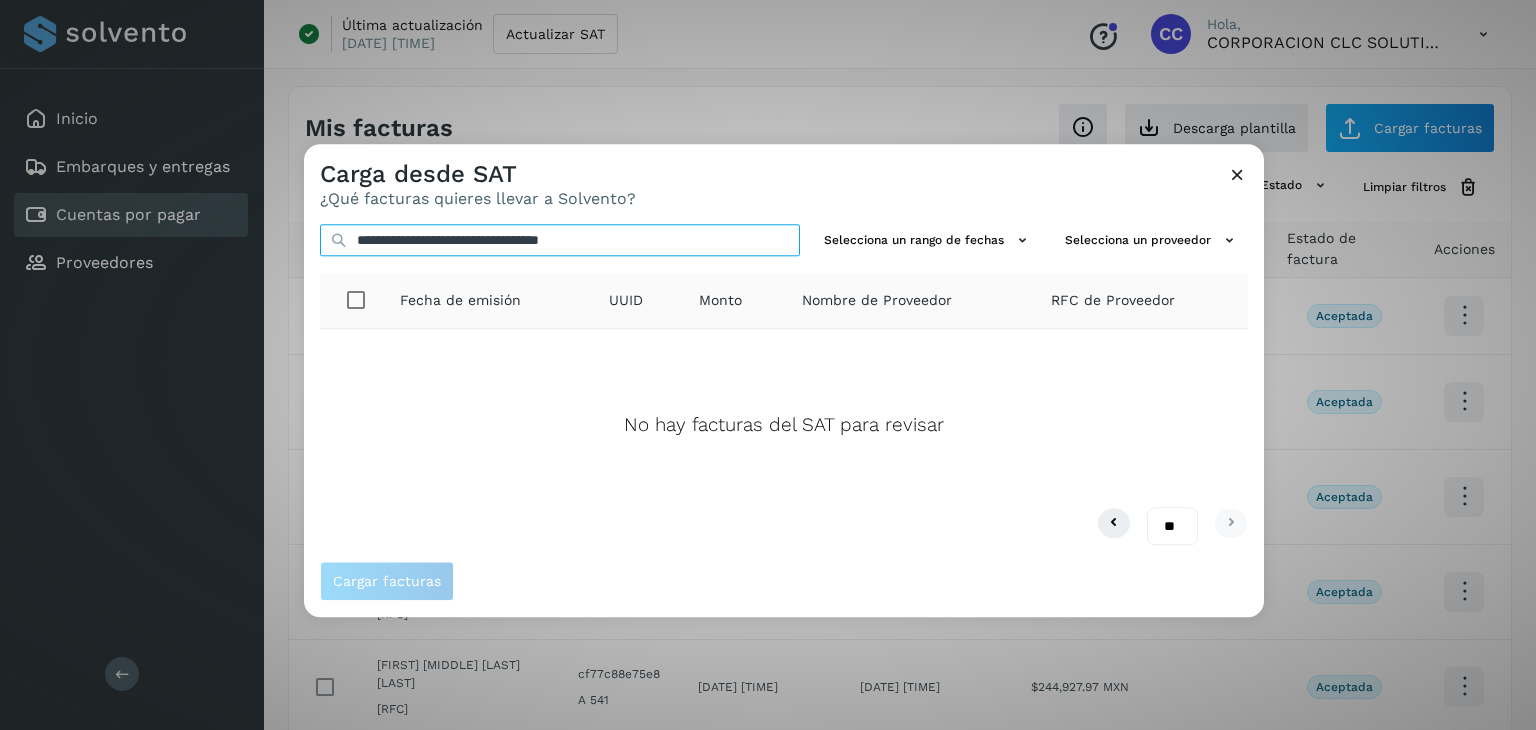 drag, startPoint x: 695, startPoint y: 246, endPoint x: 303, endPoint y: 218, distance: 392.99872 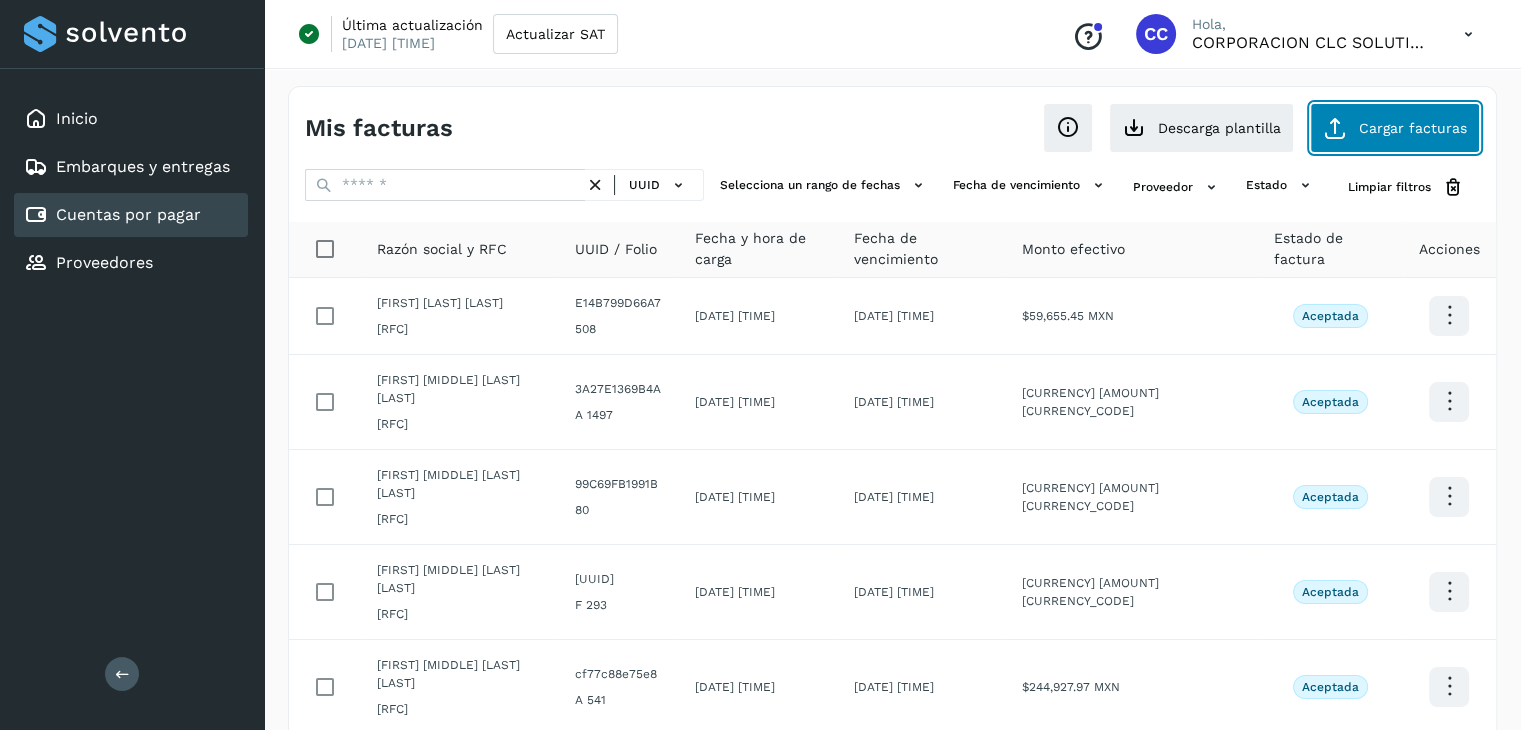 click on "Cargar facturas" 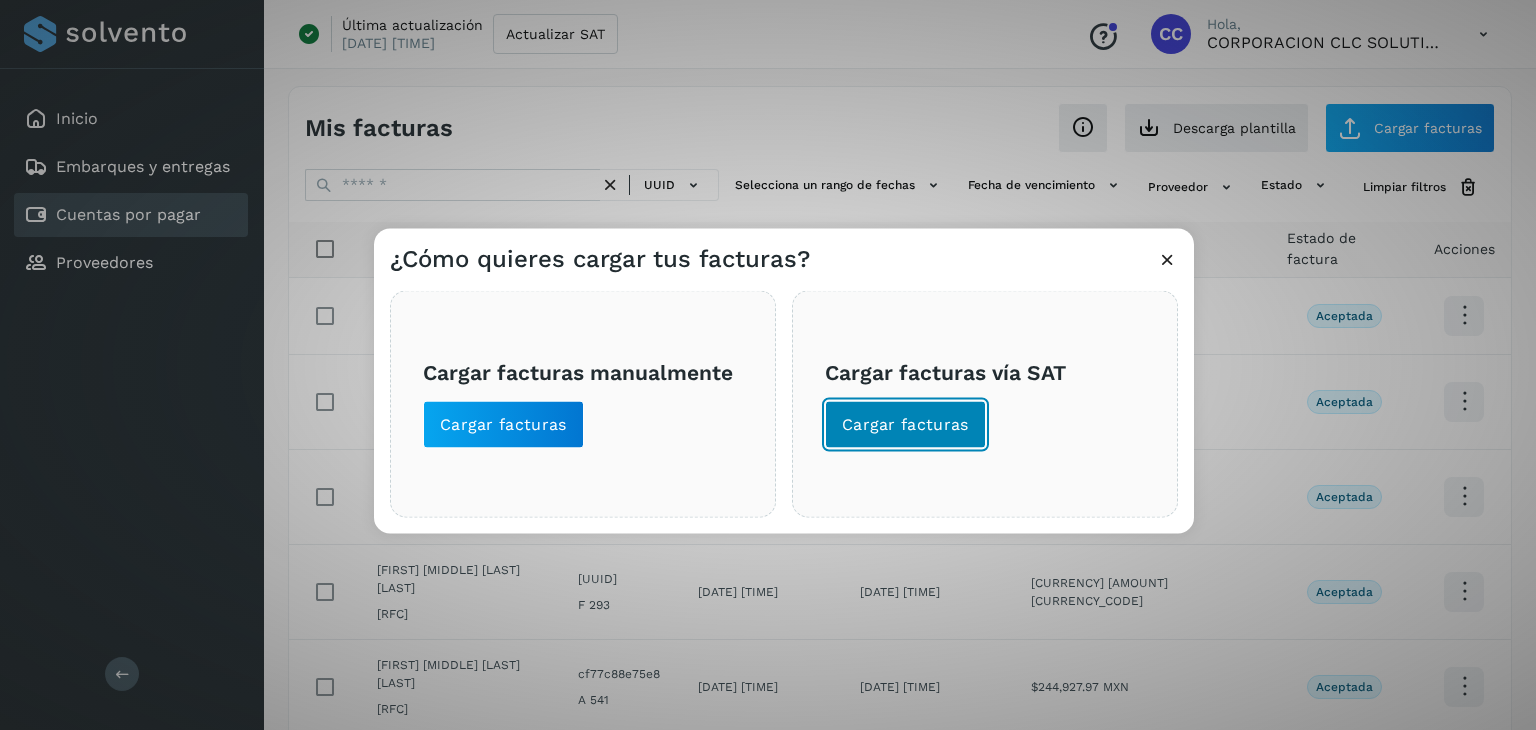 click on "Cargar facturas" at bounding box center [905, 425] 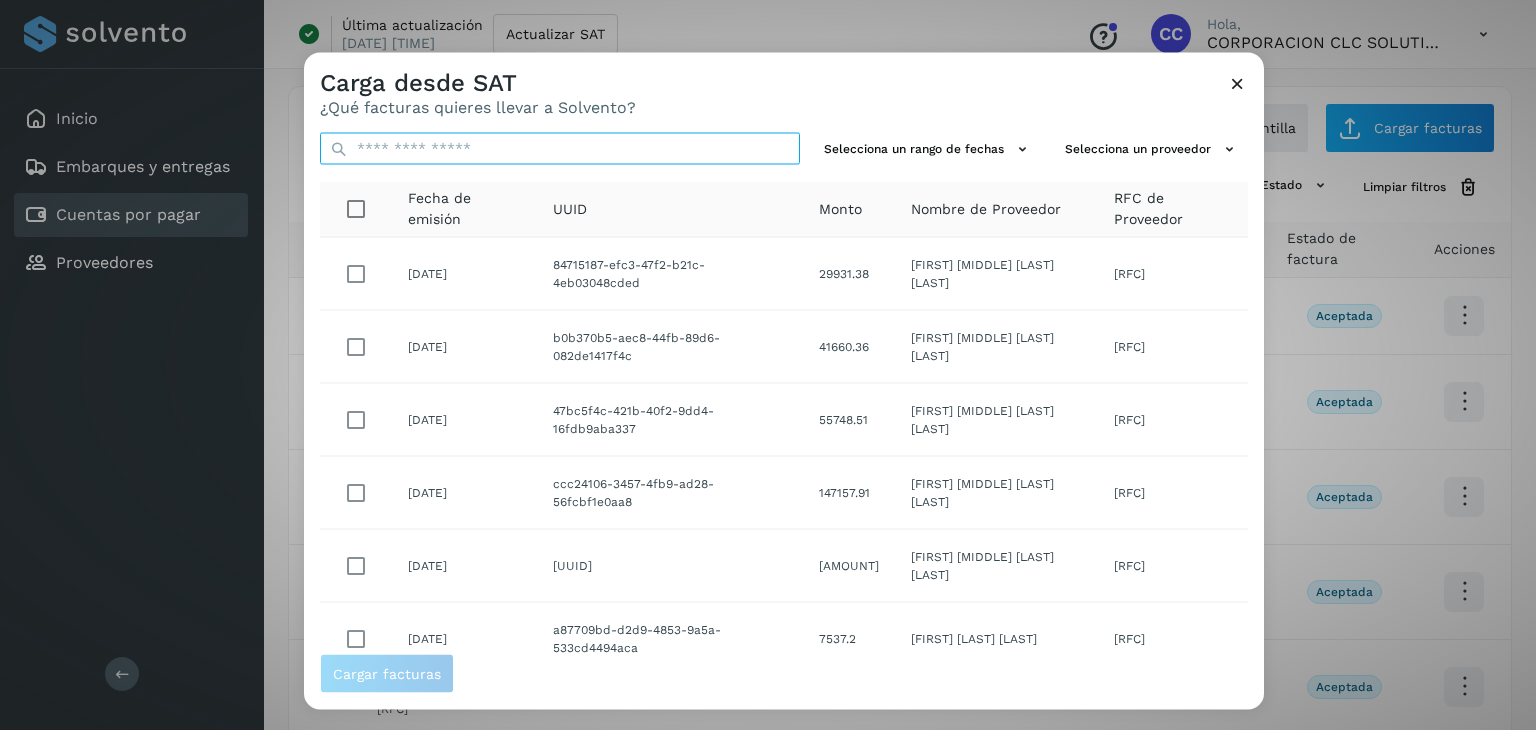 click at bounding box center [560, 149] 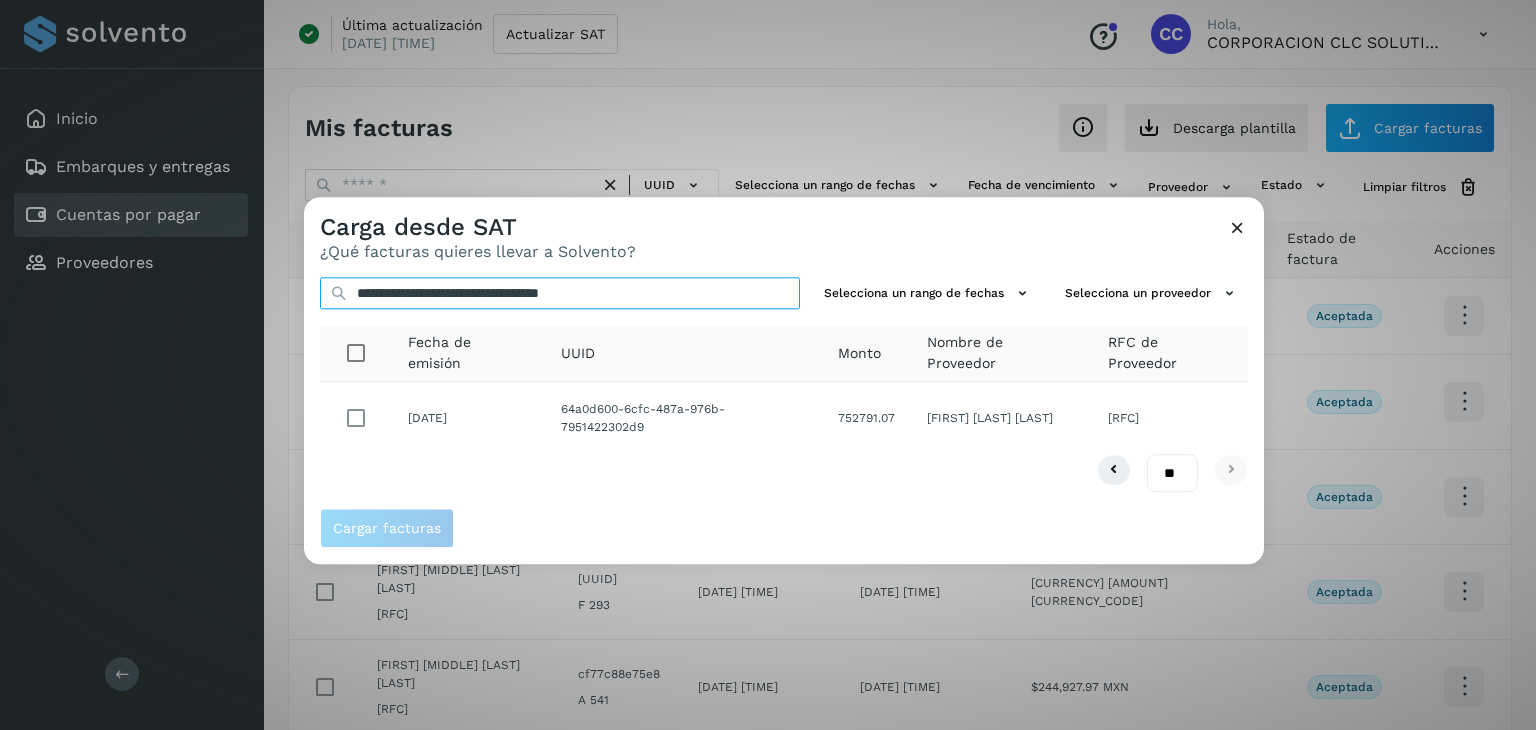 type on "**********" 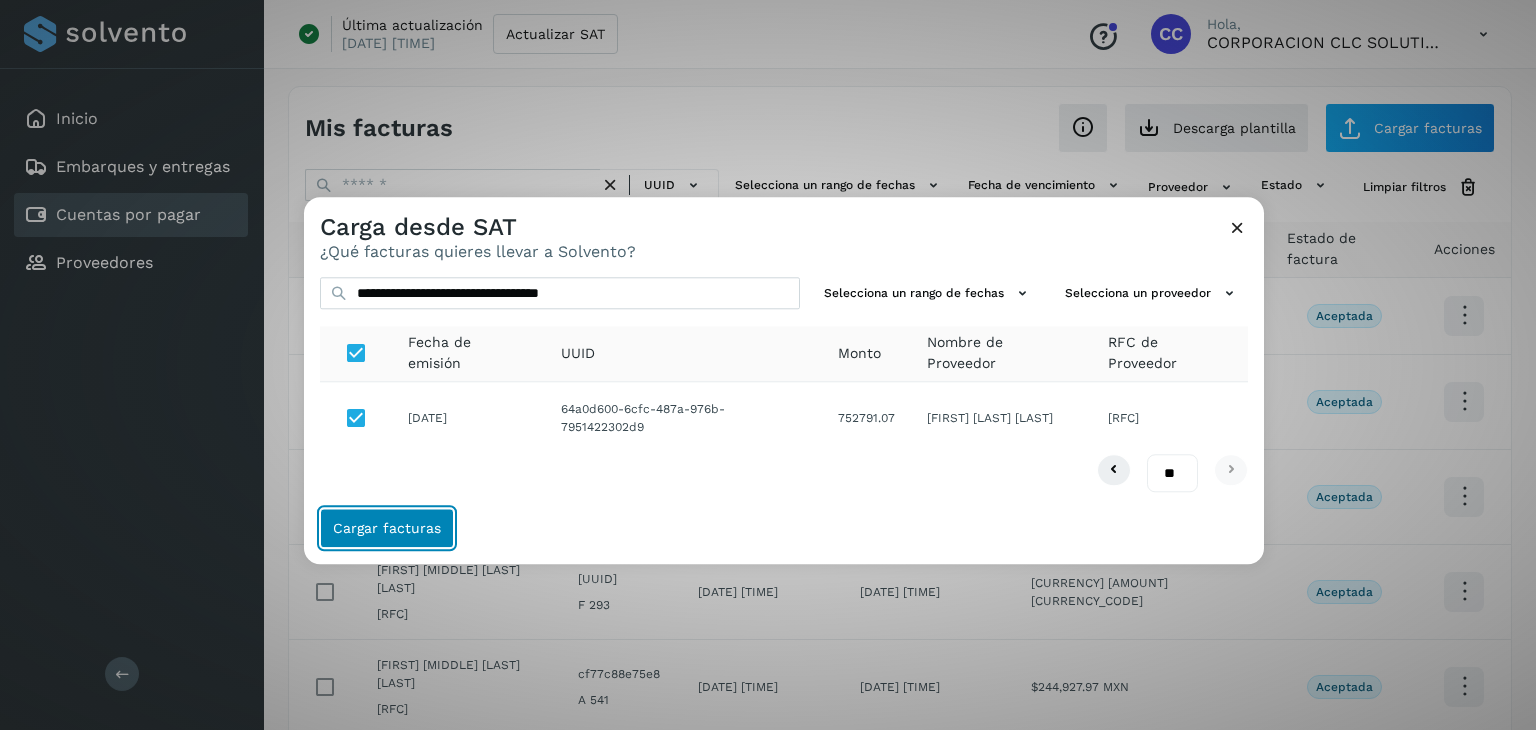 click on "Cargar facturas" 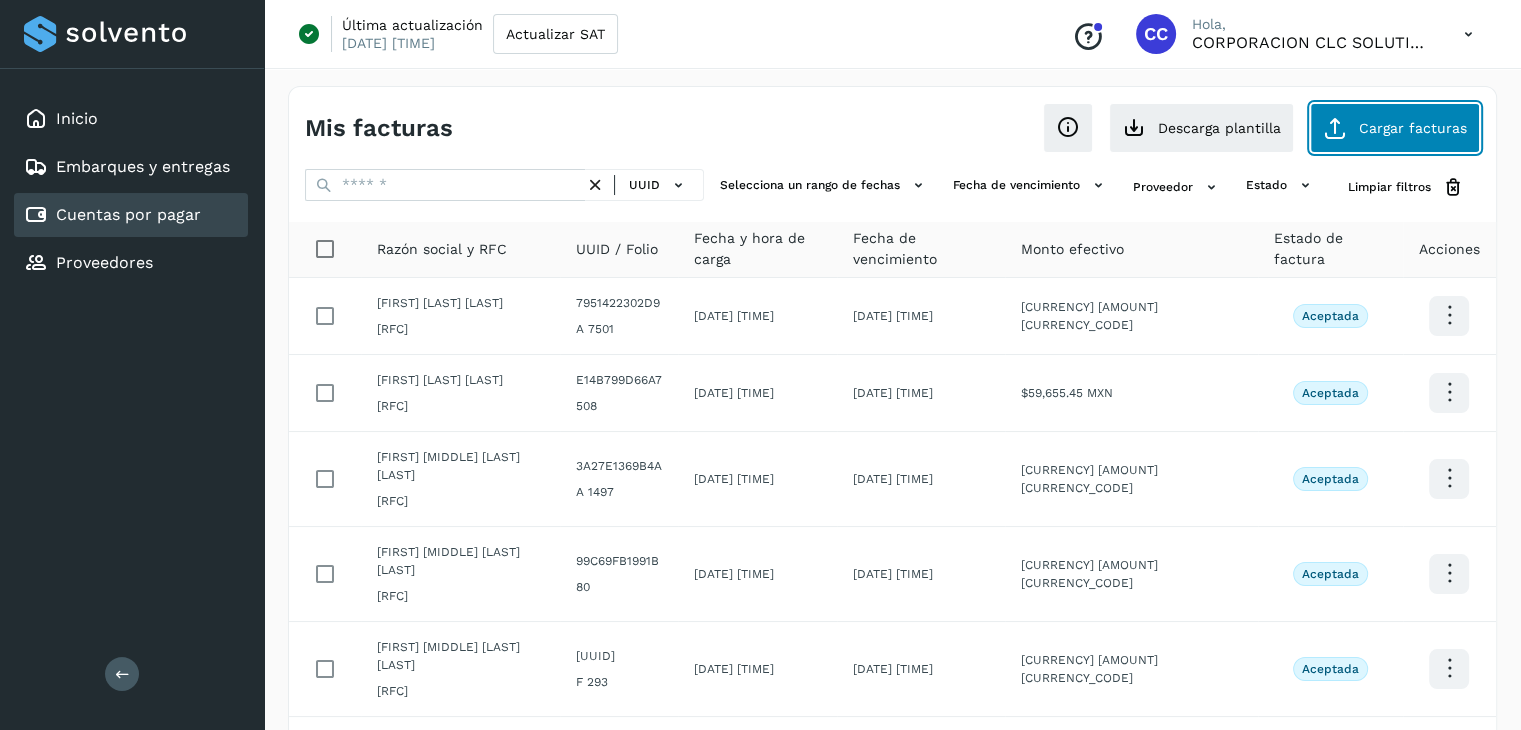 click on "Cargar facturas" 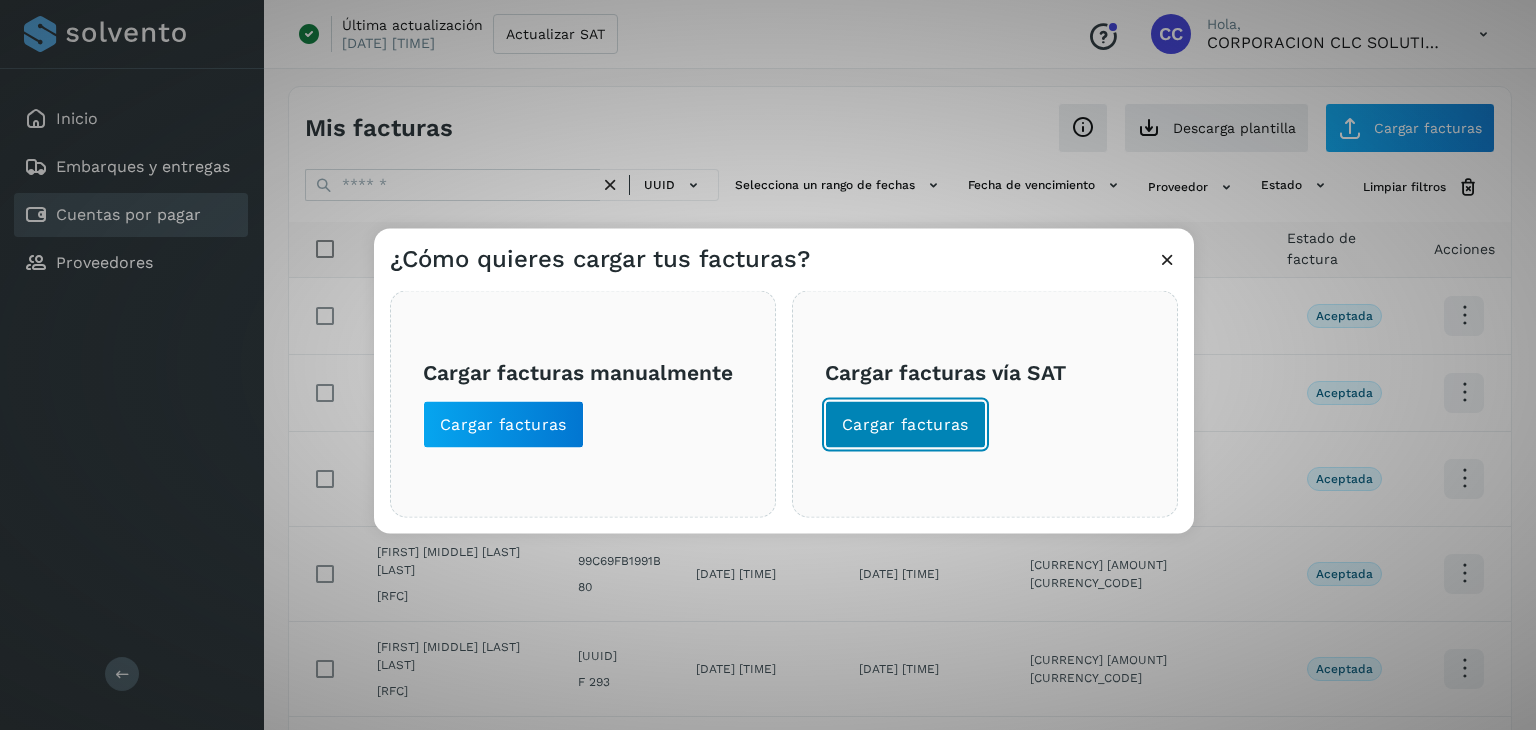 click on "Cargar facturas" 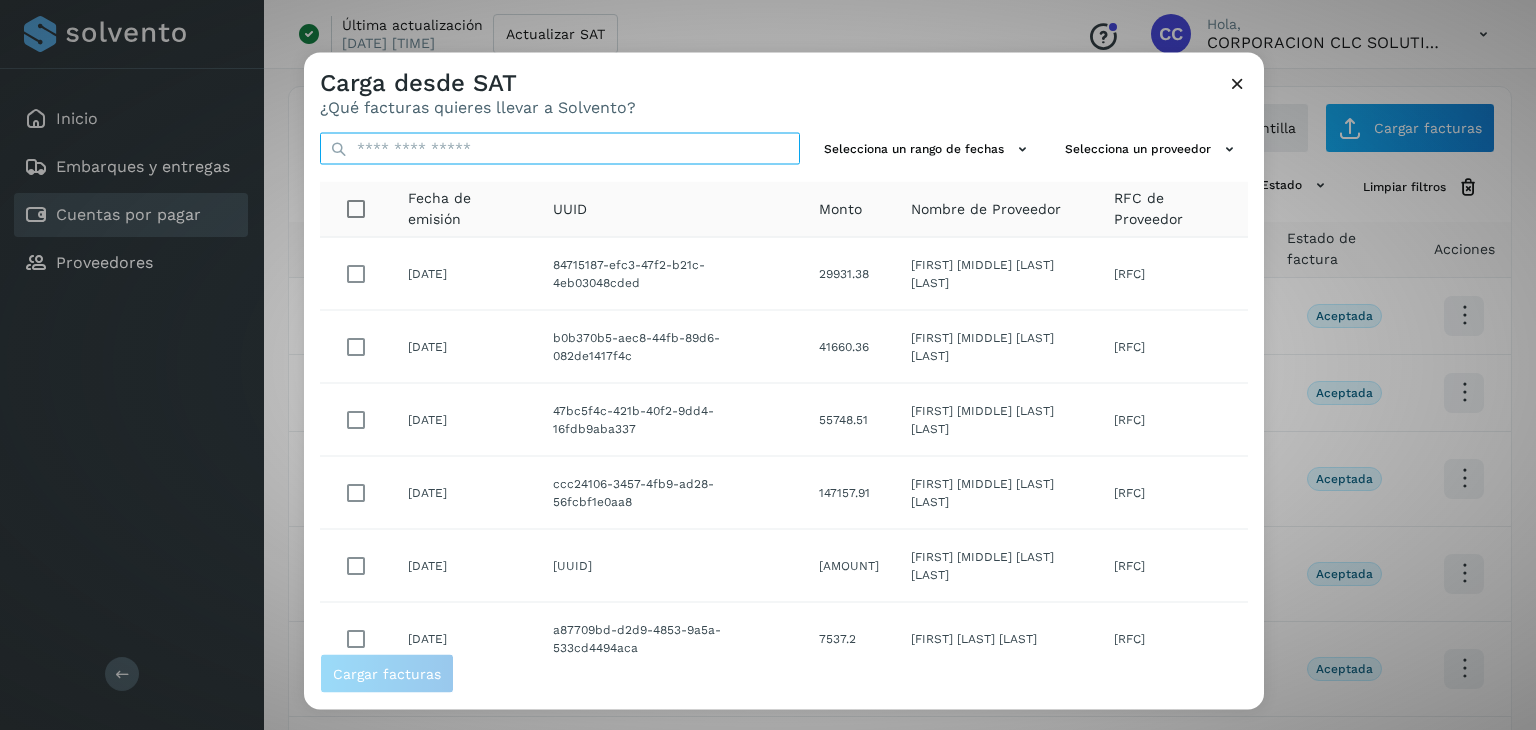 click at bounding box center (560, 149) 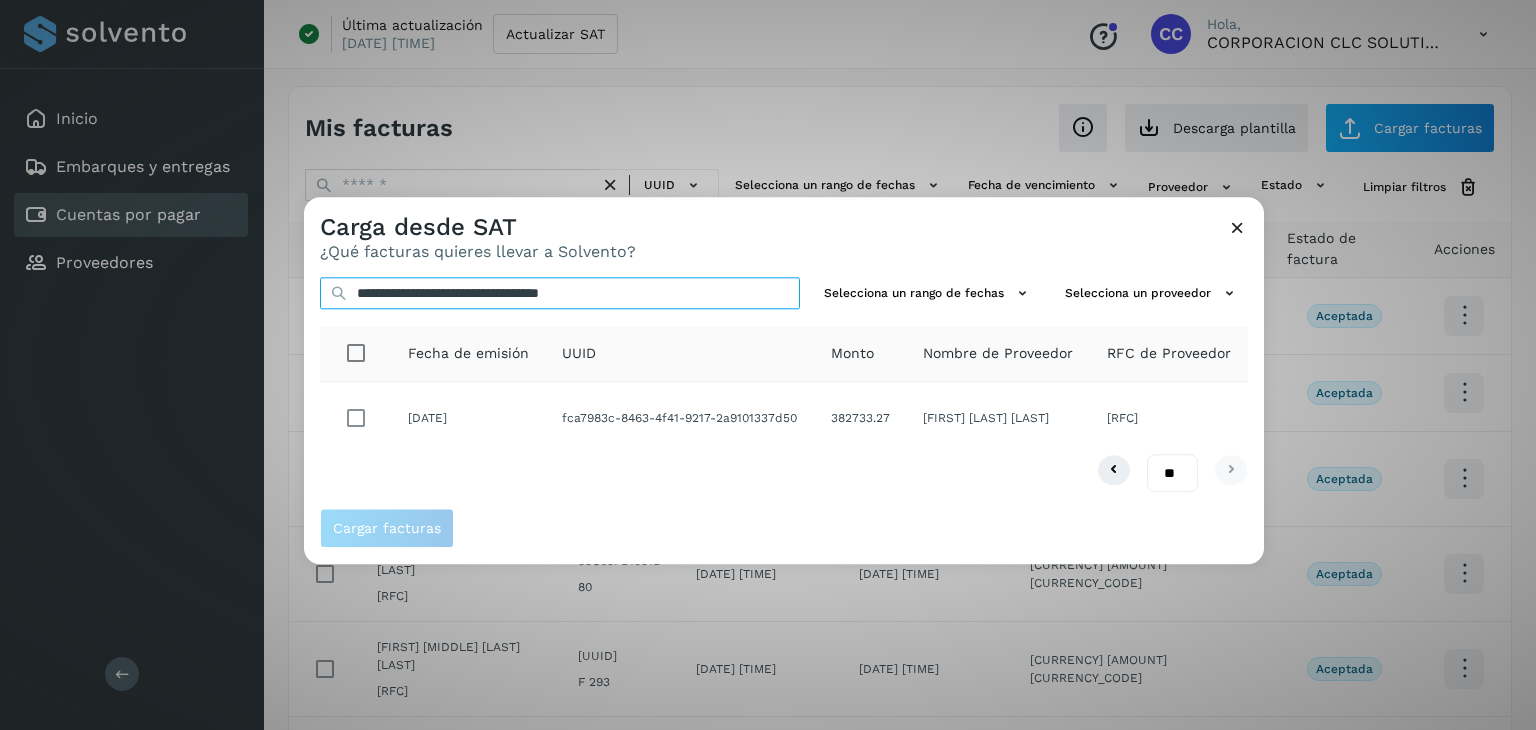 type on "**********" 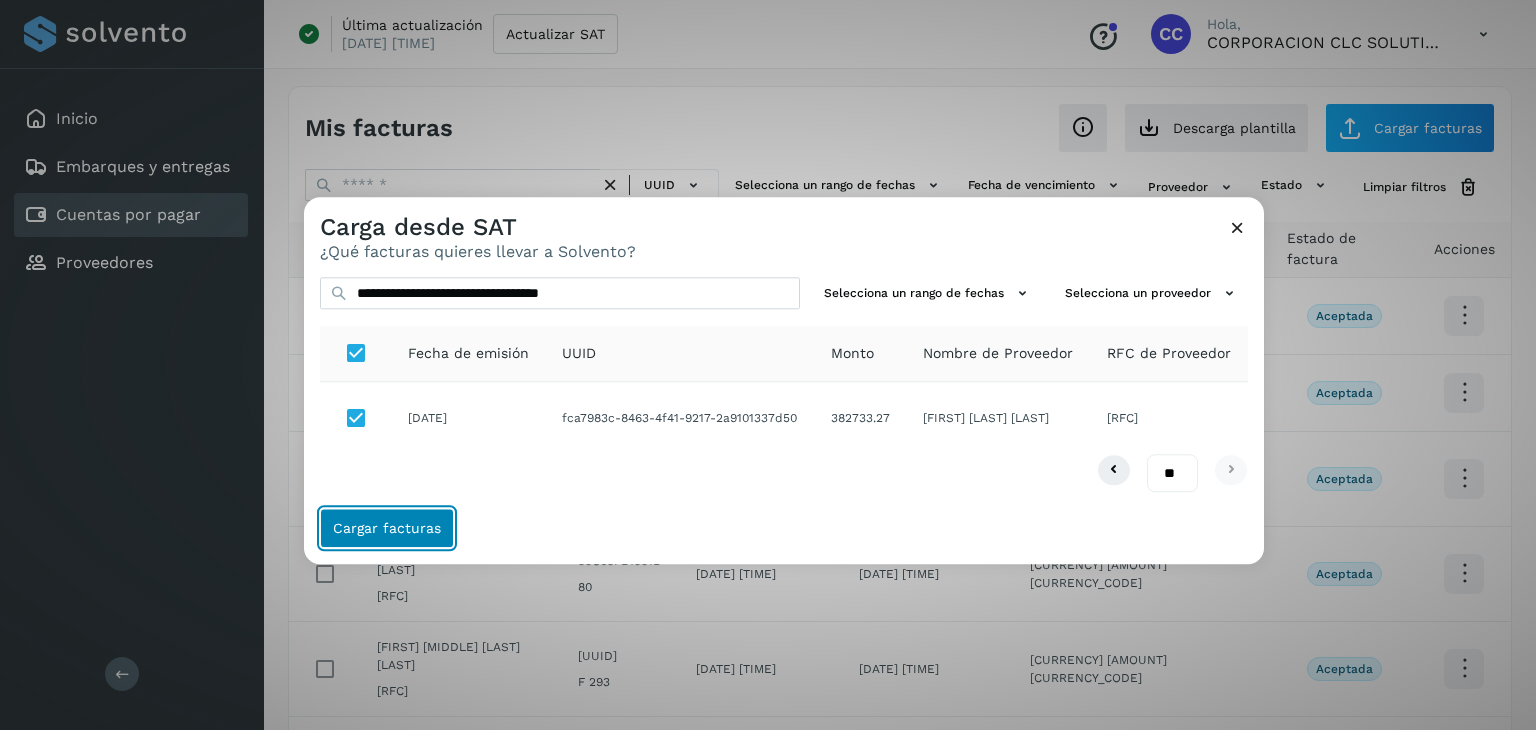 click on "Cargar facturas" 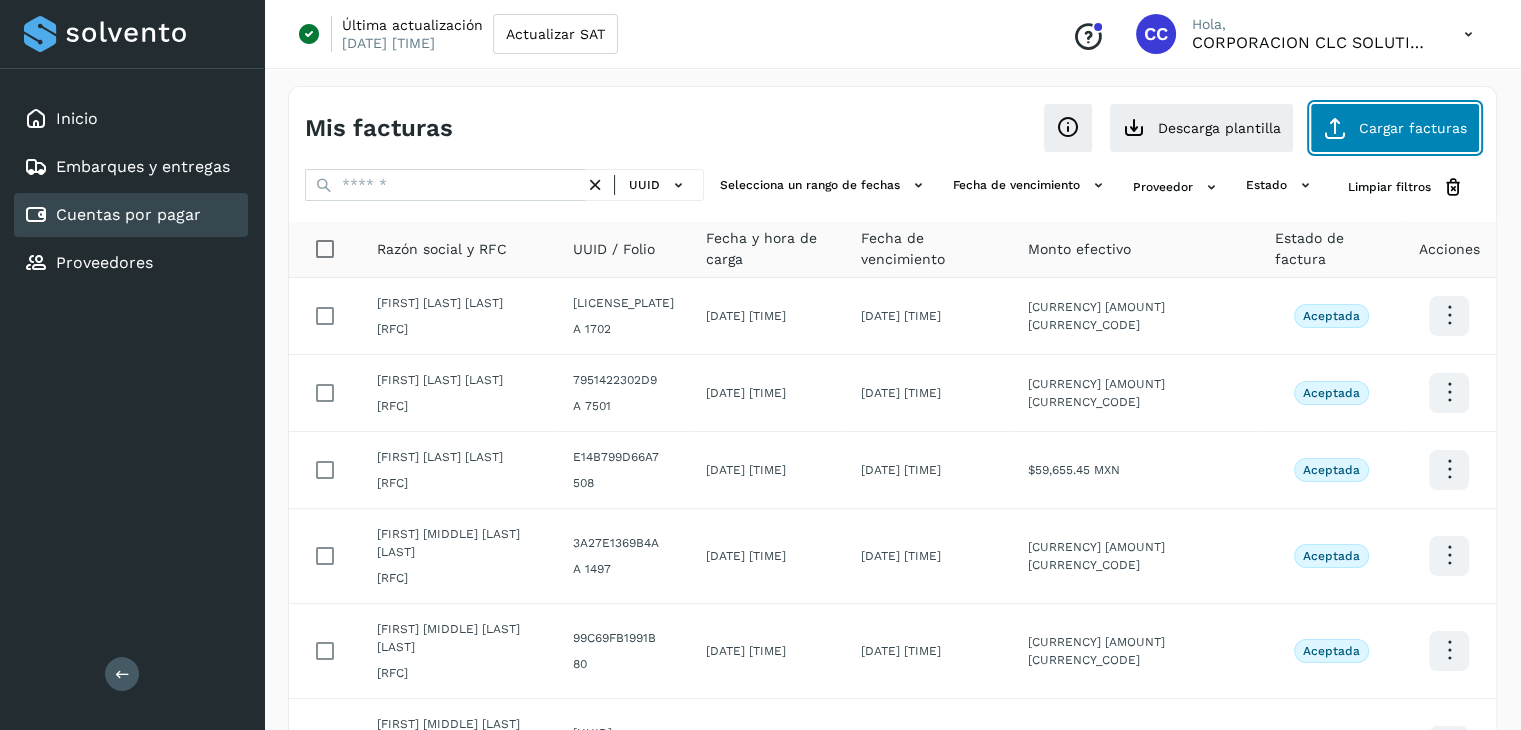 click on "Cargar facturas" 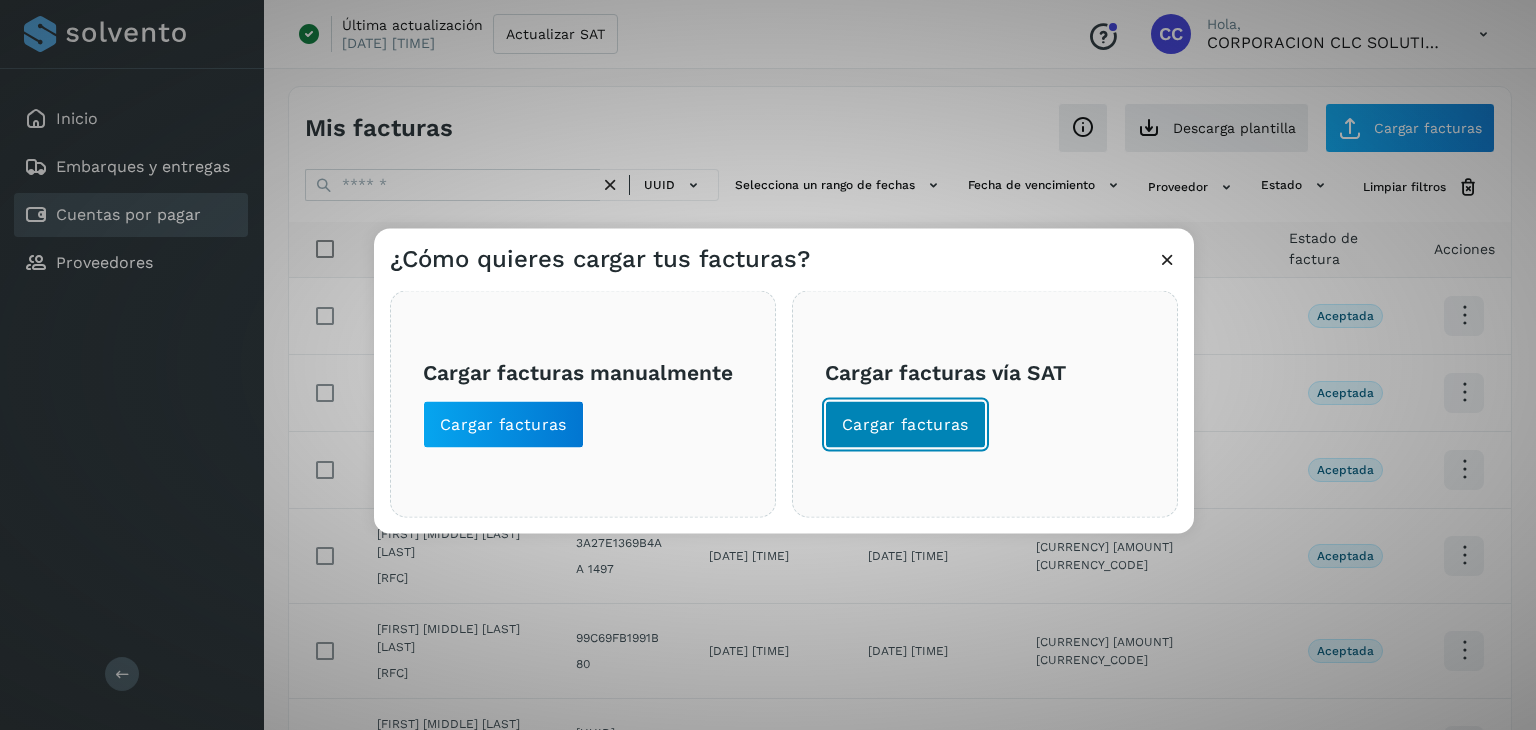click on "Cargar facturas" 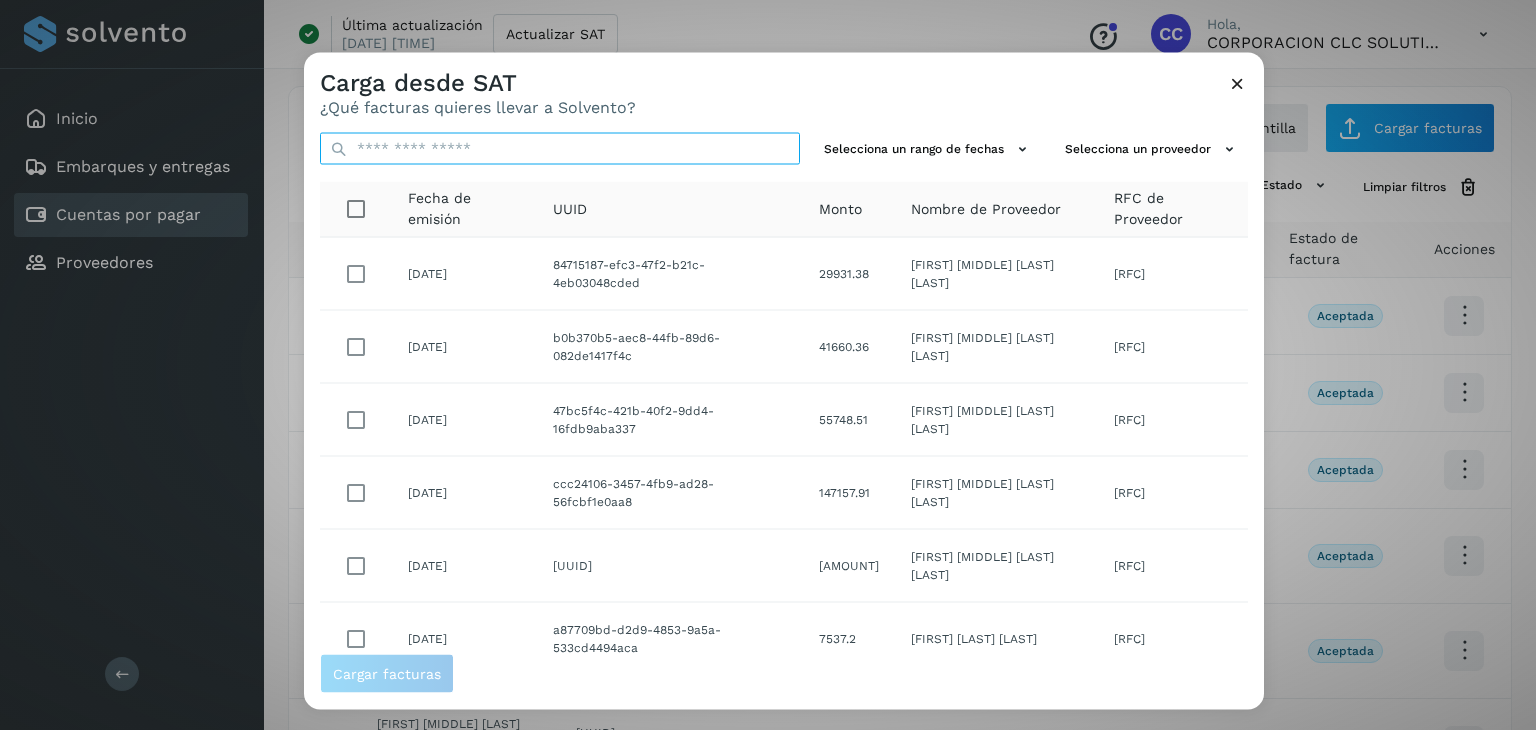 click at bounding box center [560, 149] 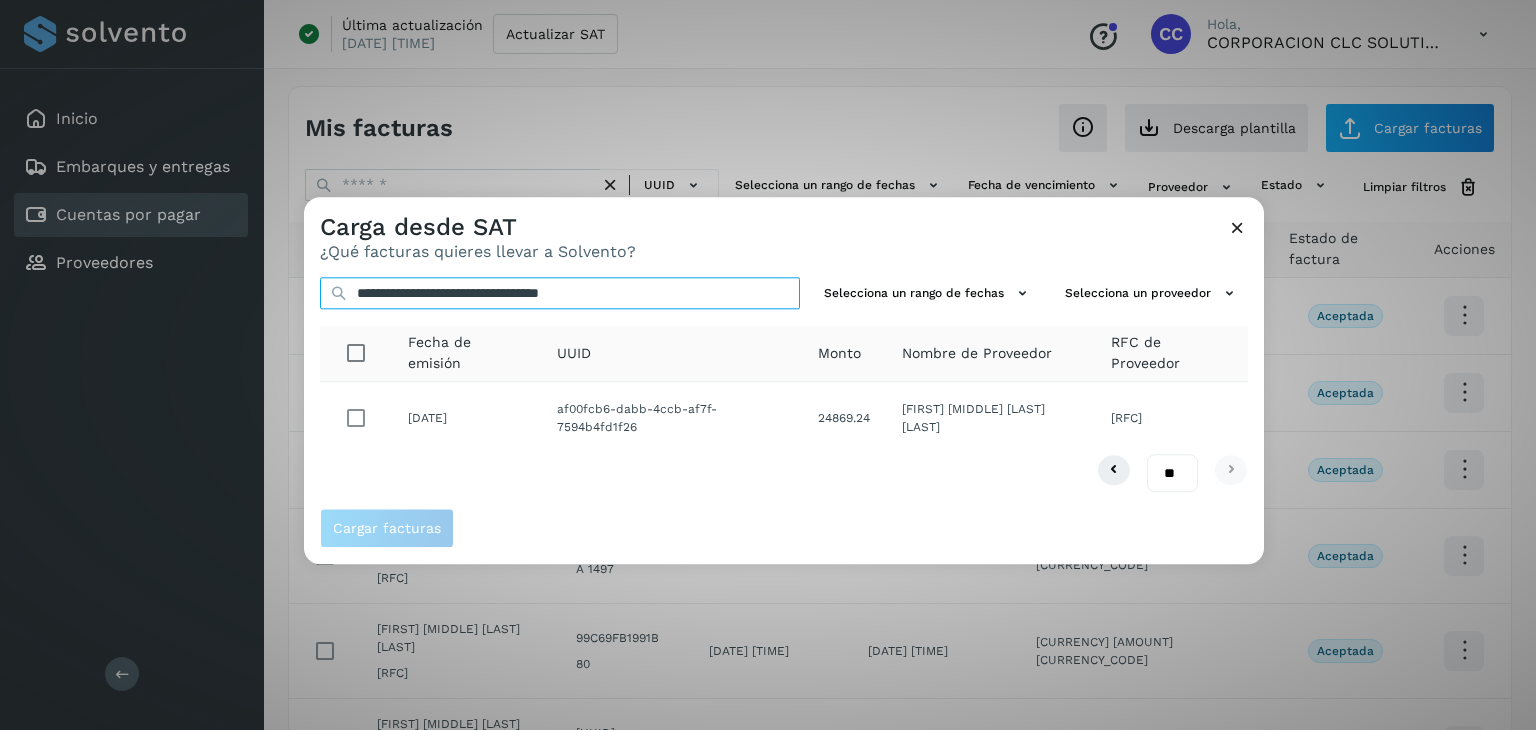 type on "**********" 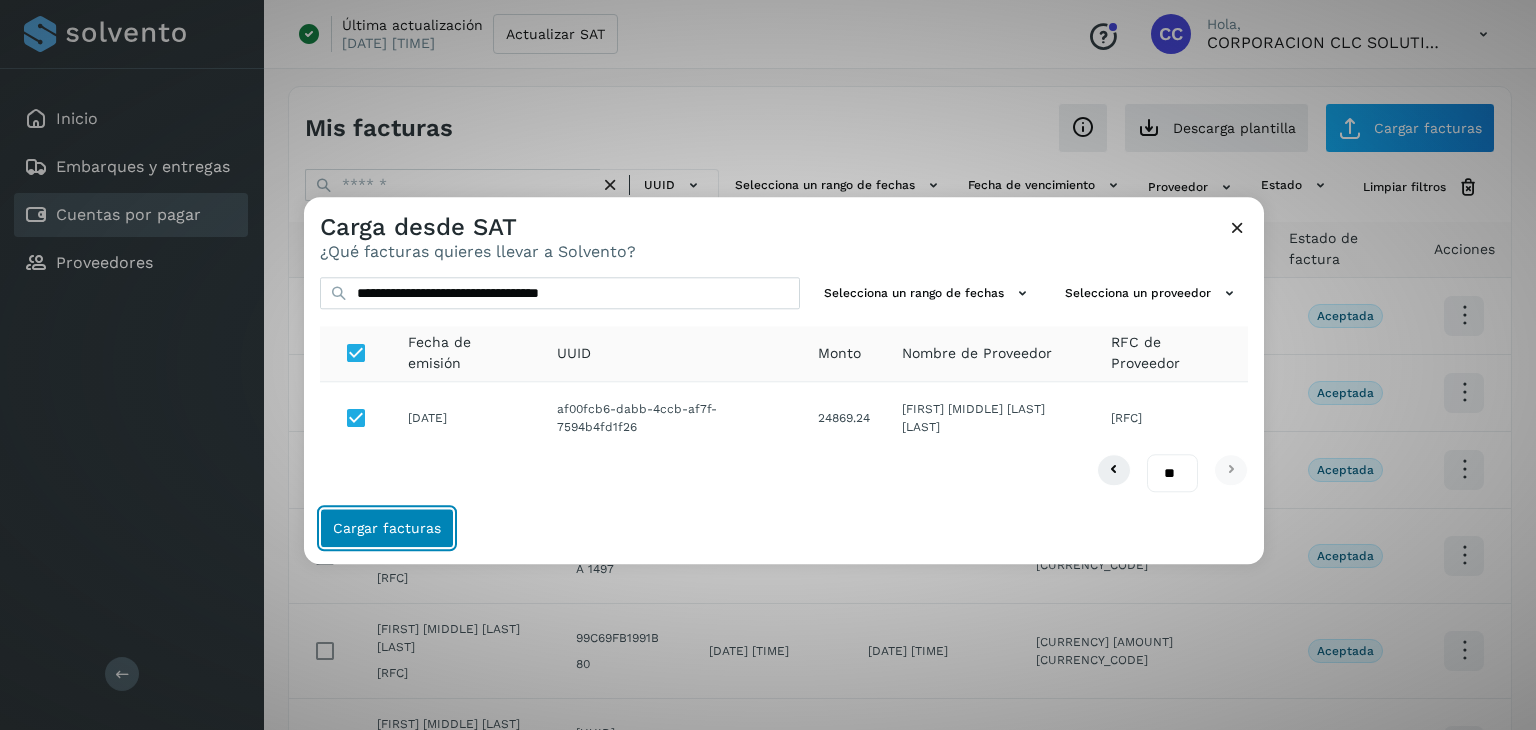 click on "Cargar facturas" 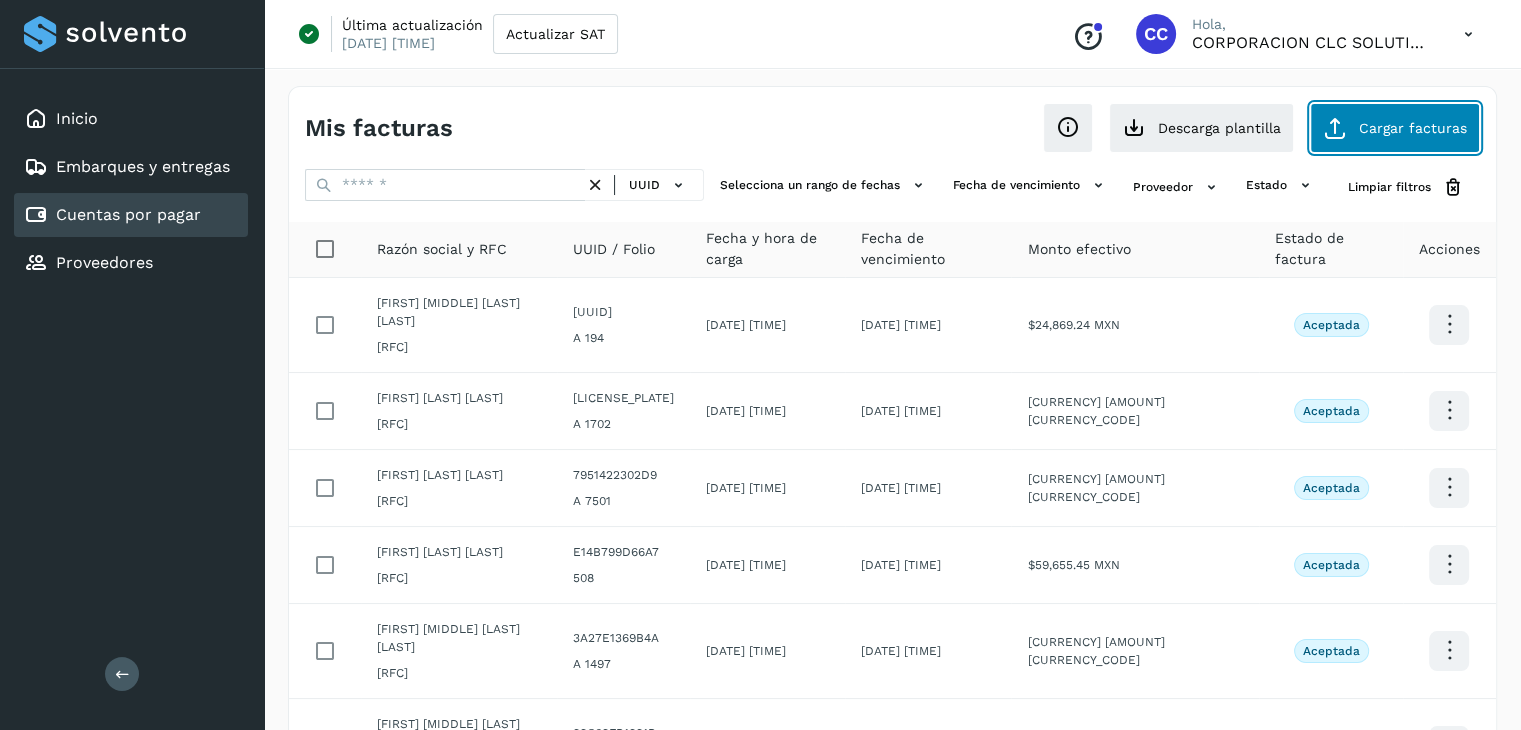 click on "Cargar facturas" 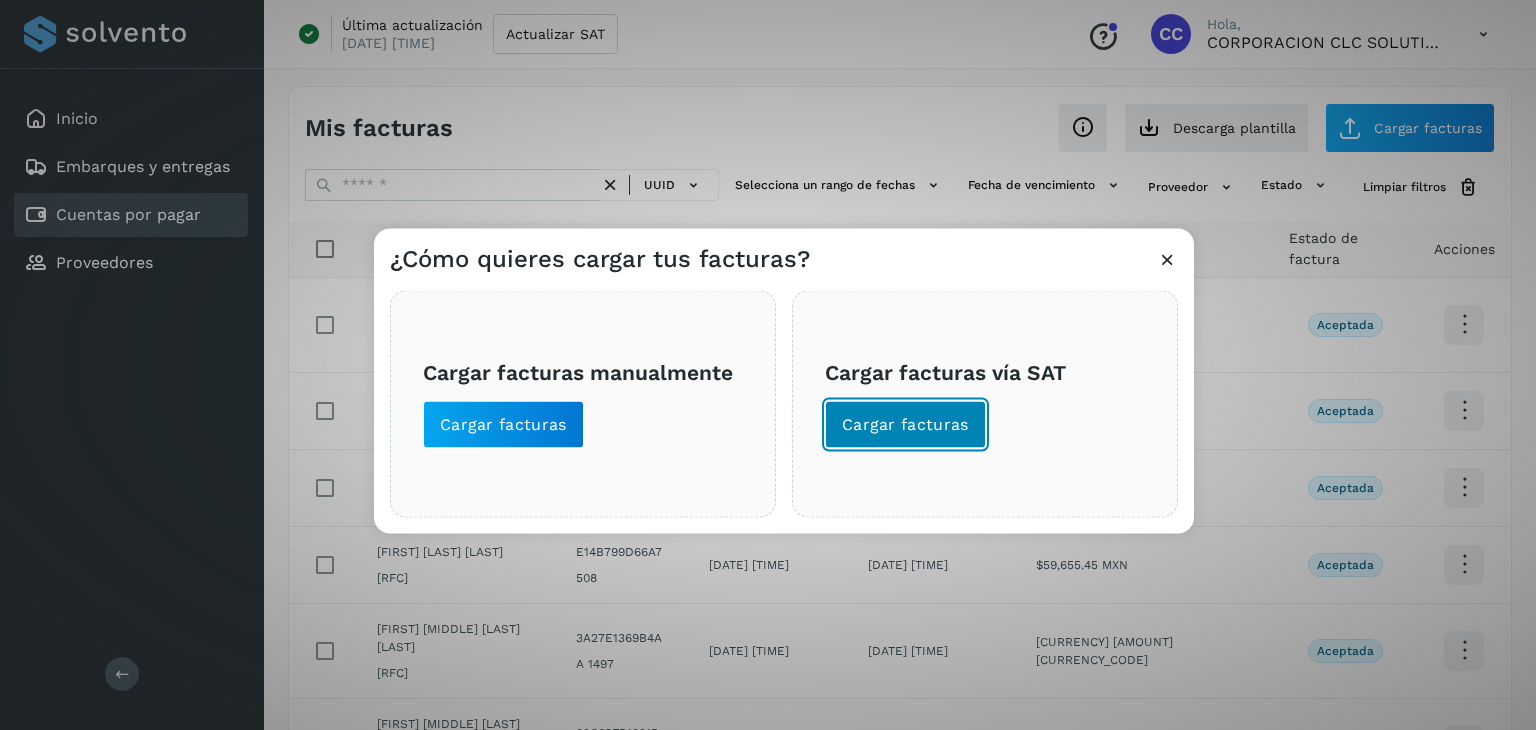 click on "Cargar facturas" 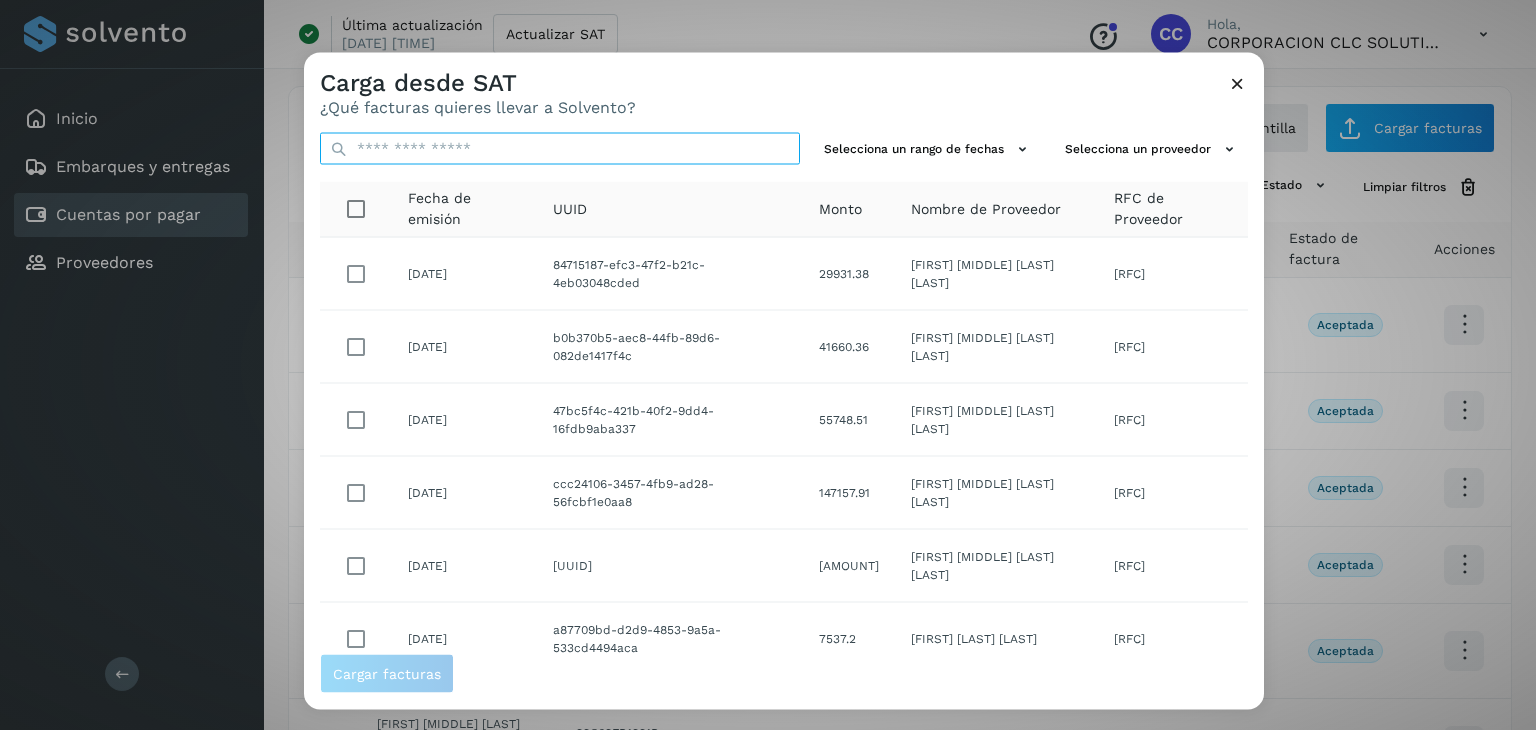 click at bounding box center [560, 149] 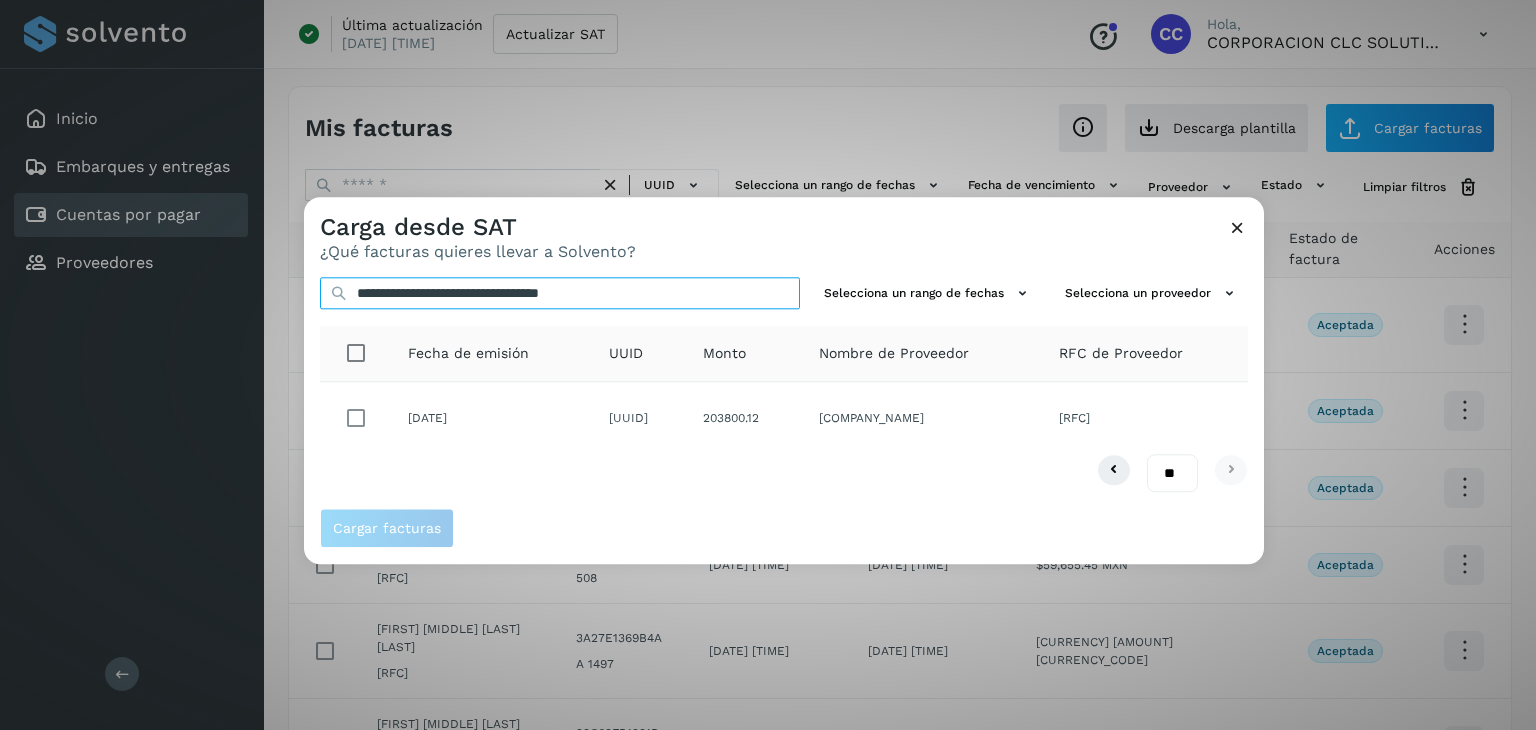 type on "**********" 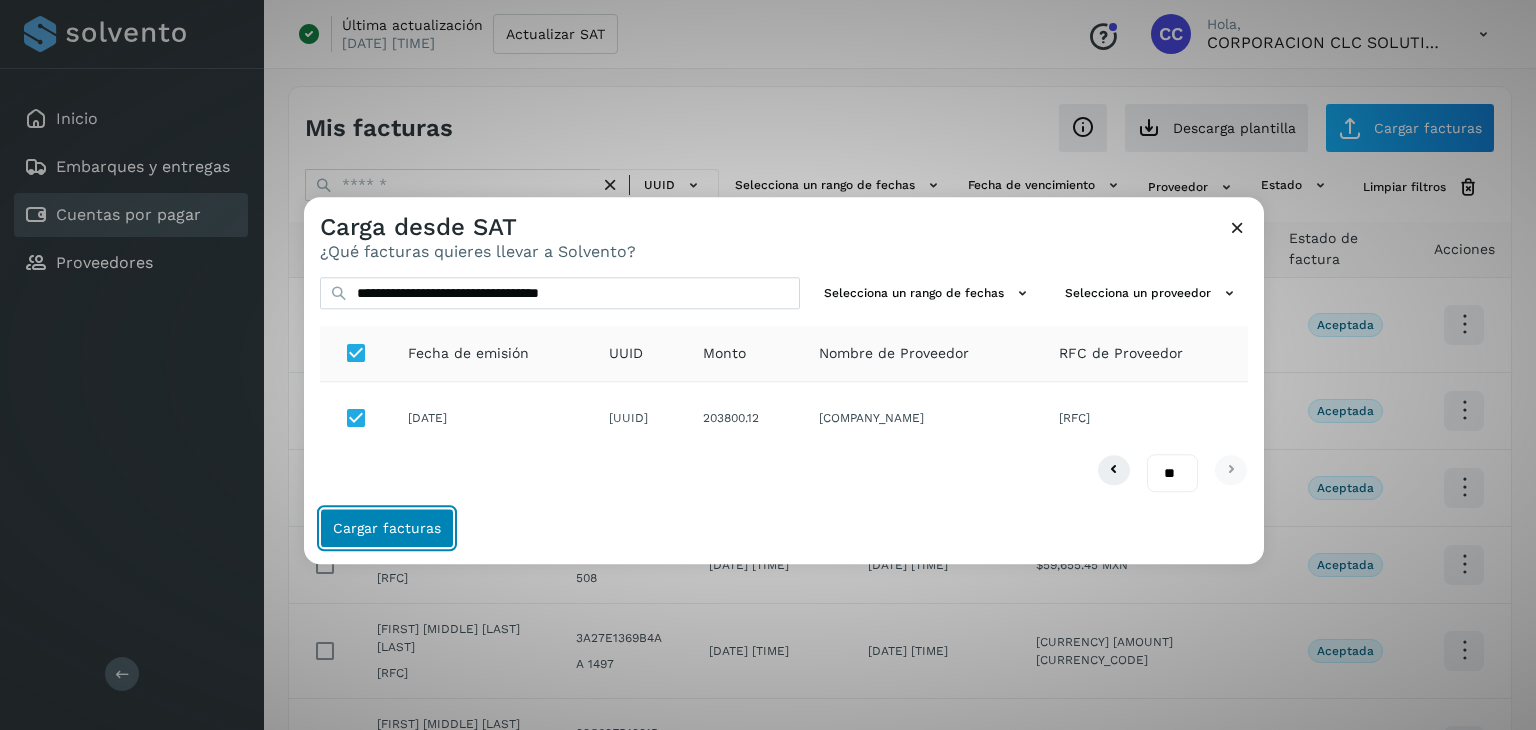 click on "Cargar facturas" 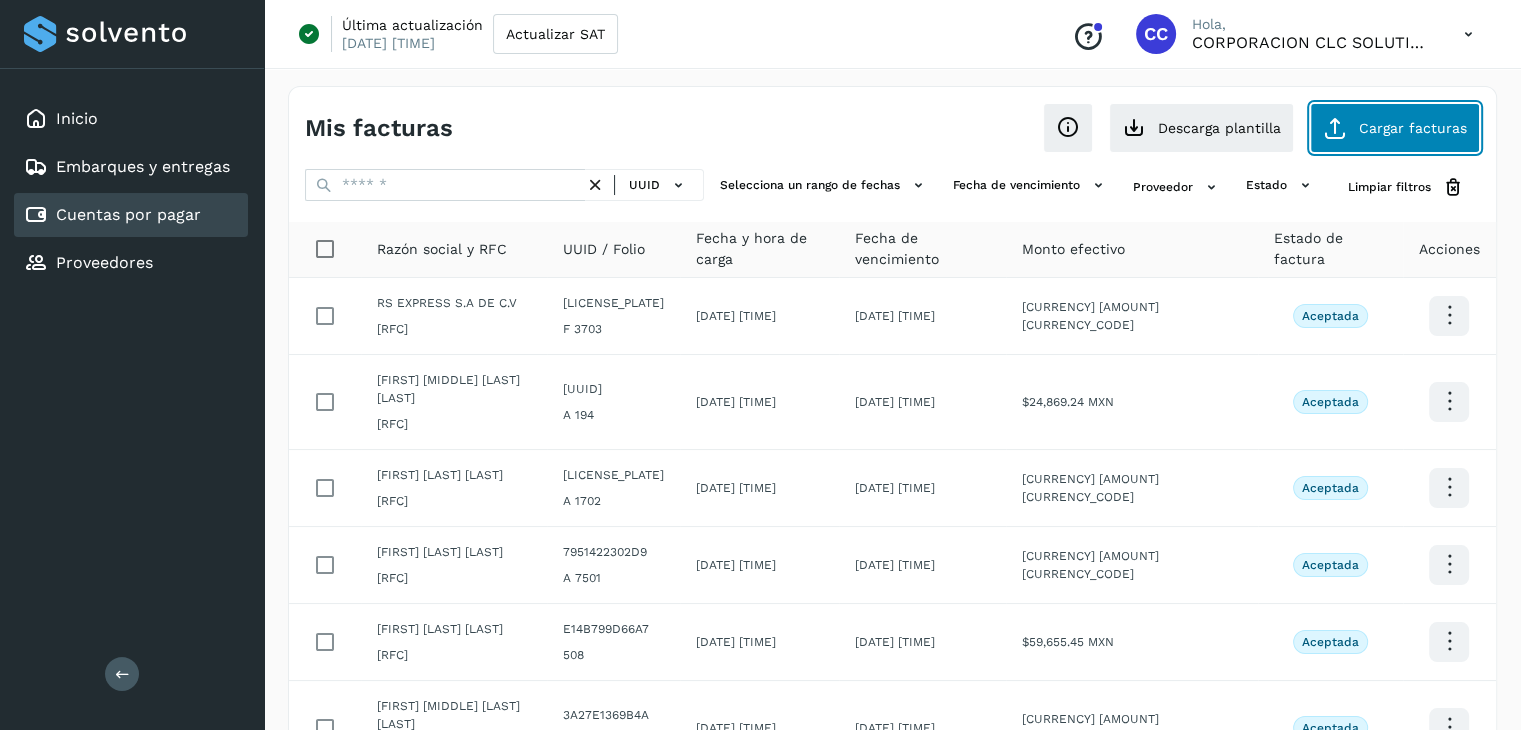 click on "Cargar facturas" 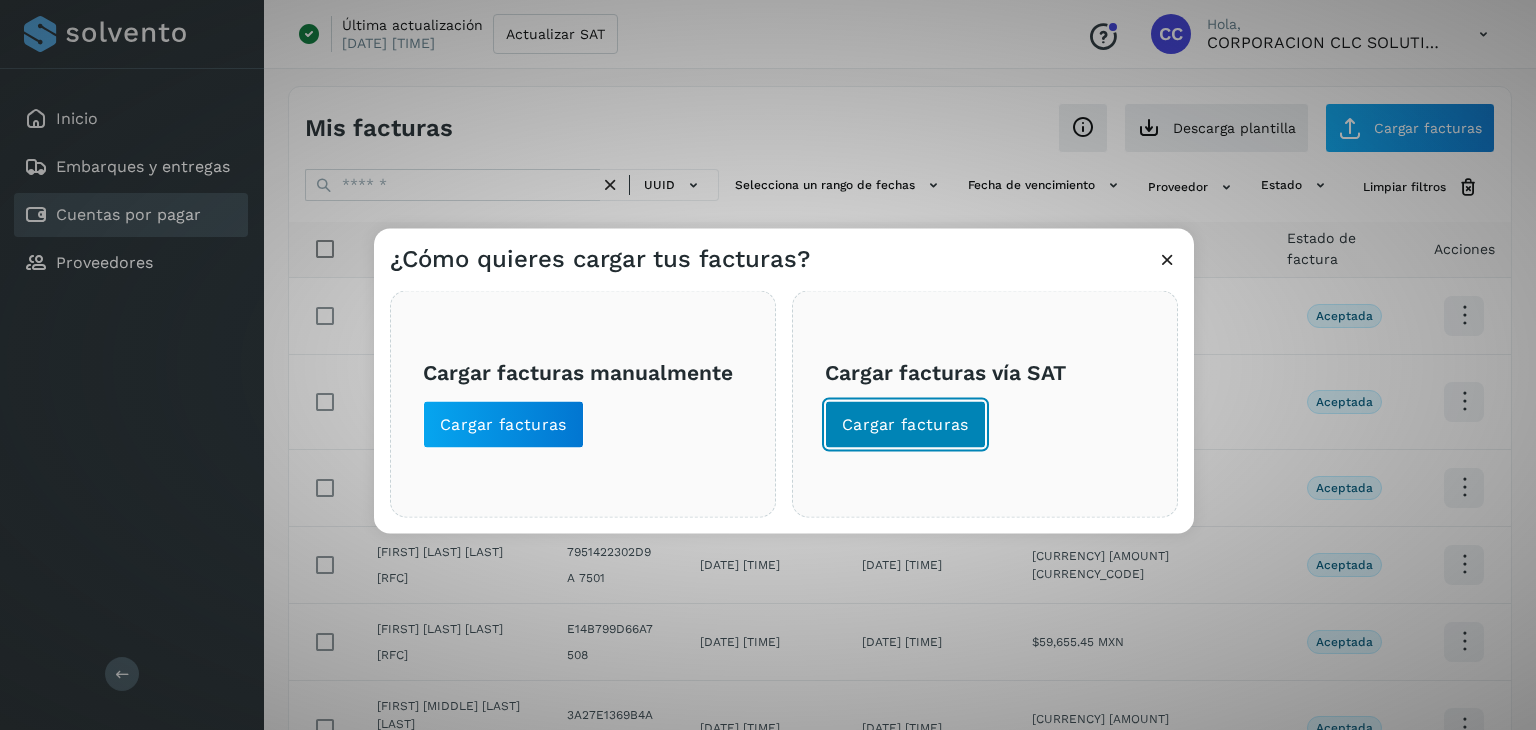 click on "Cargar facturas" 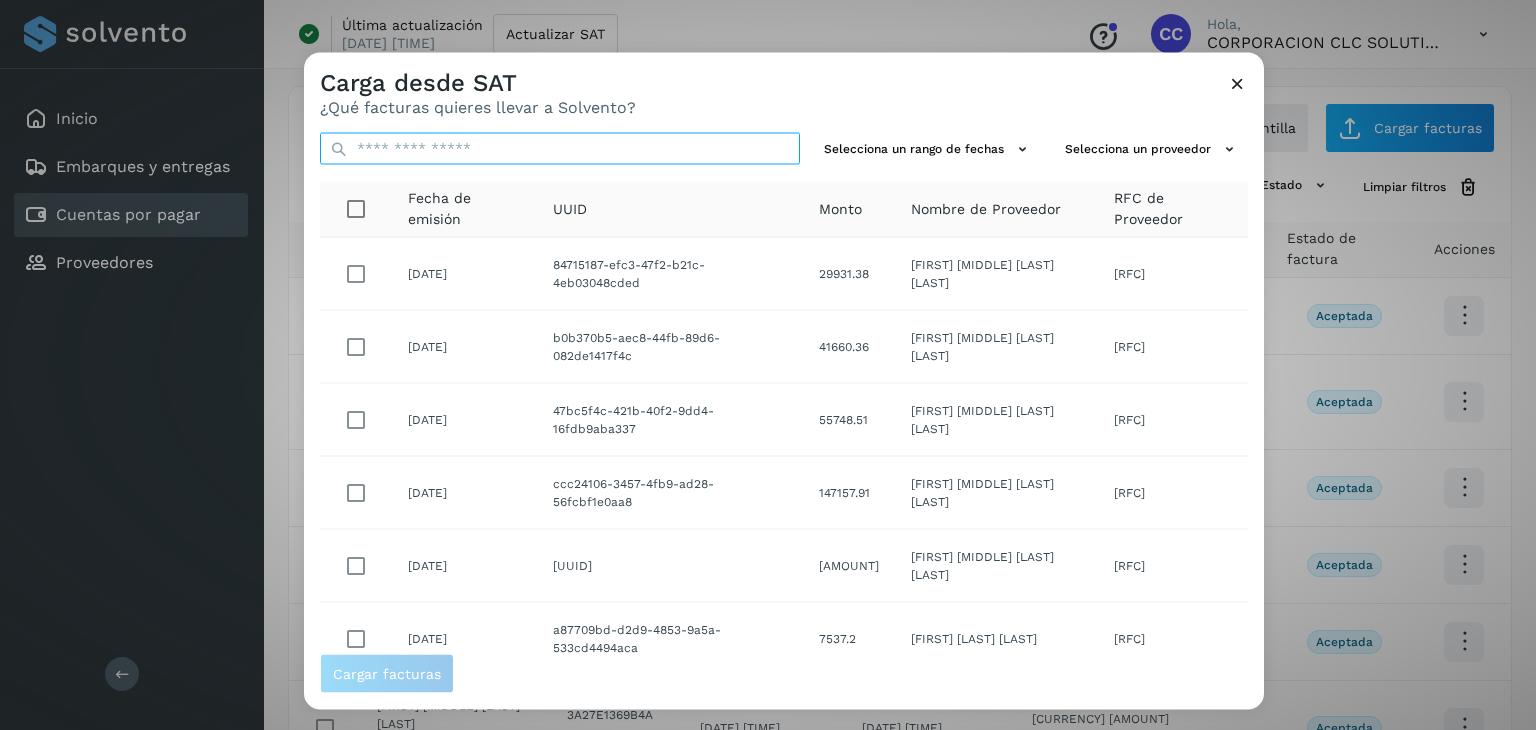 click at bounding box center (560, 149) 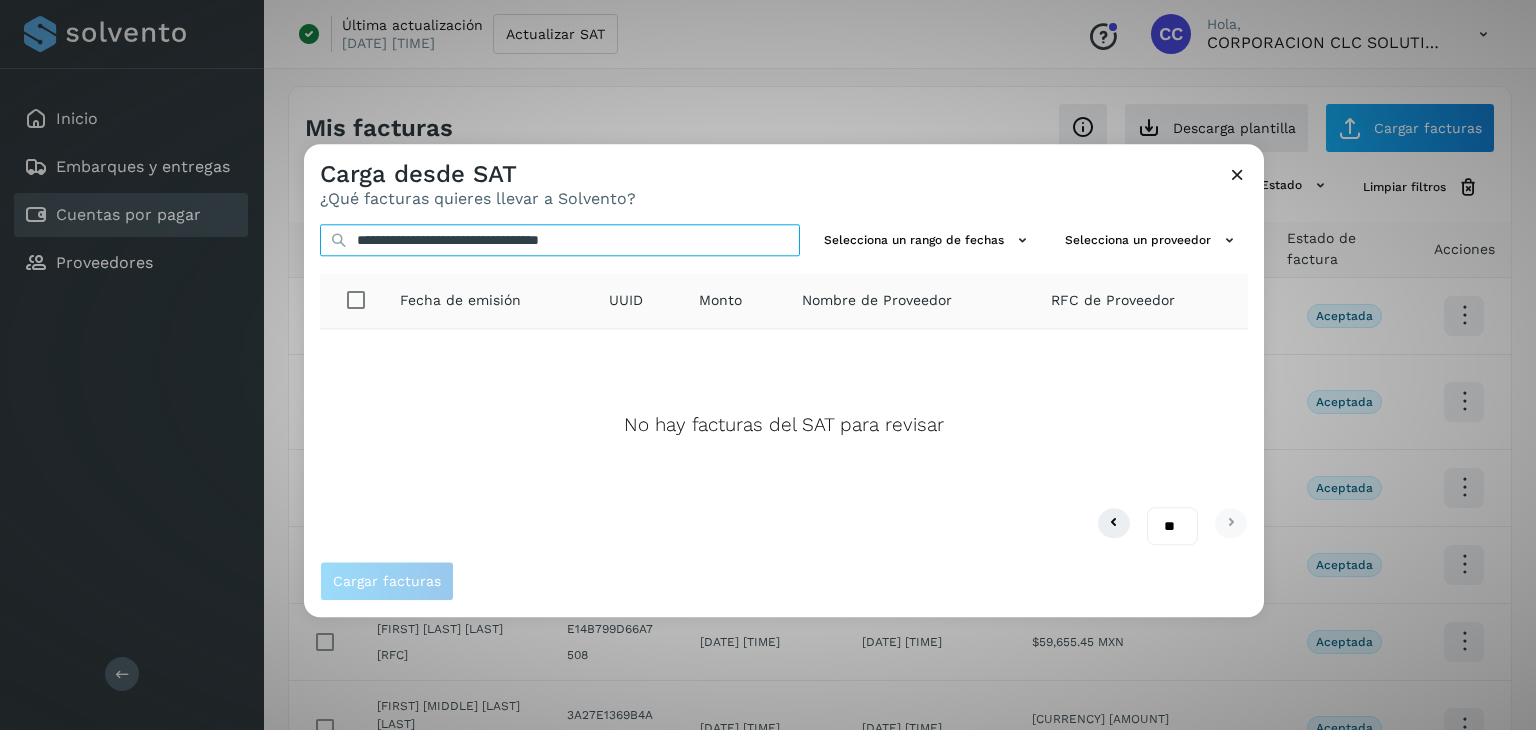 type on "**********" 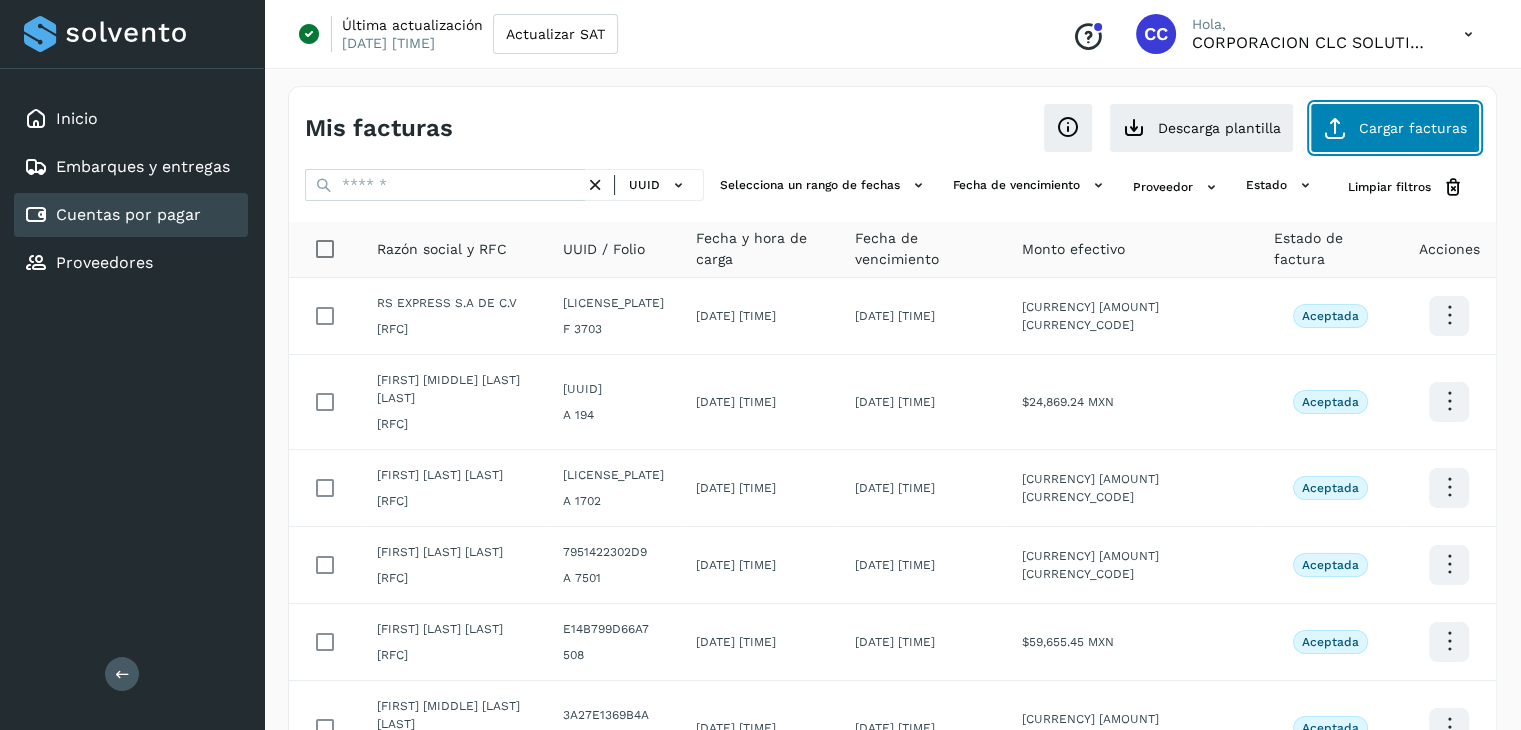 click on "Cargar facturas" 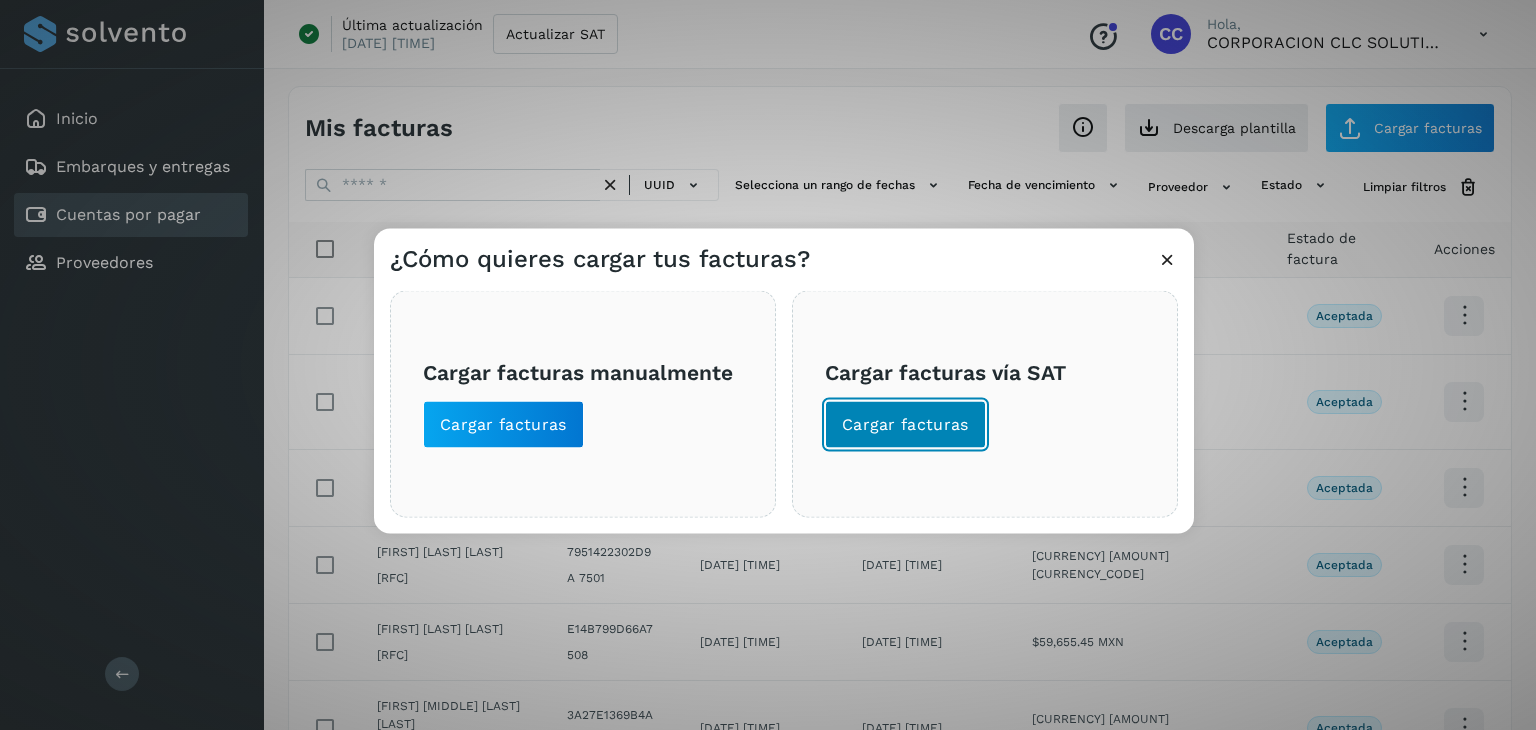click on "Cargar facturas" 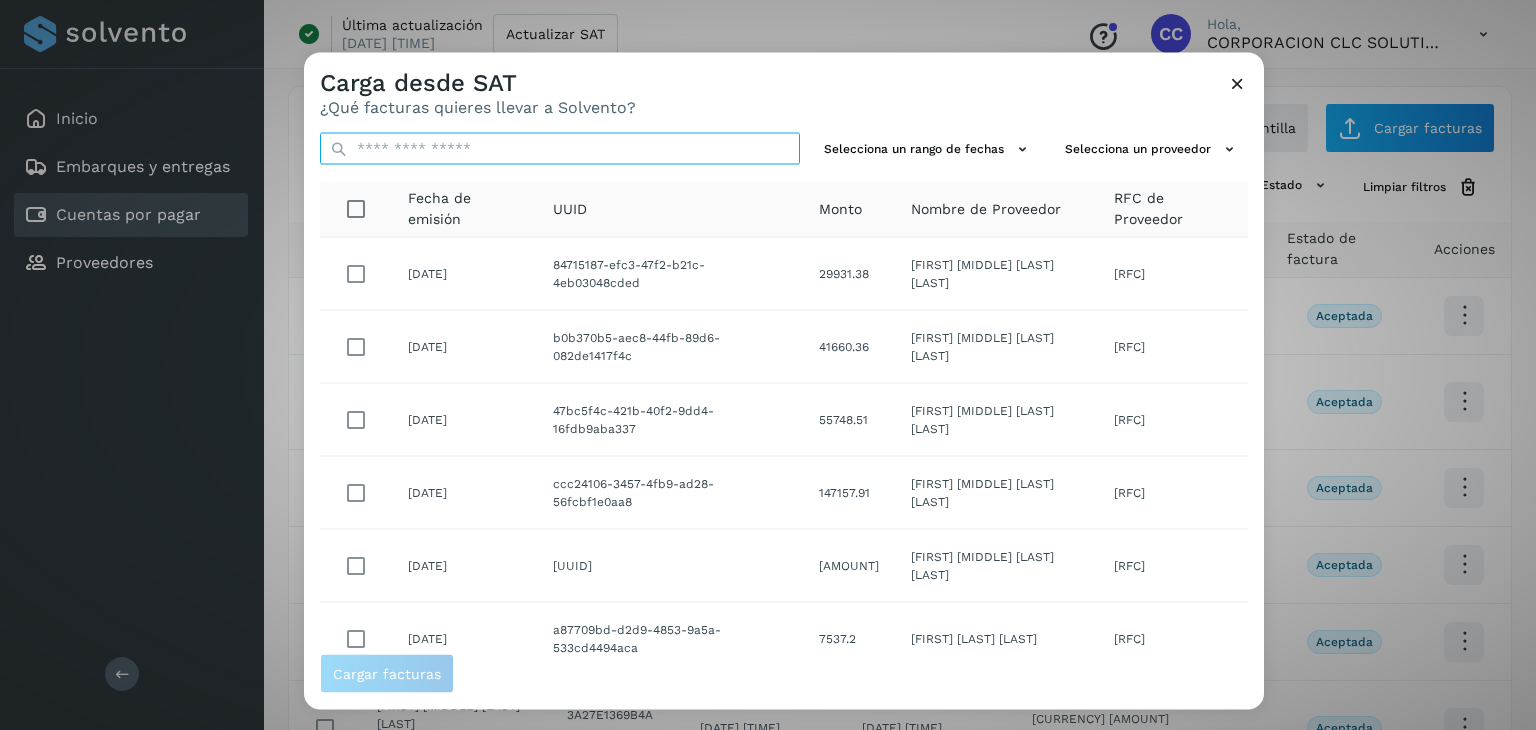 click at bounding box center (560, 149) 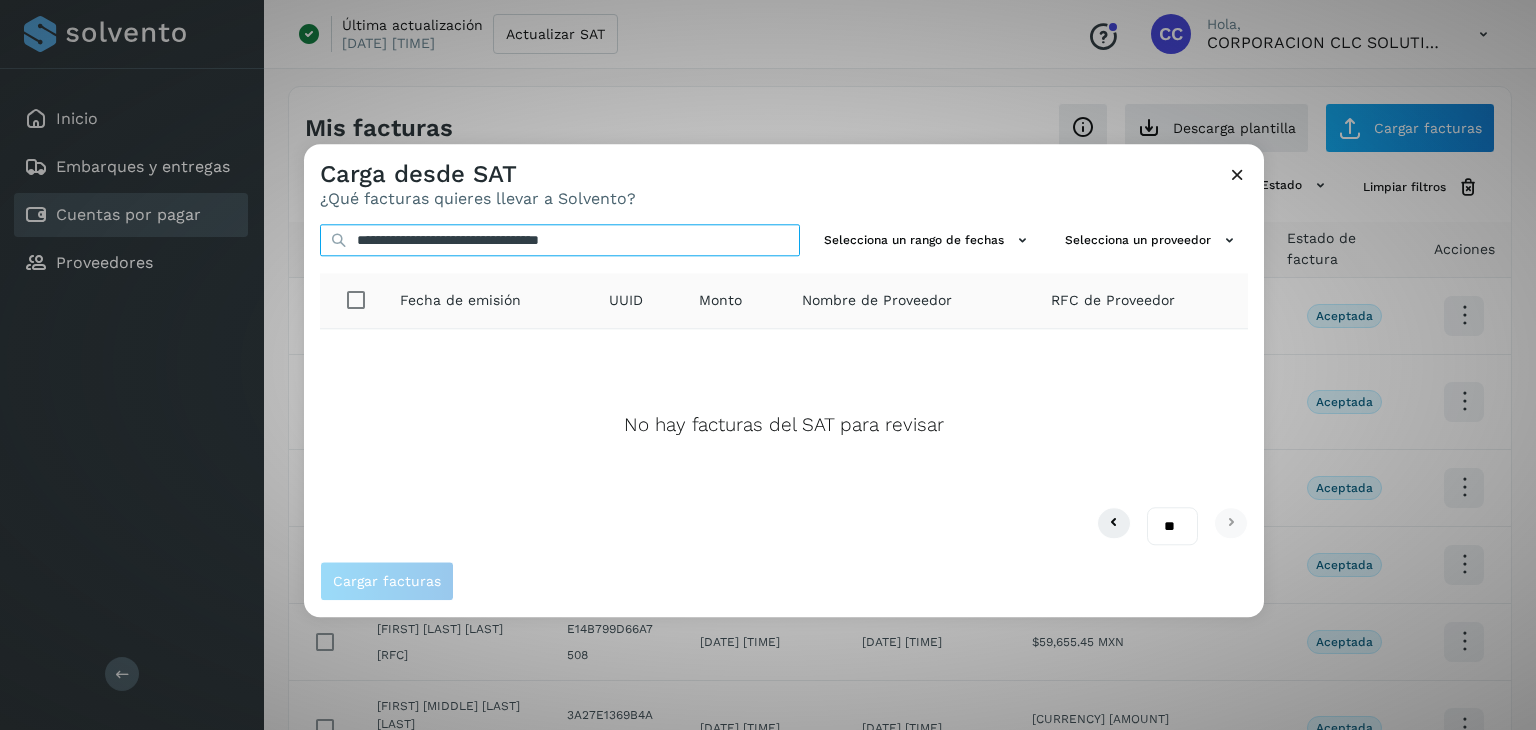 type on "**********" 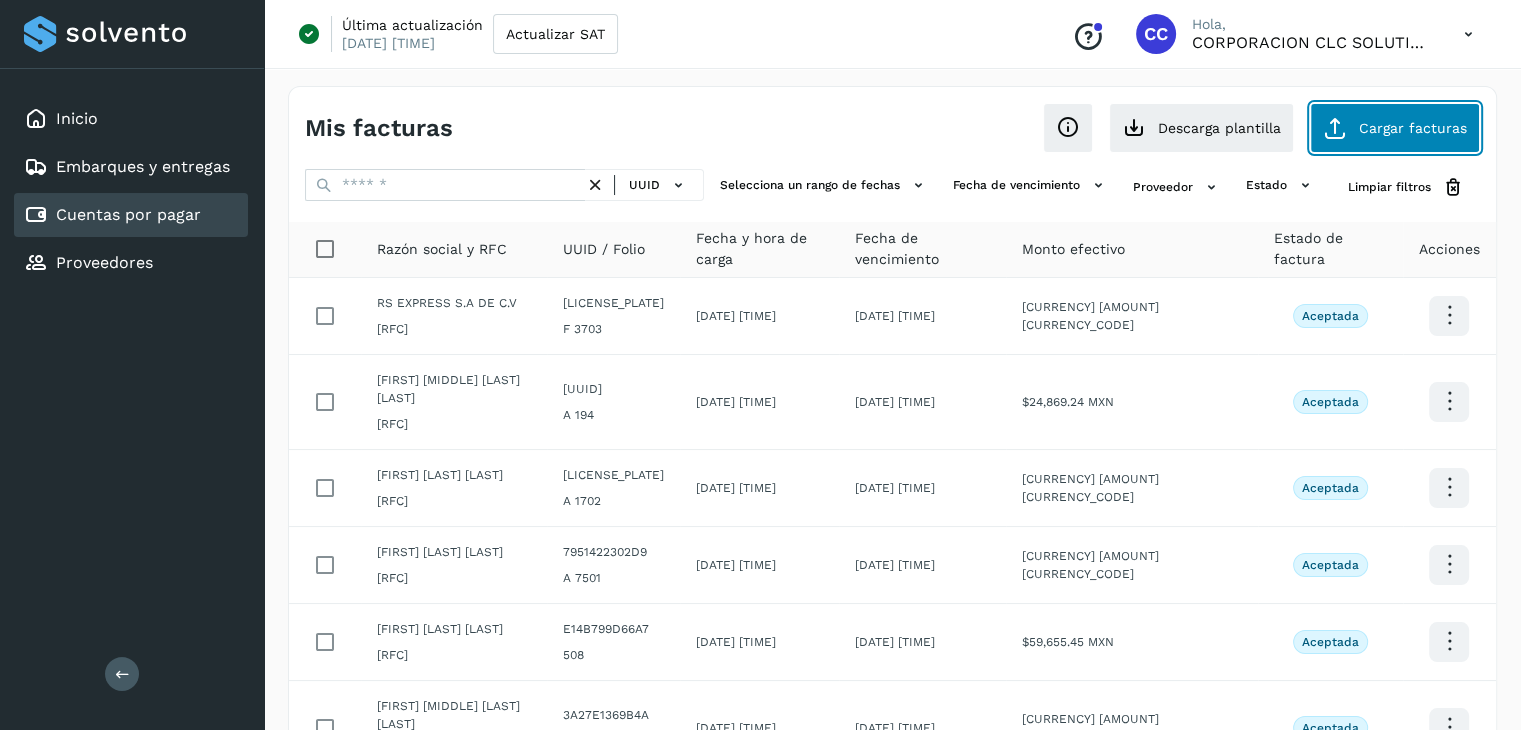 click on "Cargar facturas" 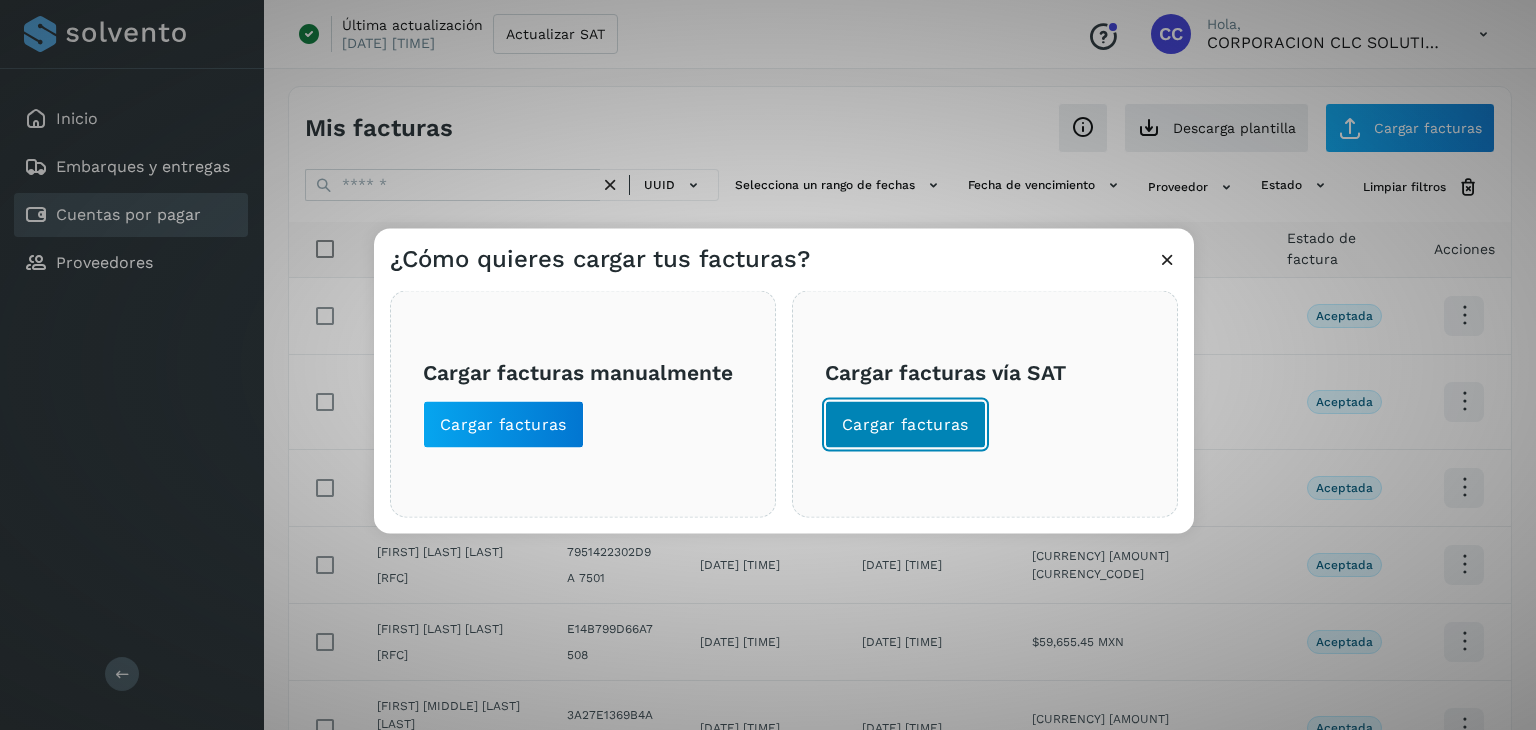 click on "Cargar facturas" at bounding box center [905, 425] 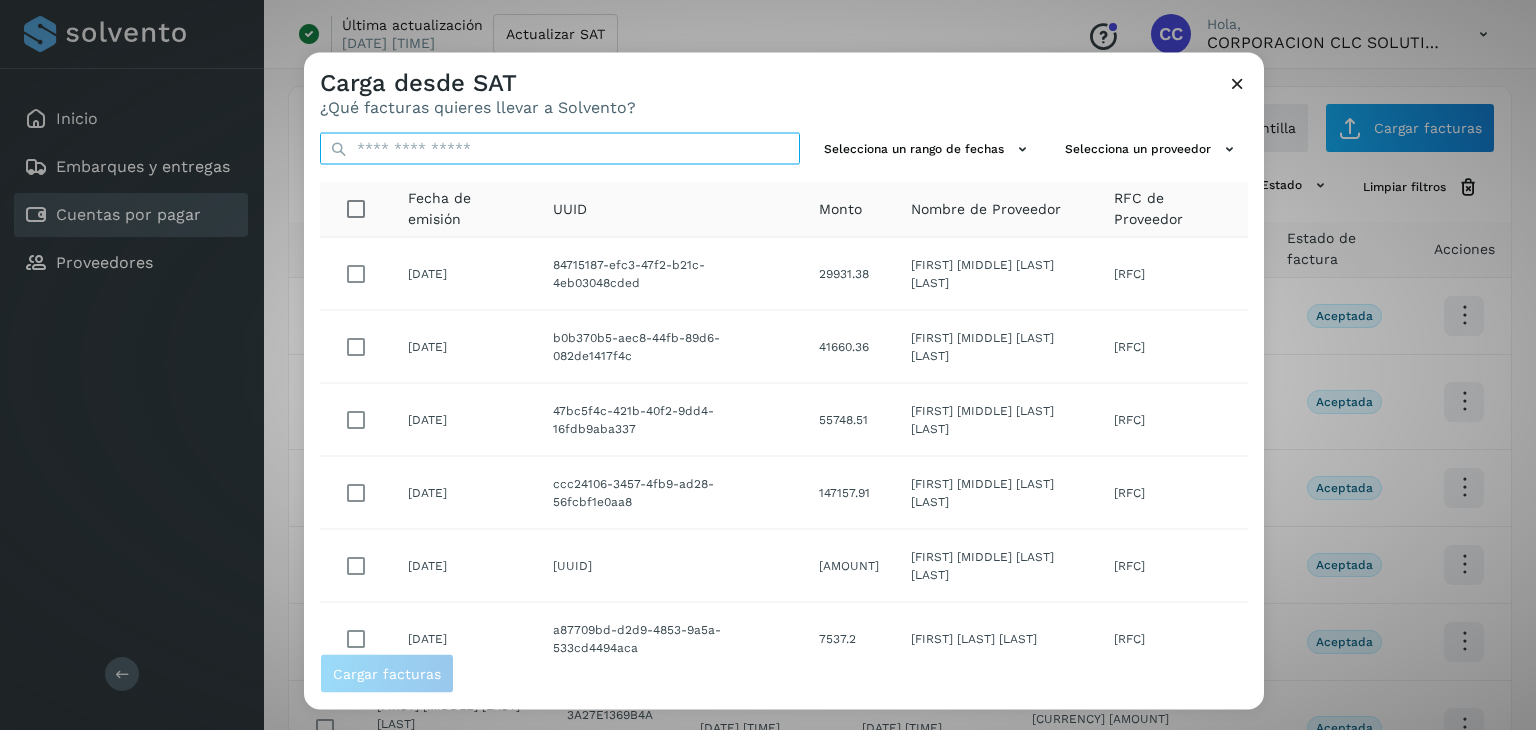 click at bounding box center (560, 149) 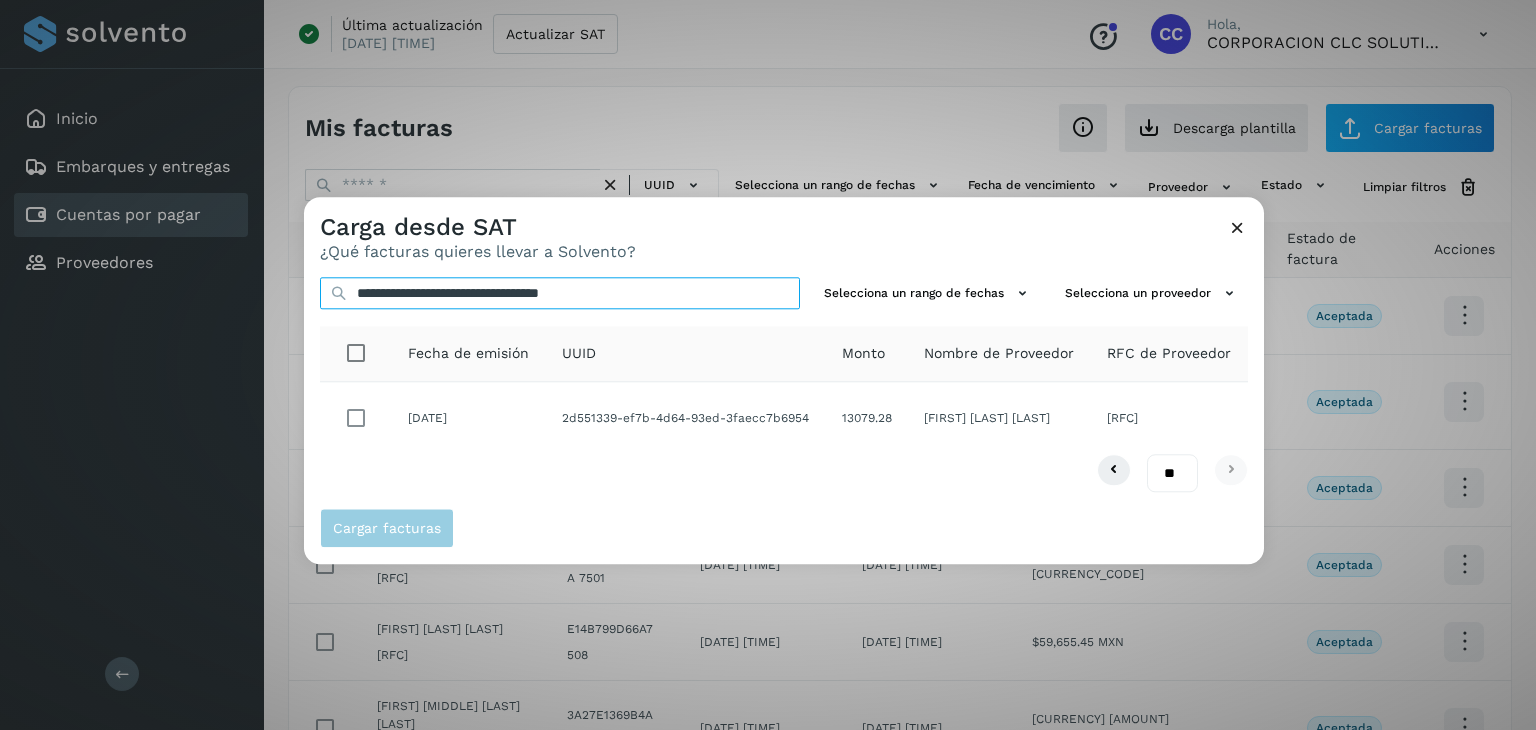 type on "**********" 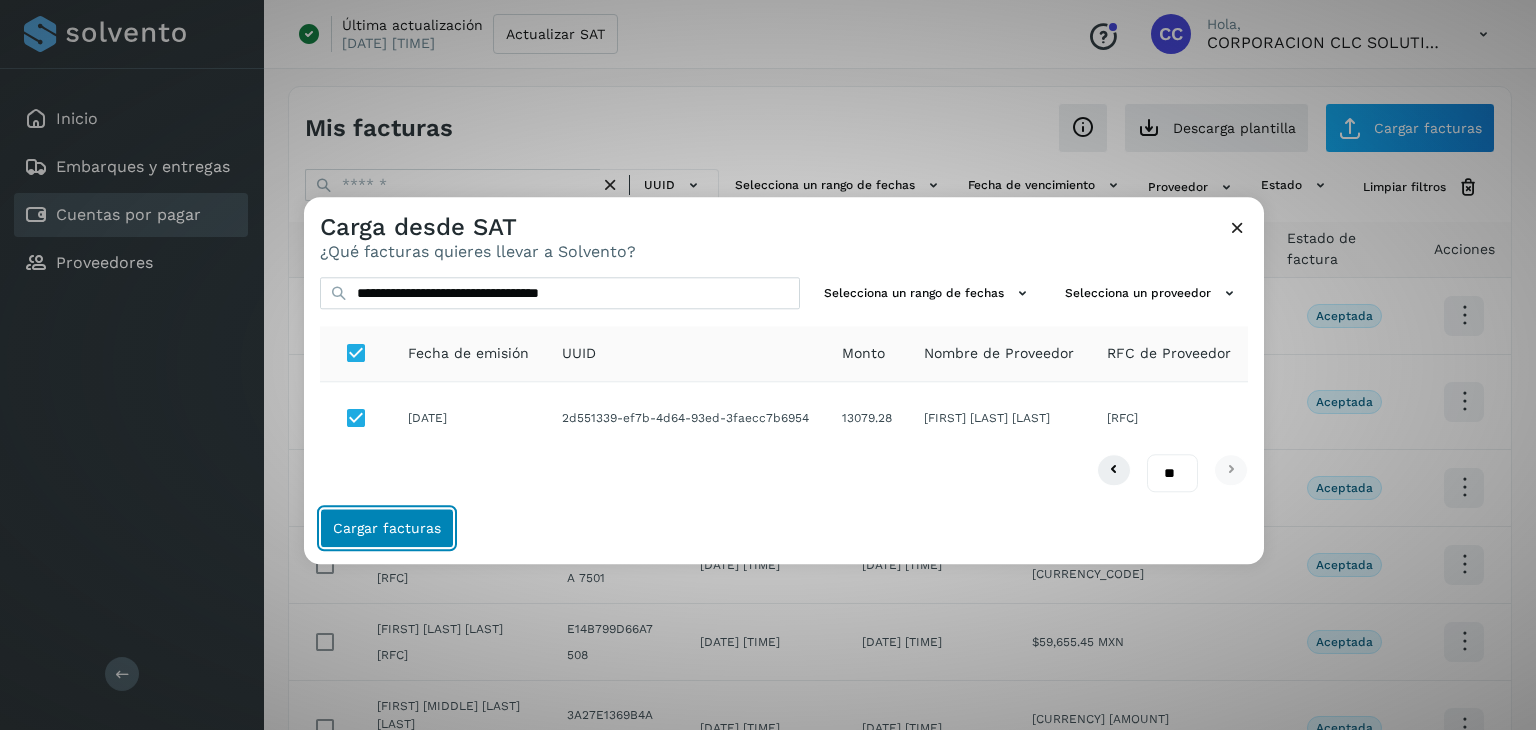 click on "Cargar facturas" at bounding box center [387, 529] 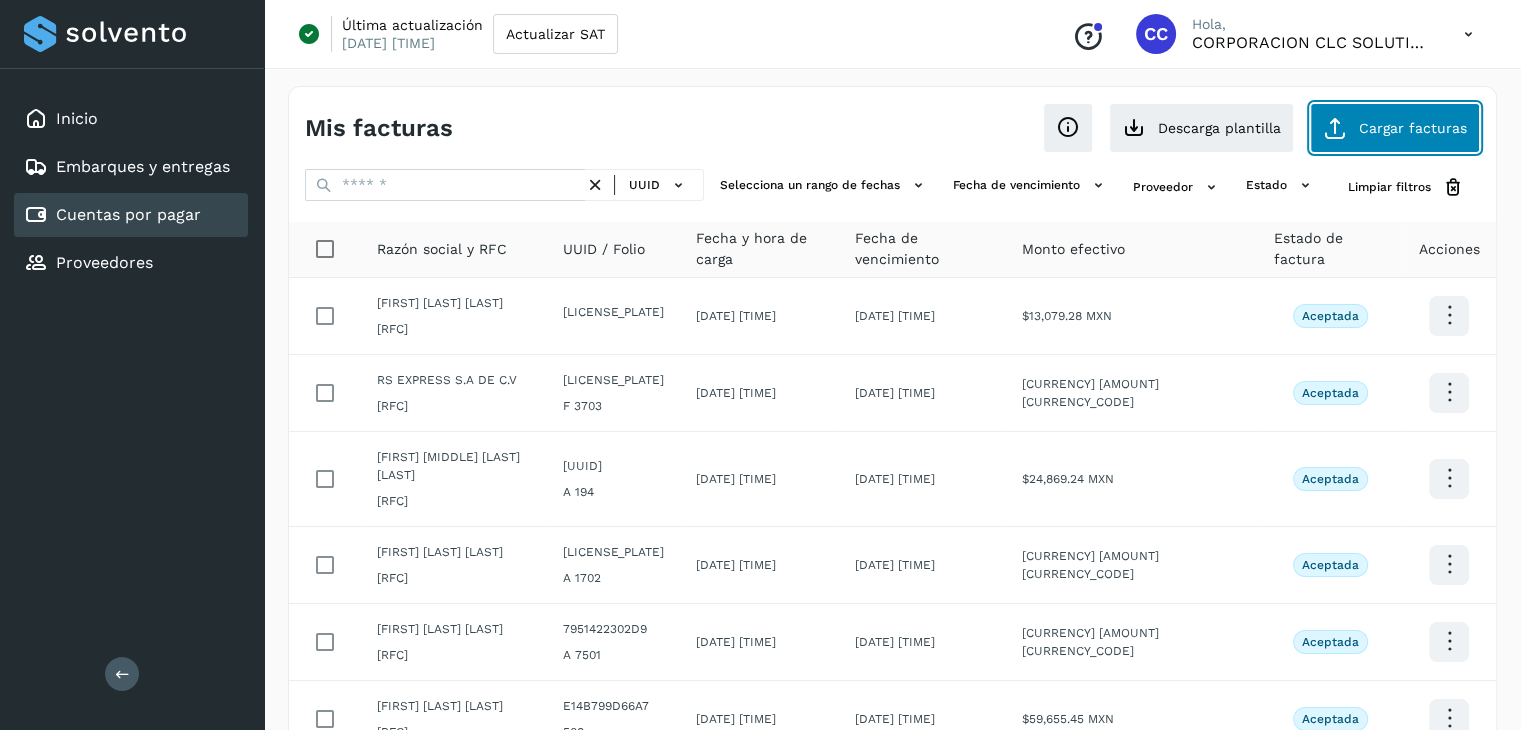 click on "Cargar facturas" 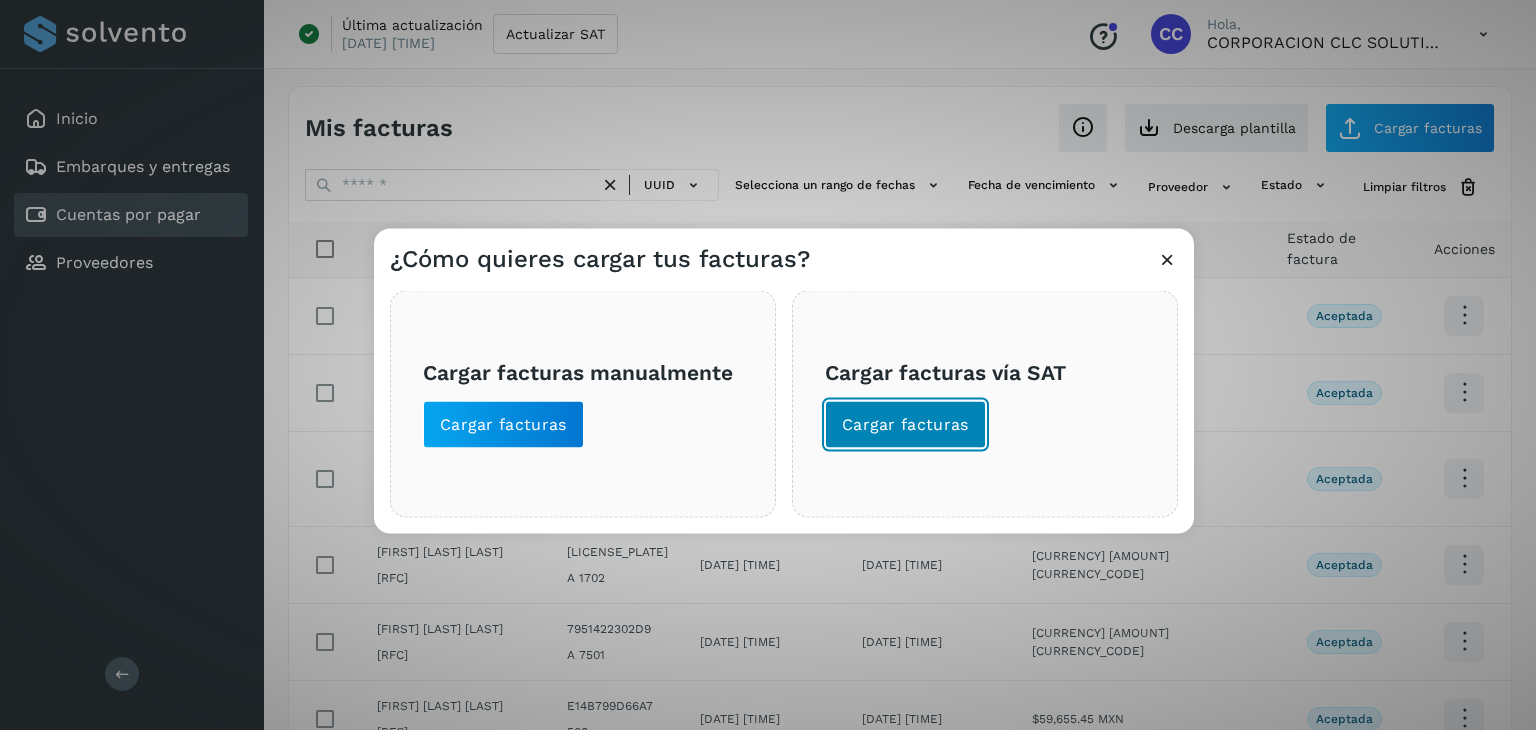 click on "Cargar facturas" 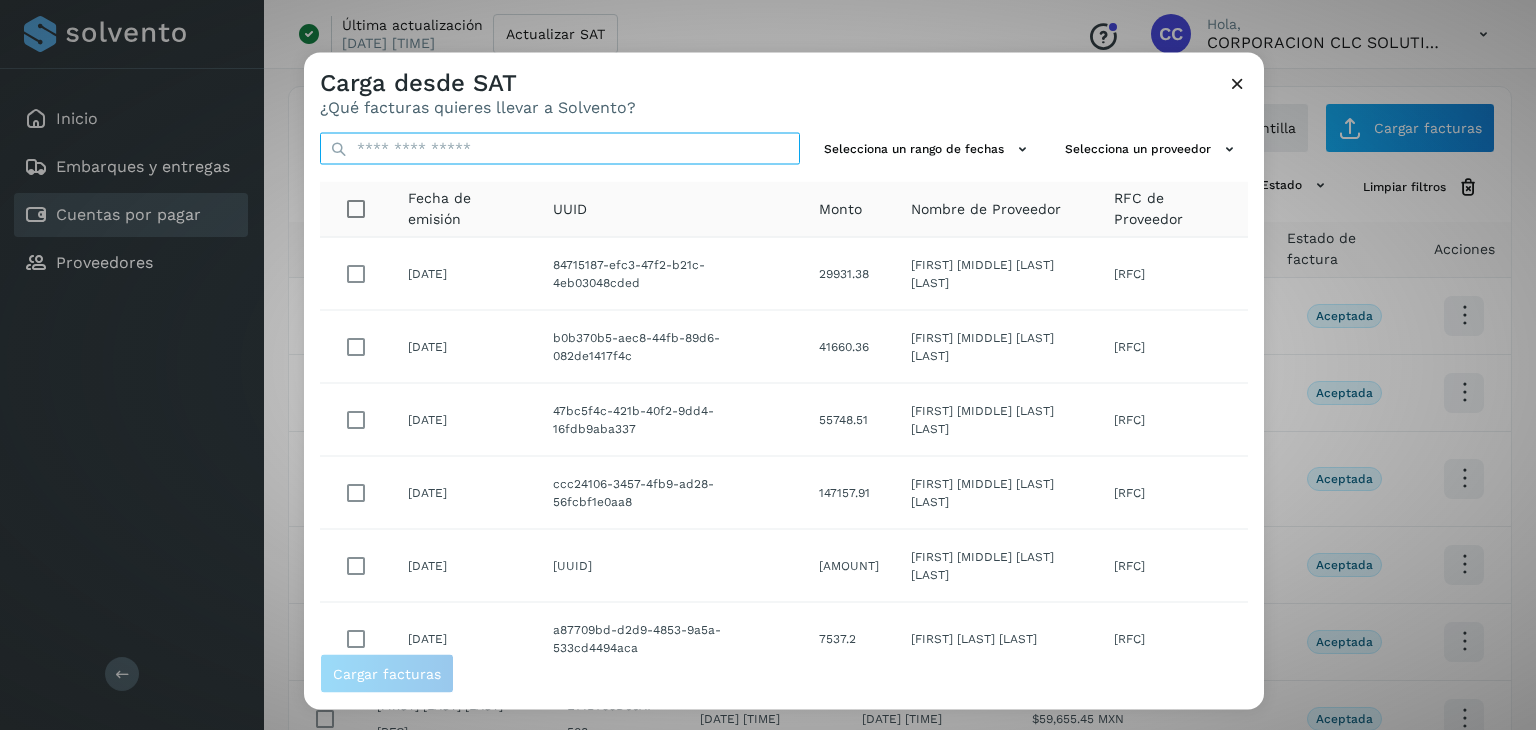 click at bounding box center [560, 149] 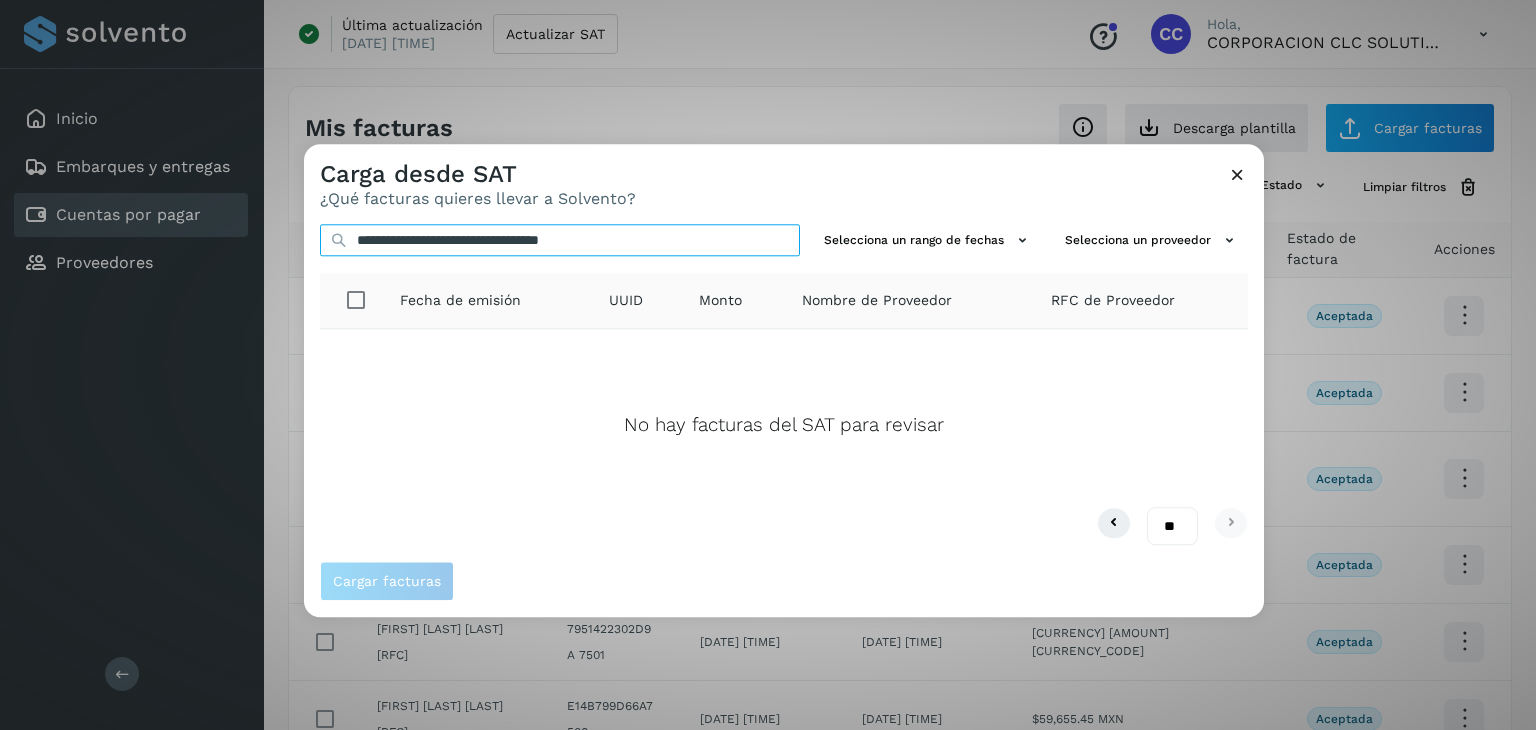 type on "**********" 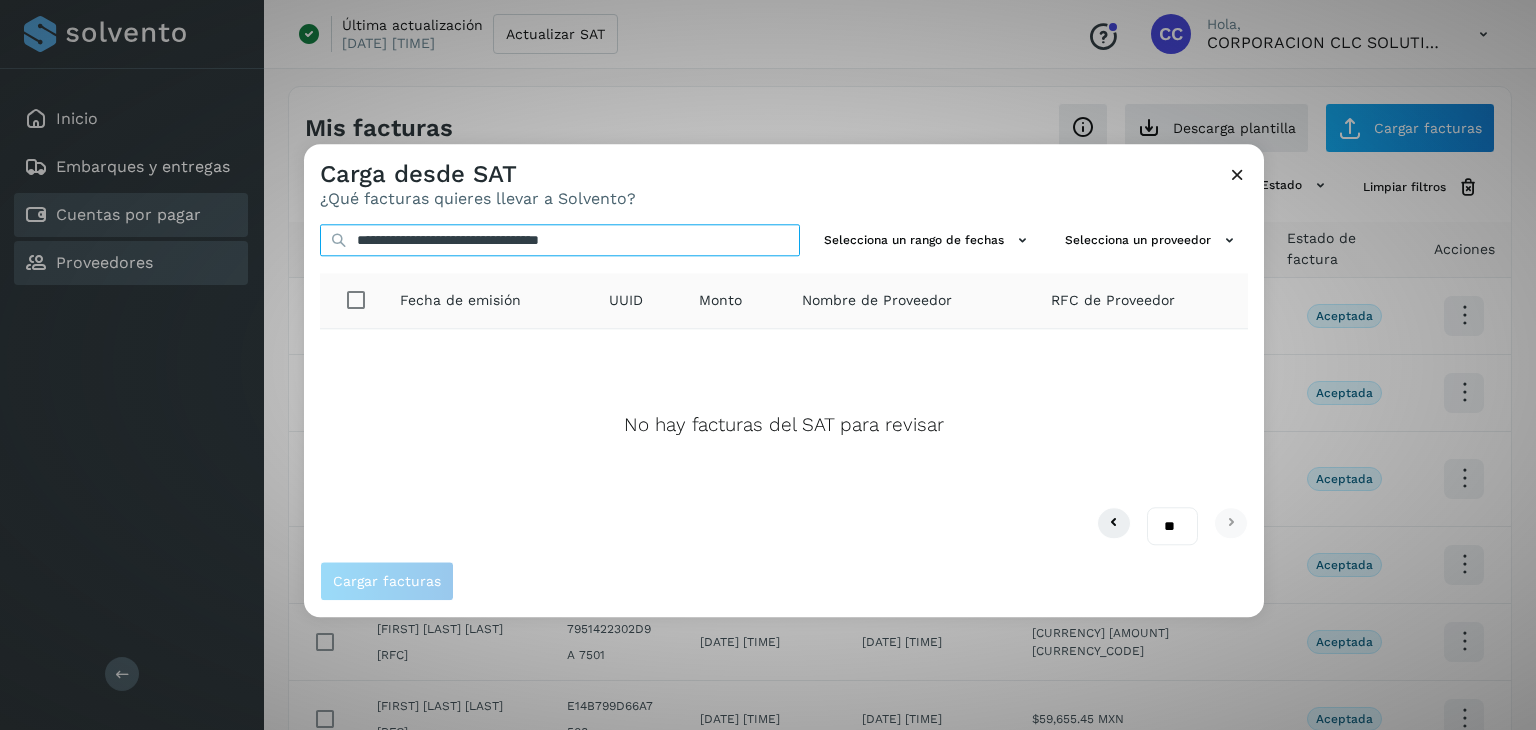drag, startPoint x: 683, startPoint y: 243, endPoint x: 104, endPoint y: 243, distance: 579 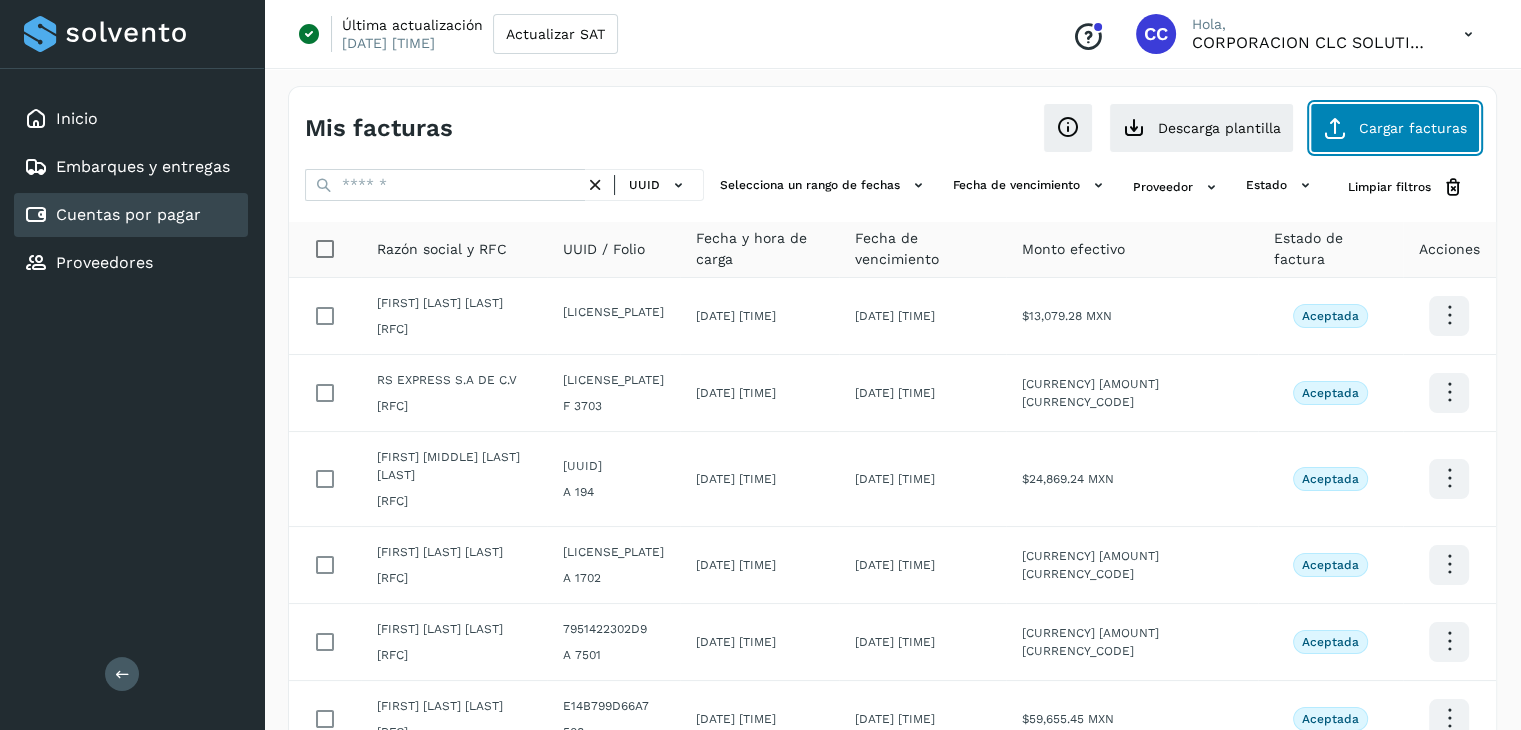 click on "Cargar facturas" 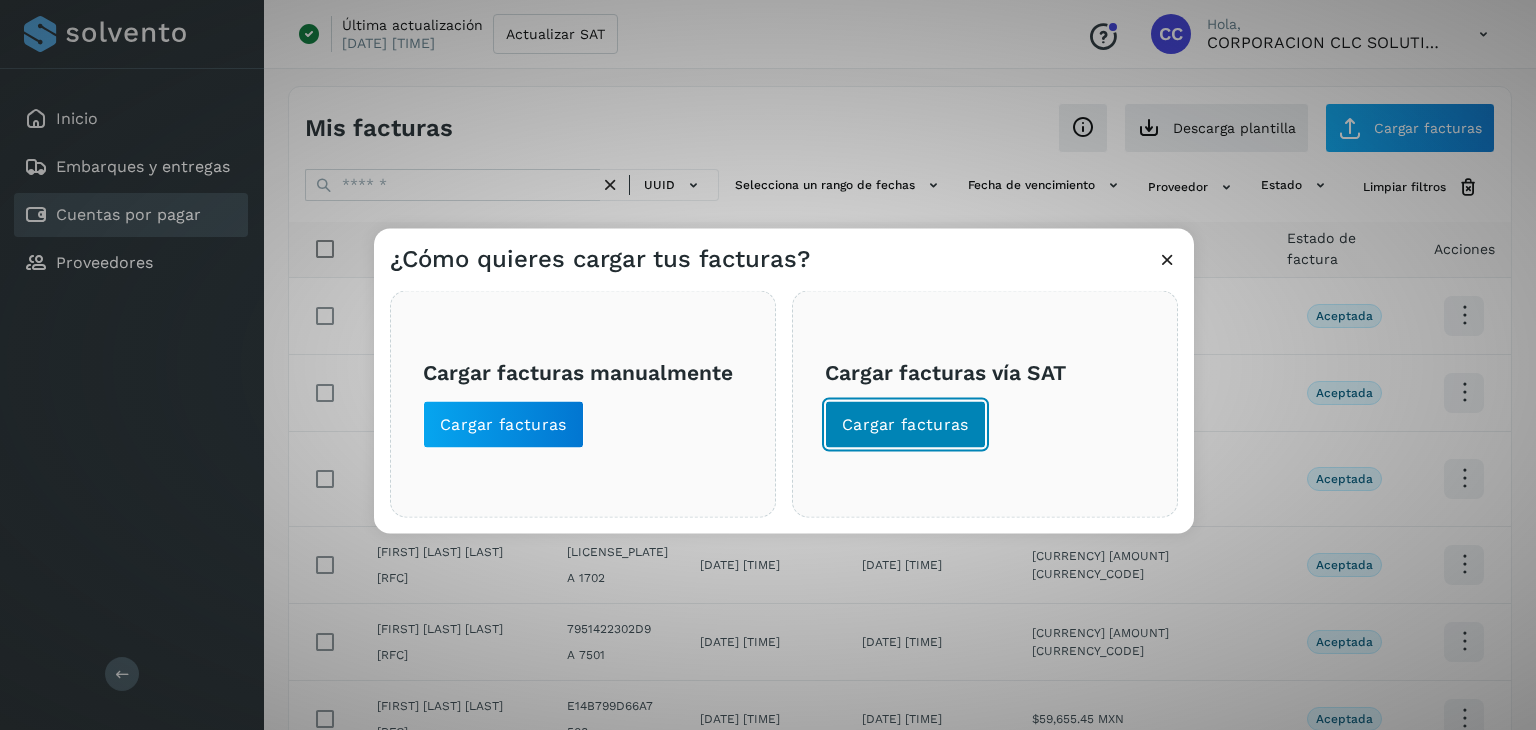 click on "Cargar facturas" at bounding box center [905, 425] 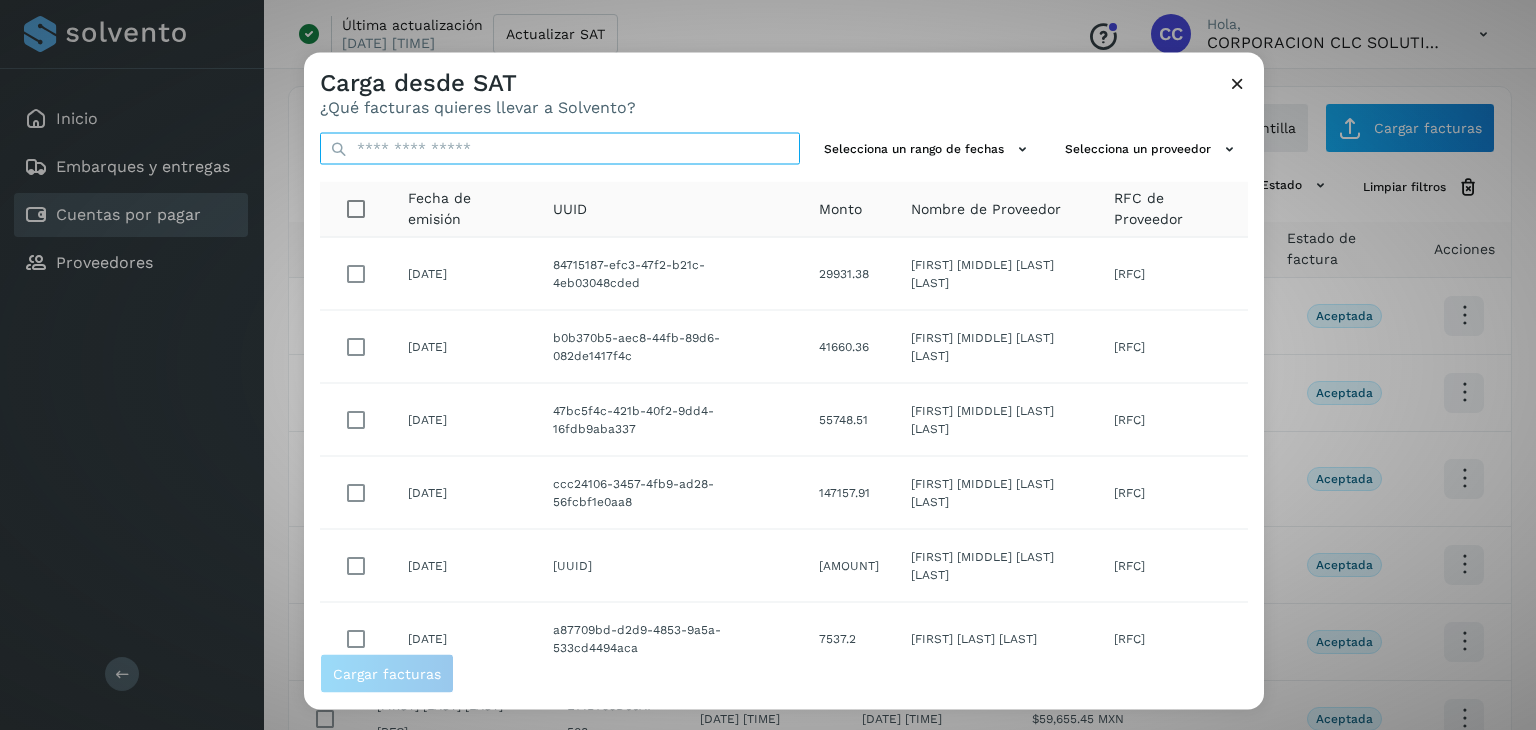 click at bounding box center [560, 149] 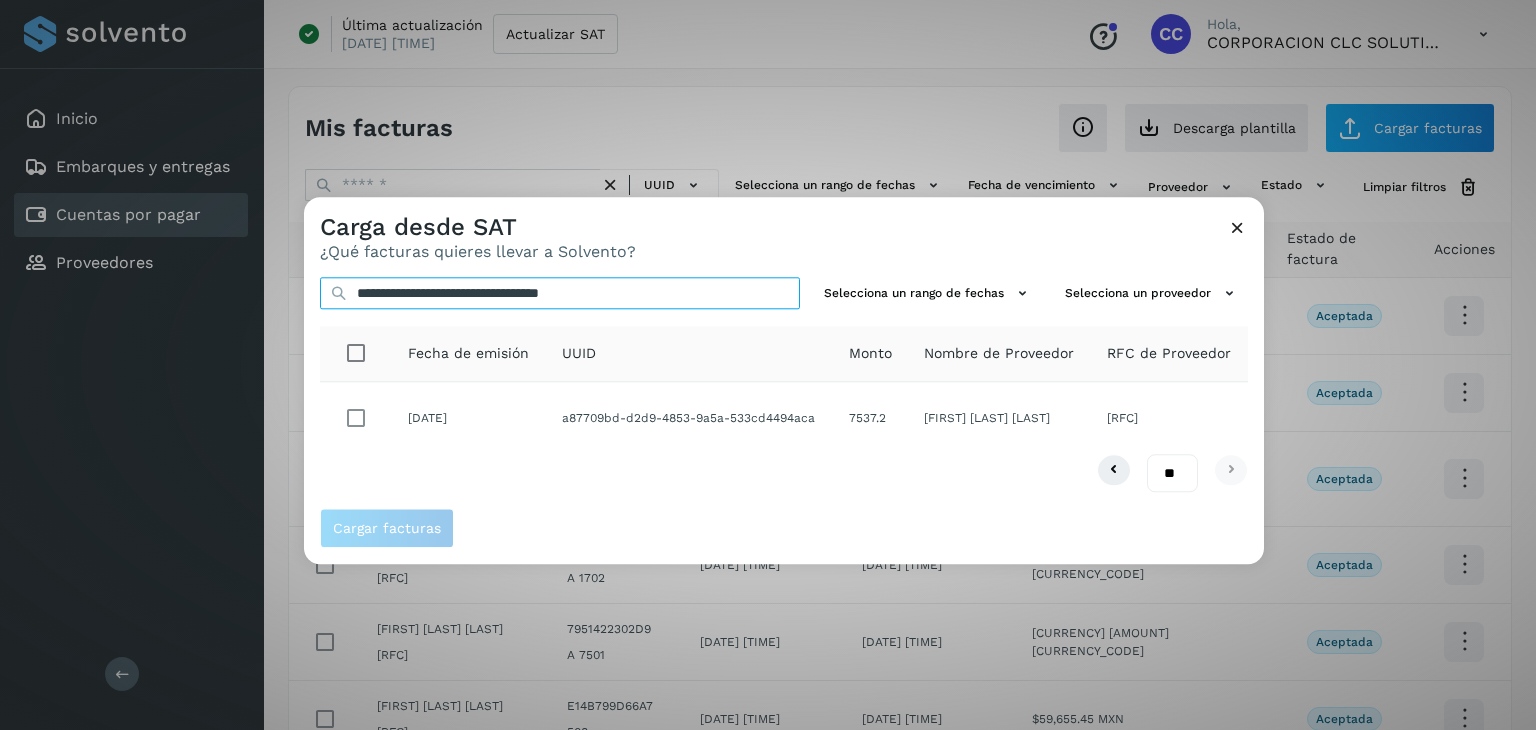 type on "**********" 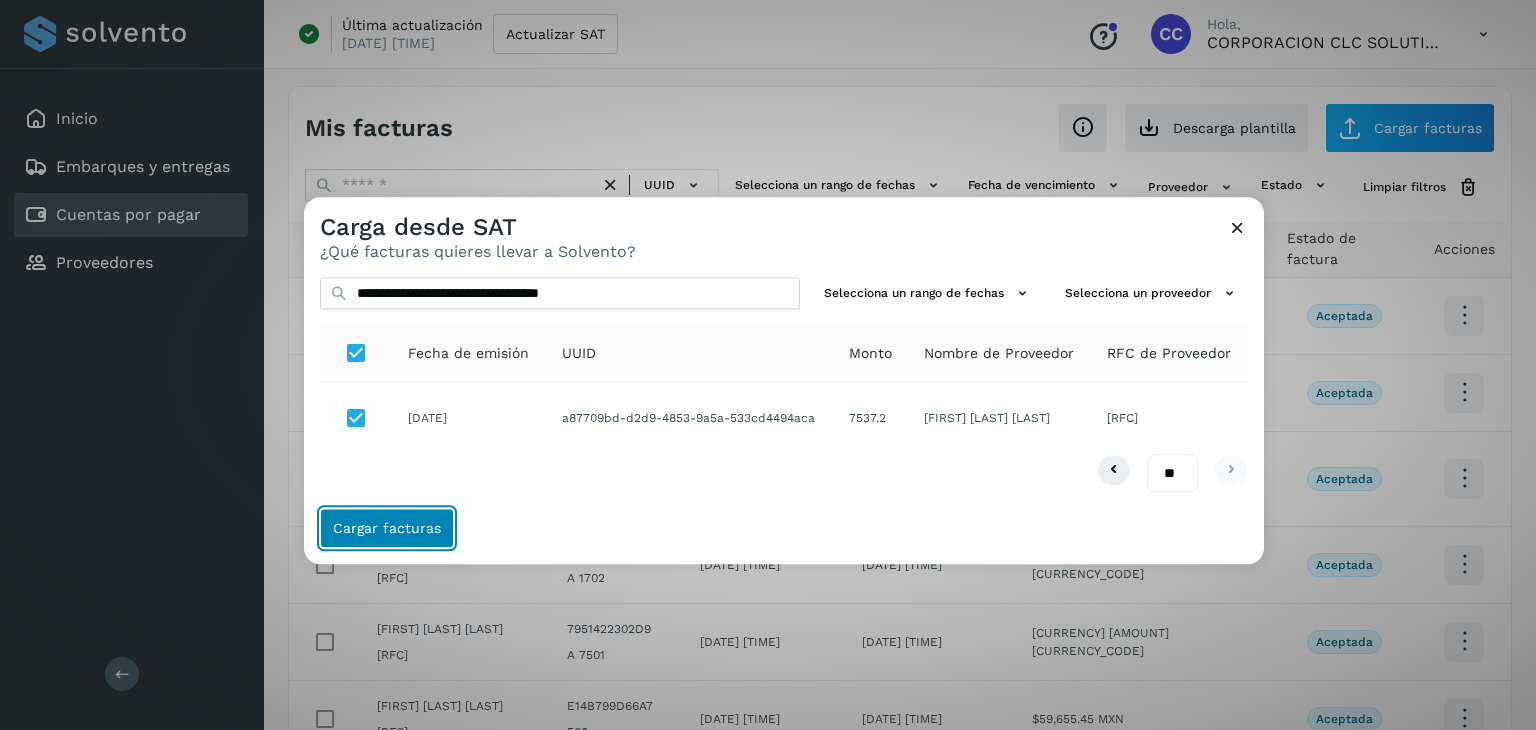 click on "Cargar facturas" 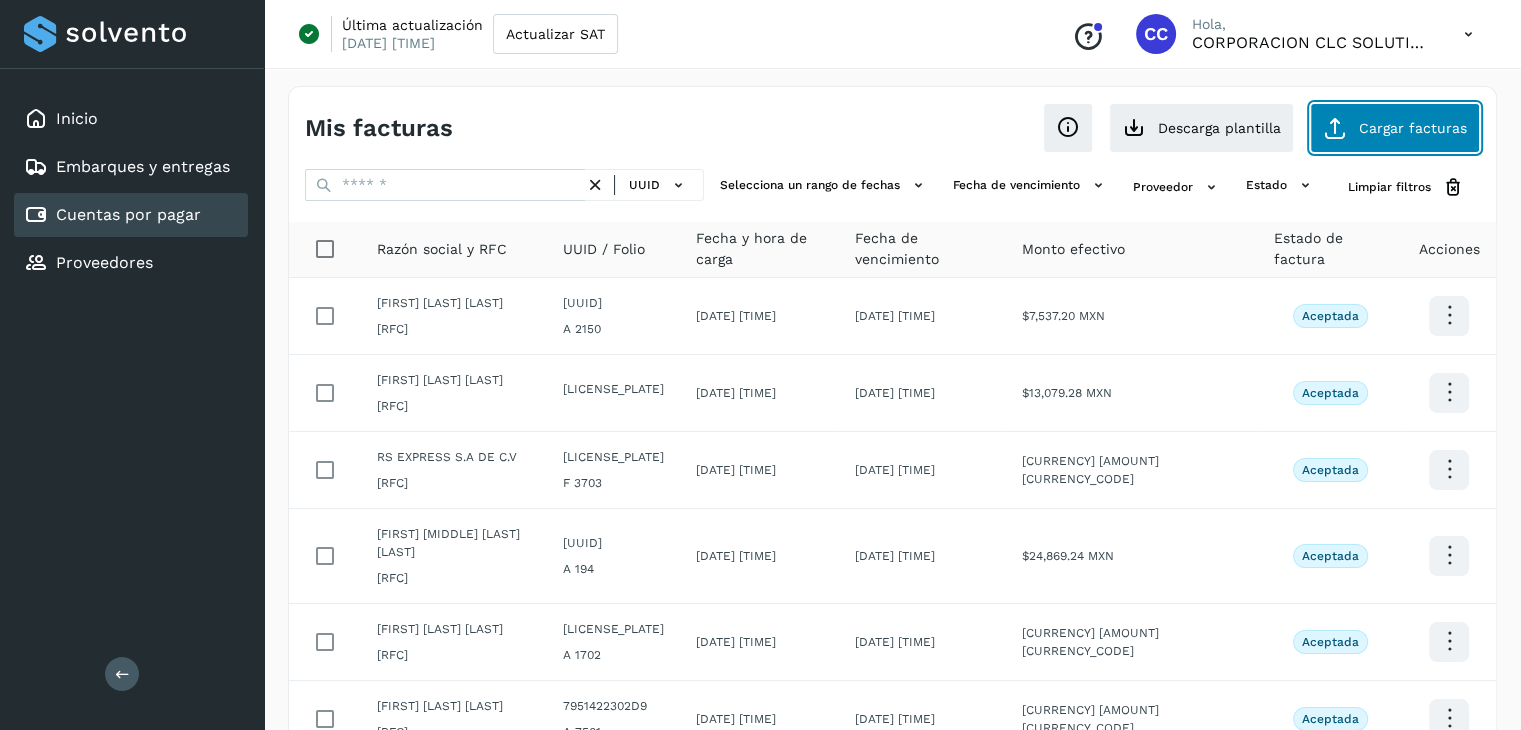 click on "Cargar facturas" 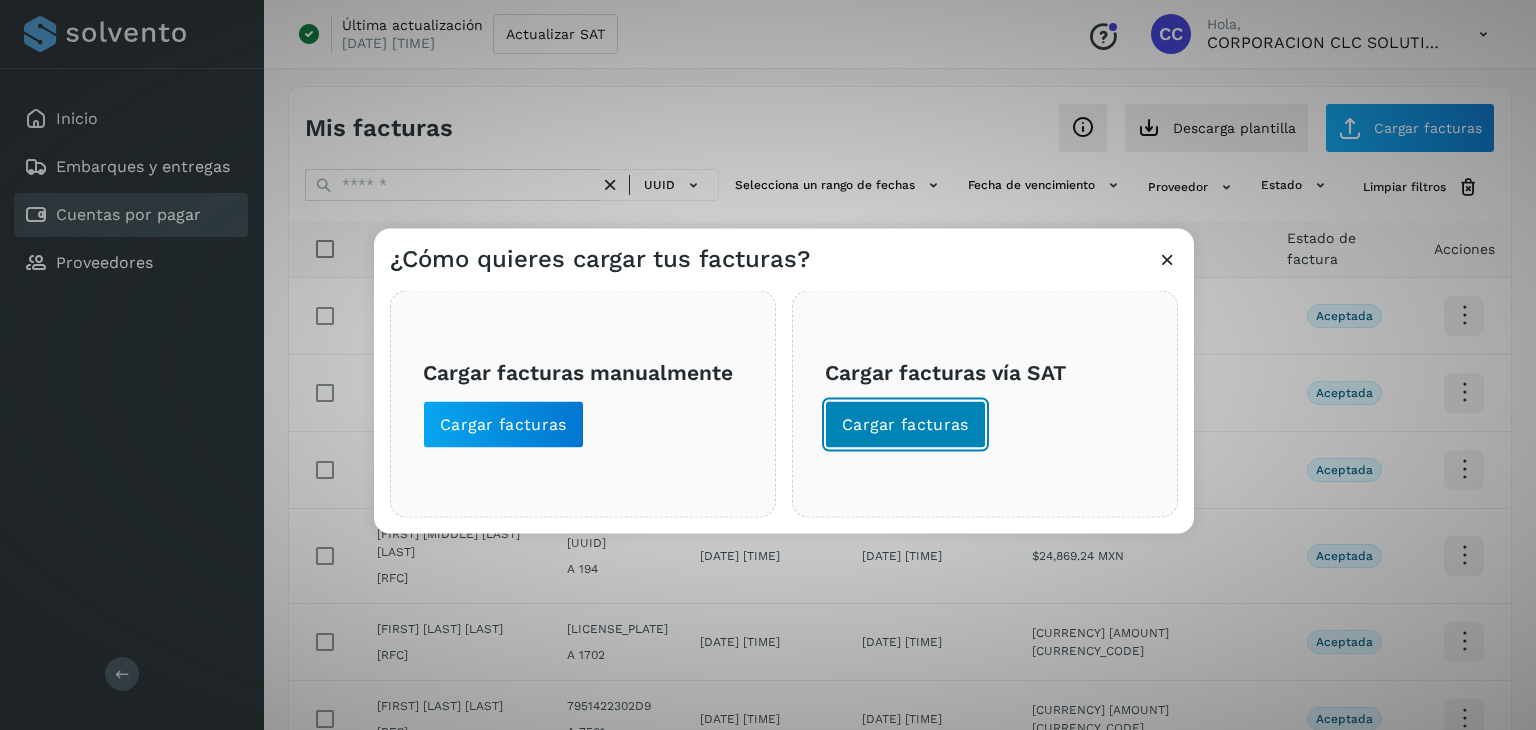 click on "Cargar facturas" 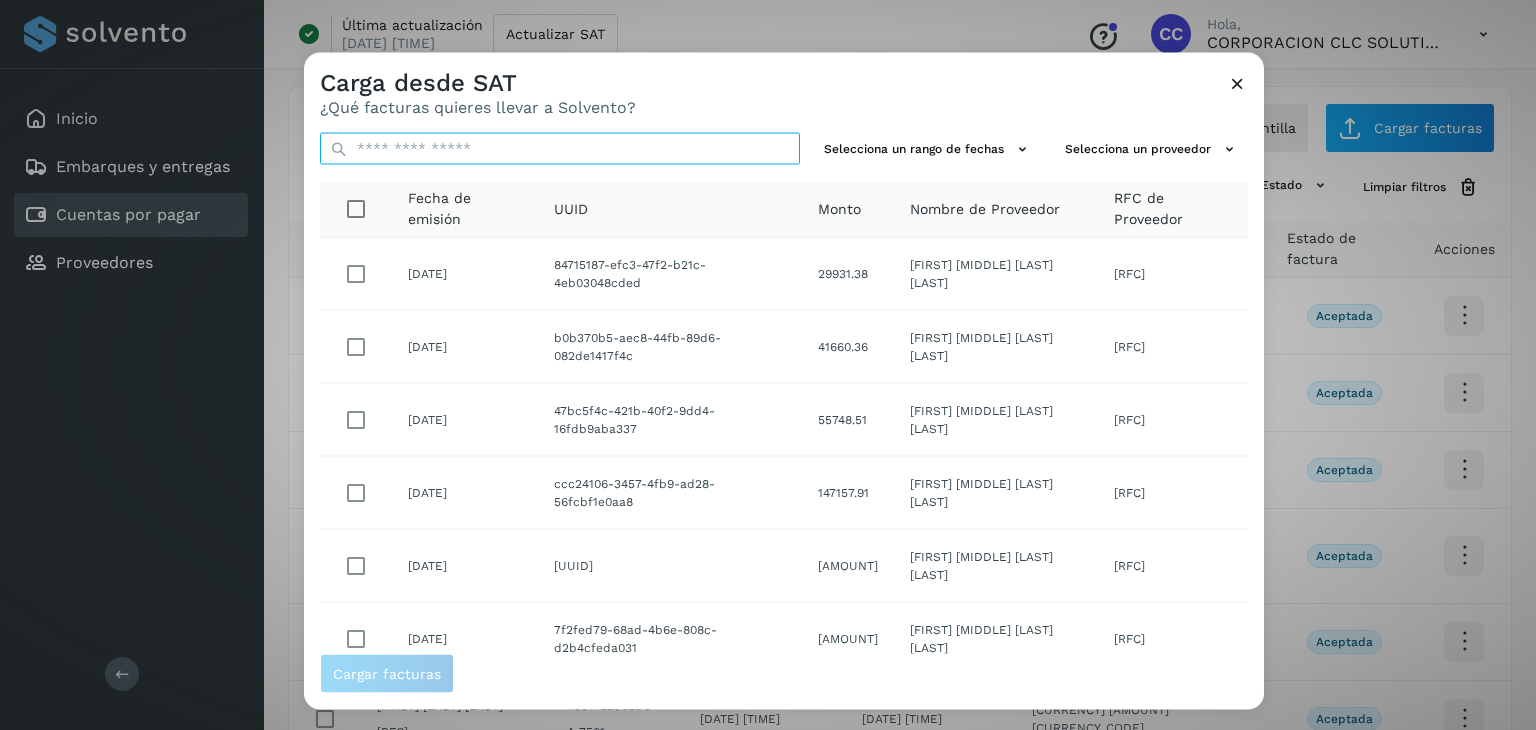 click at bounding box center [560, 149] 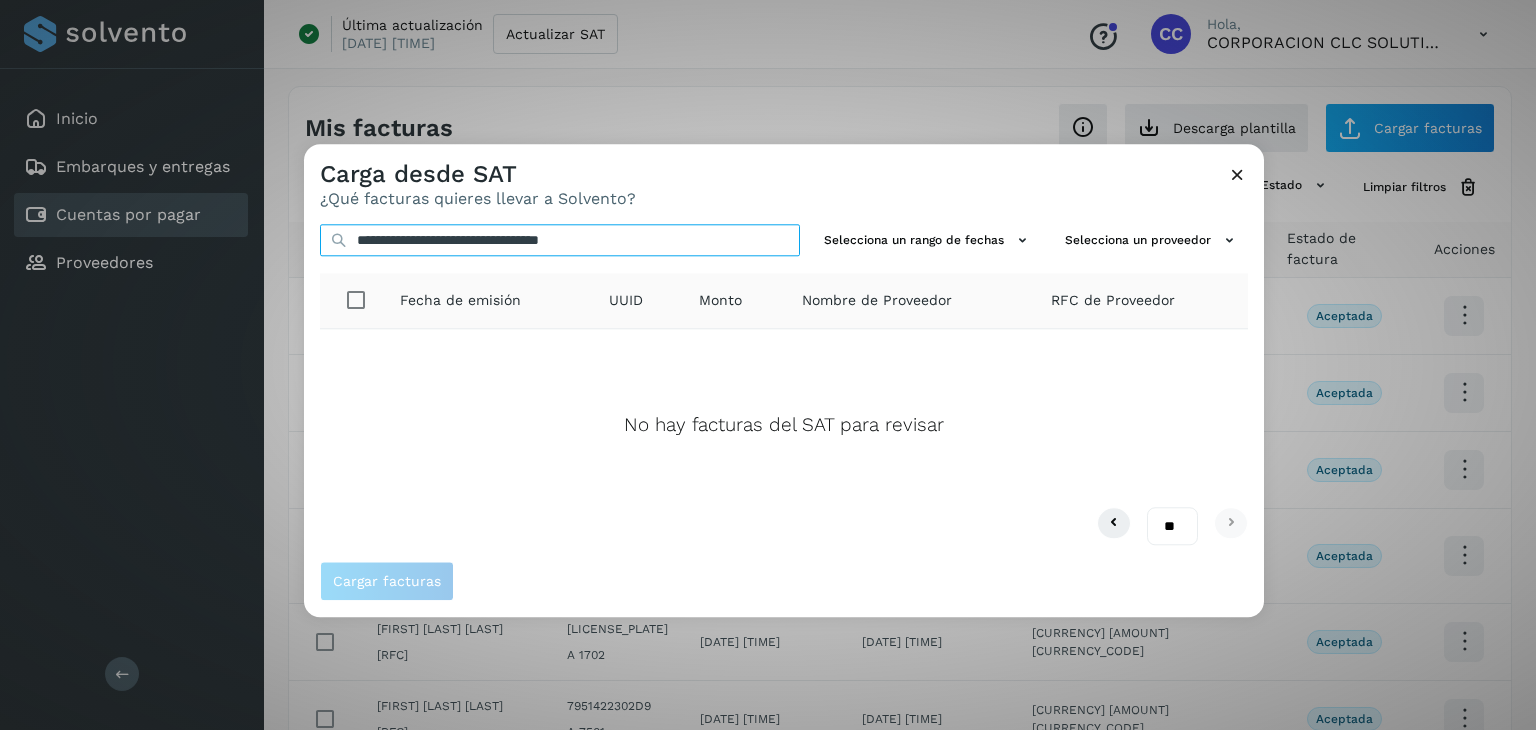 type on "**********" 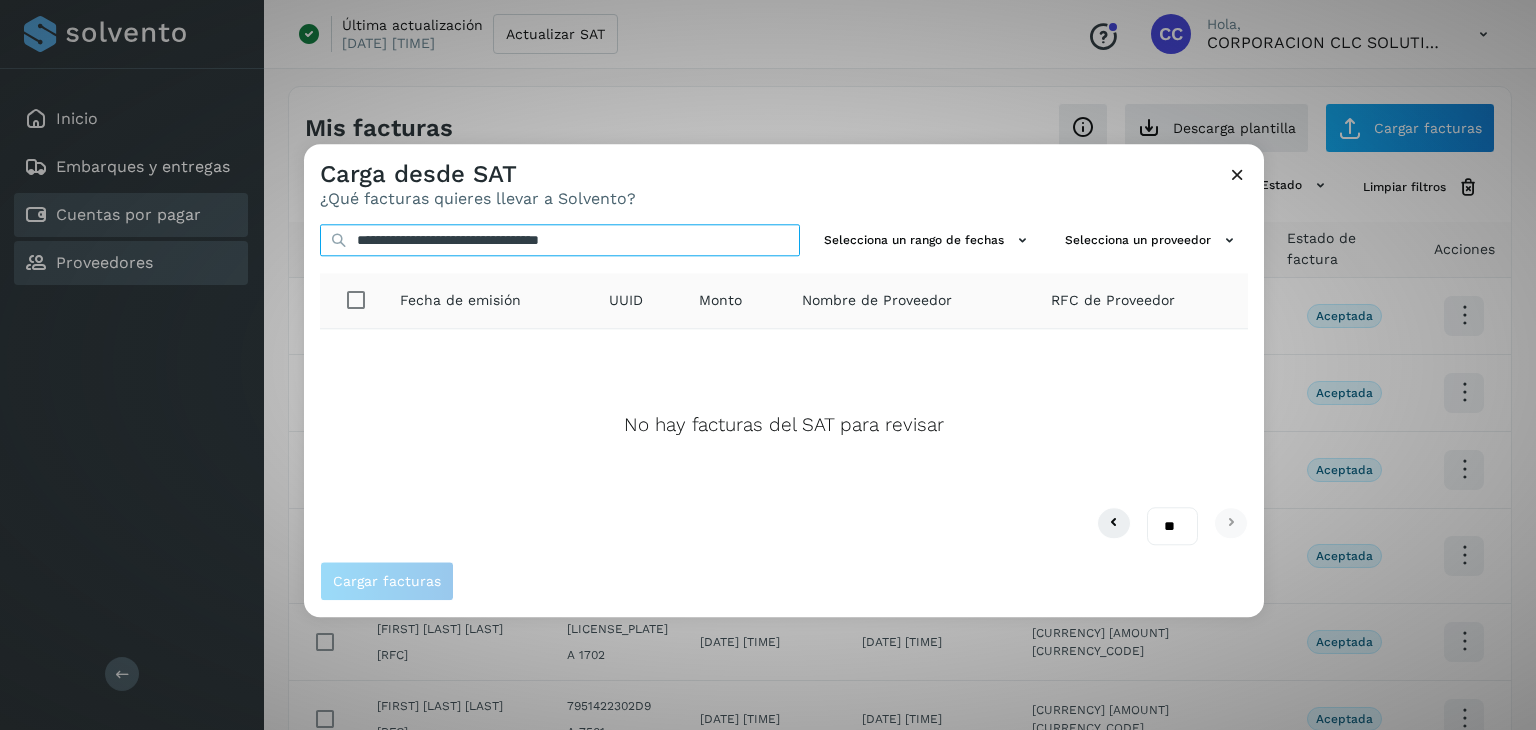 drag, startPoint x: 737, startPoint y: 241, endPoint x: 133, endPoint y: 241, distance: 604 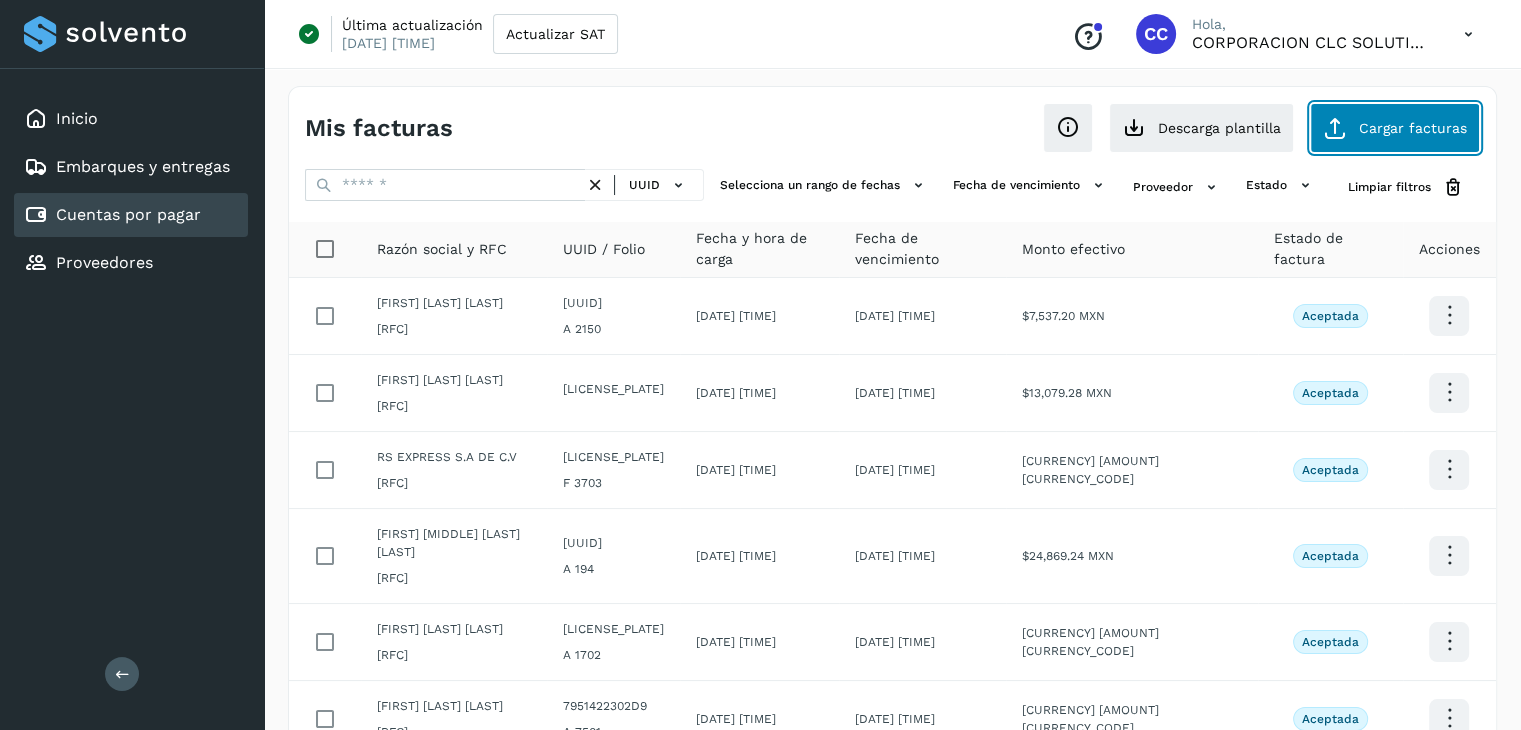 click on "Cargar facturas" 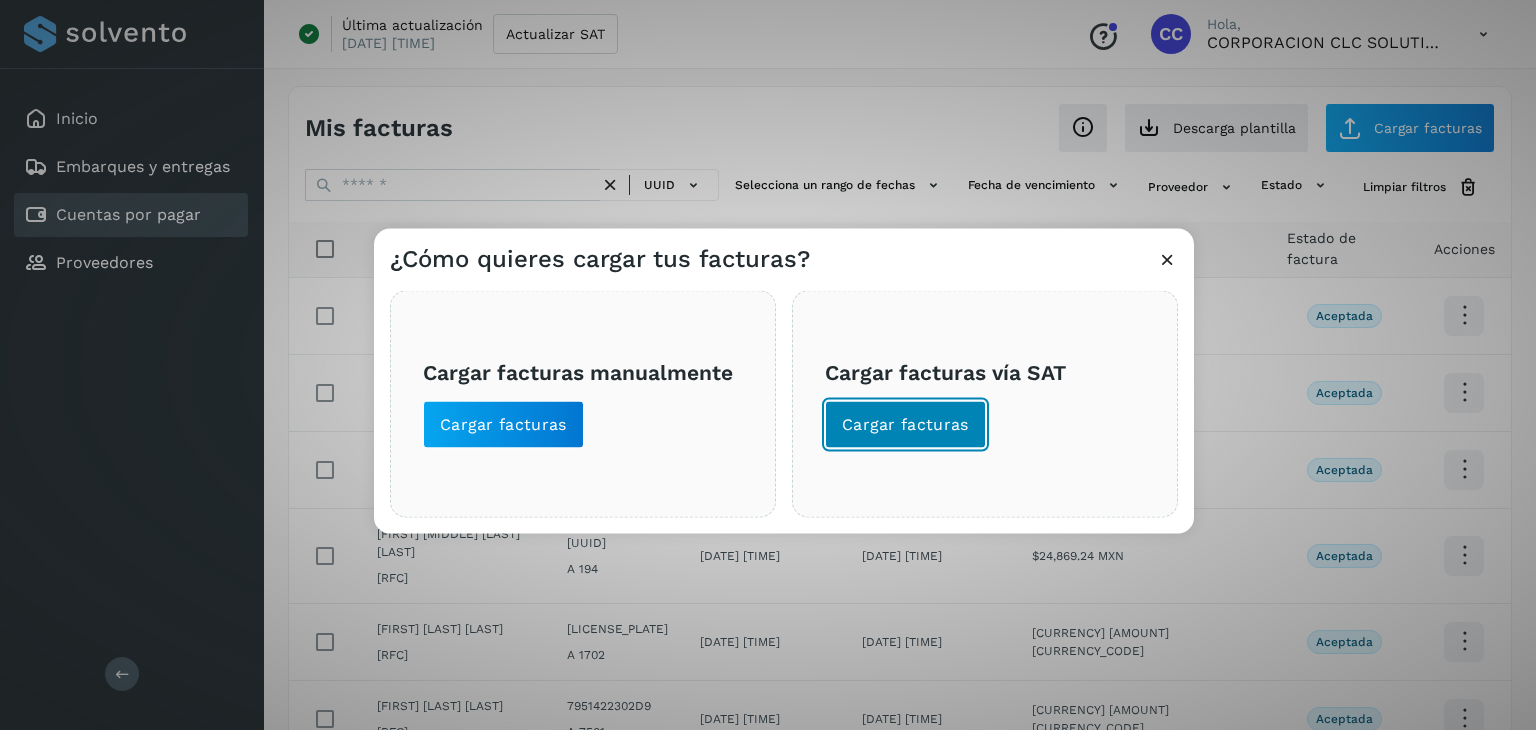click on "Cargar facturas" 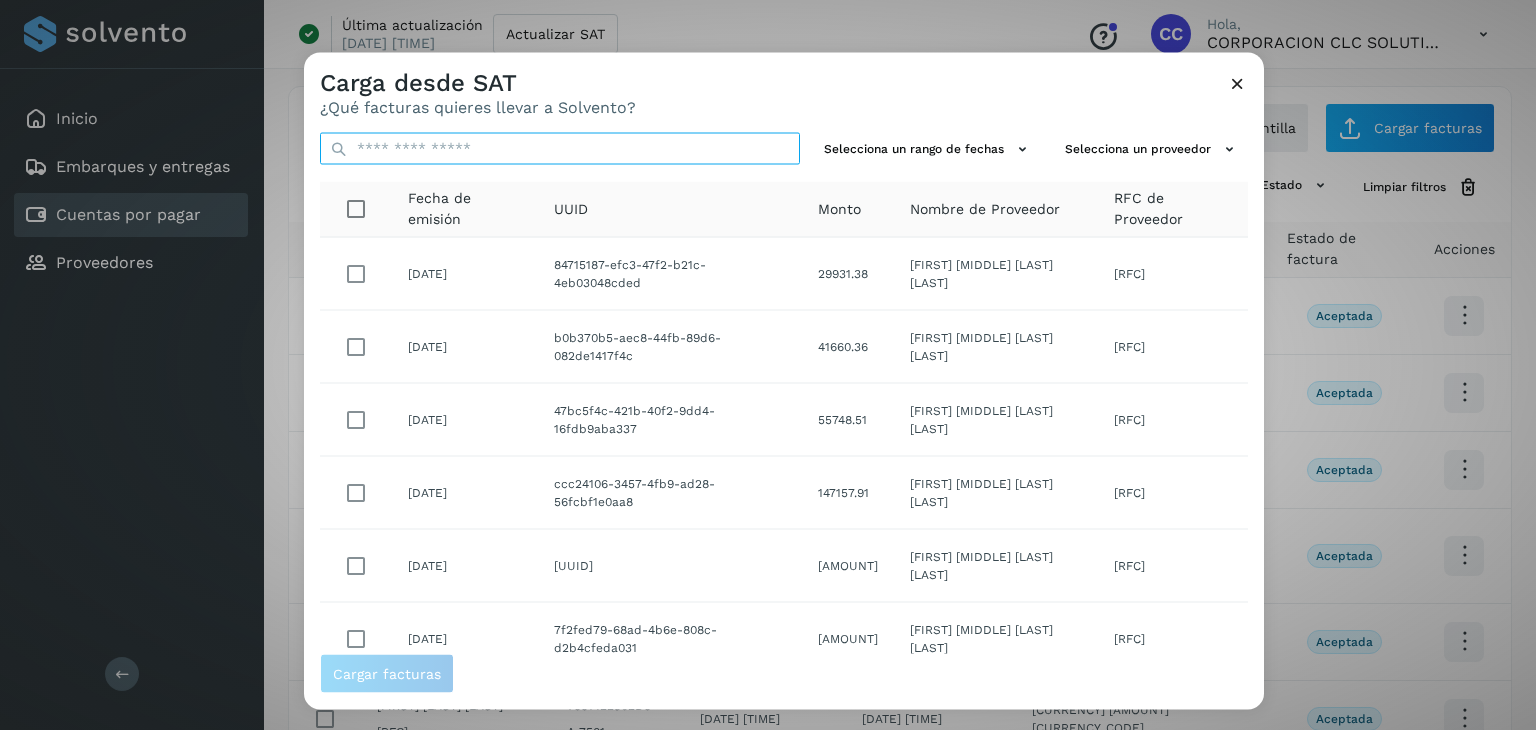 click at bounding box center (560, 149) 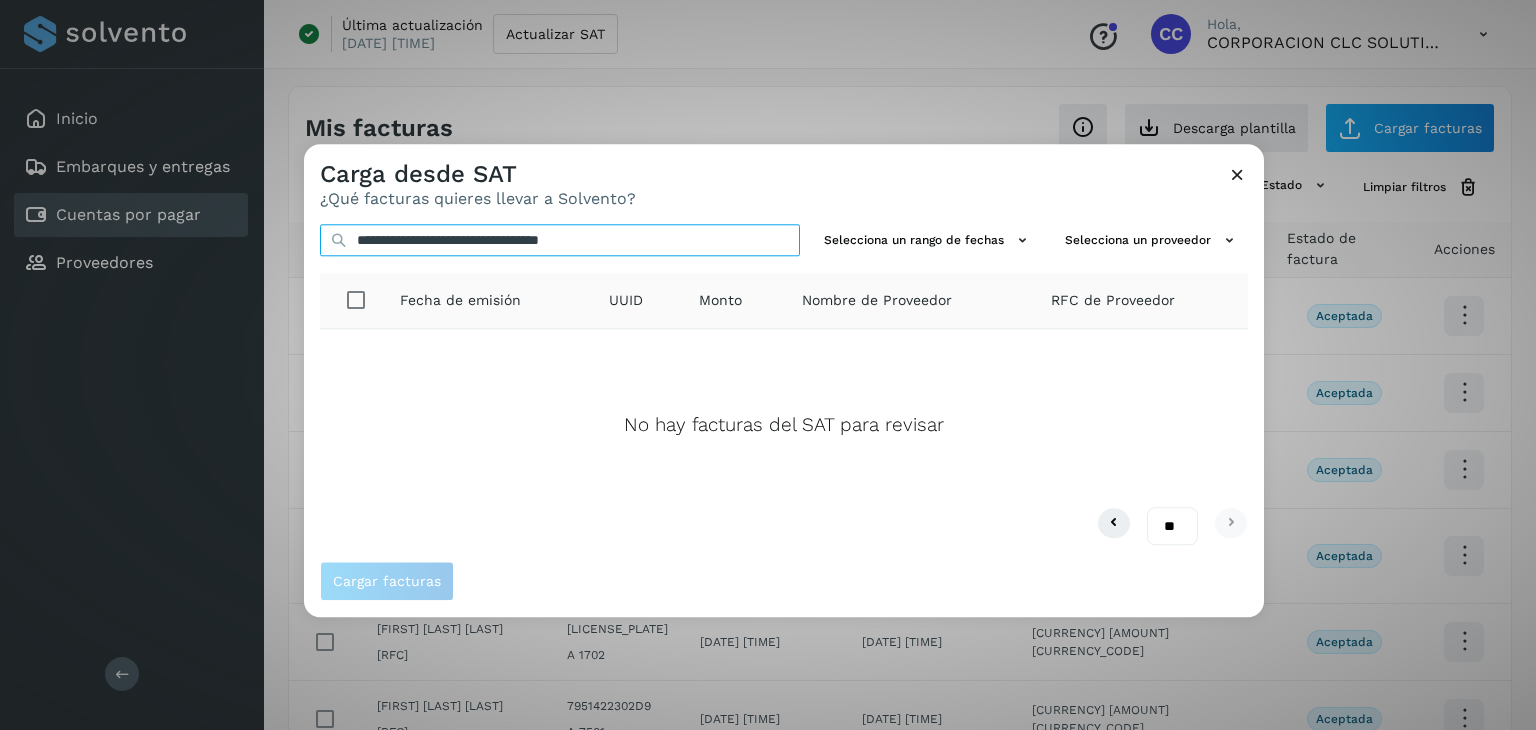 type on "**********" 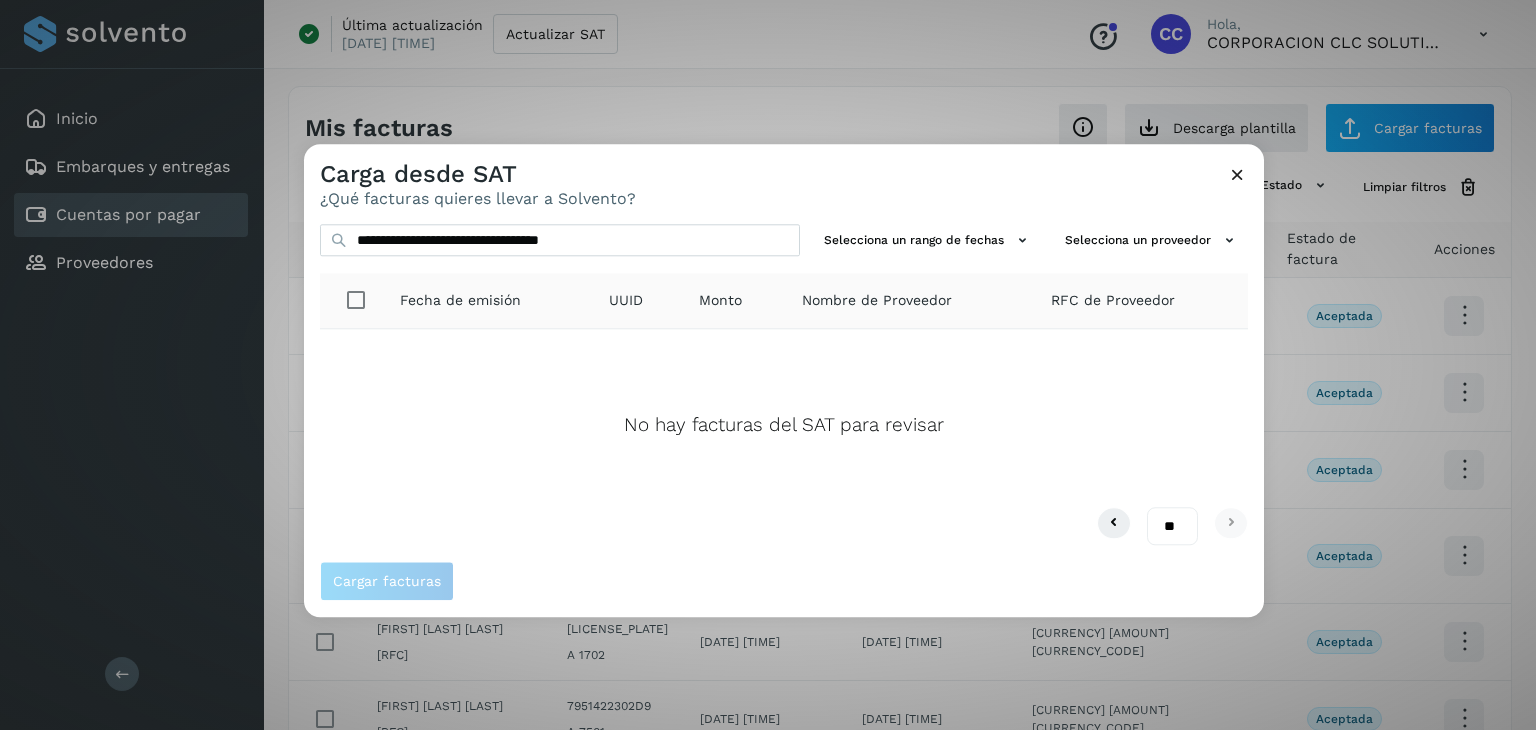 click at bounding box center (1237, 174) 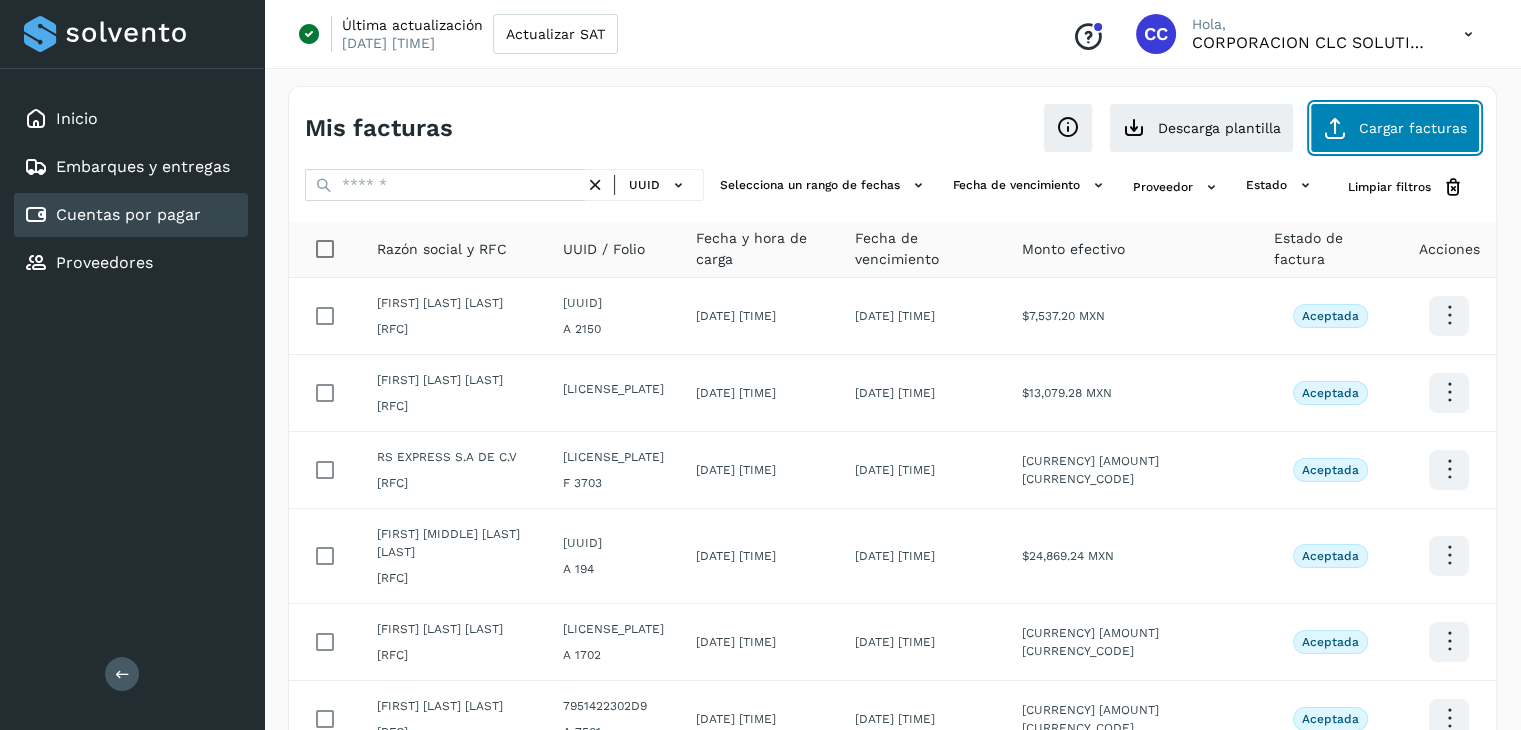 click on "Cargar facturas" 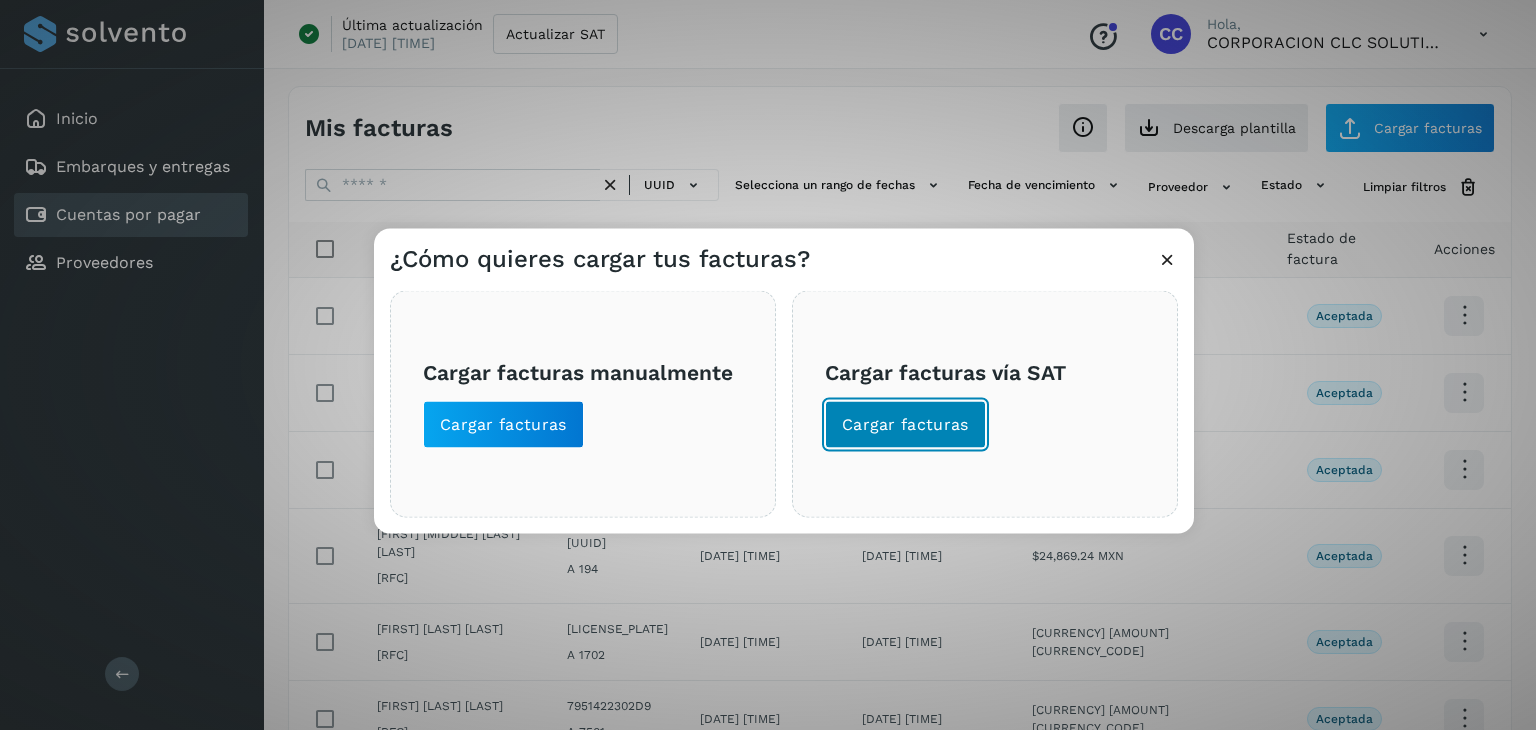 click on "Cargar facturas" 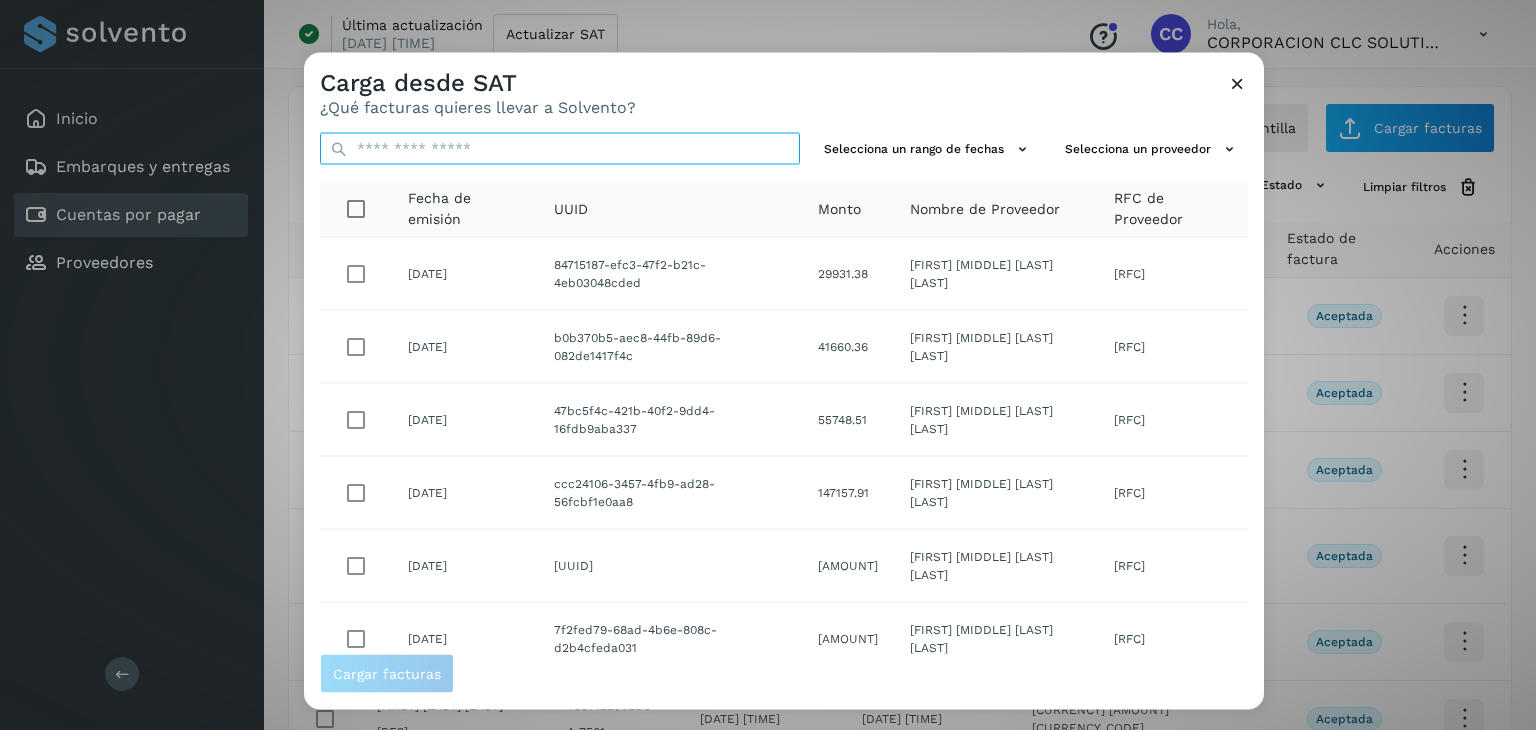 click at bounding box center [560, 149] 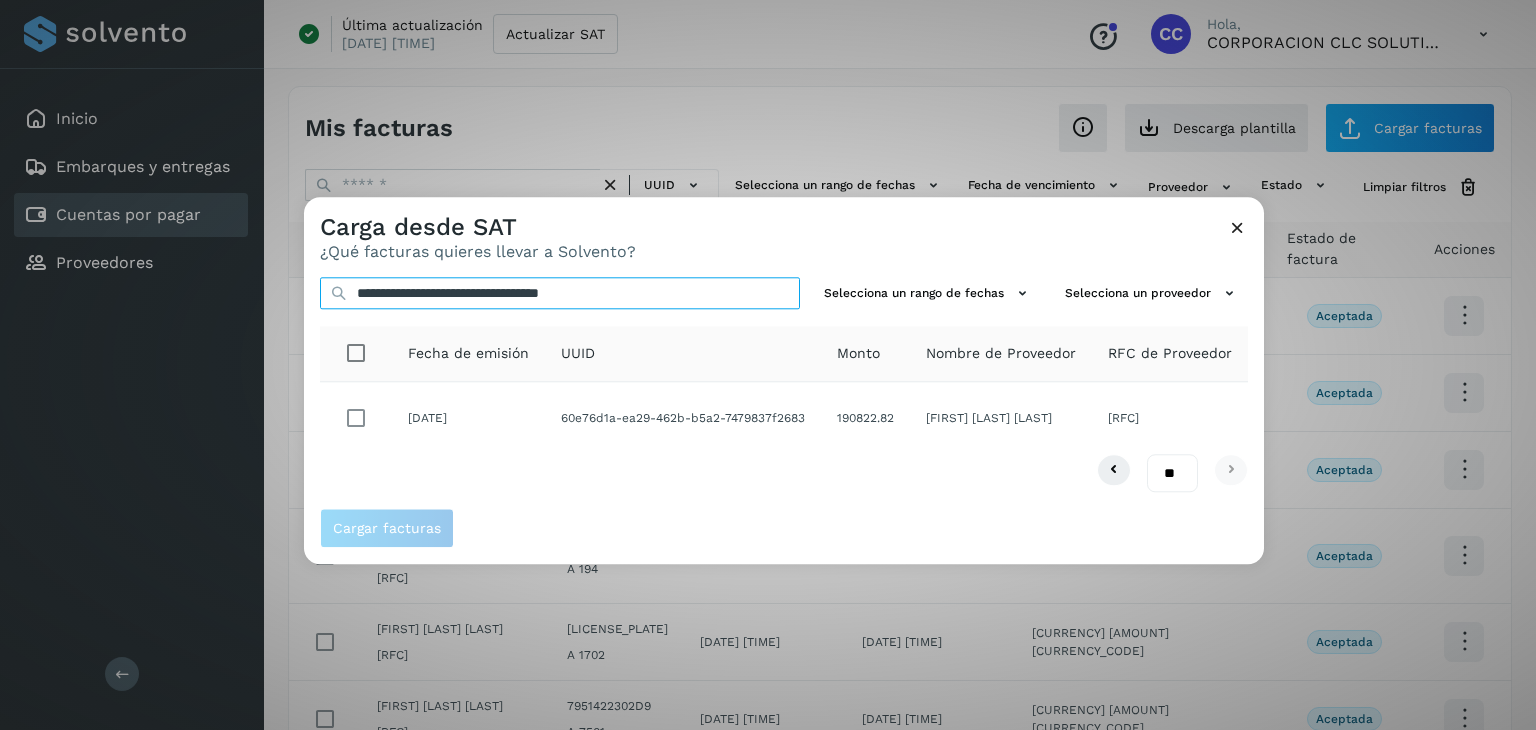 type on "**********" 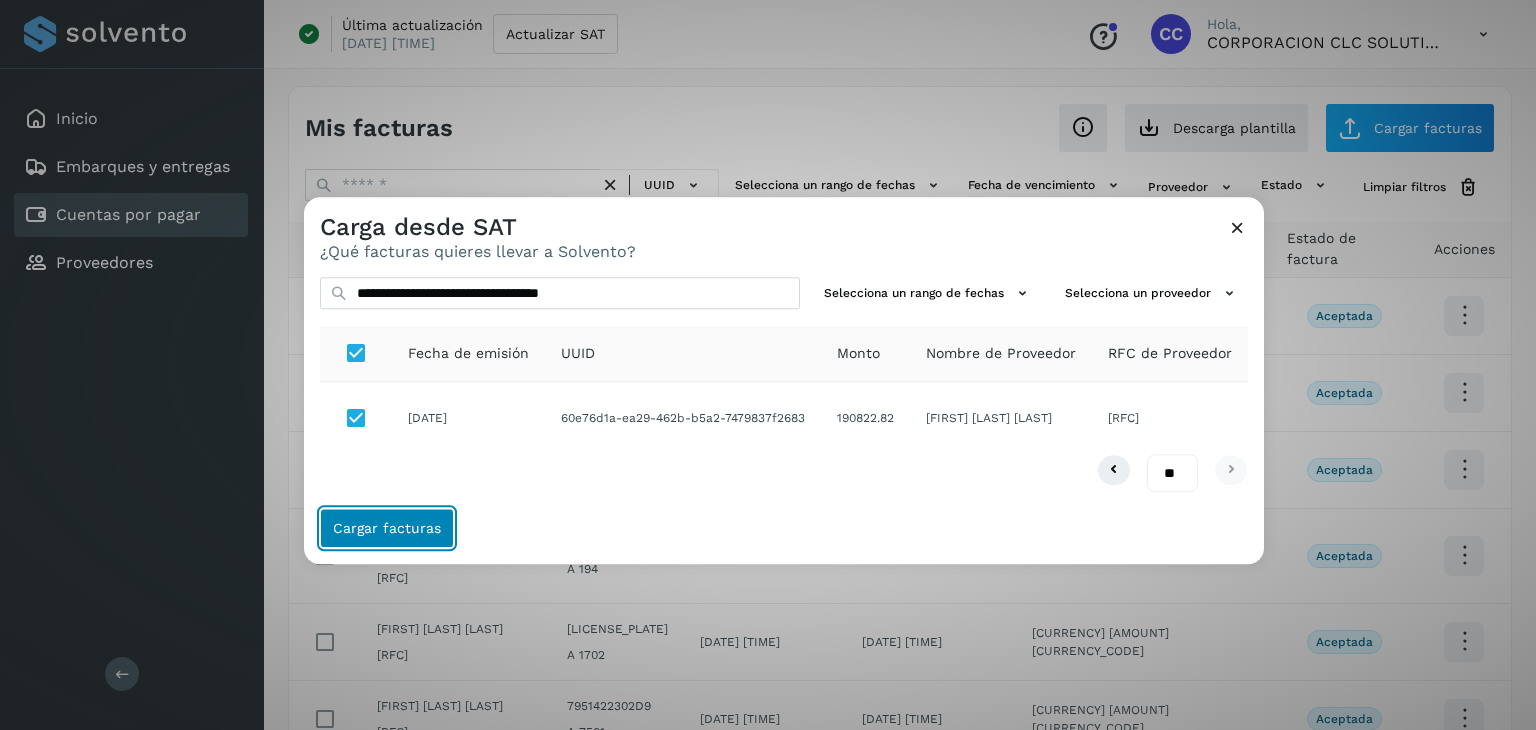 click on "Cargar facturas" 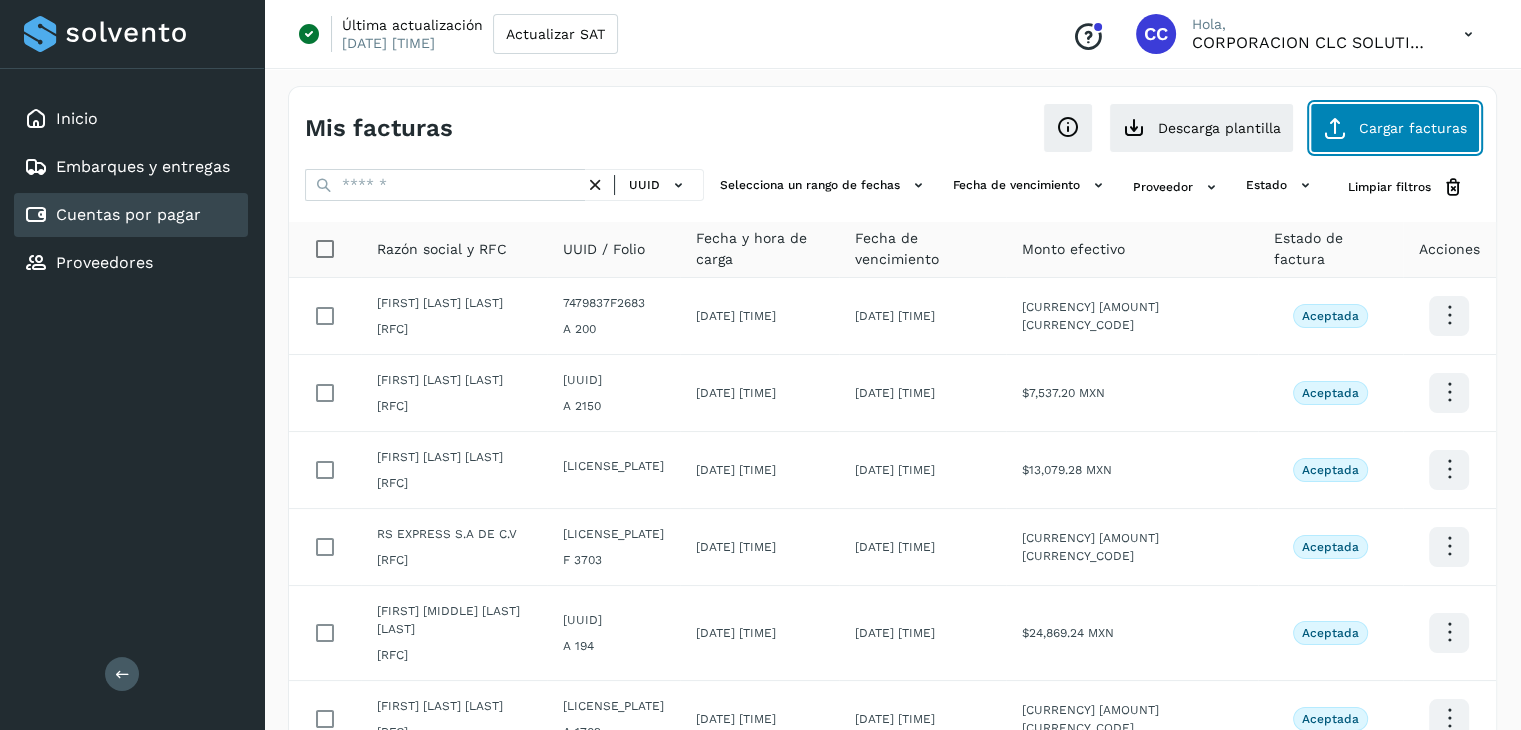 click on "Cargar facturas" 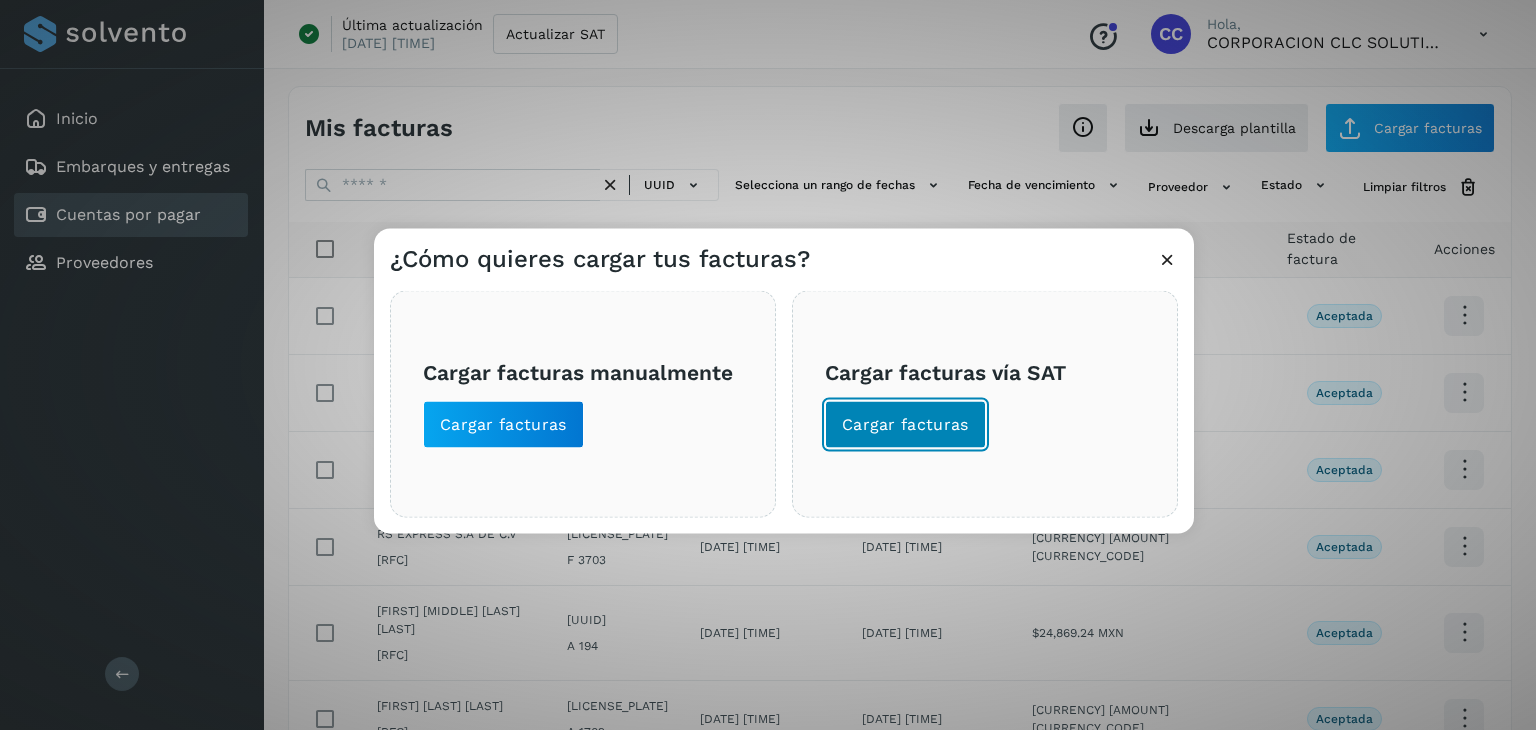 click on "Cargar facturas" 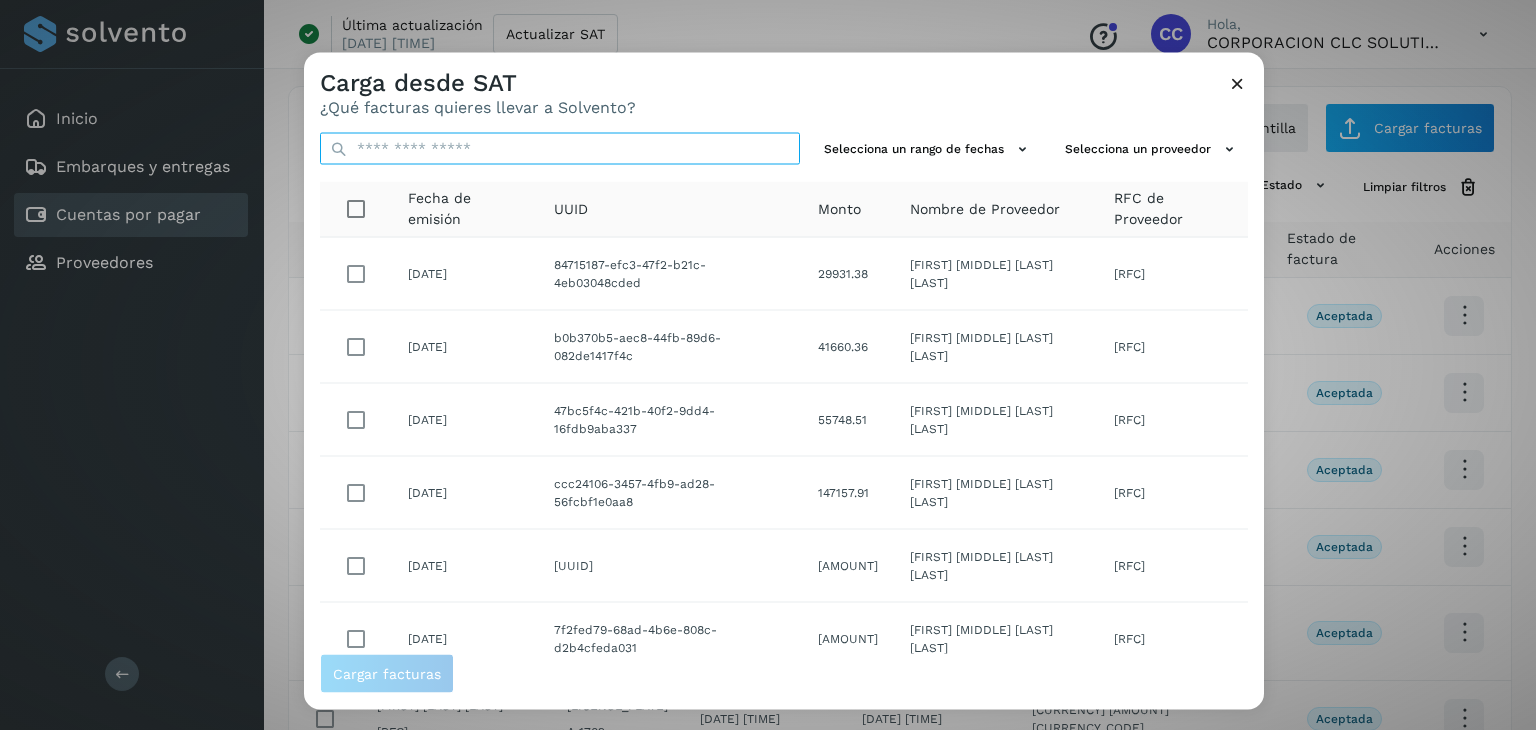 click at bounding box center (560, 149) 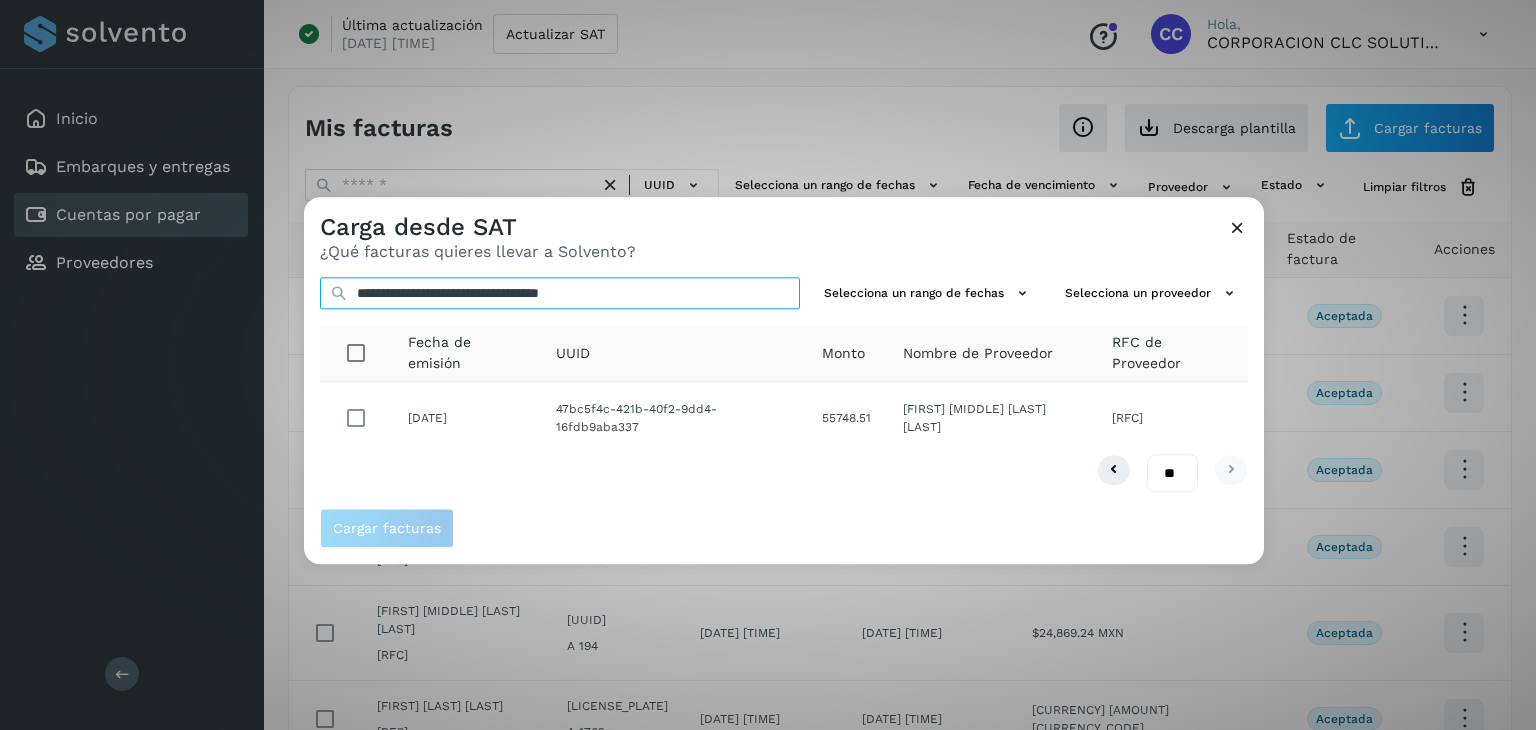 type on "**********" 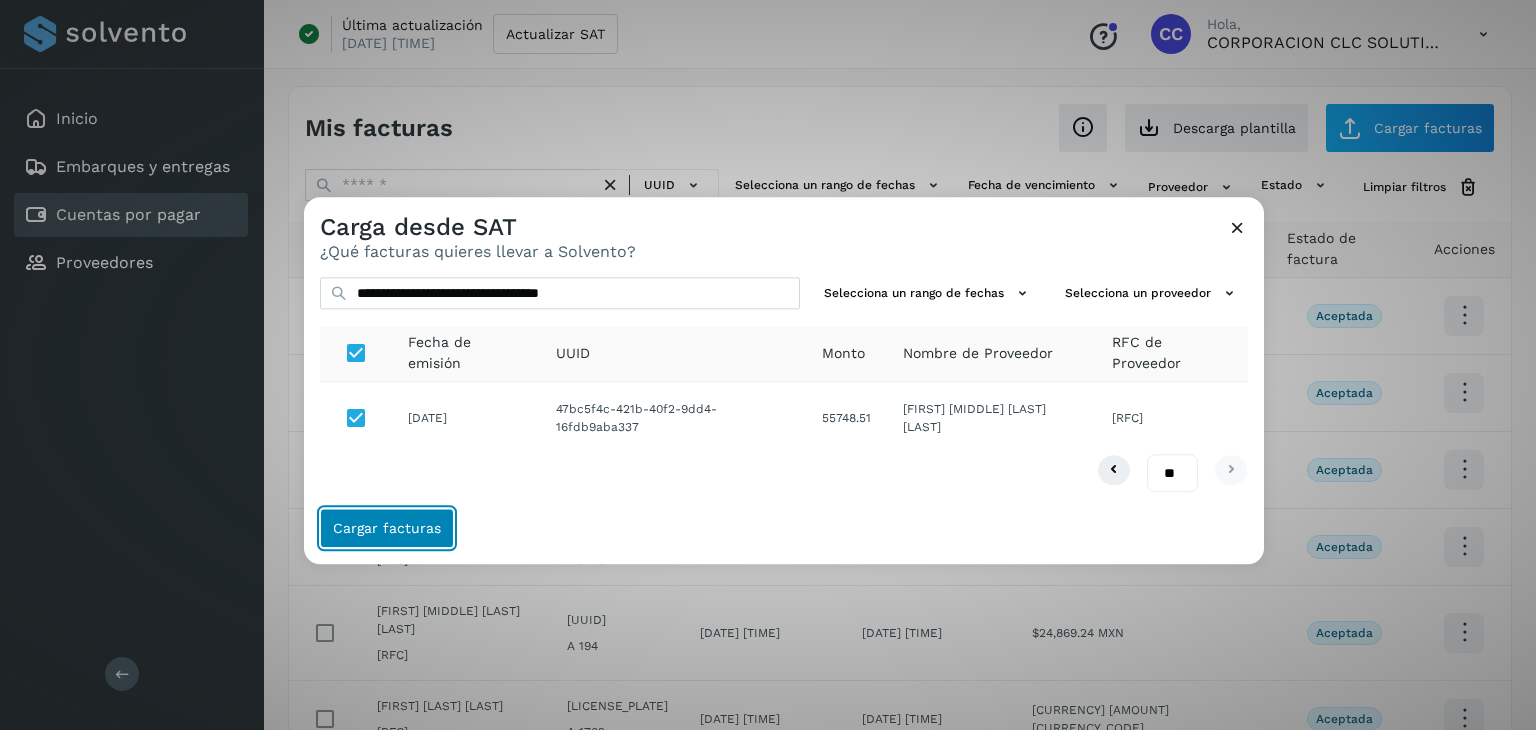 click on "Cargar facturas" 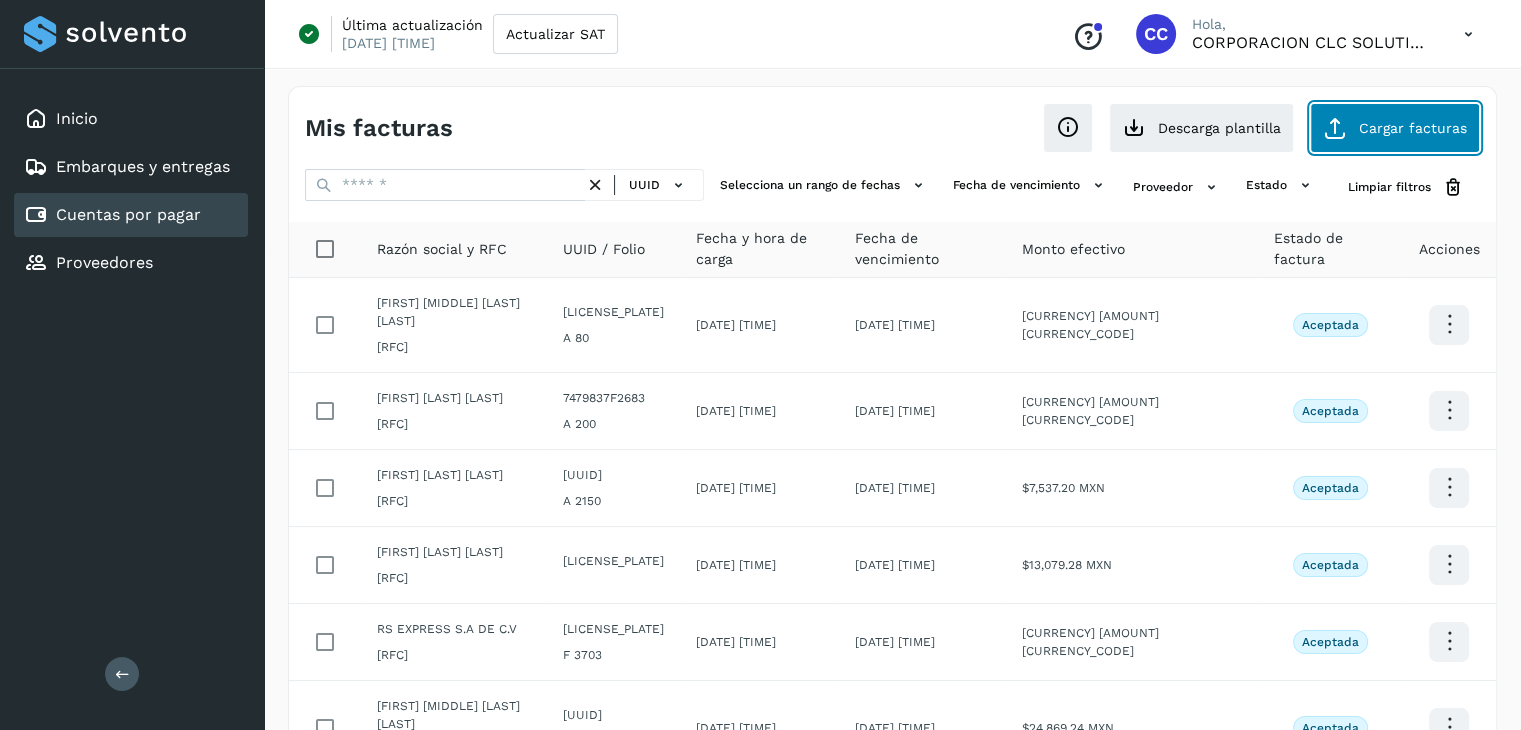 click on "Cargar facturas" 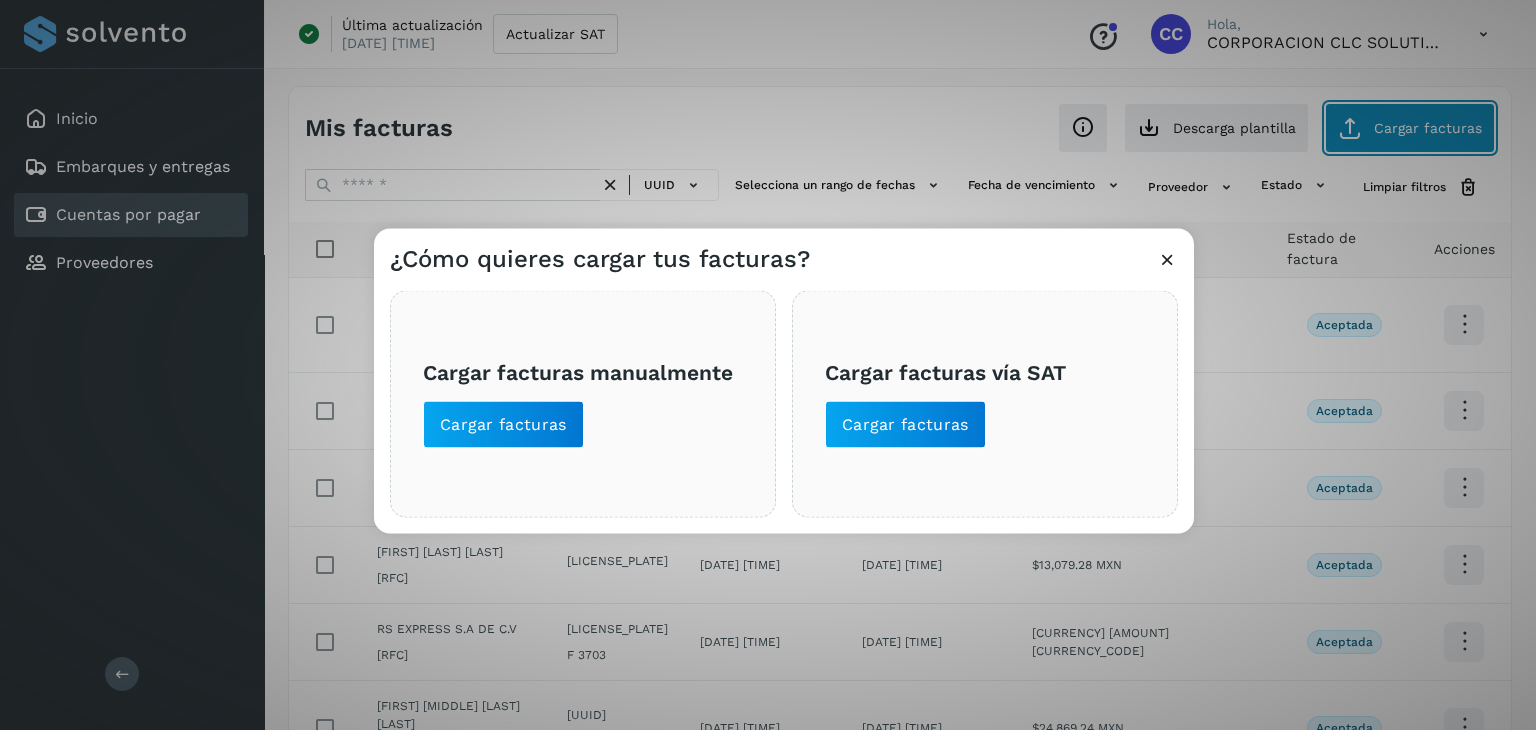 type 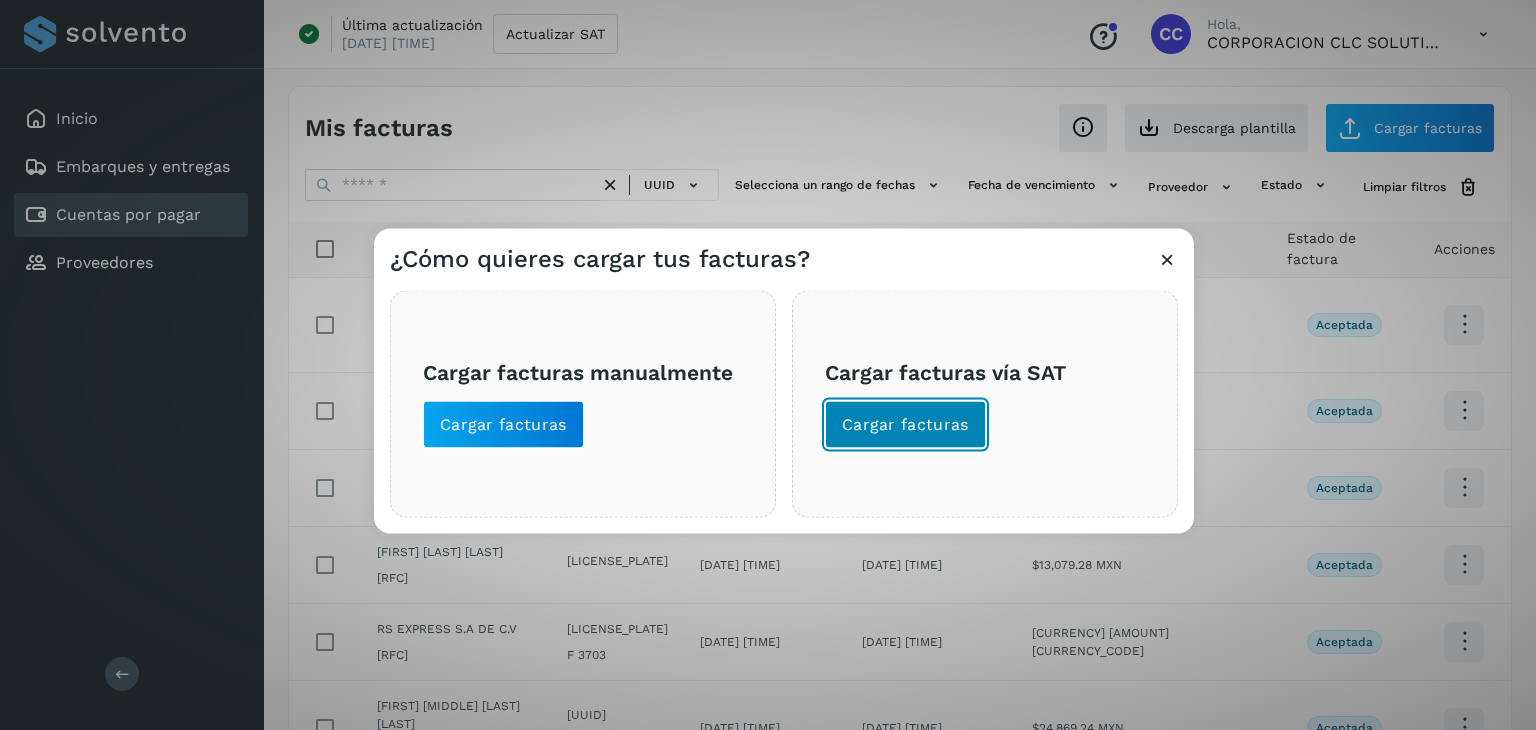 click on "Cargar facturas" 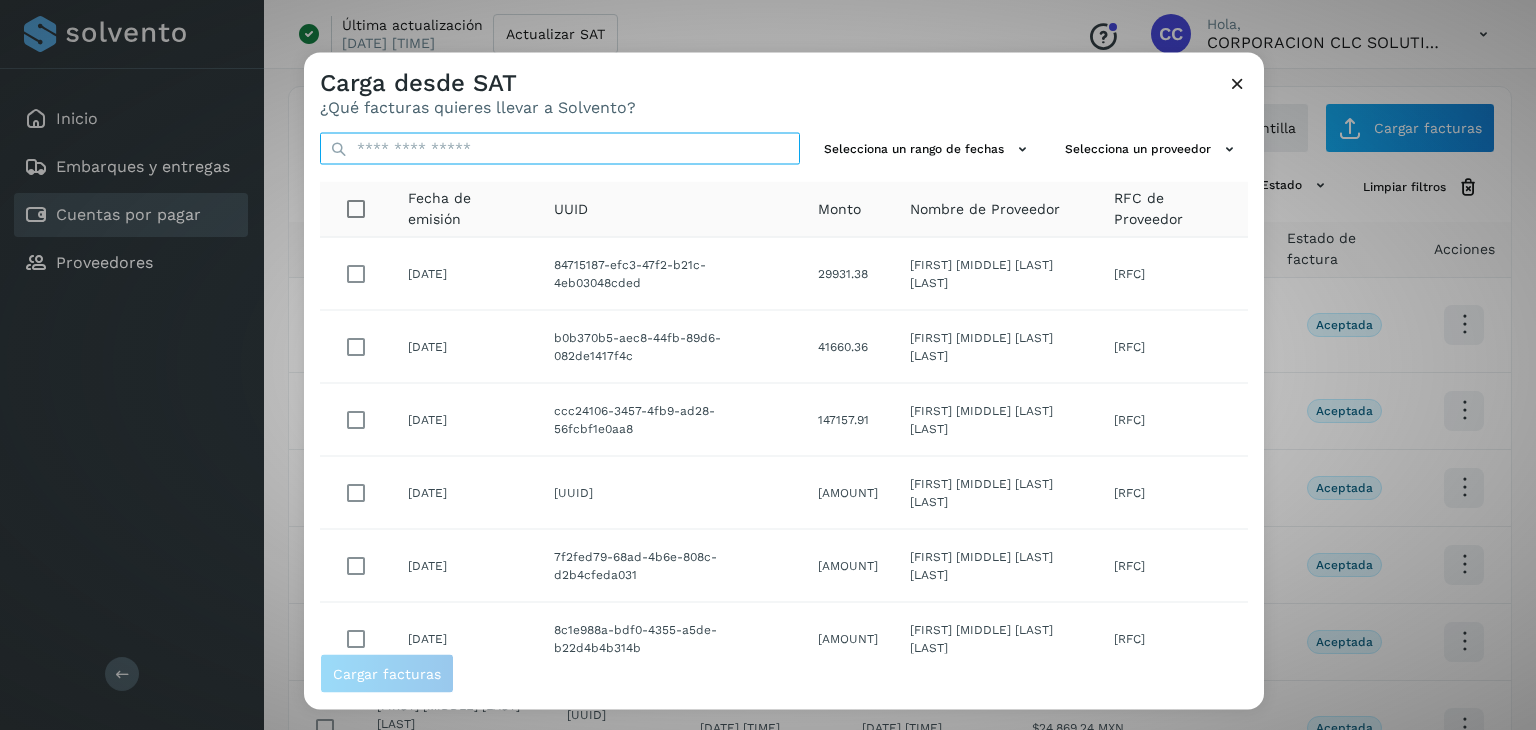click at bounding box center [560, 149] 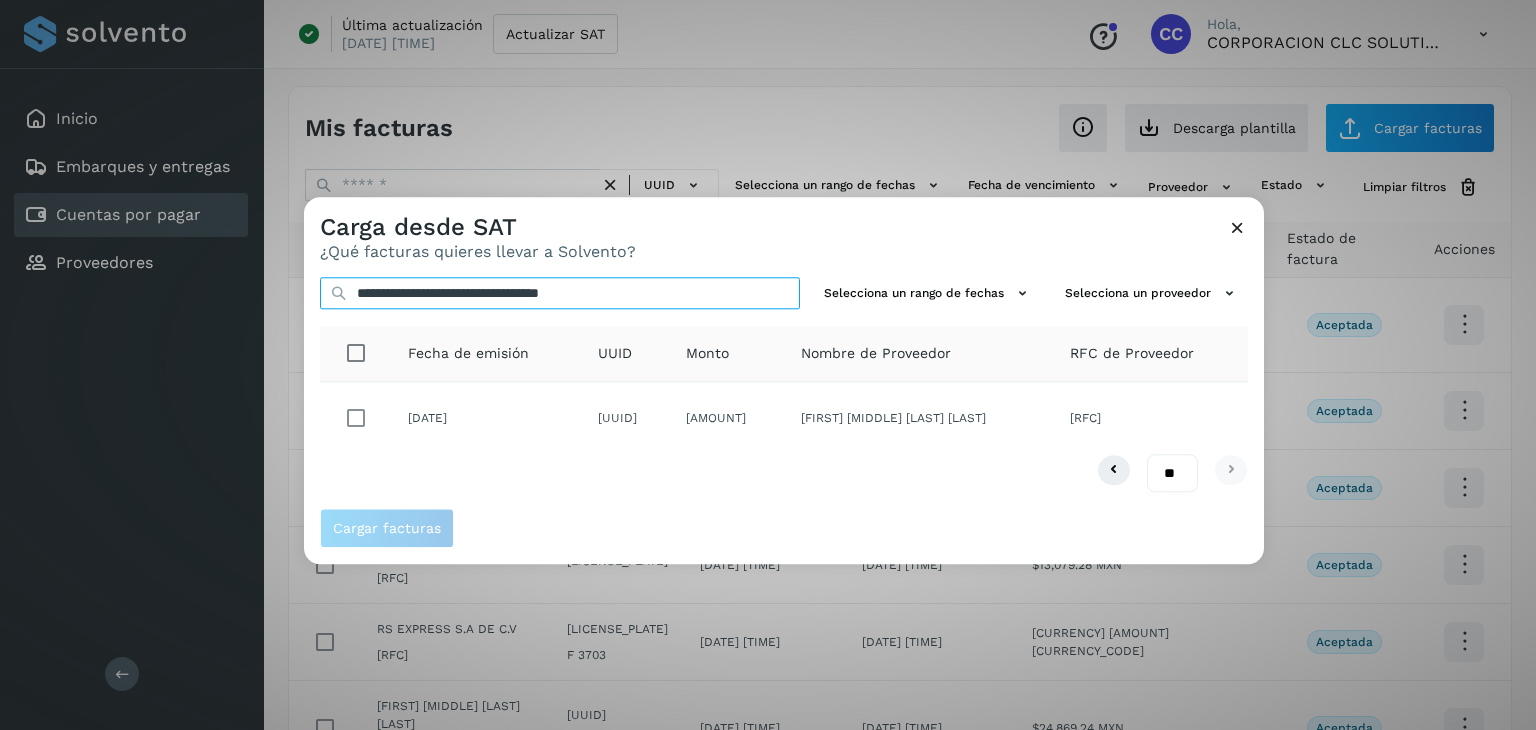 type on "**********" 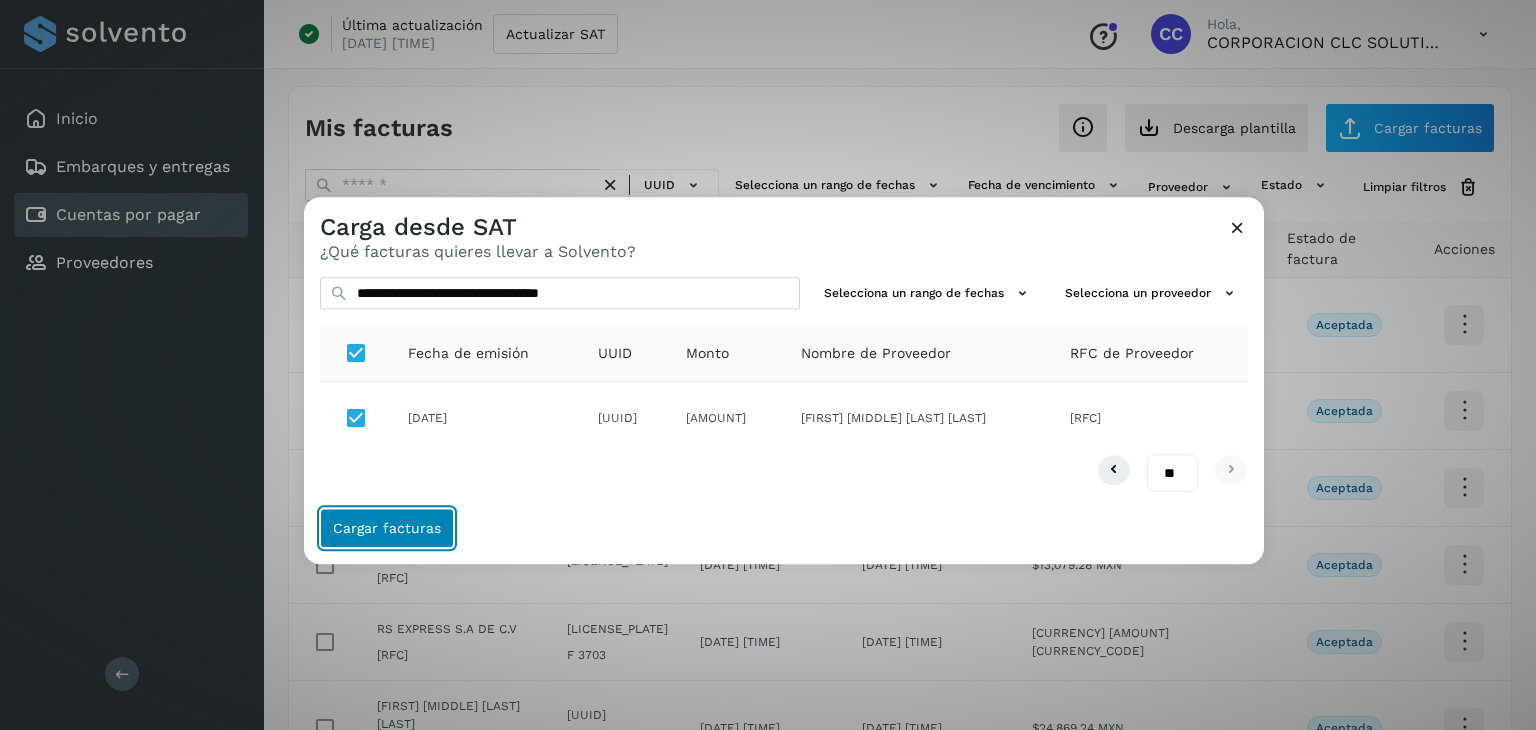click on "Cargar facturas" 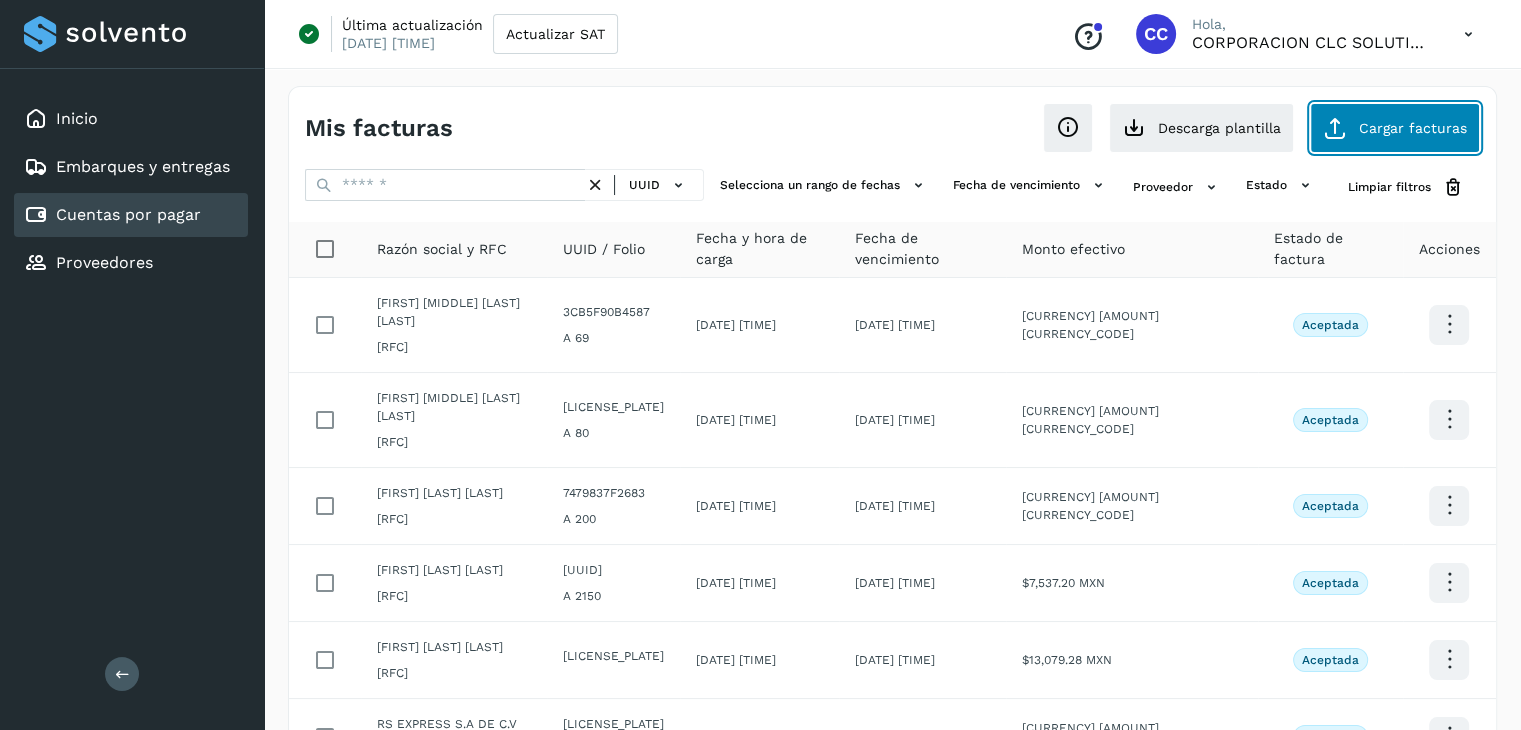 click on "Cargar facturas" 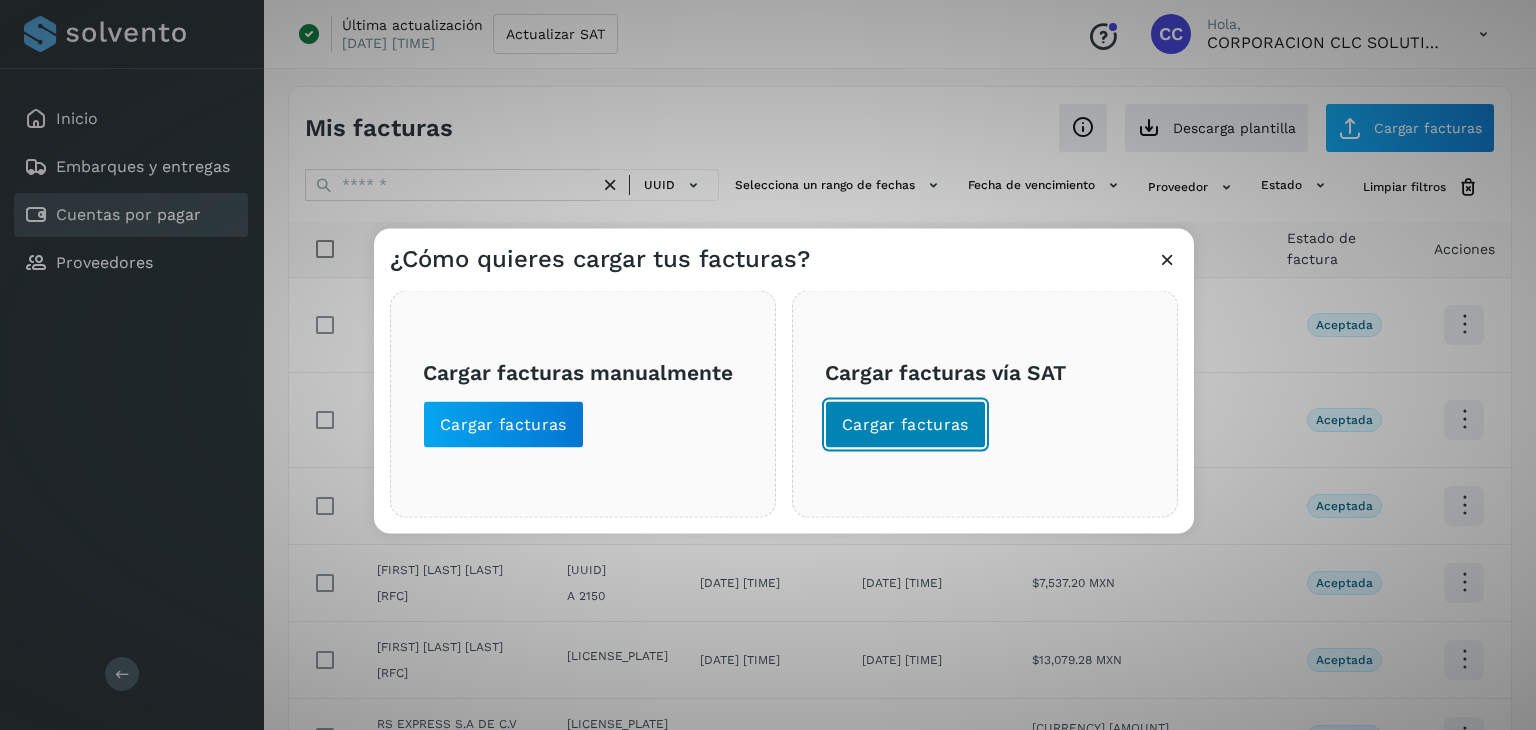 click on "Cargar facturas" 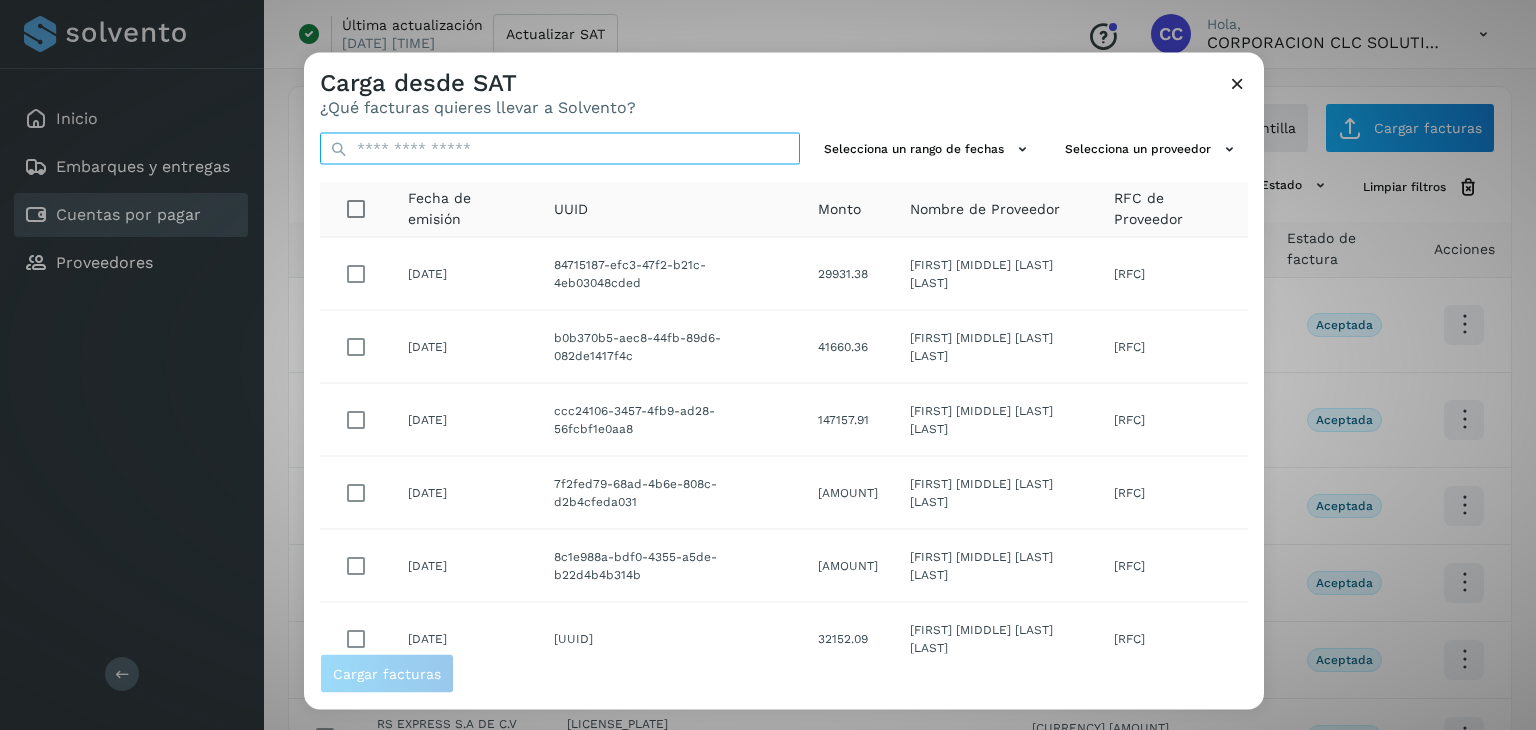 click at bounding box center (560, 149) 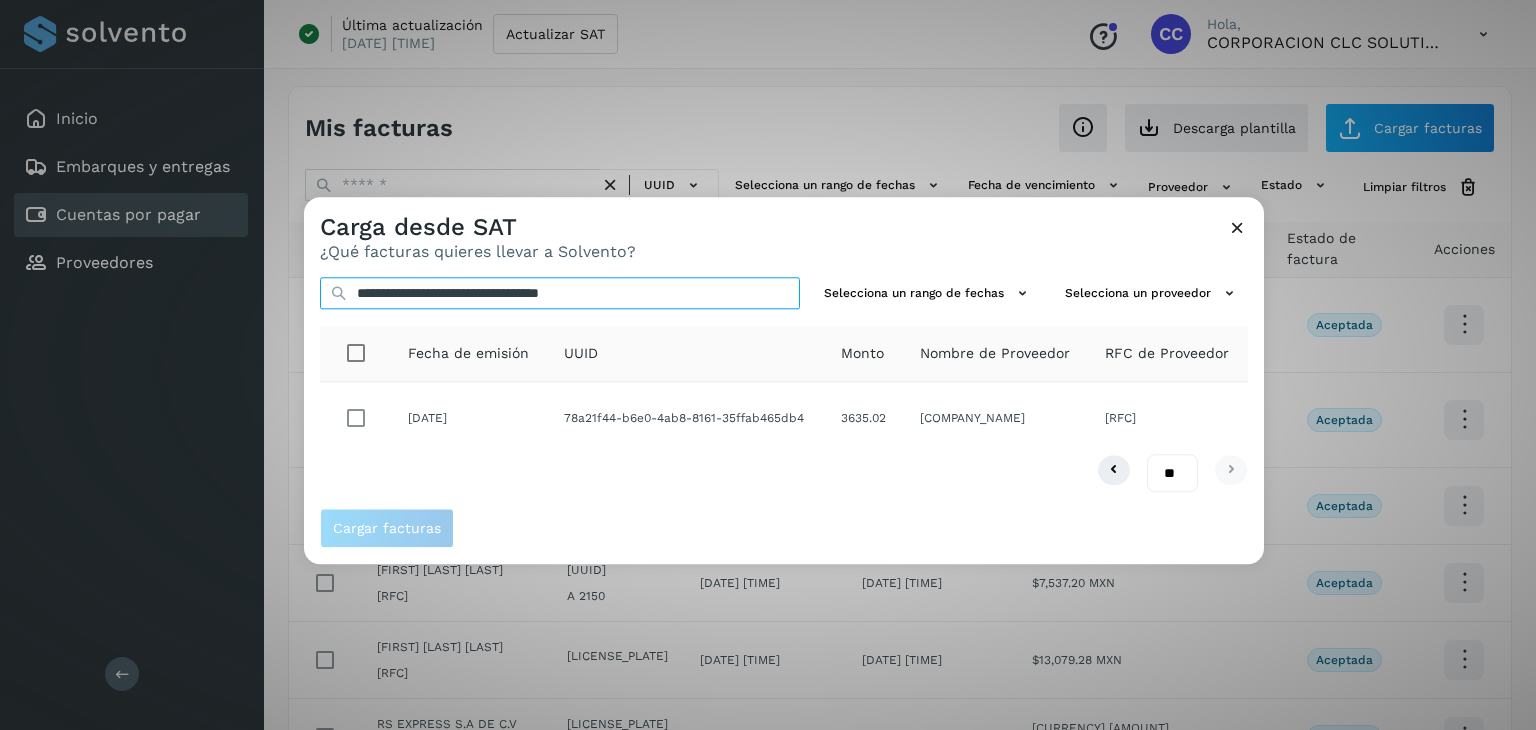 type on "**********" 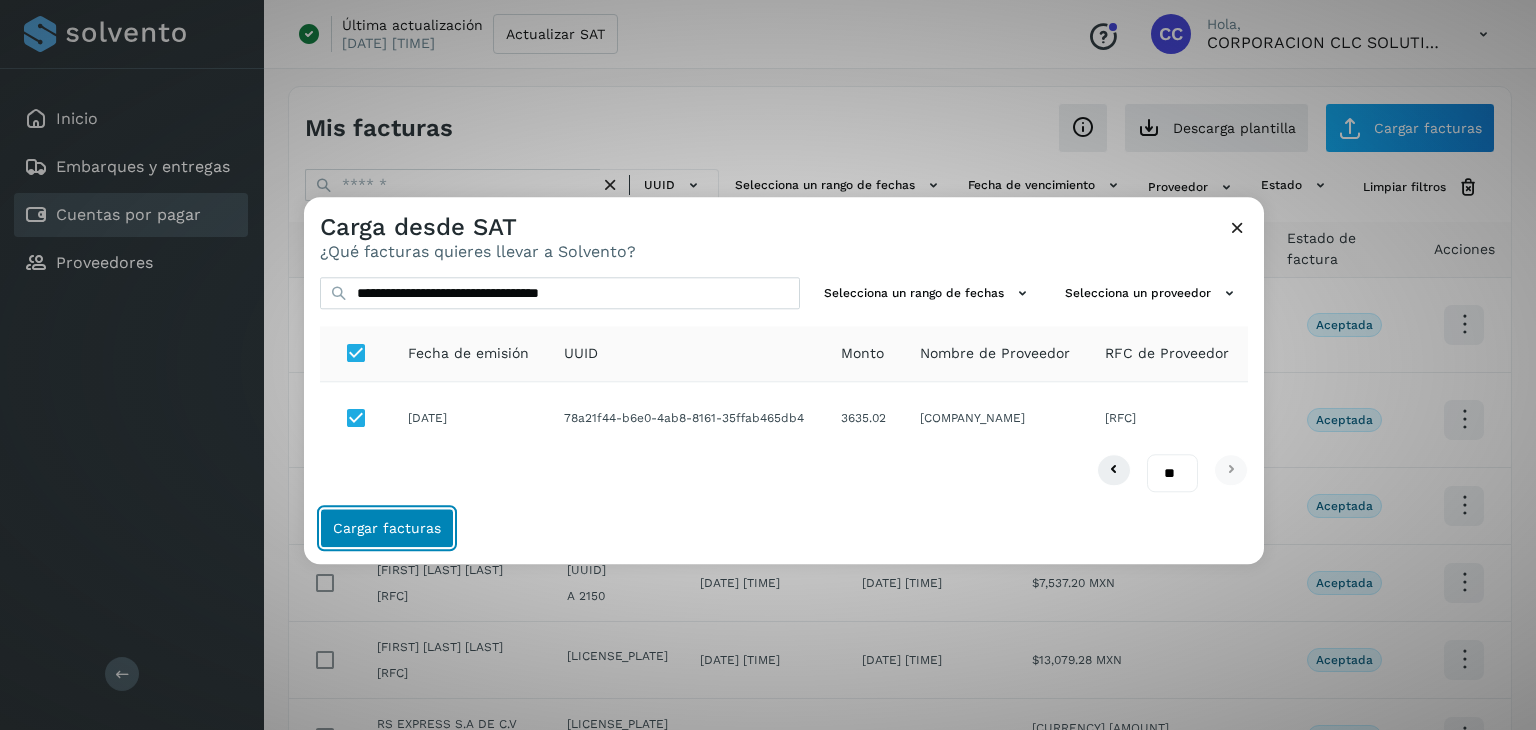 click on "Cargar facturas" 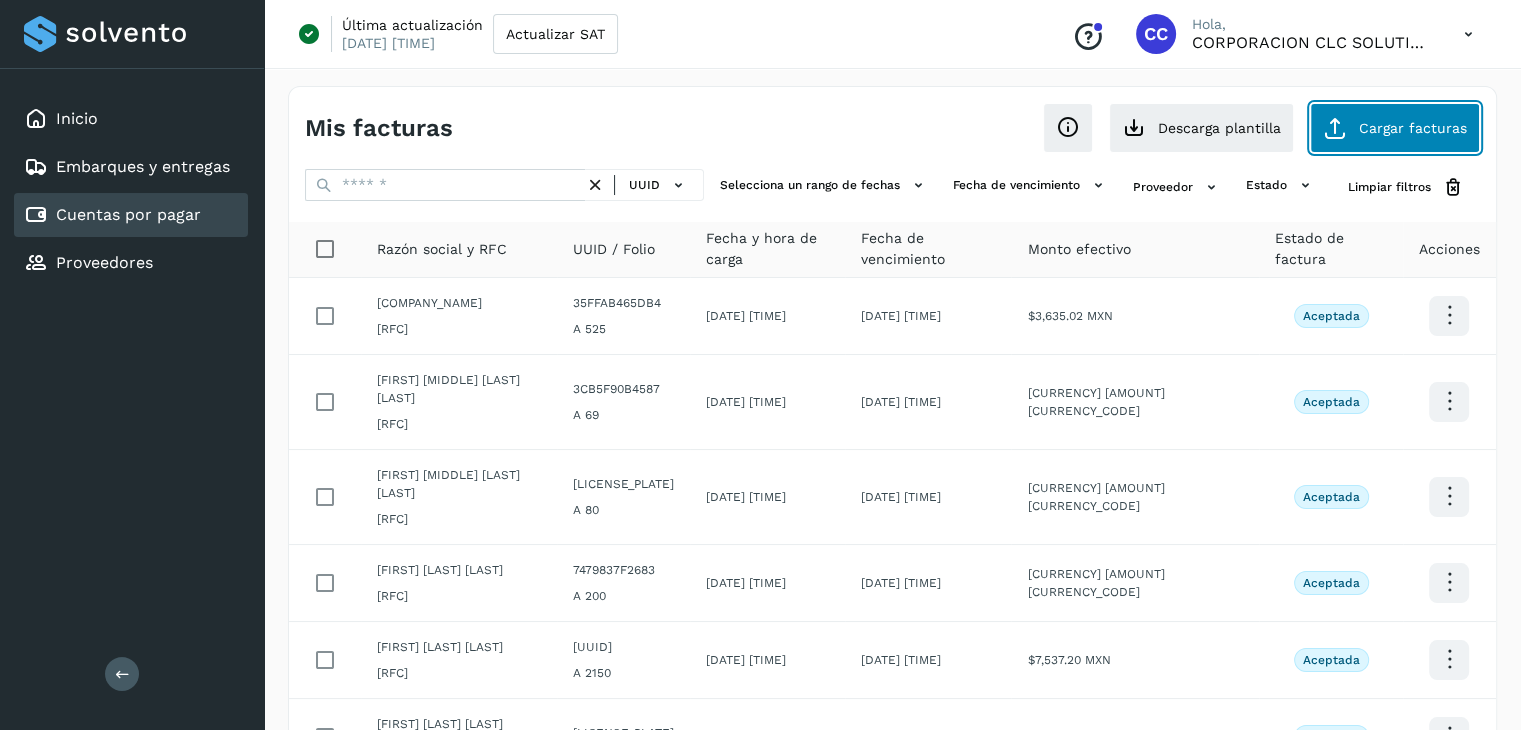 click on "Cargar facturas" 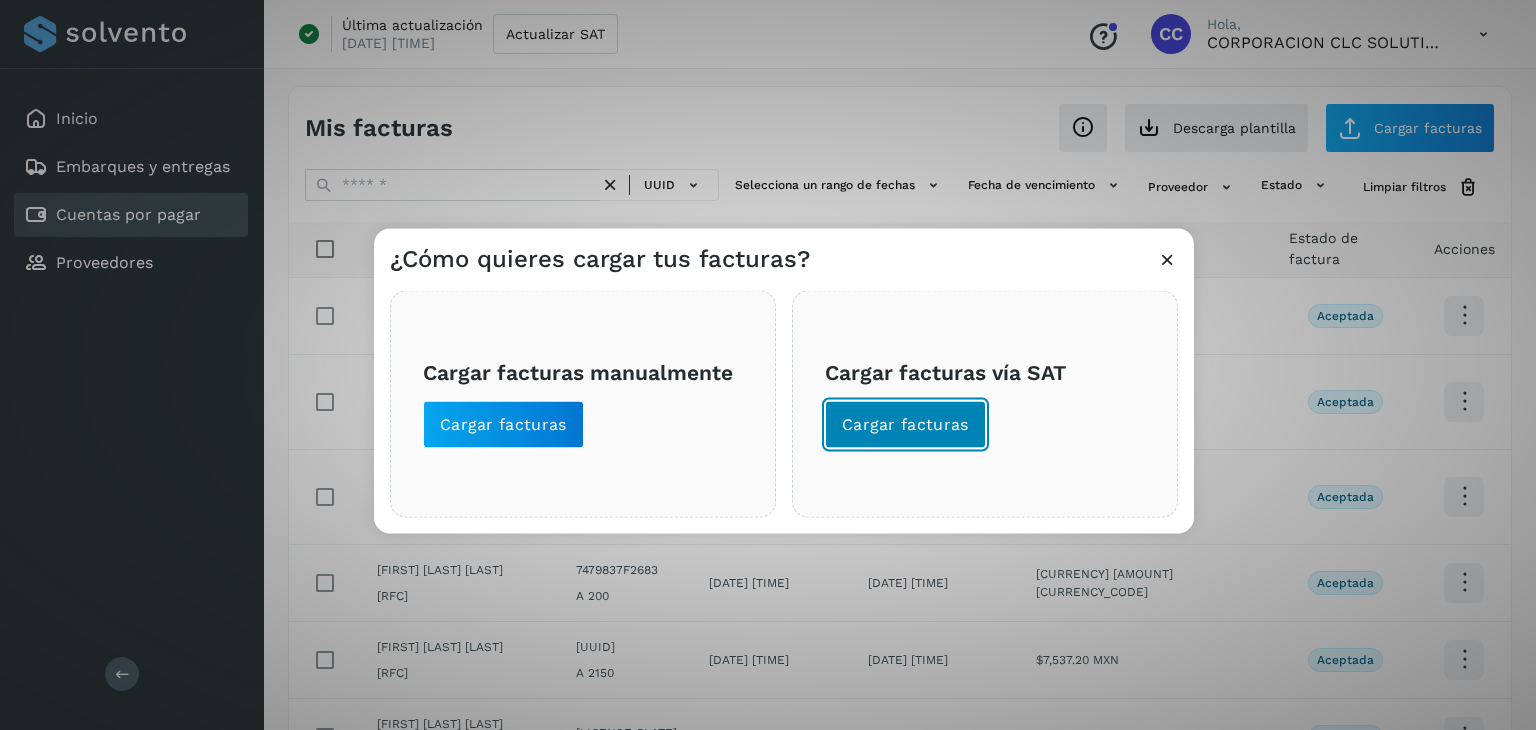 click on "Cargar facturas" 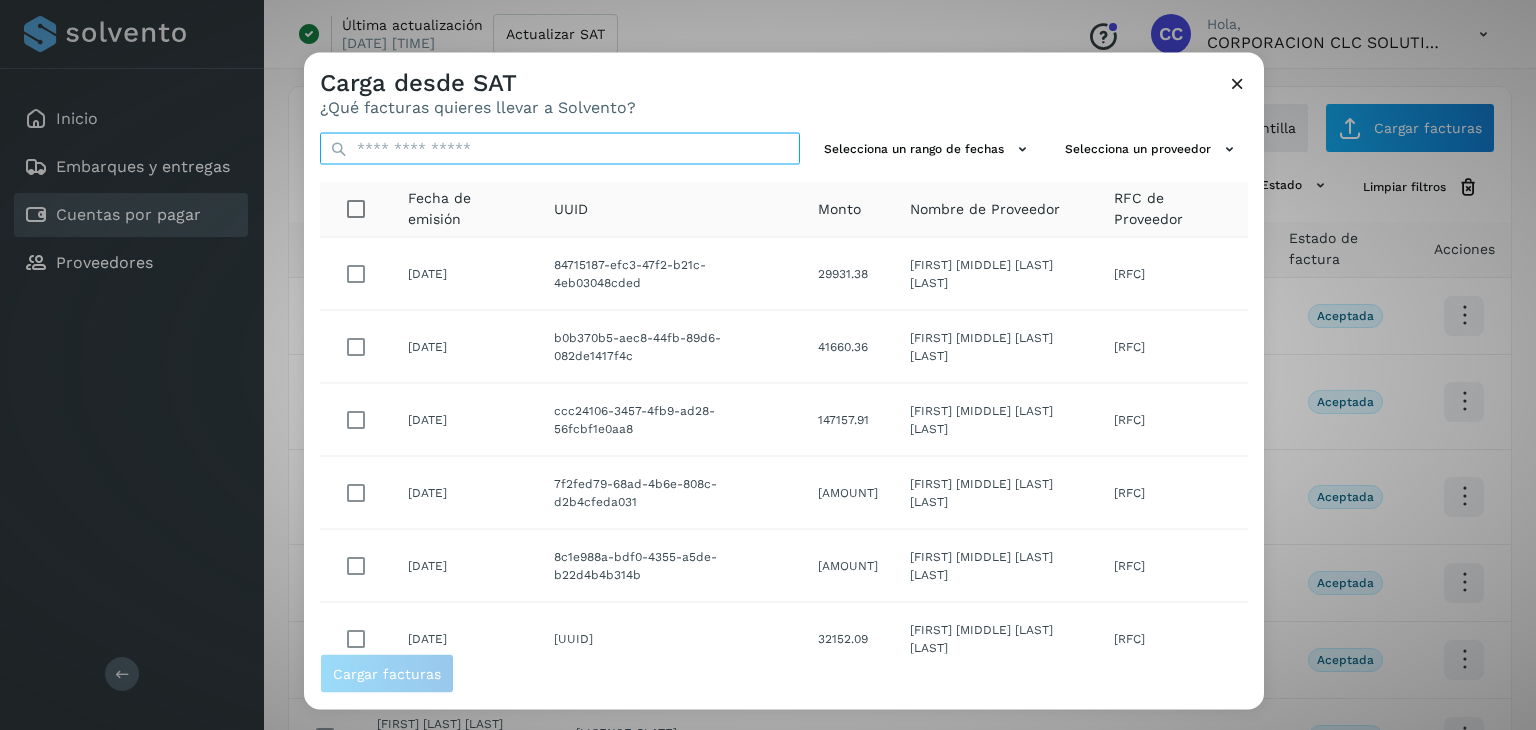 click at bounding box center (560, 149) 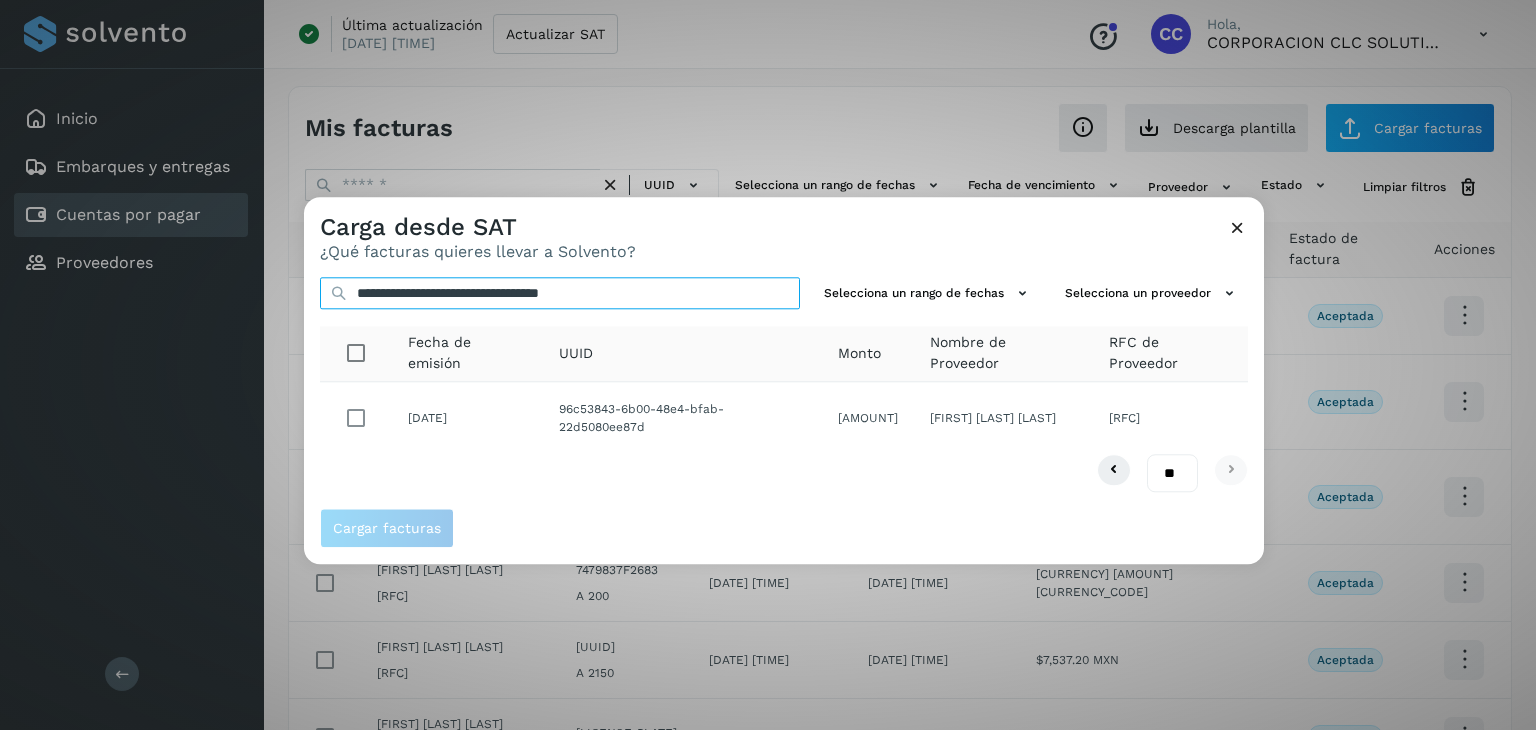 type on "**********" 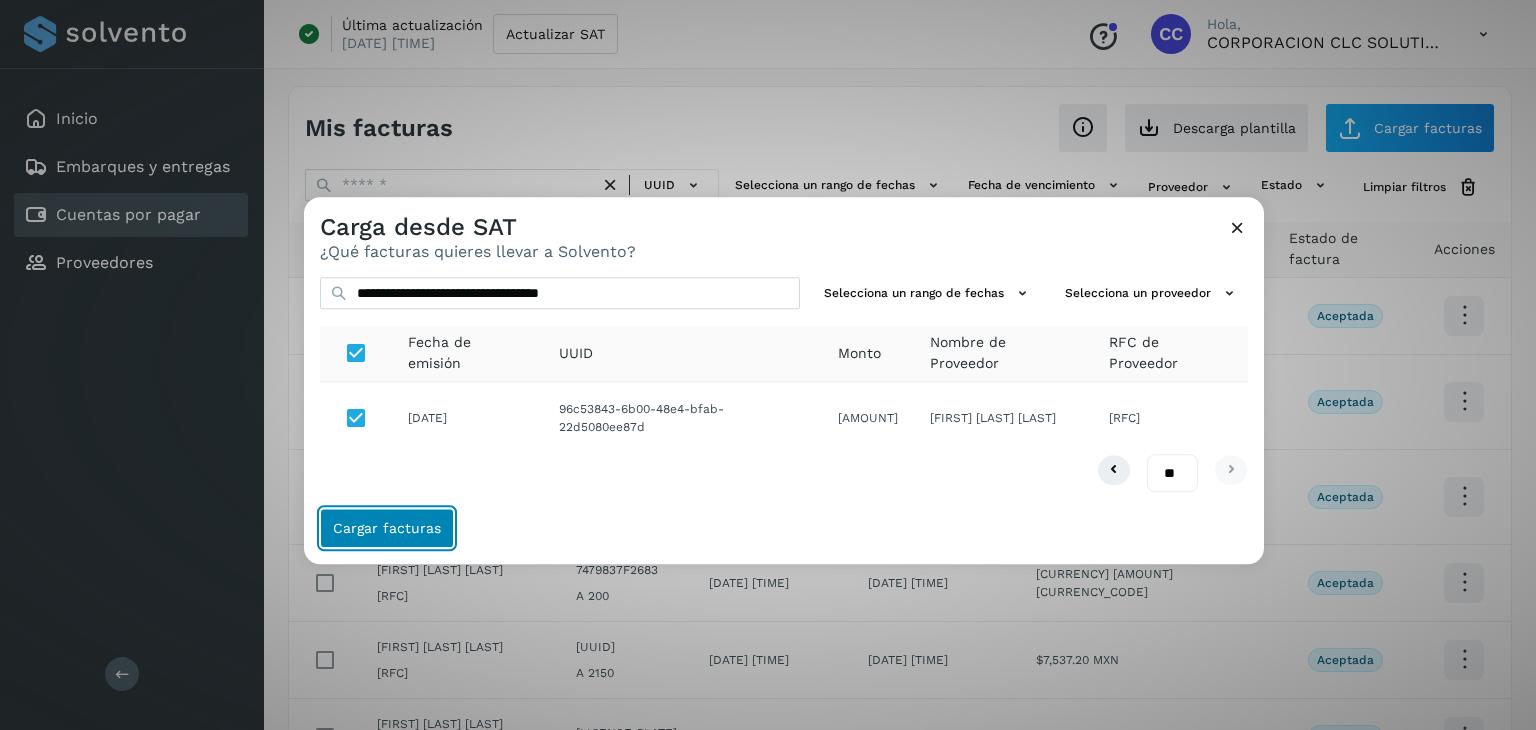 click on "Cargar facturas" at bounding box center [387, 529] 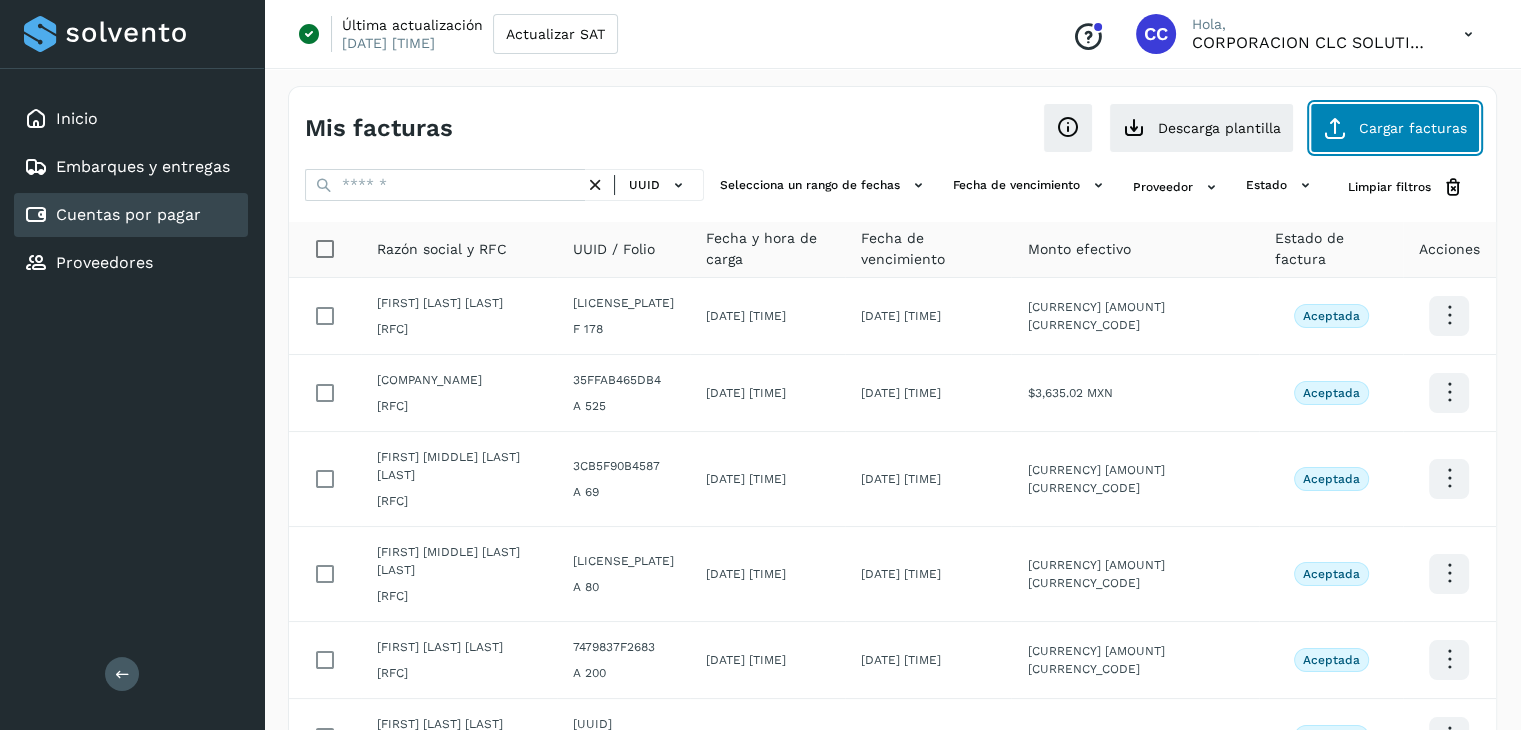 click on "Cargar facturas" 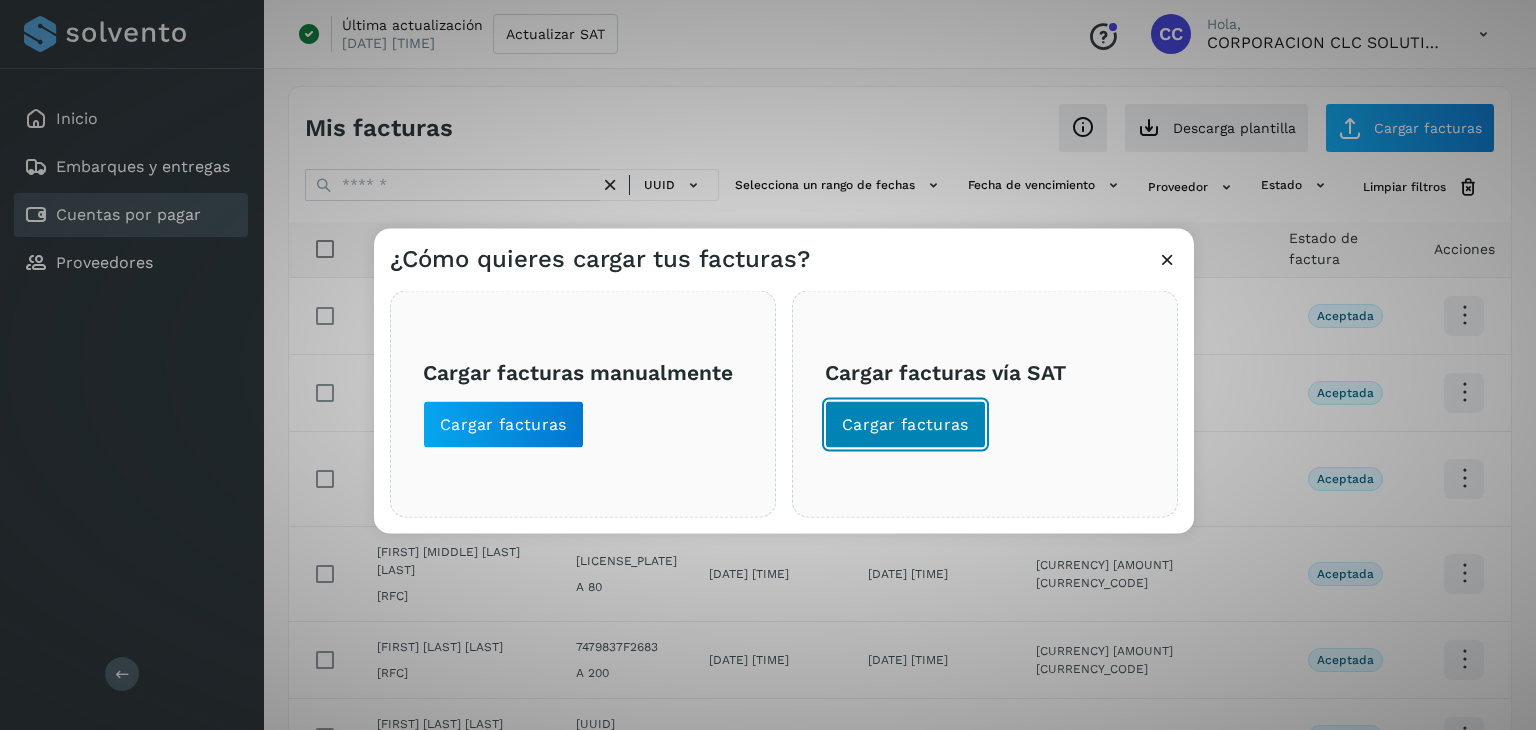 click on "Cargar facturas" 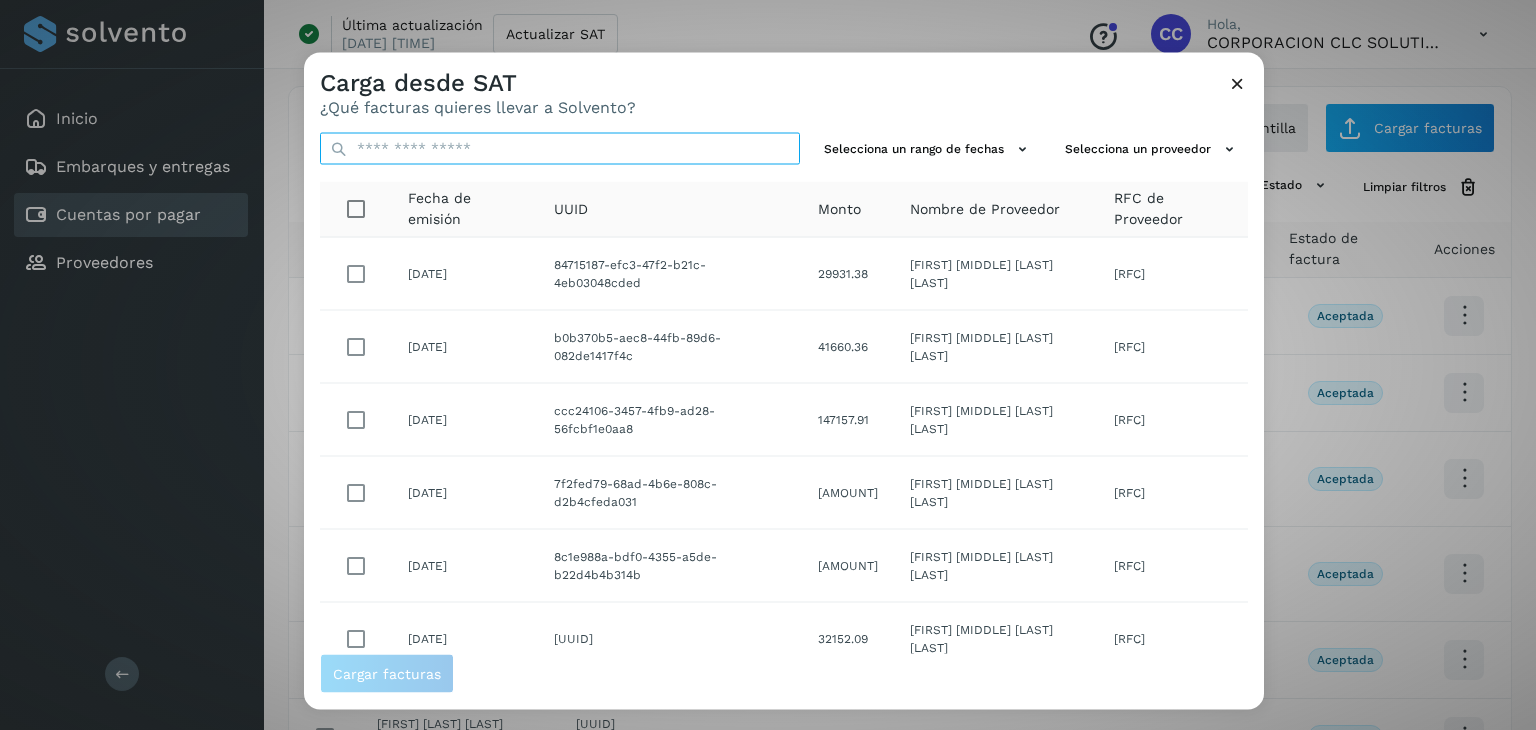 click at bounding box center [560, 149] 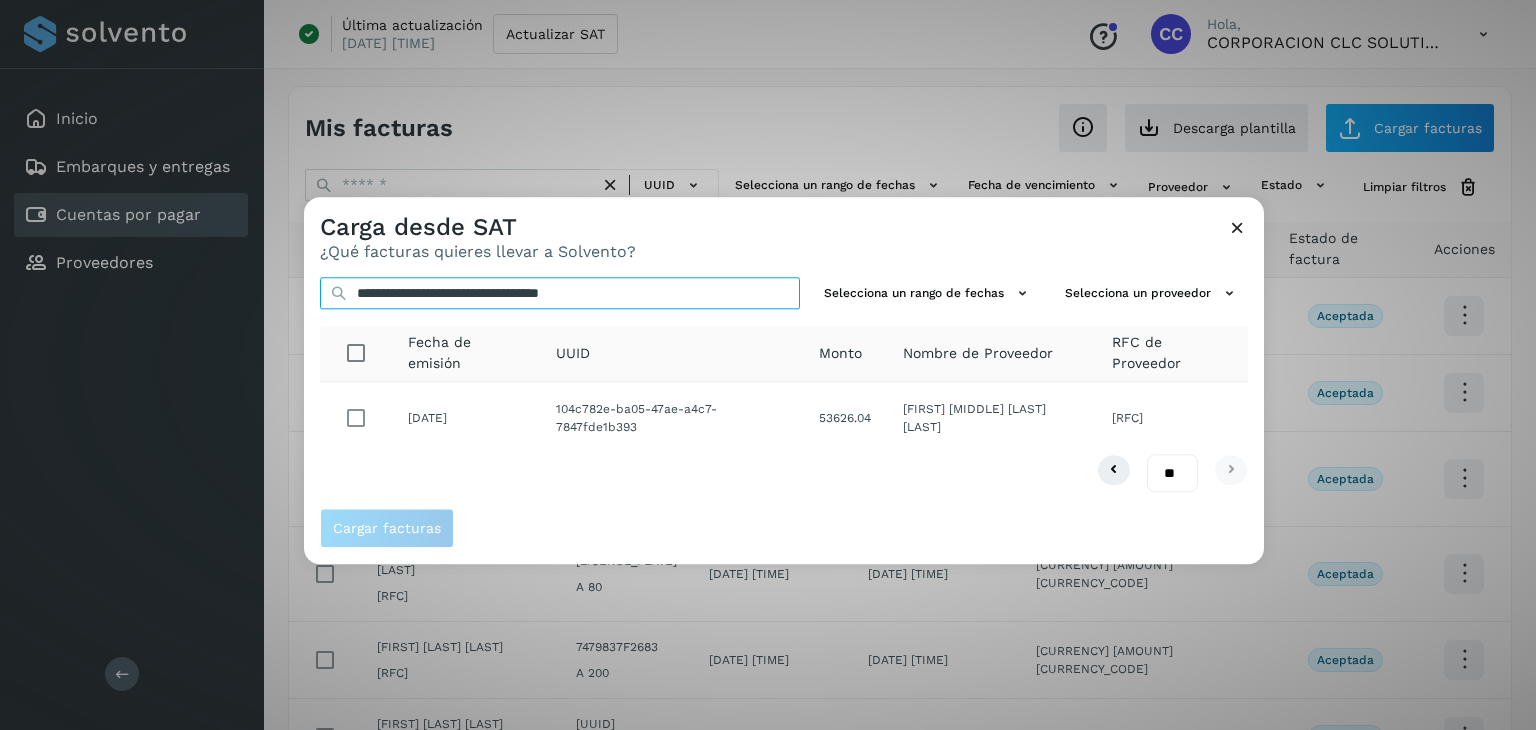 type on "**********" 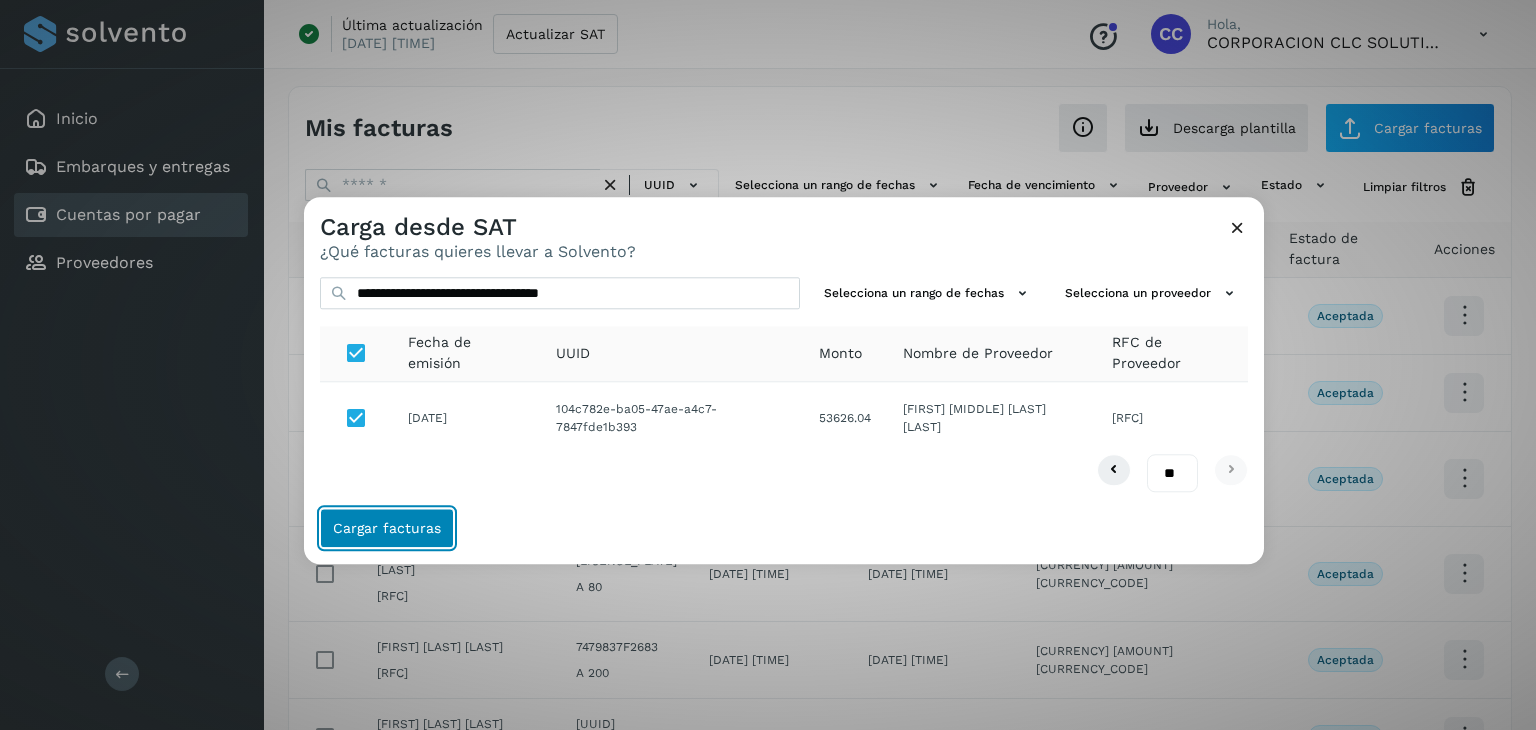 click on "Cargar facturas" 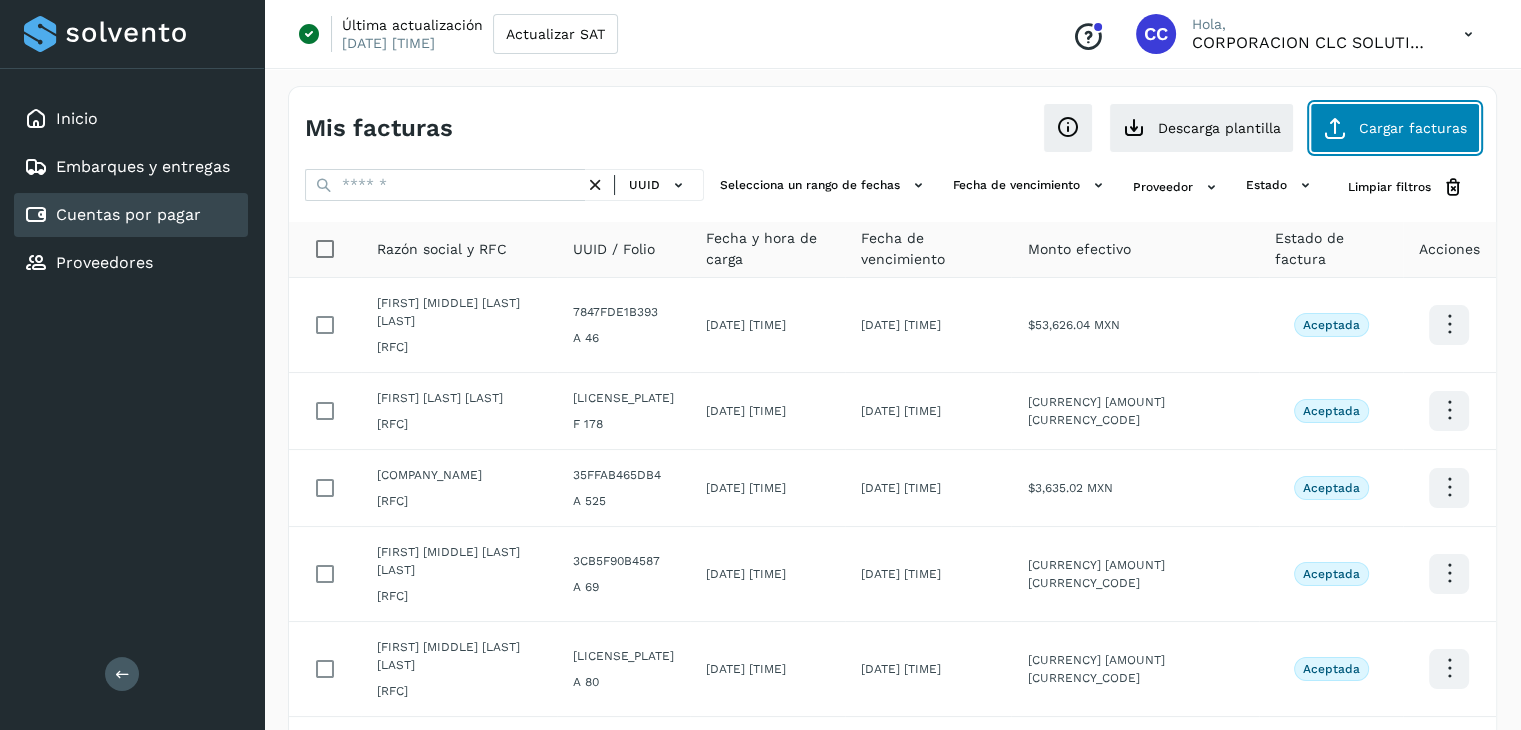 click on "Cargar facturas" 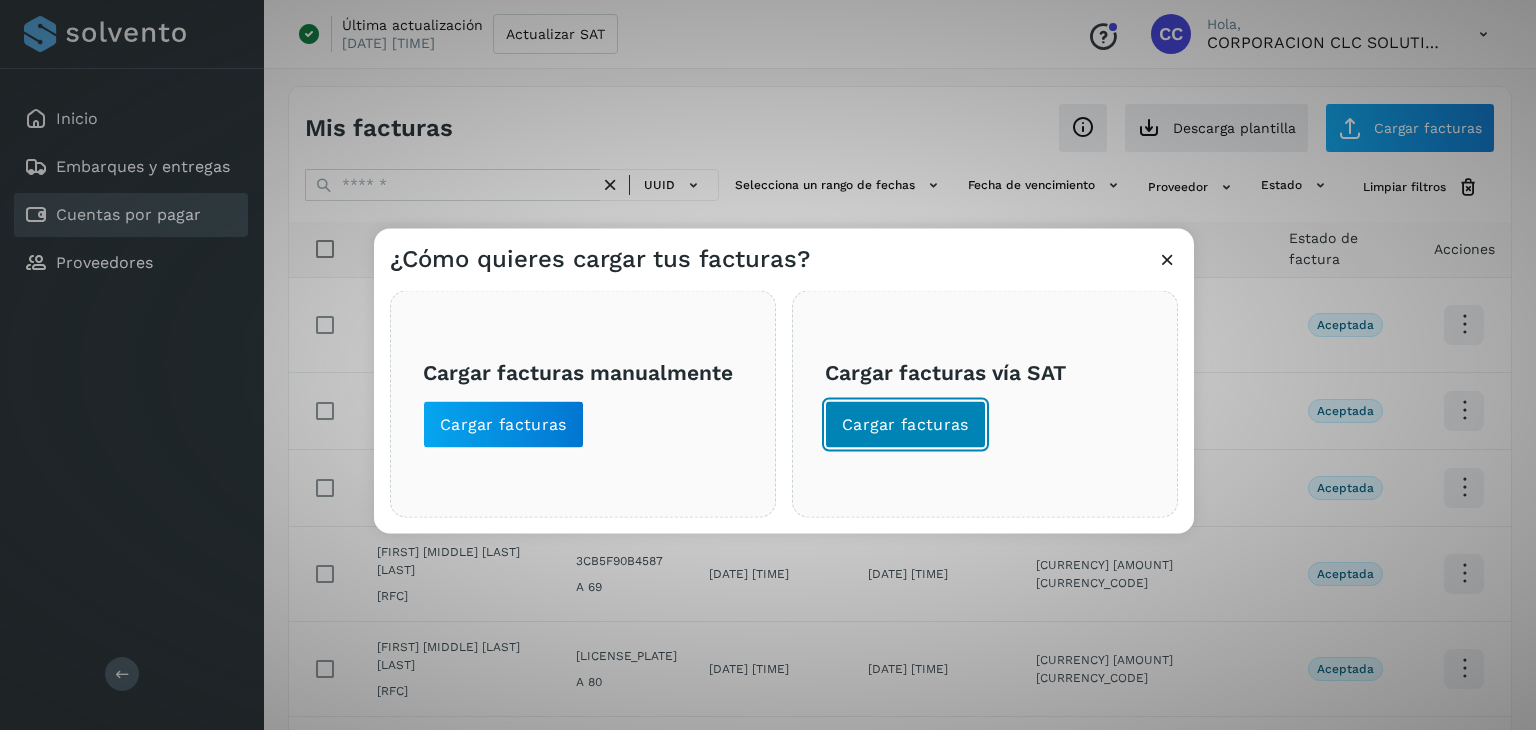click on "Cargar facturas" 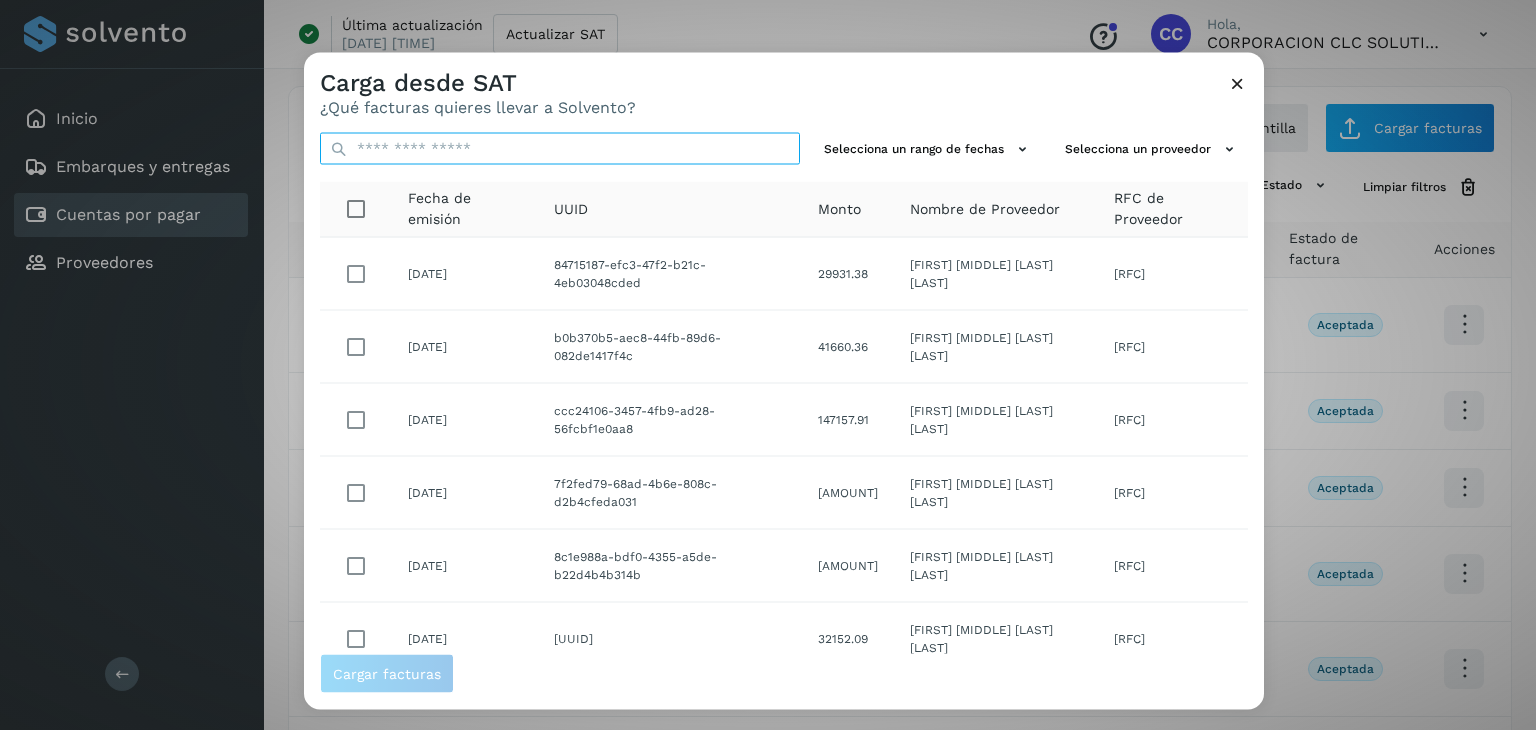click at bounding box center [560, 149] 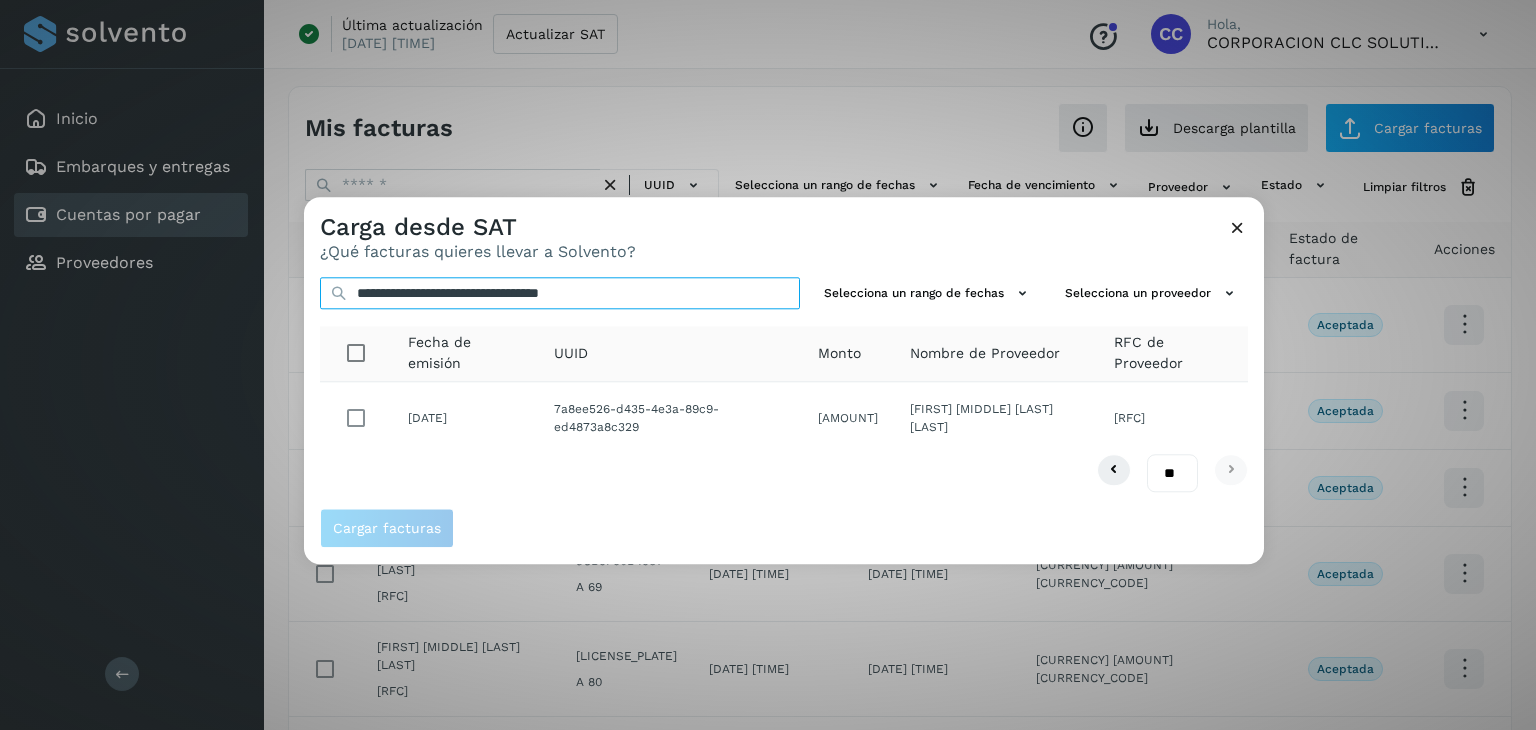 type on "**********" 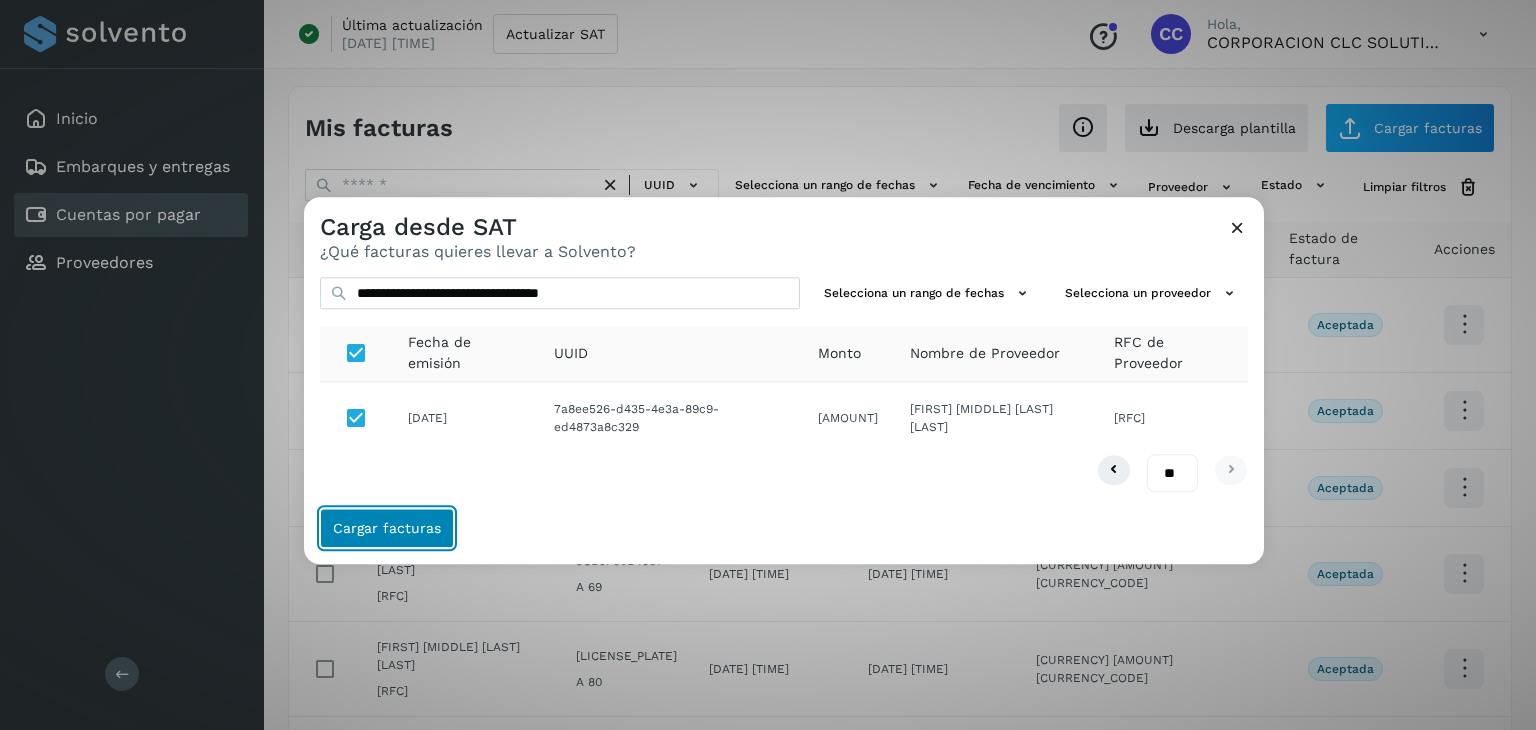 click on "Cargar facturas" at bounding box center (387, 529) 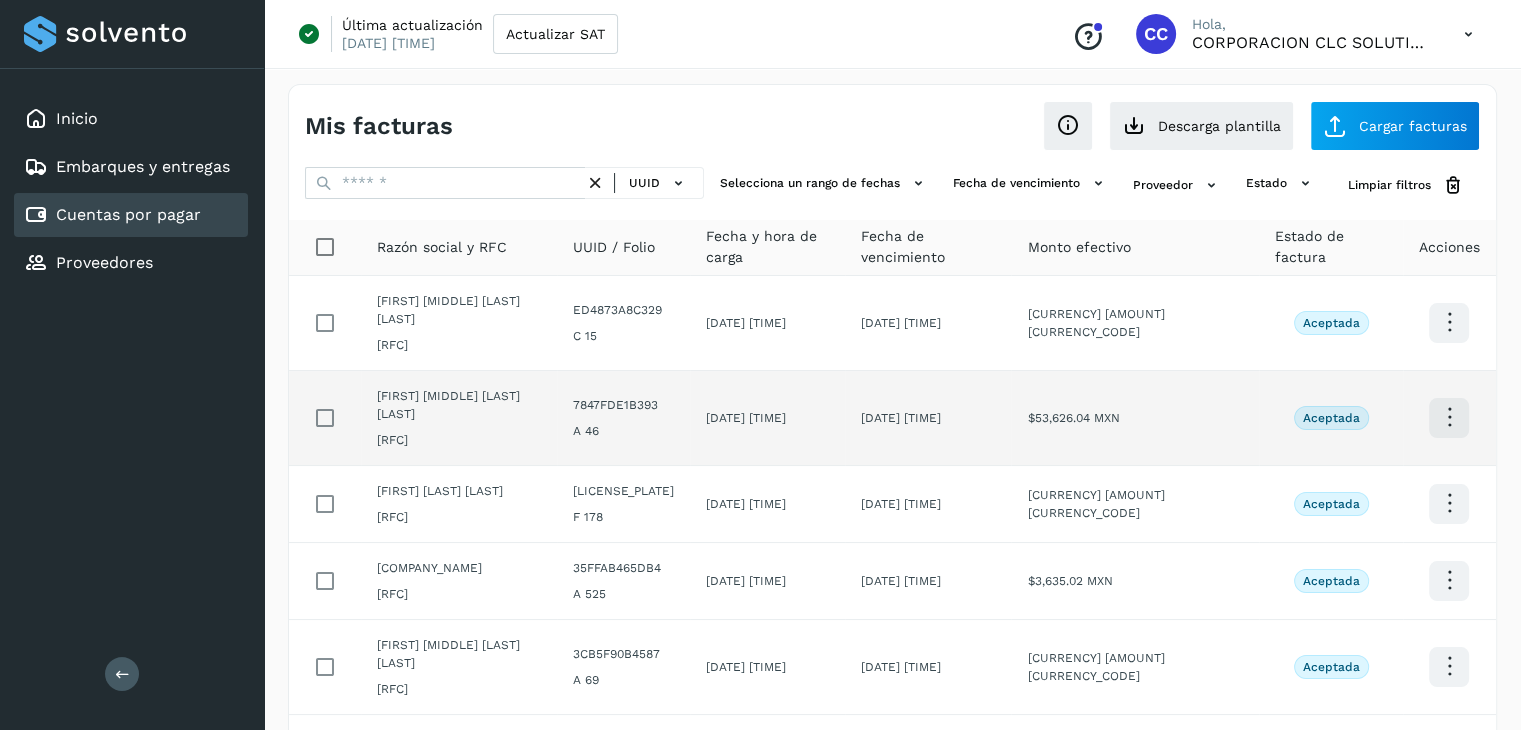 scroll, scrollTop: 0, scrollLeft: 0, axis: both 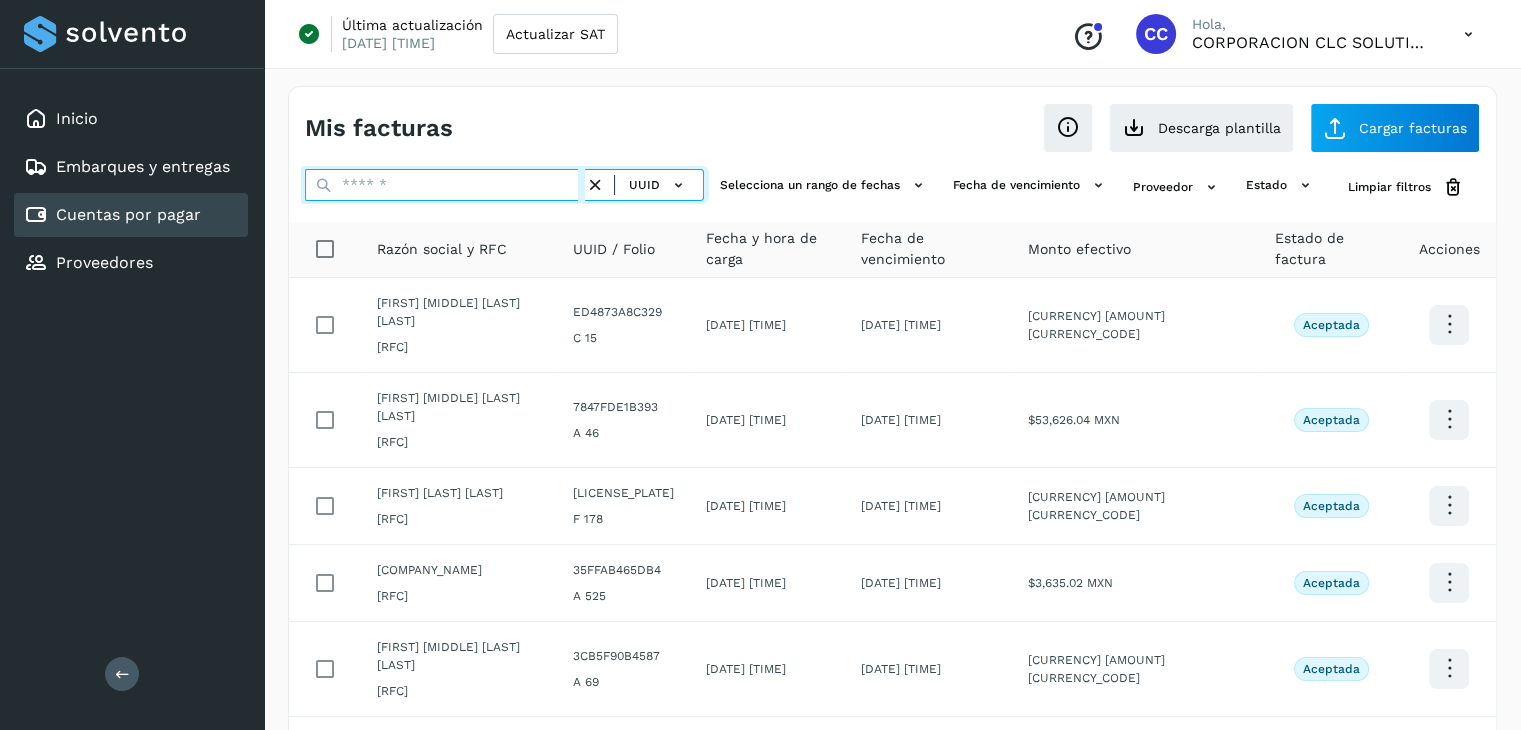 click at bounding box center [445, 185] 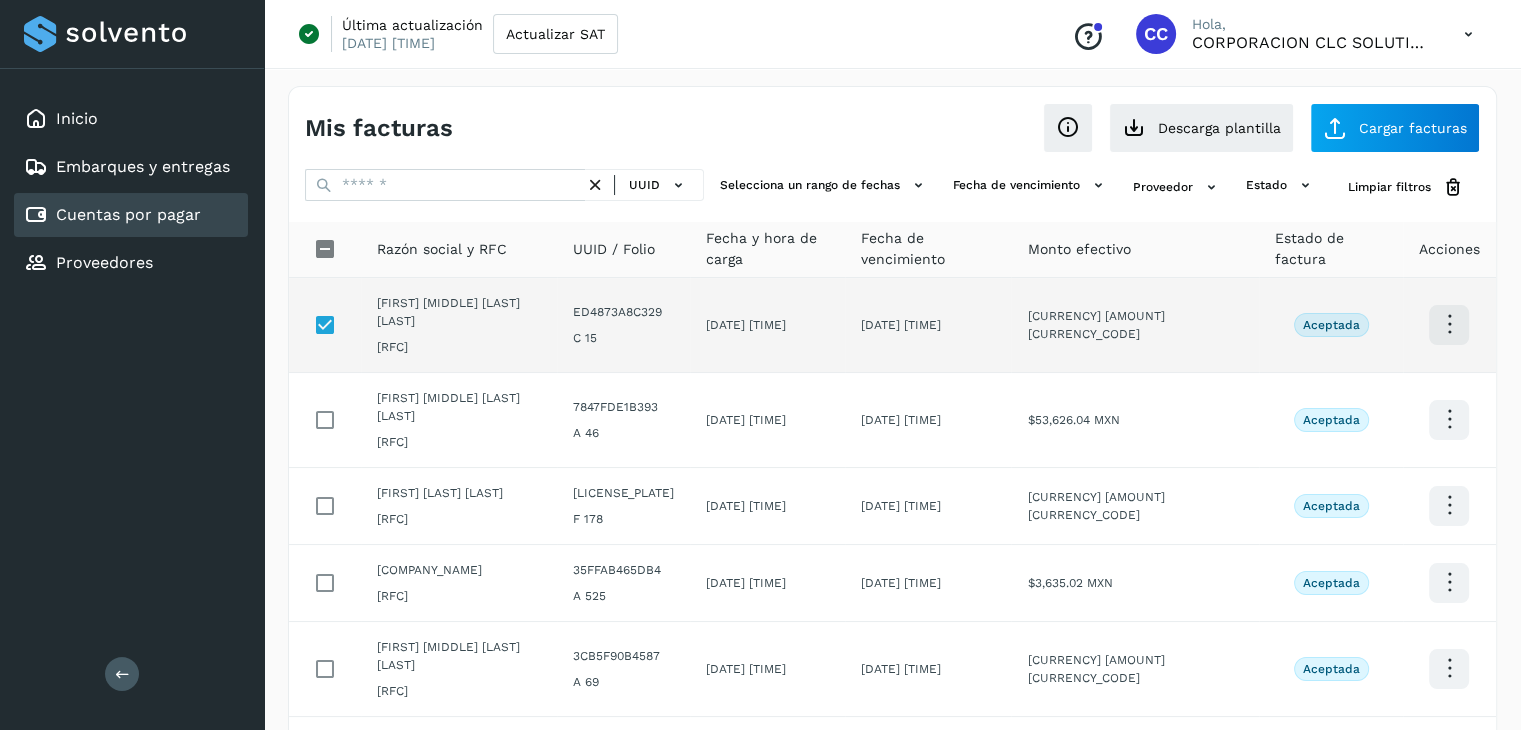 scroll, scrollTop: 100, scrollLeft: 0, axis: vertical 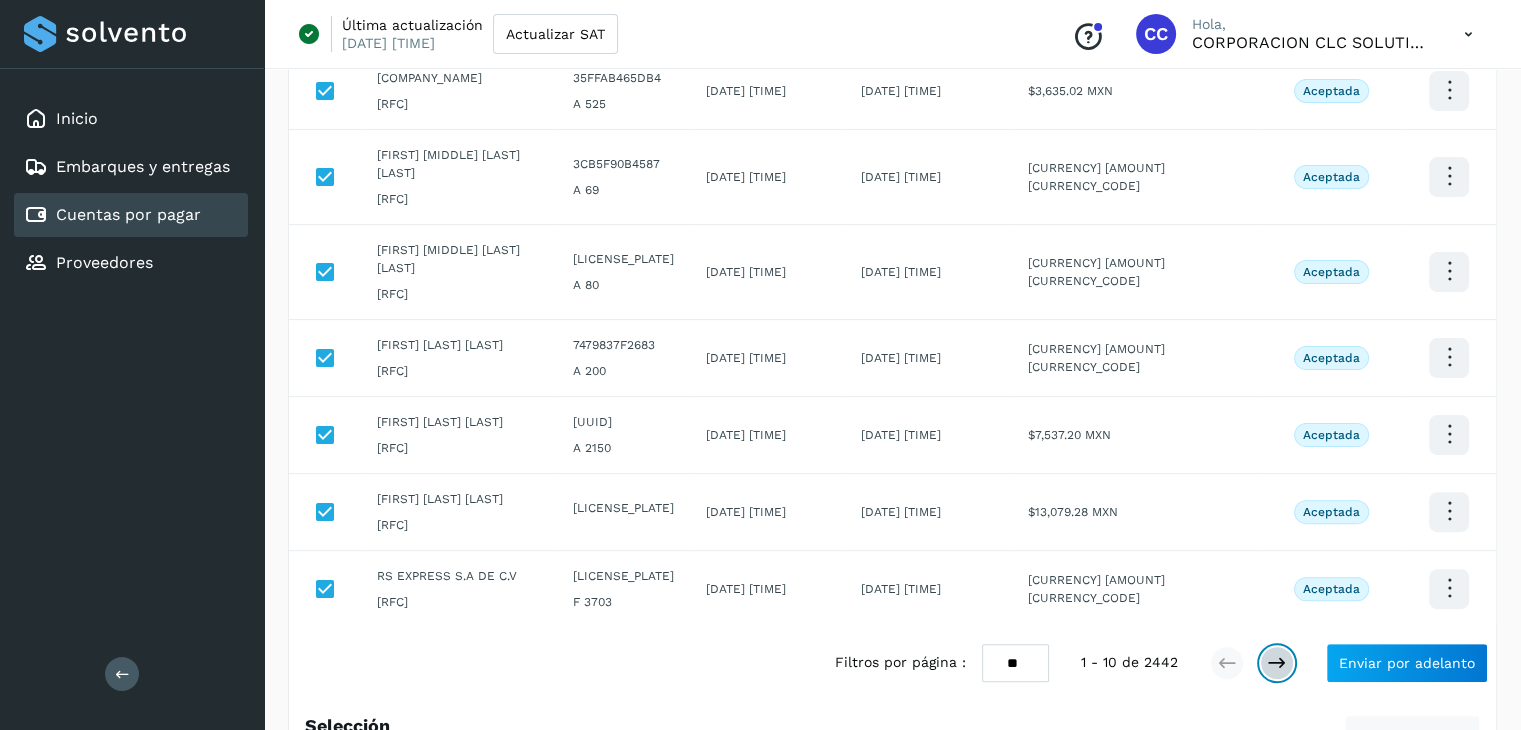click at bounding box center (1277, 663) 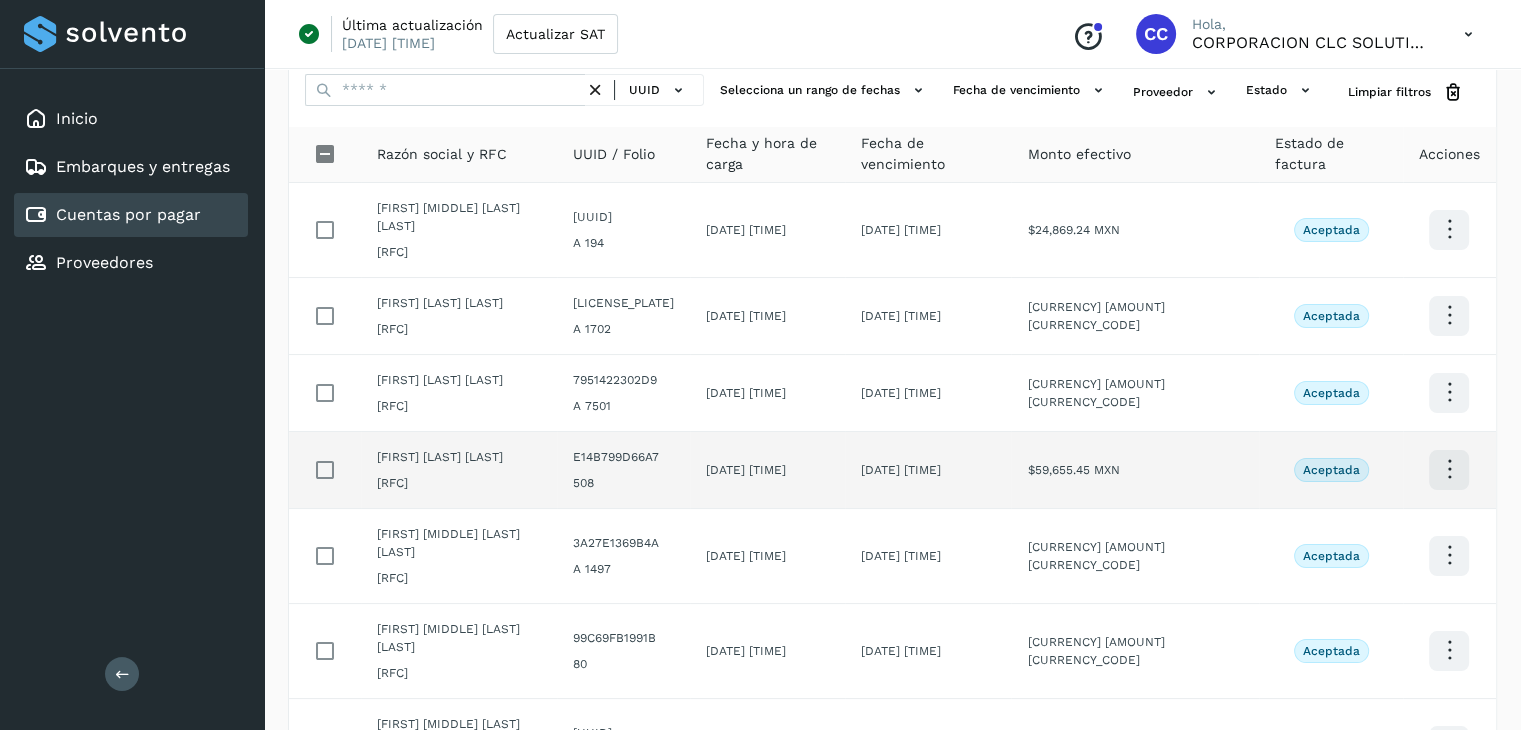 scroll, scrollTop: 92, scrollLeft: 0, axis: vertical 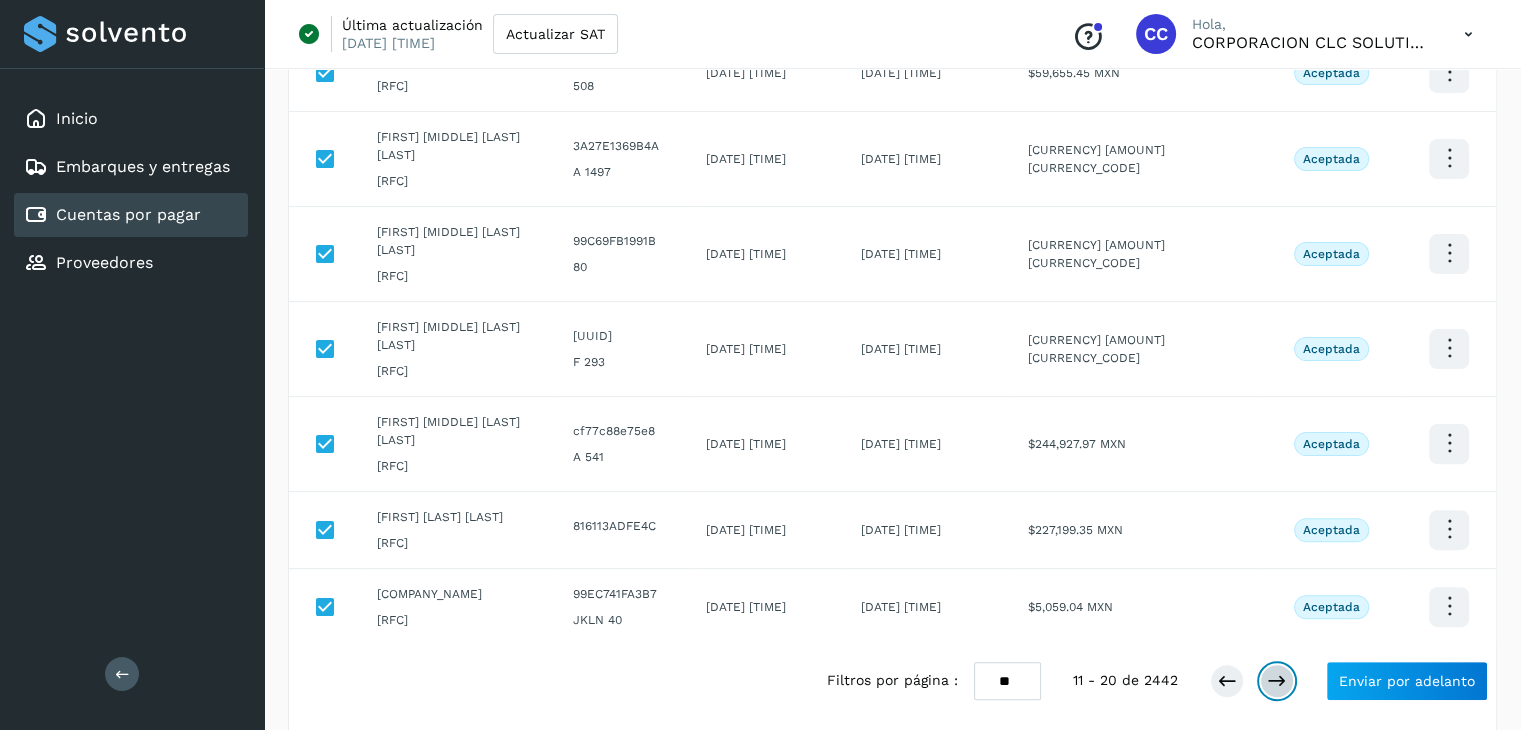 click at bounding box center (1277, 681) 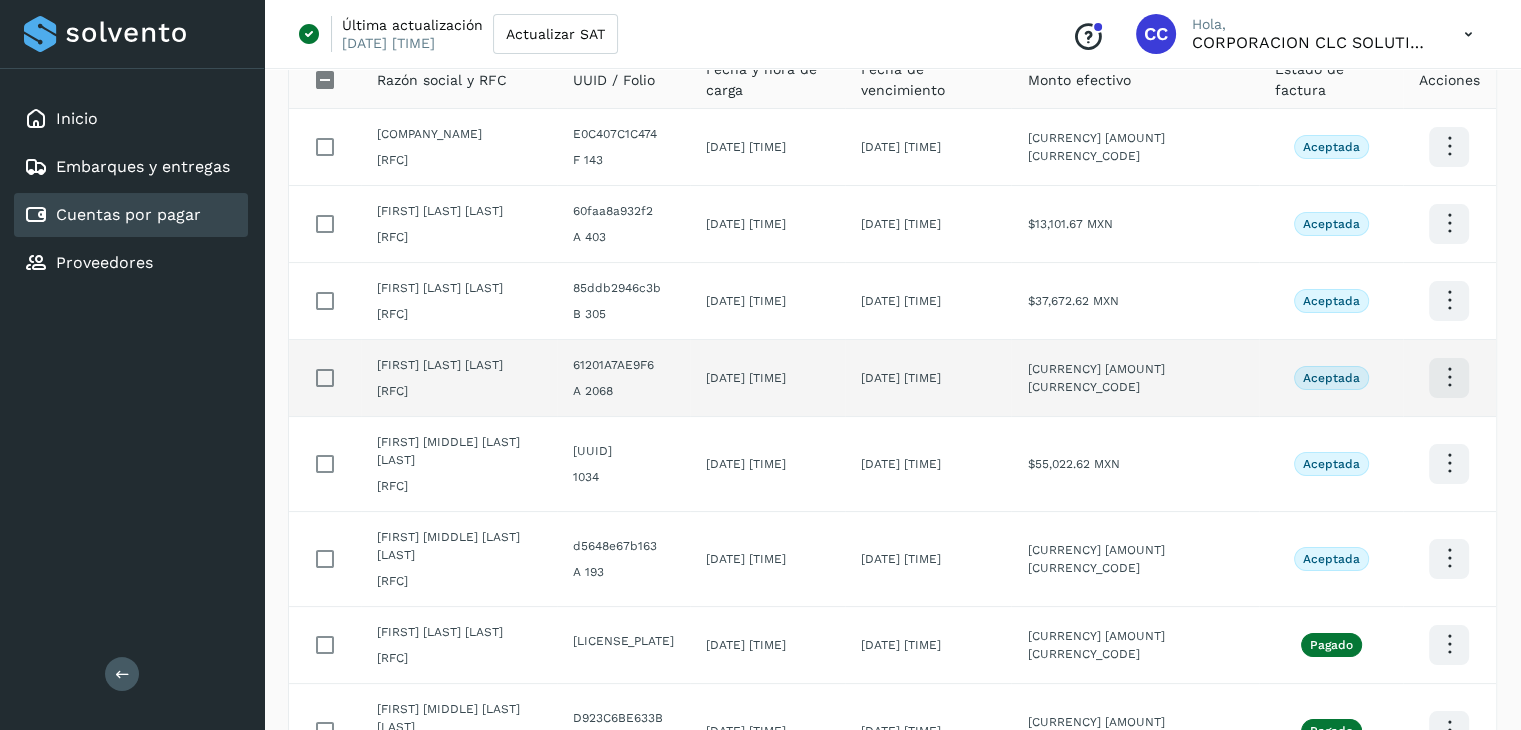 scroll, scrollTop: 0, scrollLeft: 0, axis: both 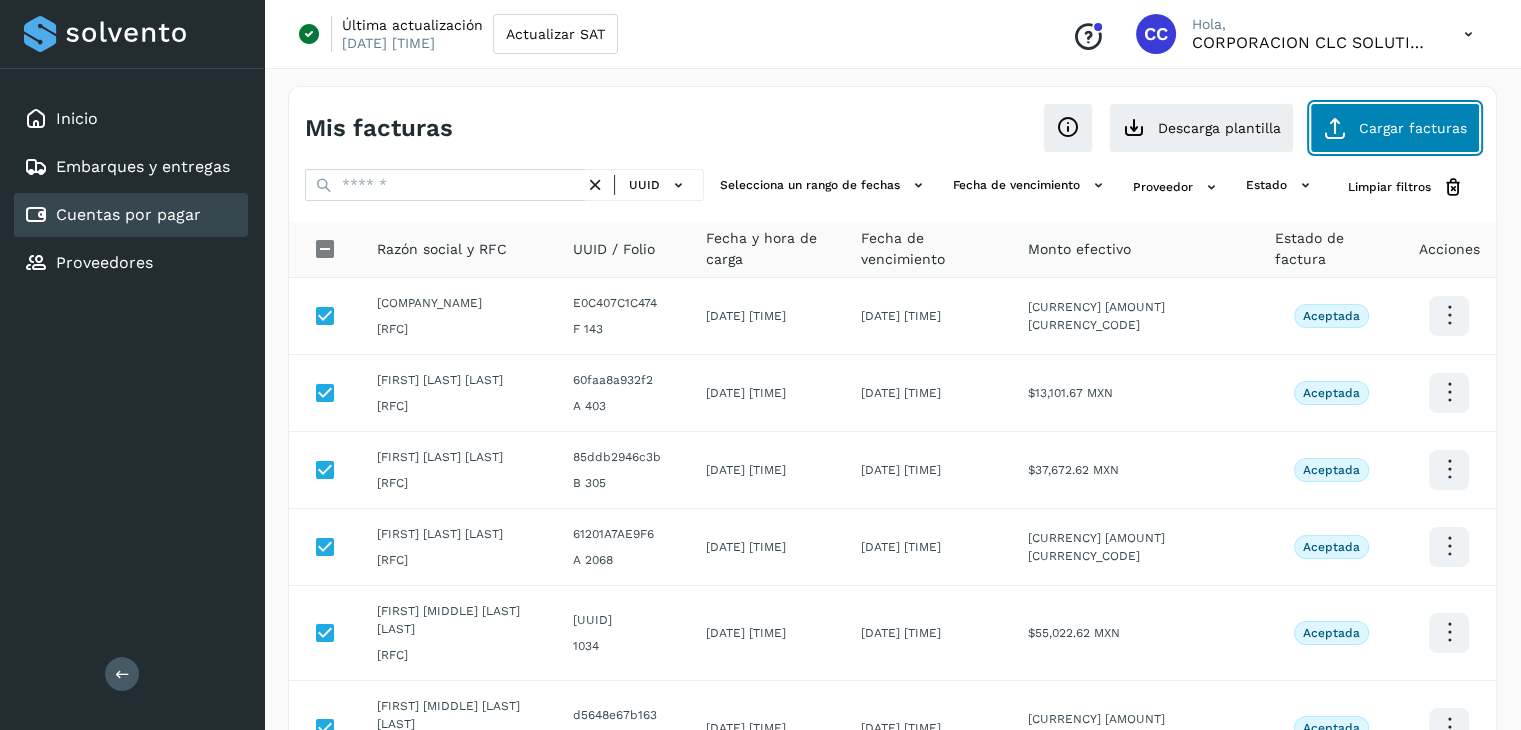 click on "Cargar facturas" 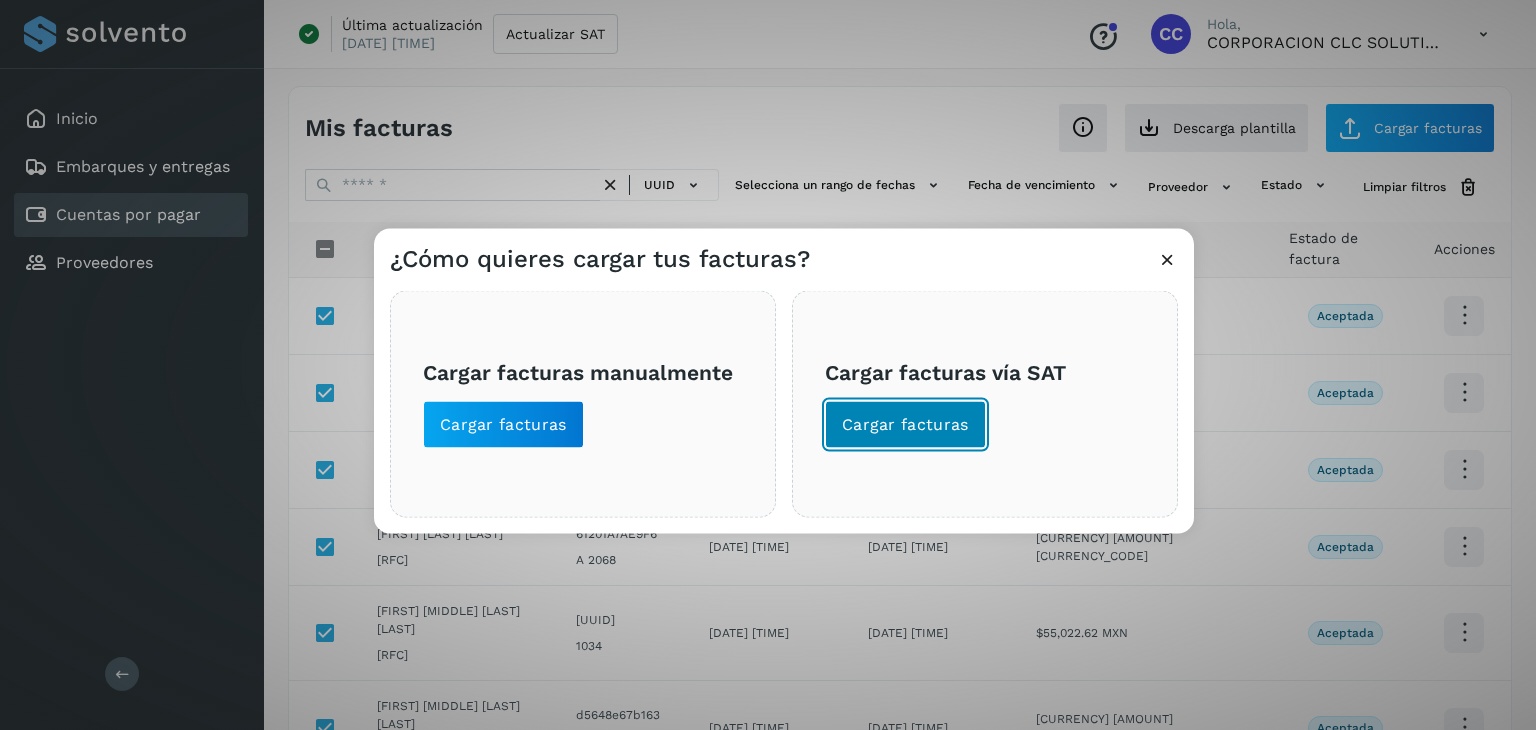click on "Cargar facturas" 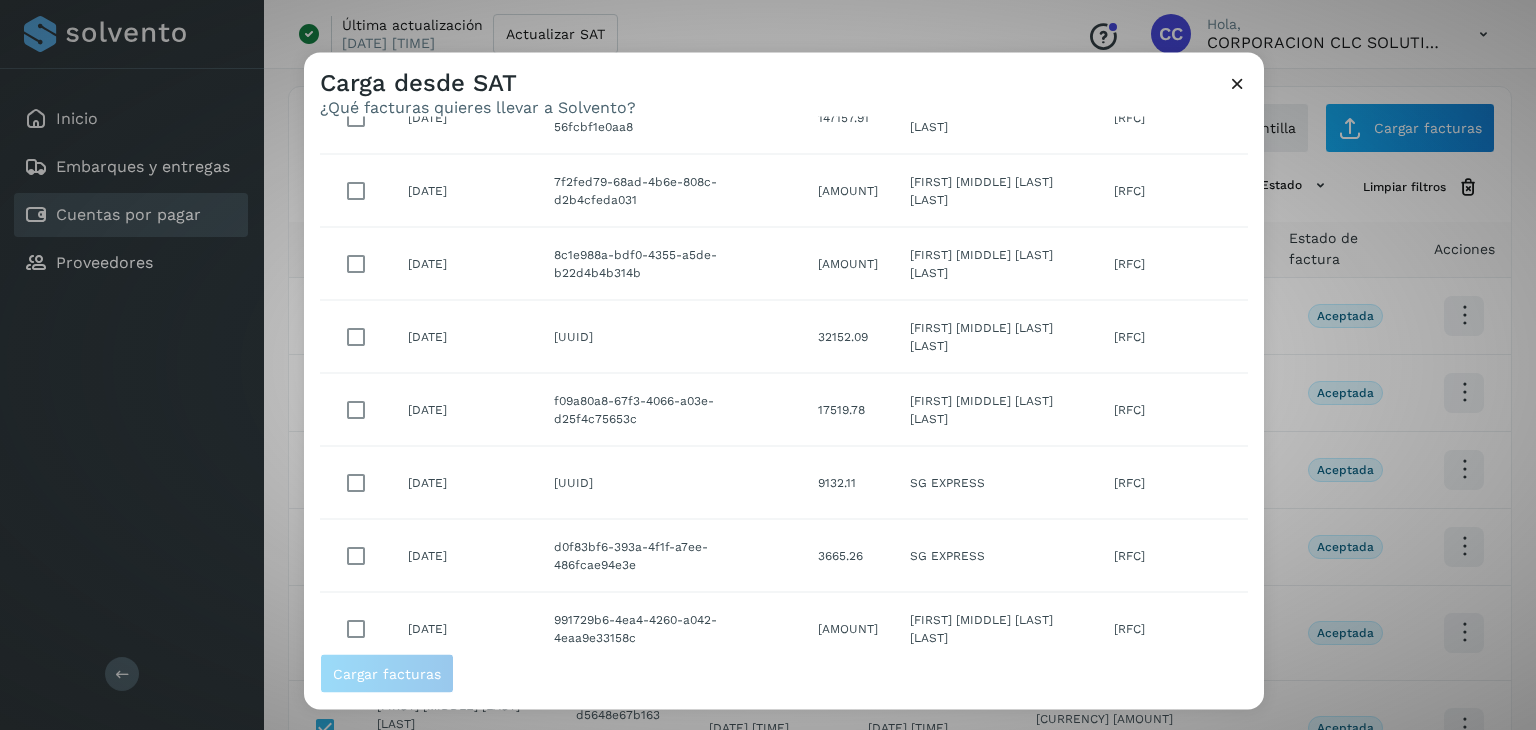 scroll, scrollTop: 365, scrollLeft: 0, axis: vertical 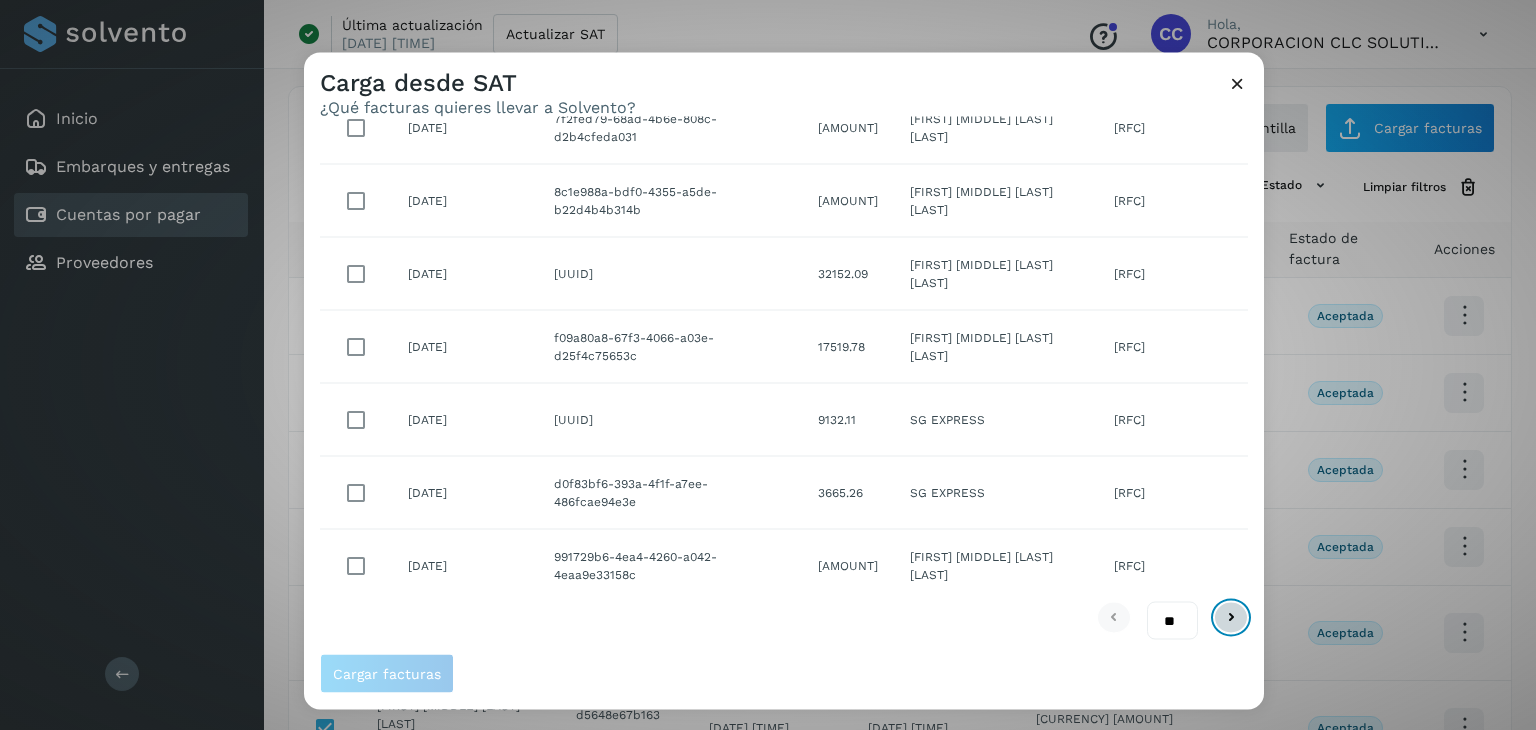 click at bounding box center (1231, 617) 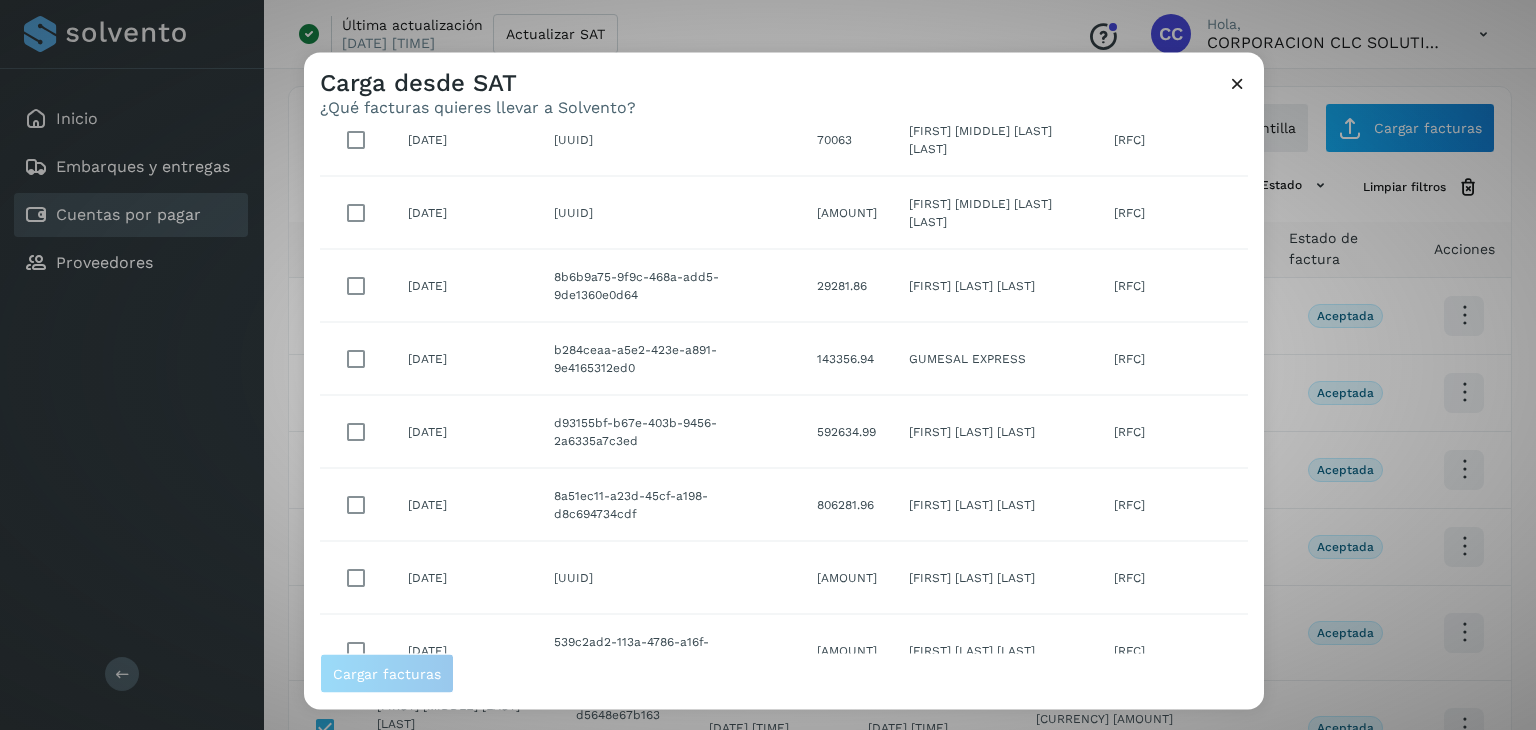 scroll, scrollTop: 365, scrollLeft: 0, axis: vertical 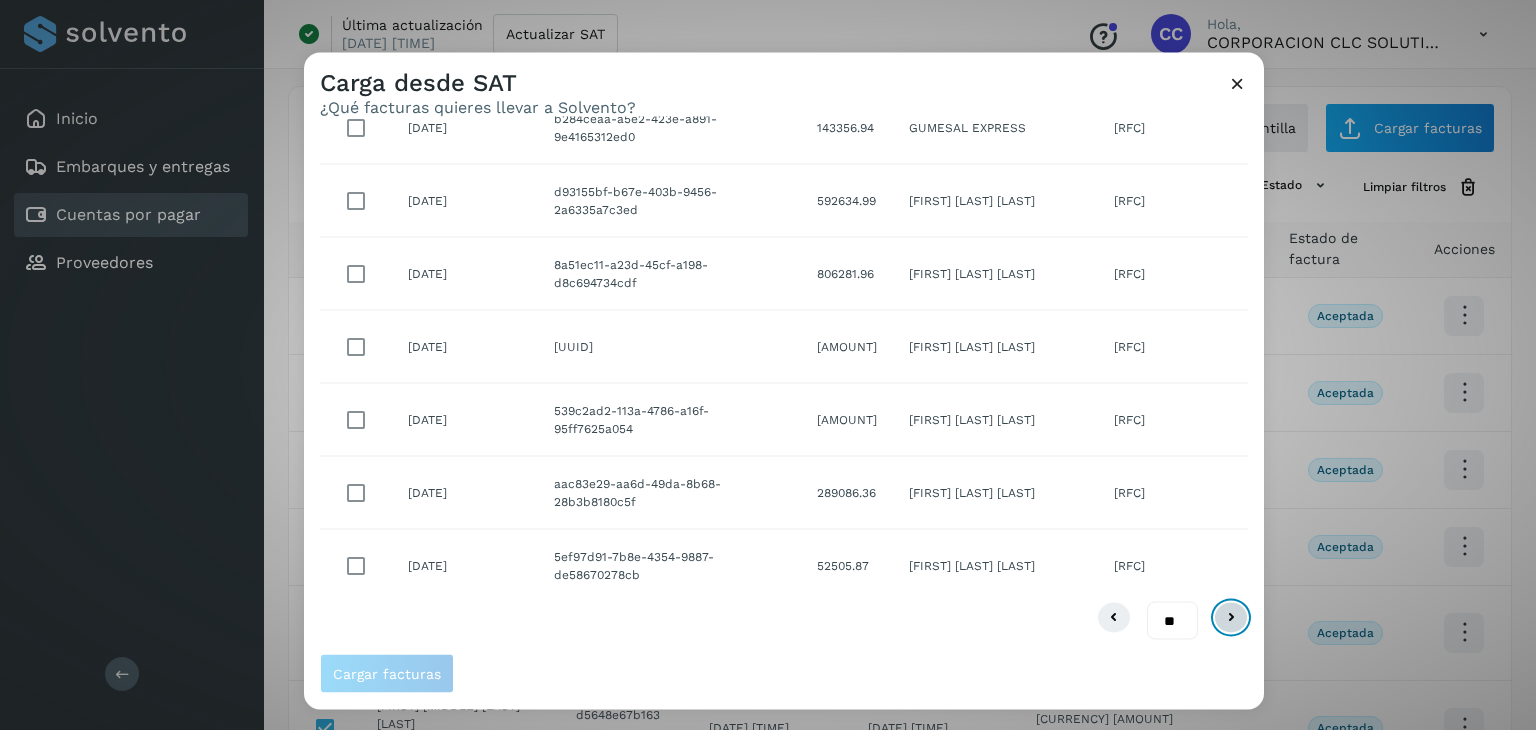click at bounding box center [1231, 617] 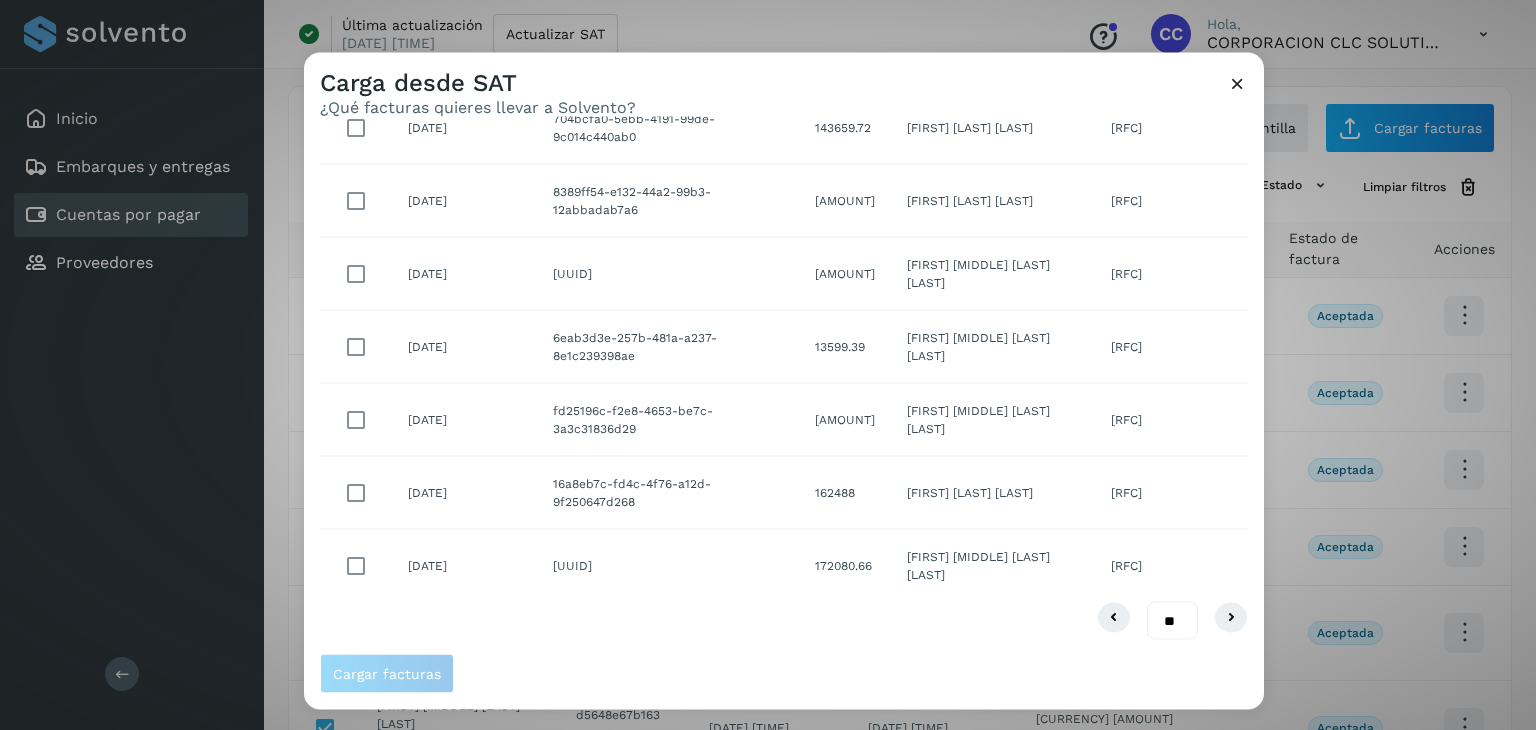 scroll, scrollTop: 0, scrollLeft: 0, axis: both 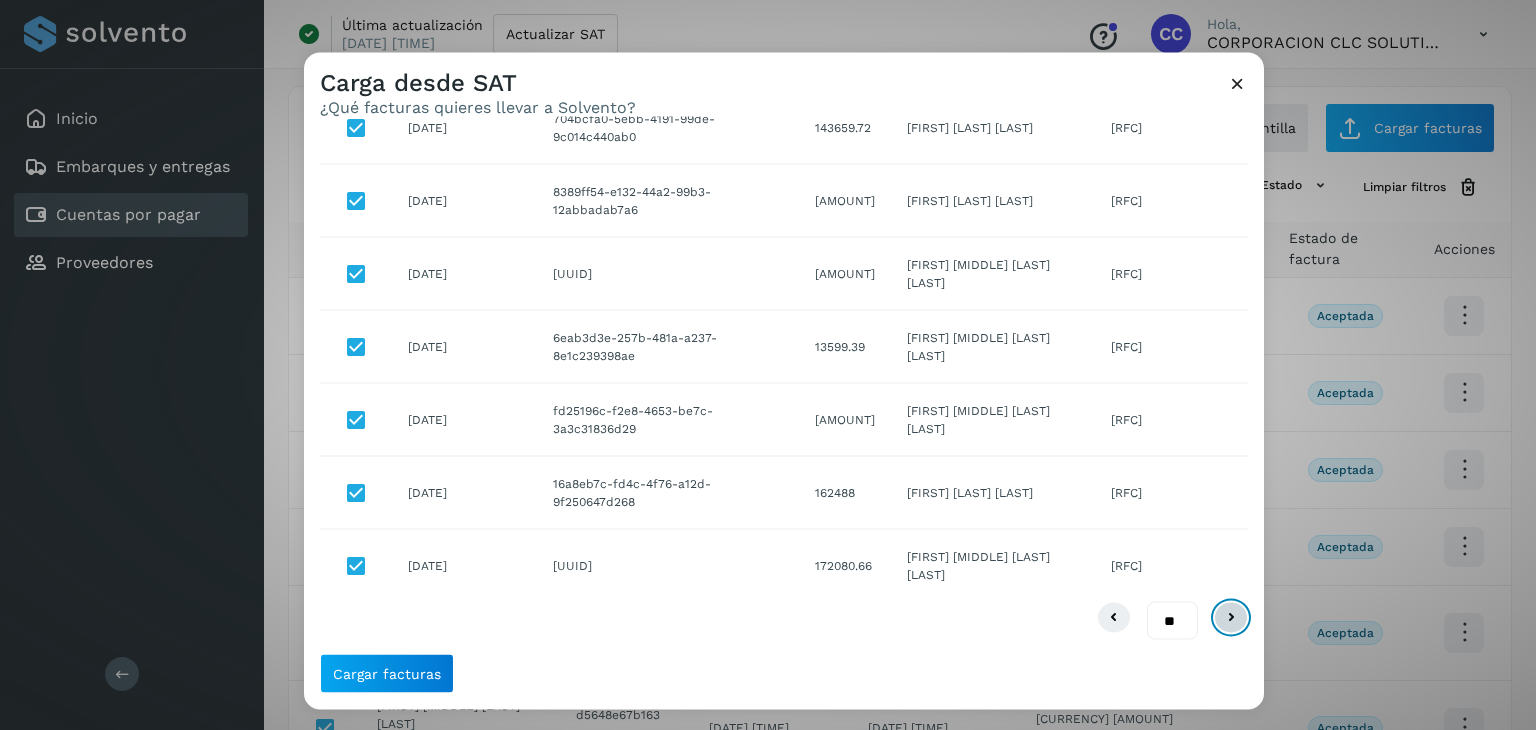 click at bounding box center (1231, 617) 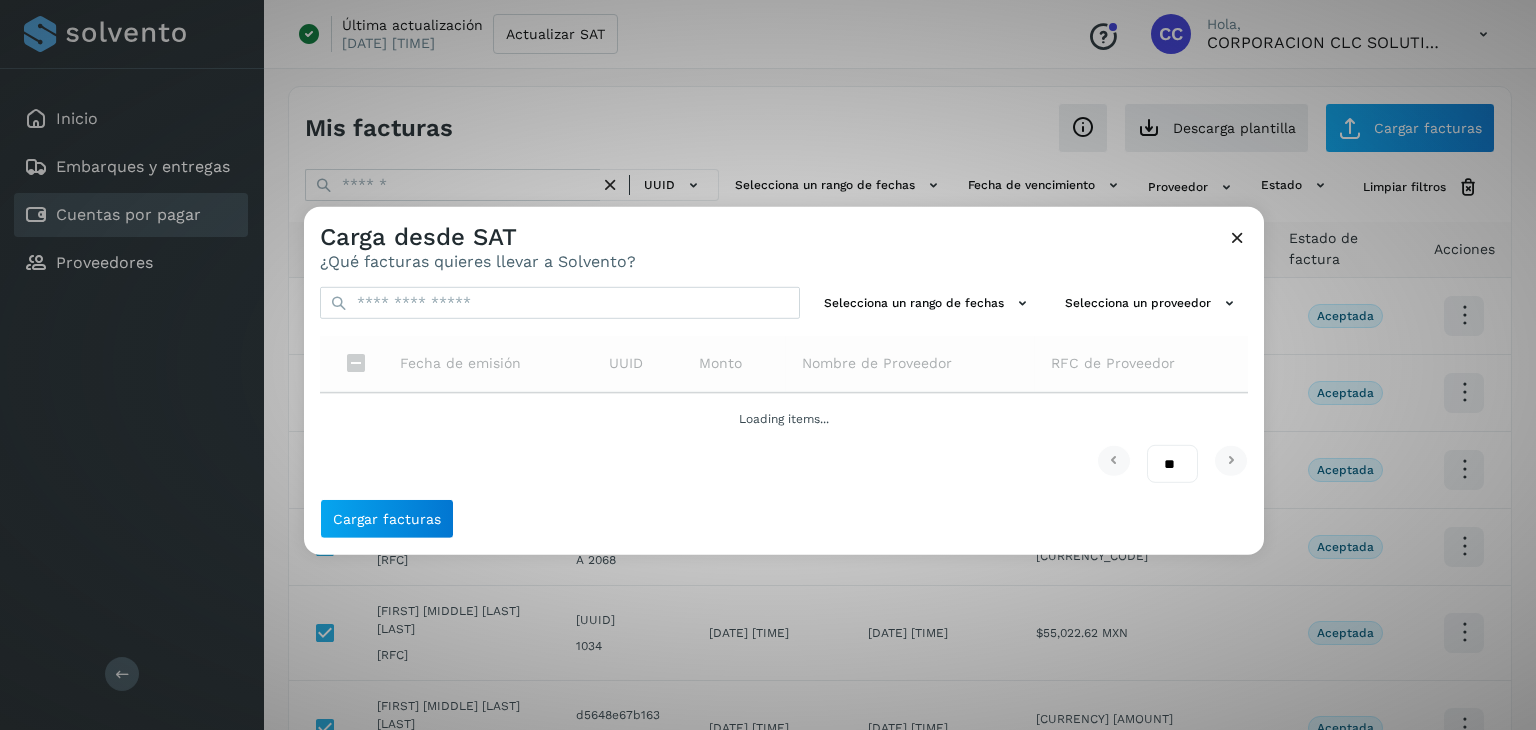 scroll, scrollTop: 0, scrollLeft: 0, axis: both 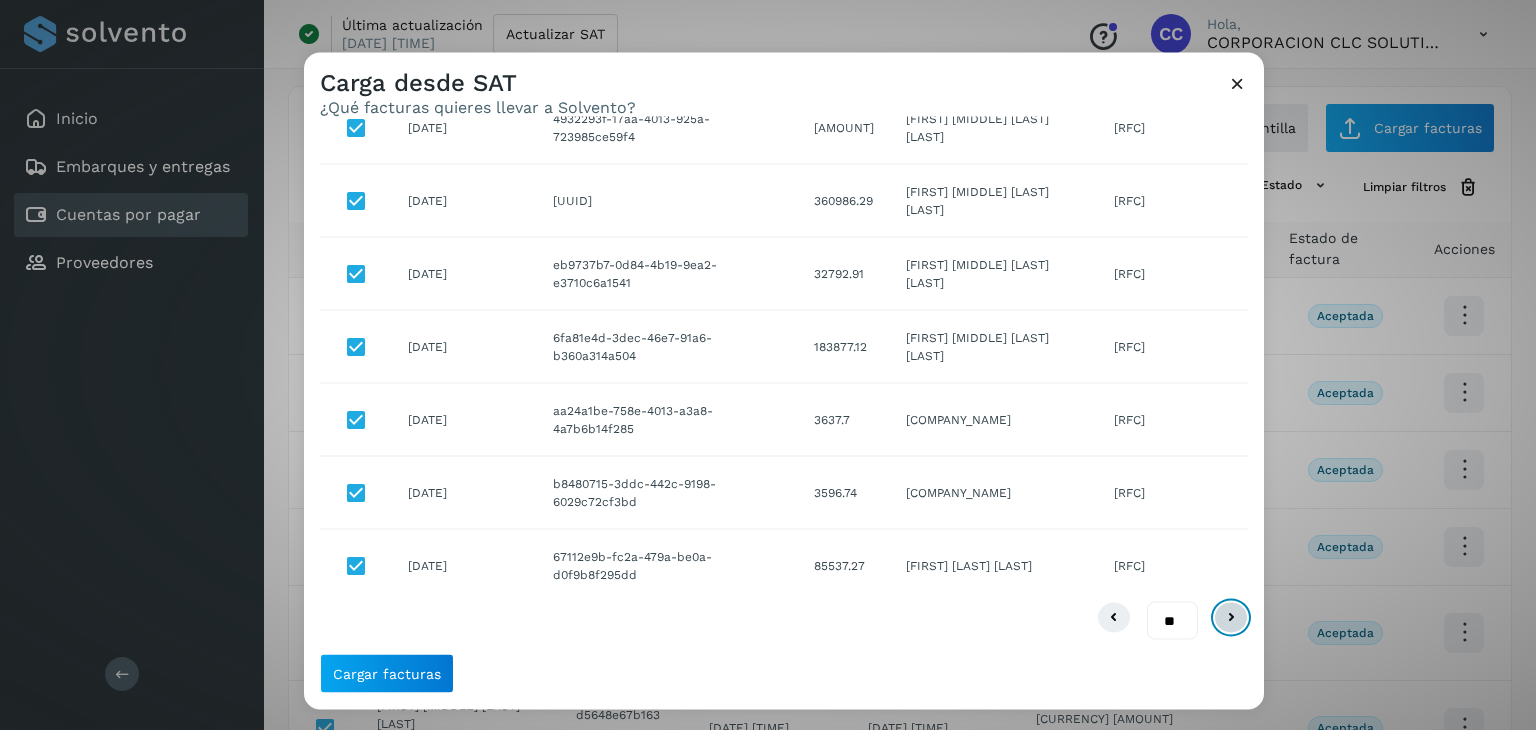 click at bounding box center [1231, 617] 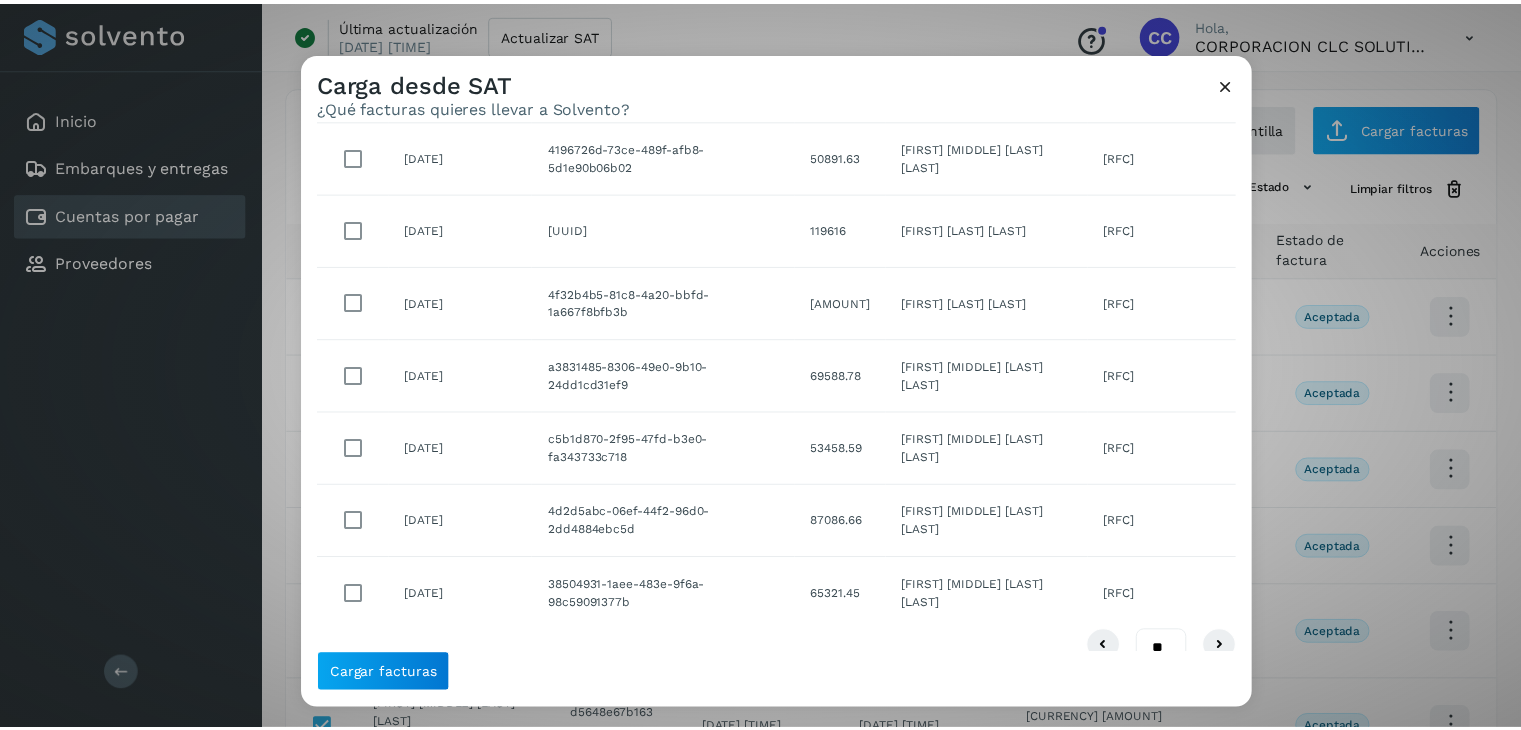 scroll, scrollTop: 365, scrollLeft: 0, axis: vertical 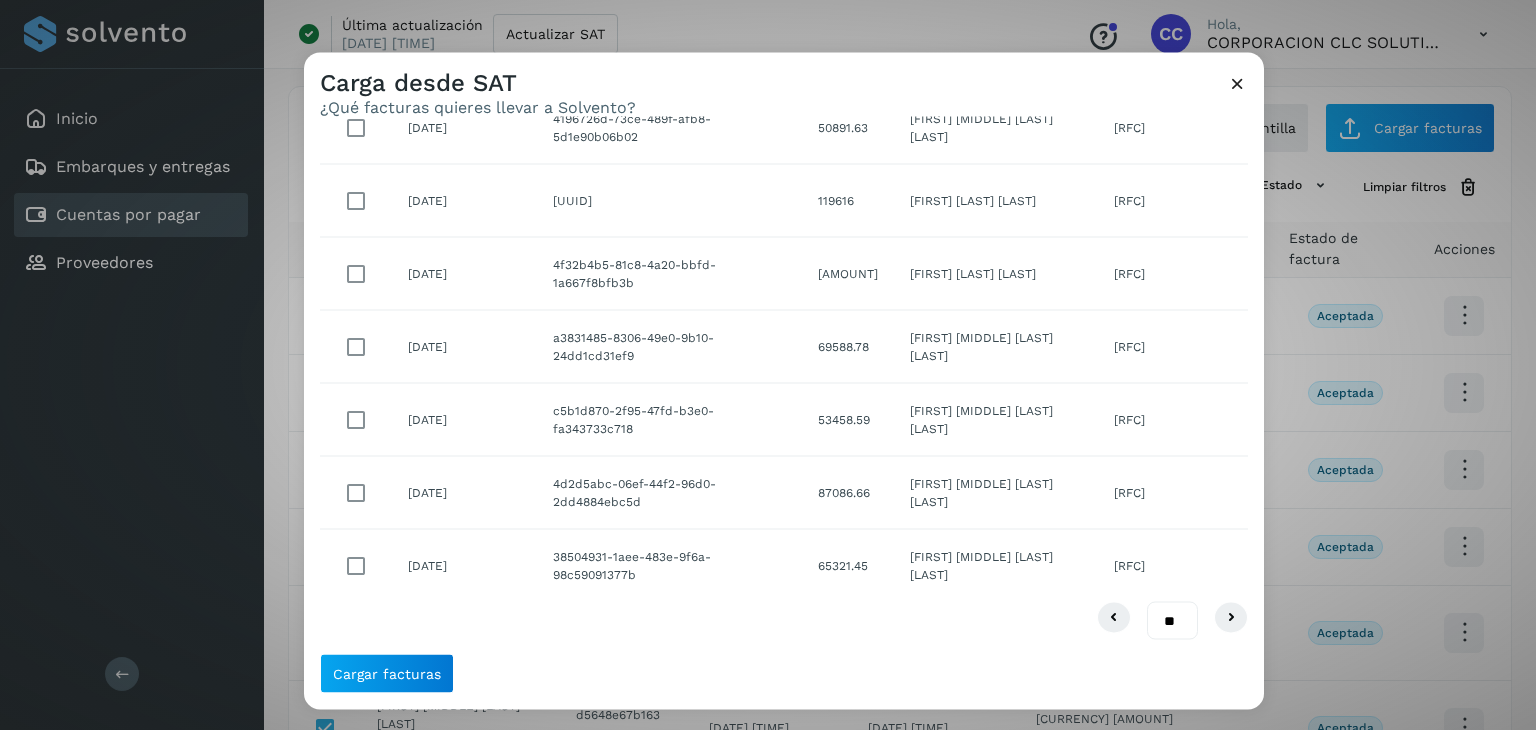 click at bounding box center (1237, 83) 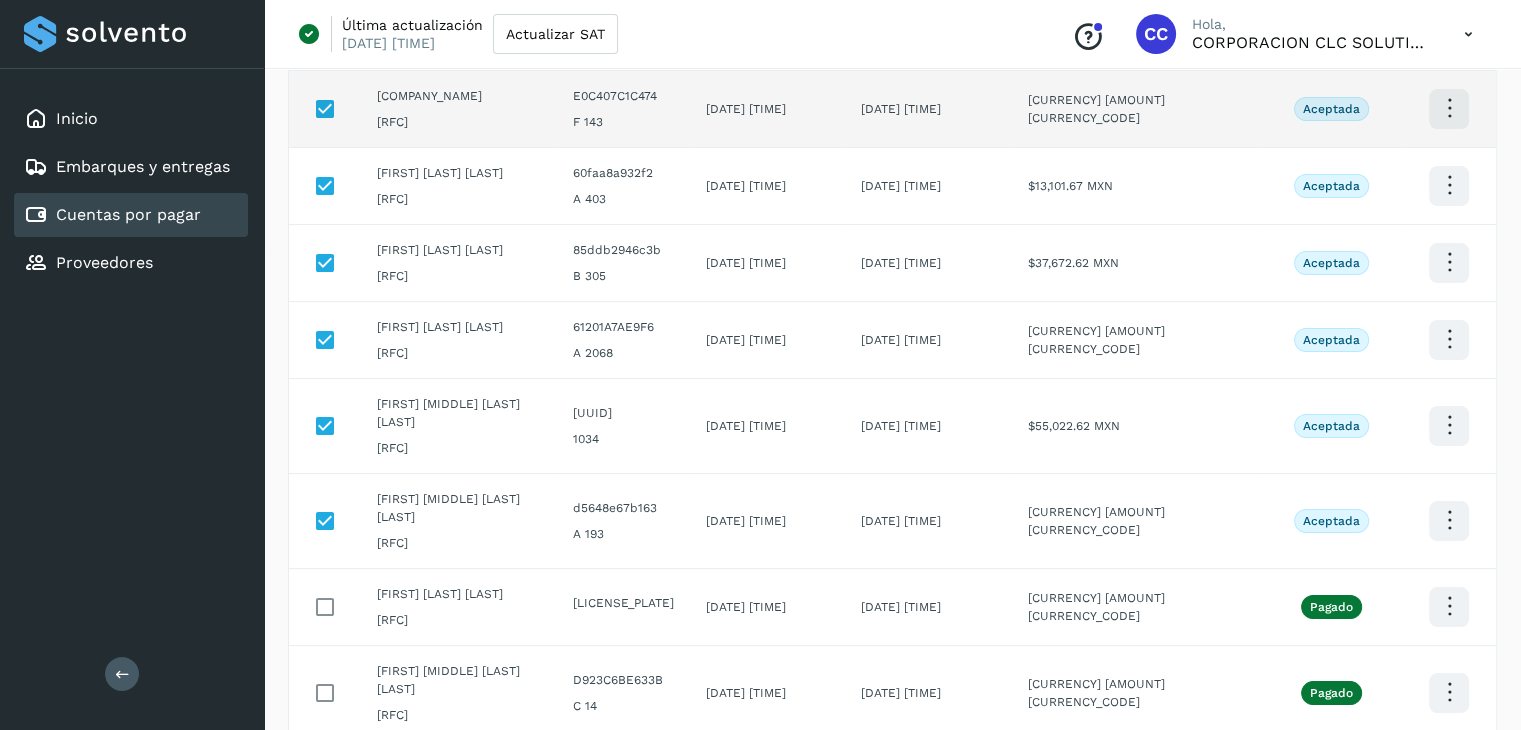 scroll, scrollTop: 0, scrollLeft: 0, axis: both 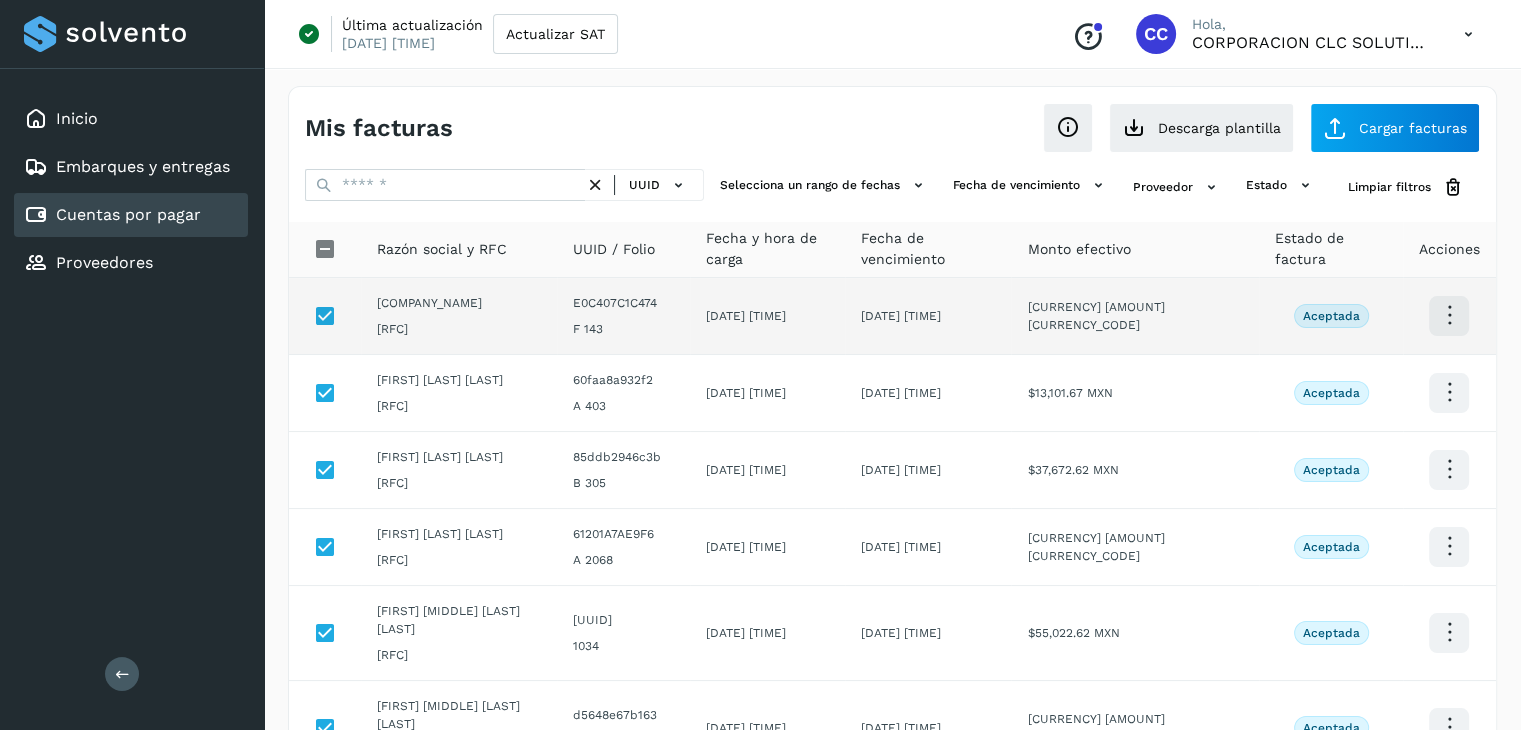 click at bounding box center [1449, 315] 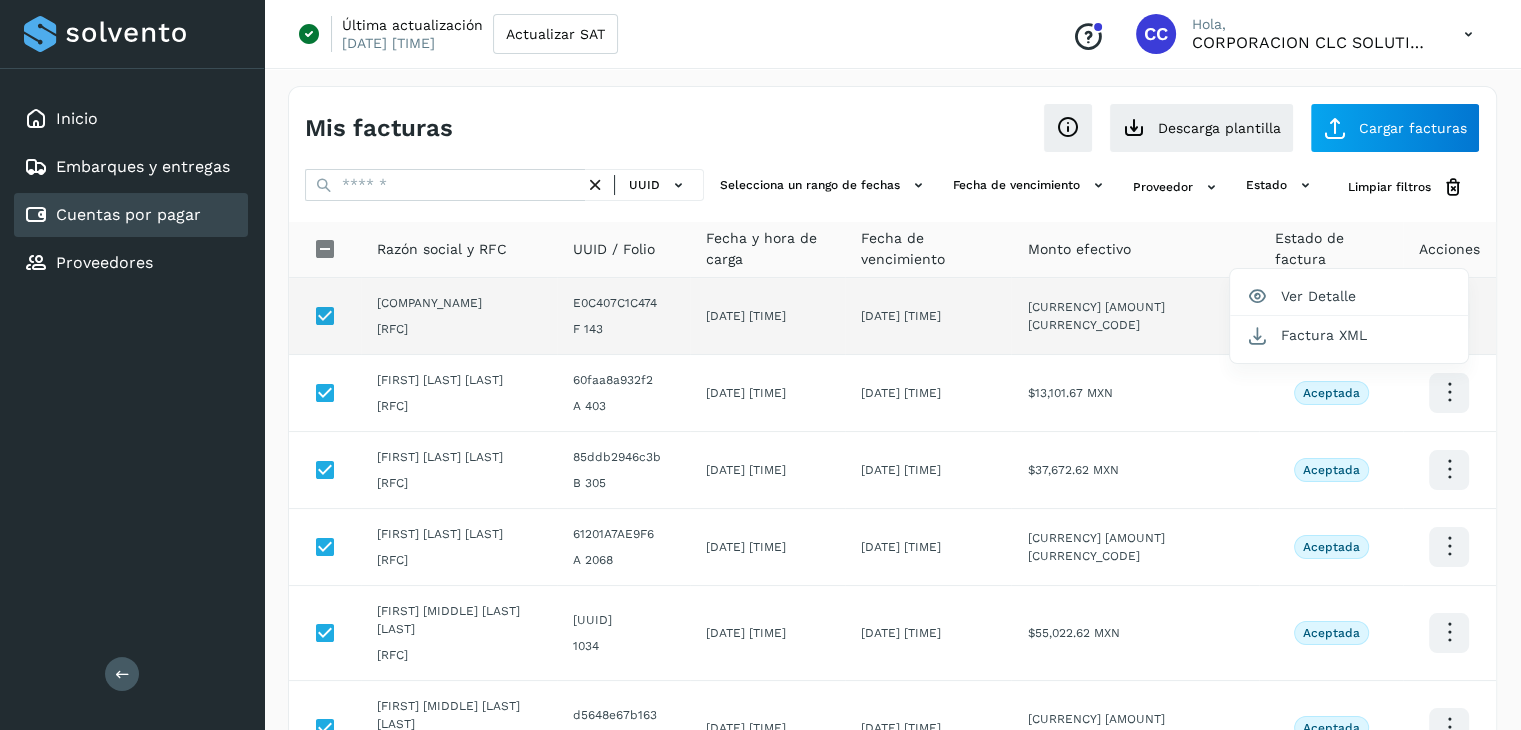 click on "Factura XML" 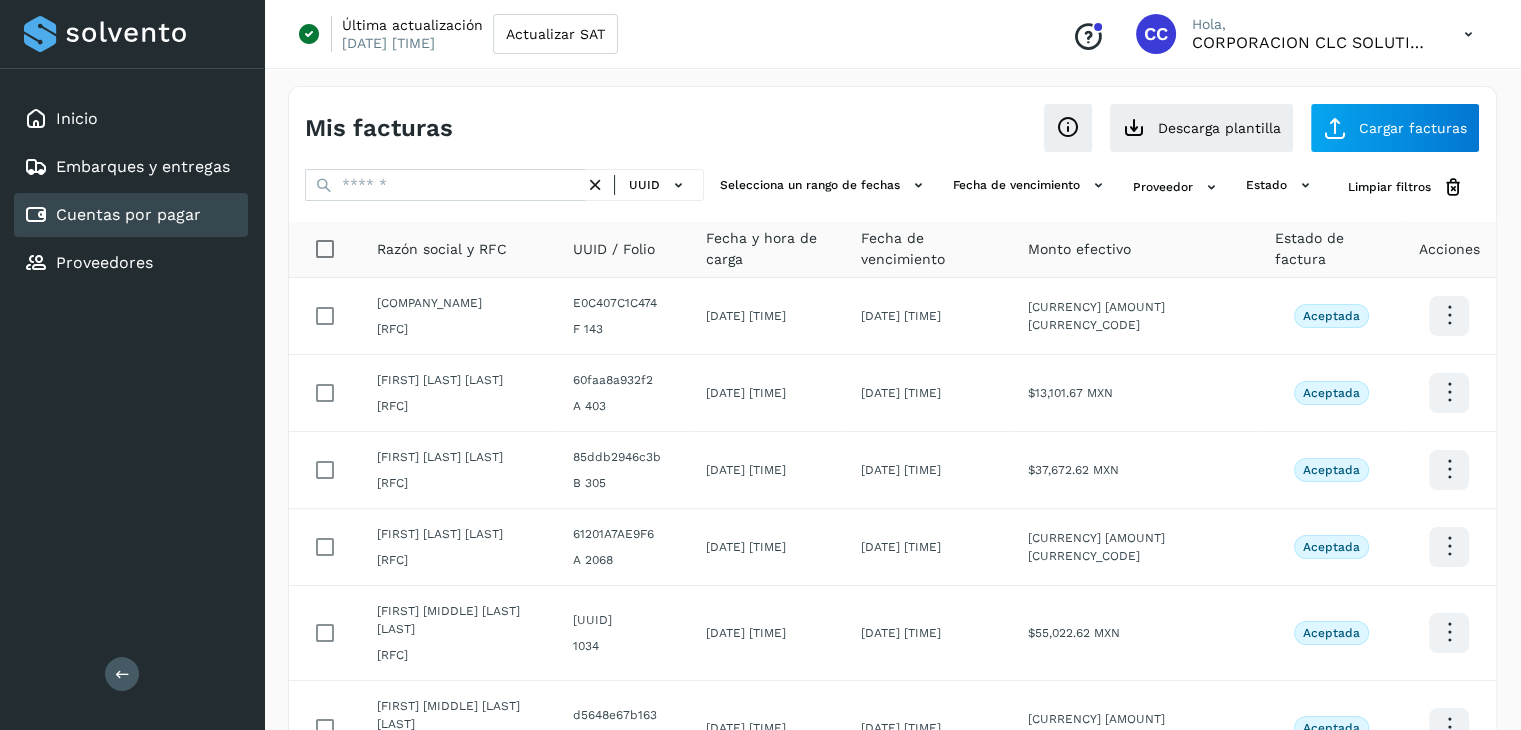 click on "Mis facturas
Ver instrucciones para cargar Facturas
Descarga plantilla Cargar facturas UUID Selecciona un rango de fechas
Selecciona rango de fechas en el que se carga la factura.
Fecha de vencimiento
Selecciona rango de fechas cuando vence la factura
Proveedor estado Limpiar filtros Razón social y RFC UUID / Folio Fecha y hora de carga Fecha de vencimiento Monto efectivo Estado de factura Acciones [COMPANY_NAME] [RFC] [UUID] F [NUMBER] [DATE] [TIME] [DATE] [TIME] [CURRENCY] [AMOUNT] [CURRENCY_CODE] Aceptada [FIRST] [LAST] [LAST] [RFC] [UUID] A [NUMBER] [DATE] [TIME] [DATE] [TIME] [CURRENCY] [AMOUNT] [CURRENCY_CODE] Aceptada [FIRST] [LAST] [LAST] [RFC] [UUID] B [NUMBER] [DATE] [TIME] [DATE] [TIME] [CURRENCY] [AMOUNT] [CURRENCY_CODE] Aceptada [FIRST] [LAST] [LAST] [RFC] [UUID] A [NUMBER] [DATE] [TIME] [DATE] [TIME] [CURRENCY] [AMOUNT] [CURRENCY_CODE]" at bounding box center [892, 639] 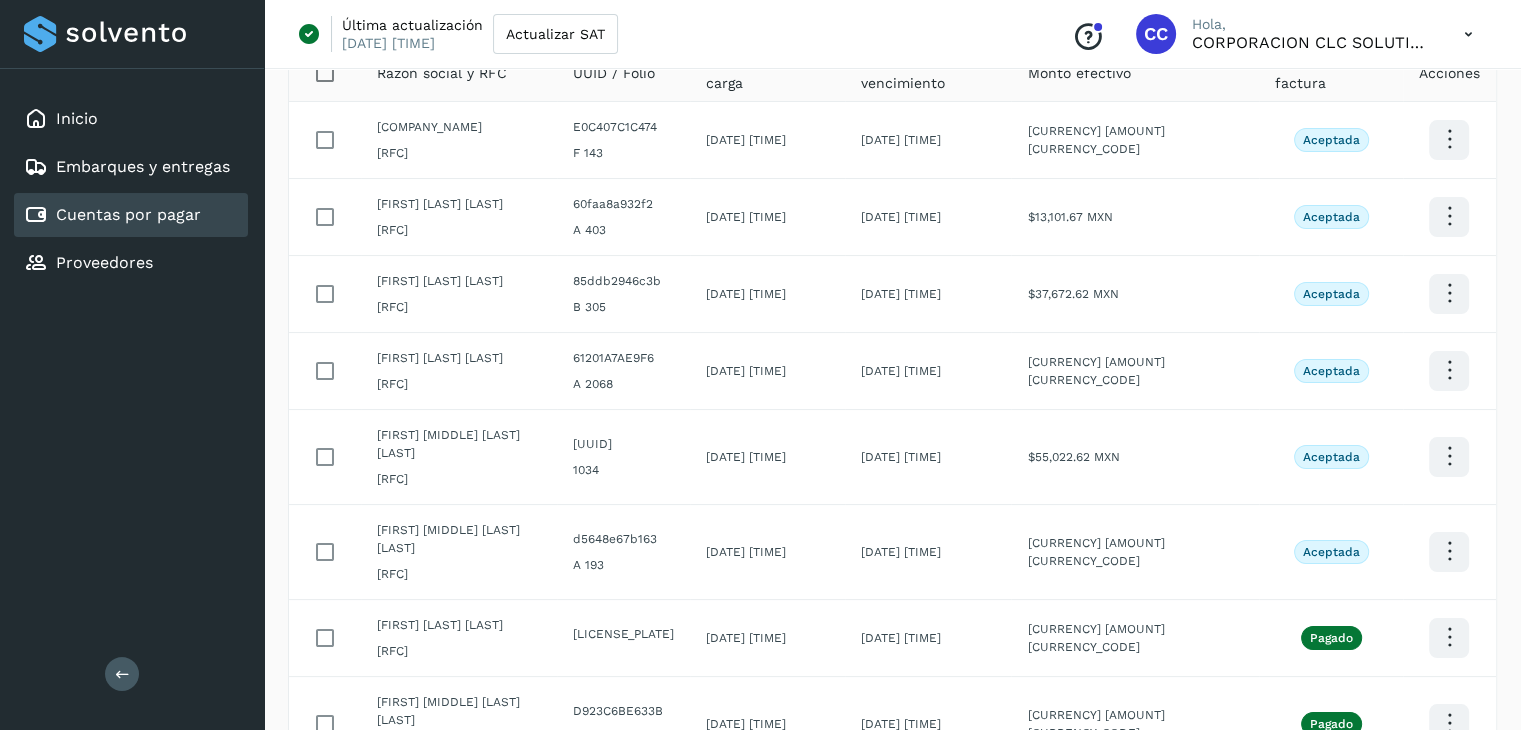 scroll, scrollTop: 300, scrollLeft: 0, axis: vertical 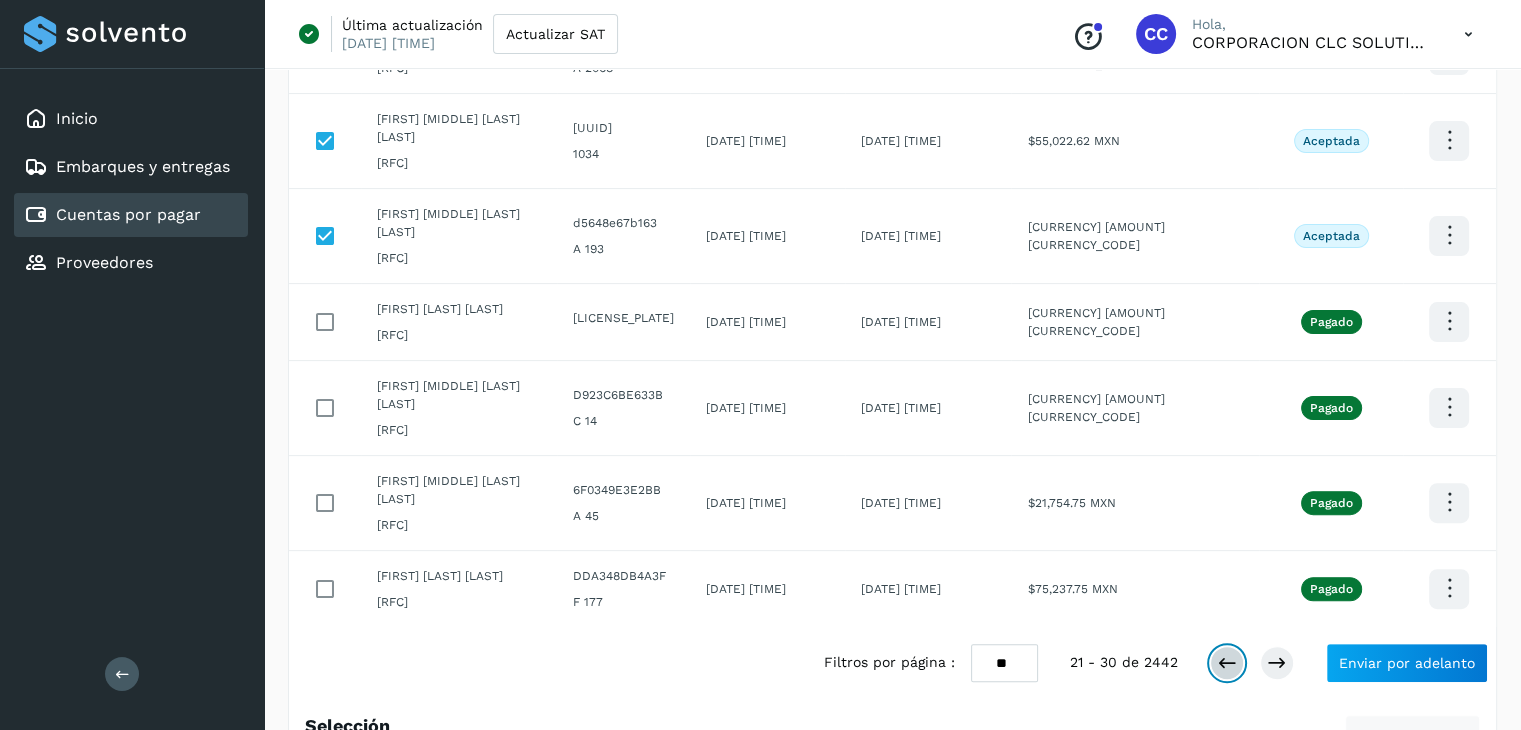 click at bounding box center (1227, 663) 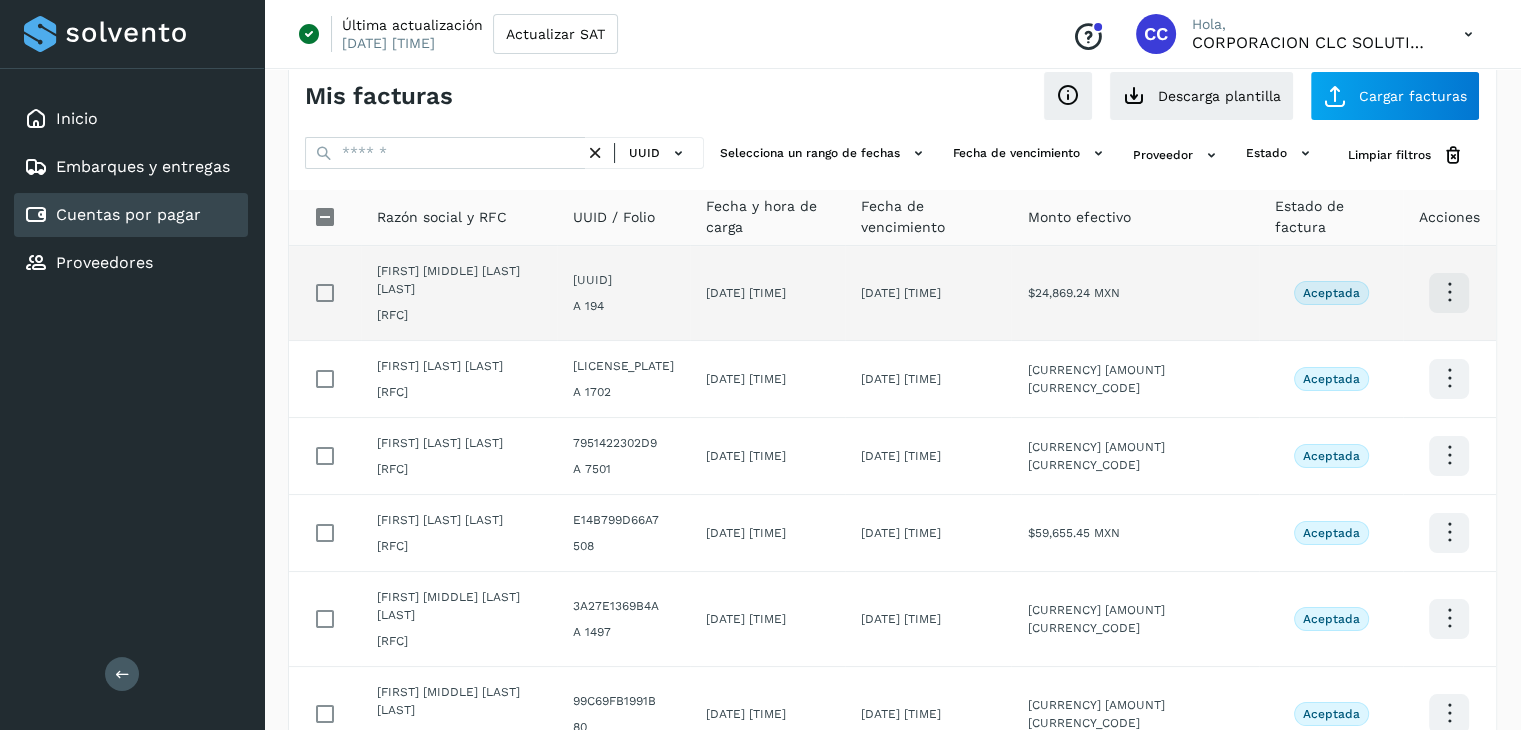 scroll, scrollTop: 0, scrollLeft: 0, axis: both 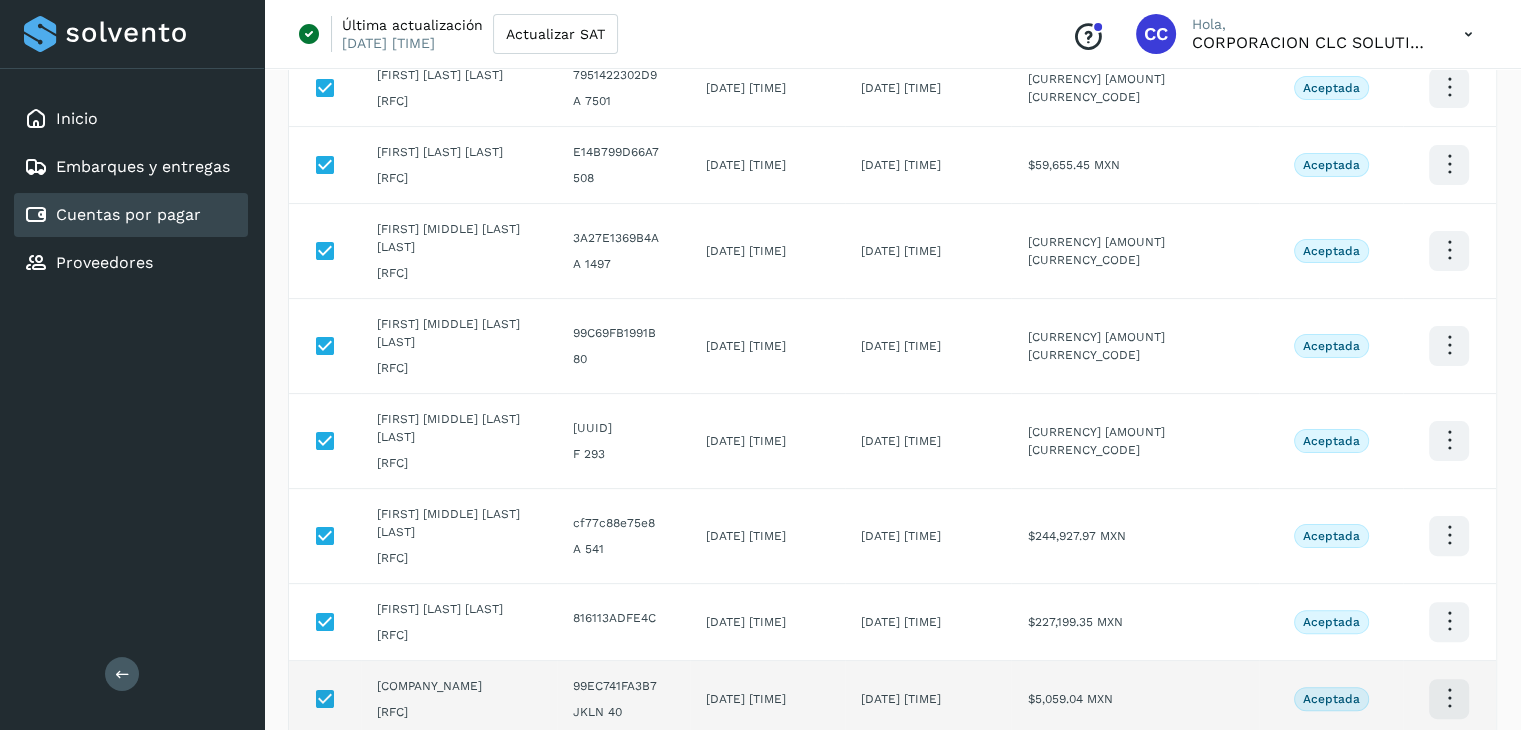 drag, startPoint x: 1223, startPoint y: 704, endPoint x: 1188, endPoint y: 658, distance: 57.801384 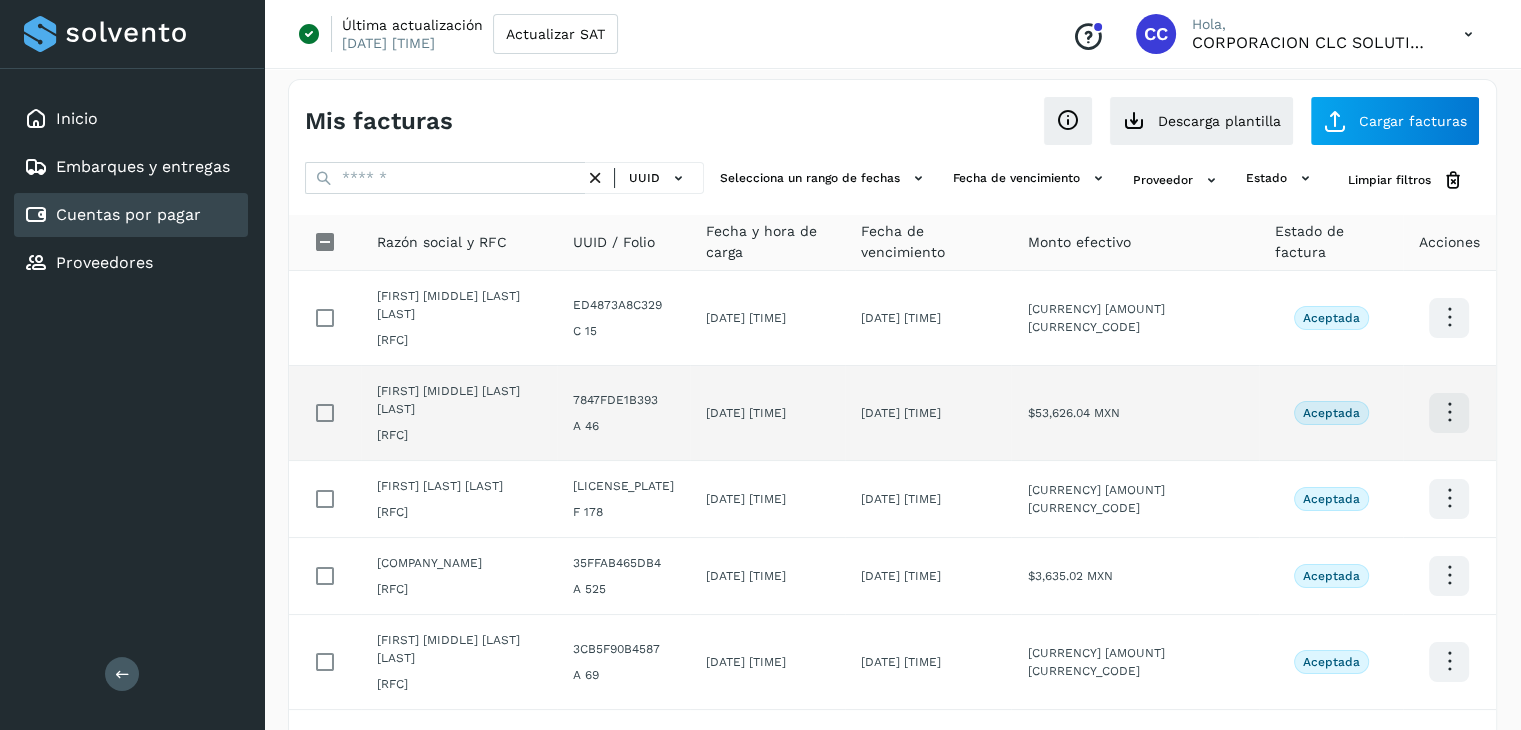 scroll, scrollTop: 0, scrollLeft: 0, axis: both 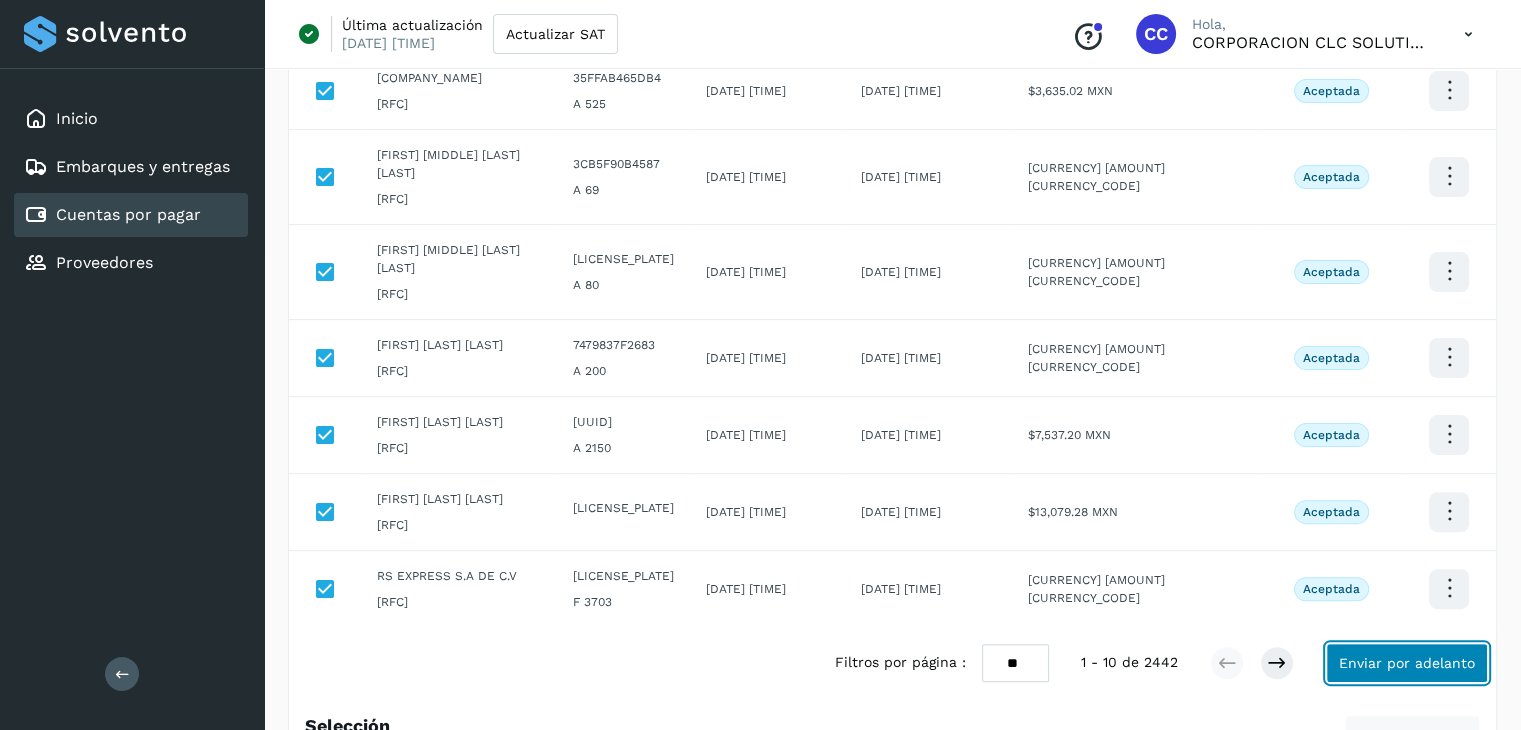 click on "Enviar por adelanto" 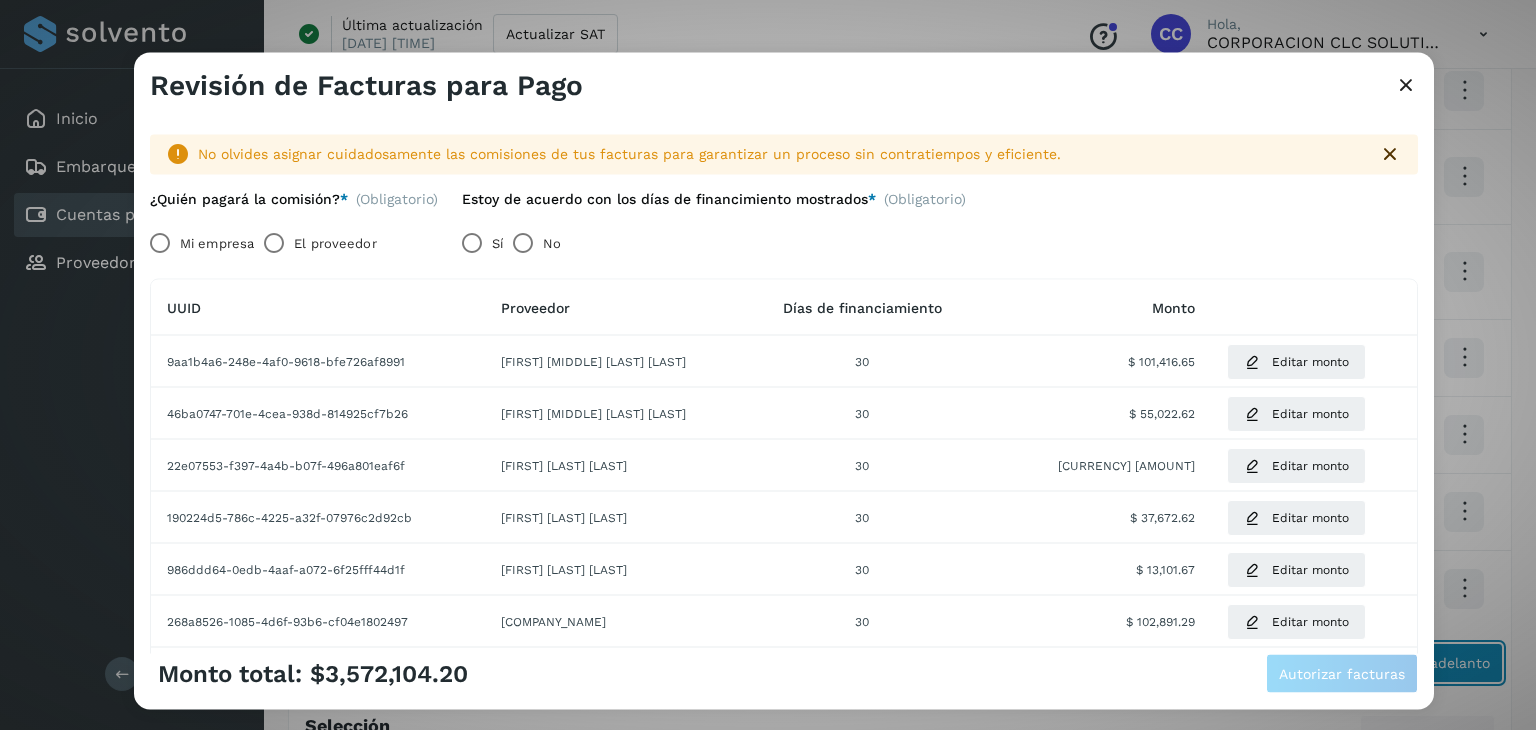 type 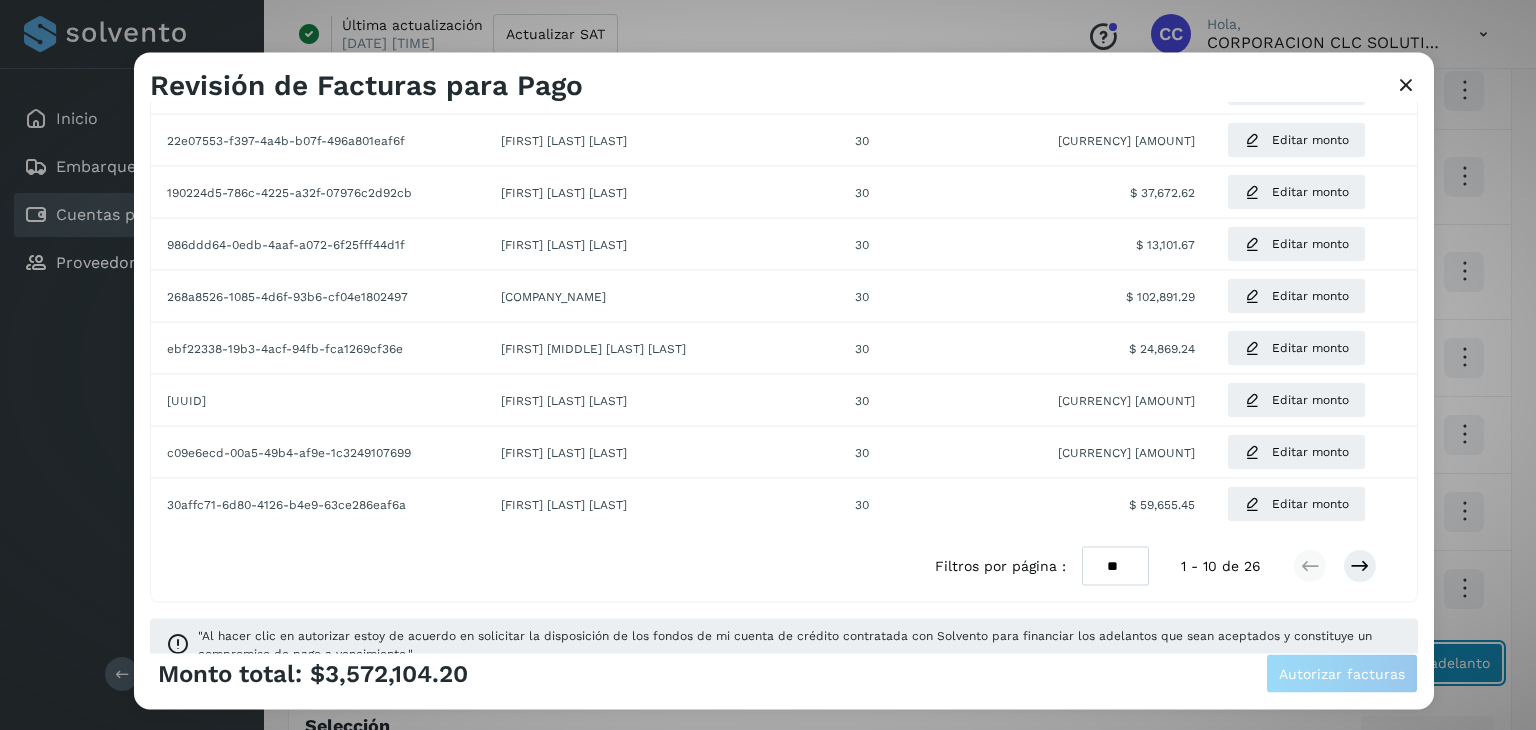 scroll, scrollTop: 357, scrollLeft: 0, axis: vertical 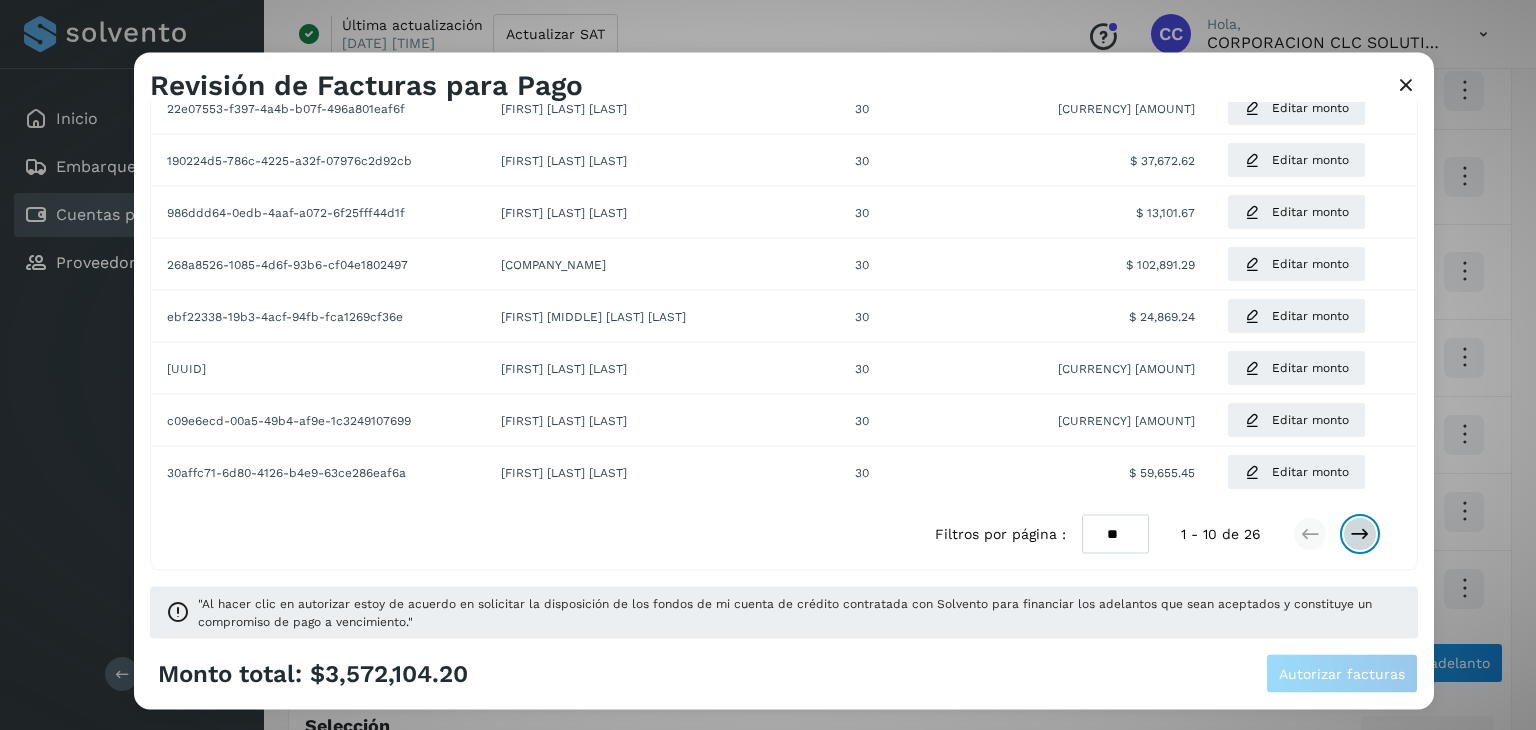 click at bounding box center [1360, 534] 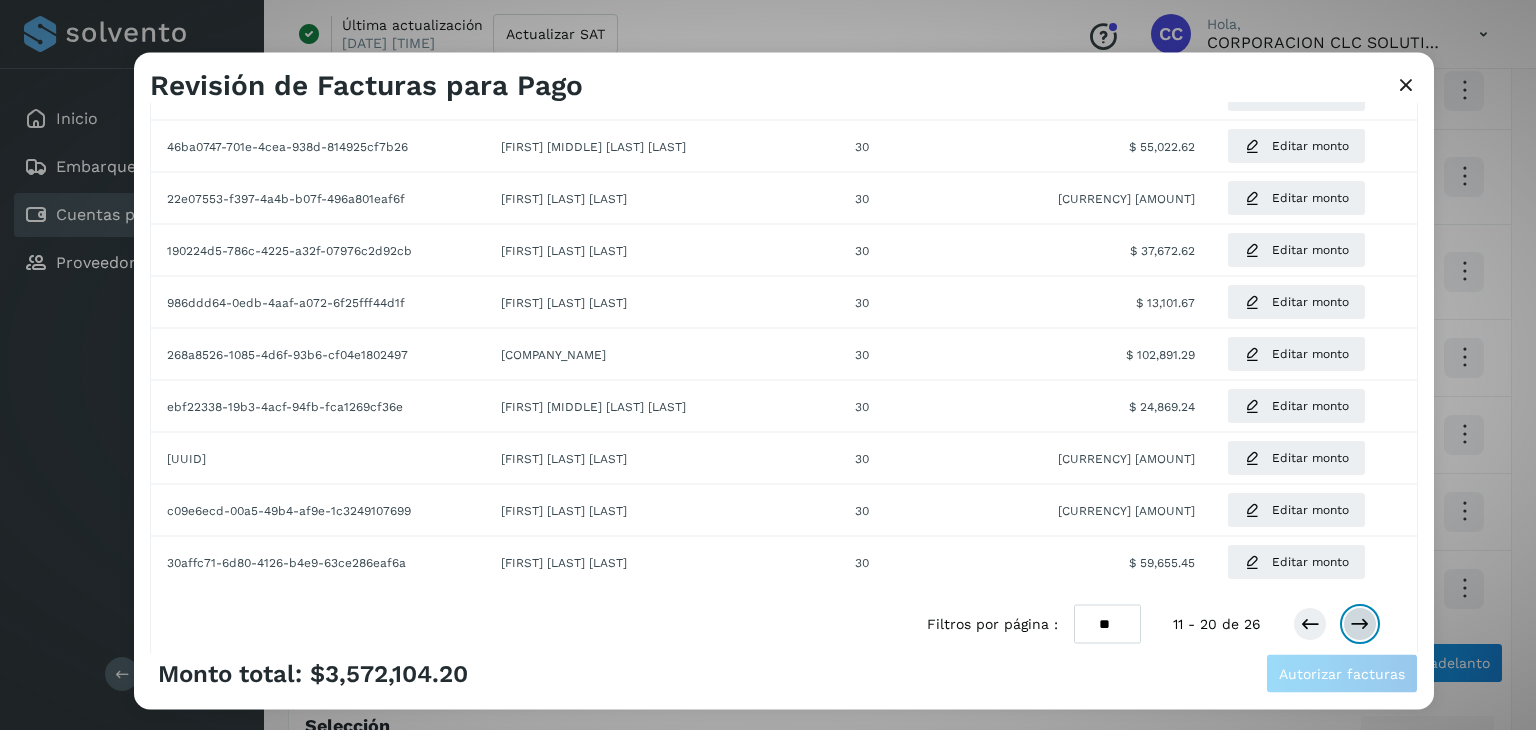 scroll, scrollTop: 357, scrollLeft: 0, axis: vertical 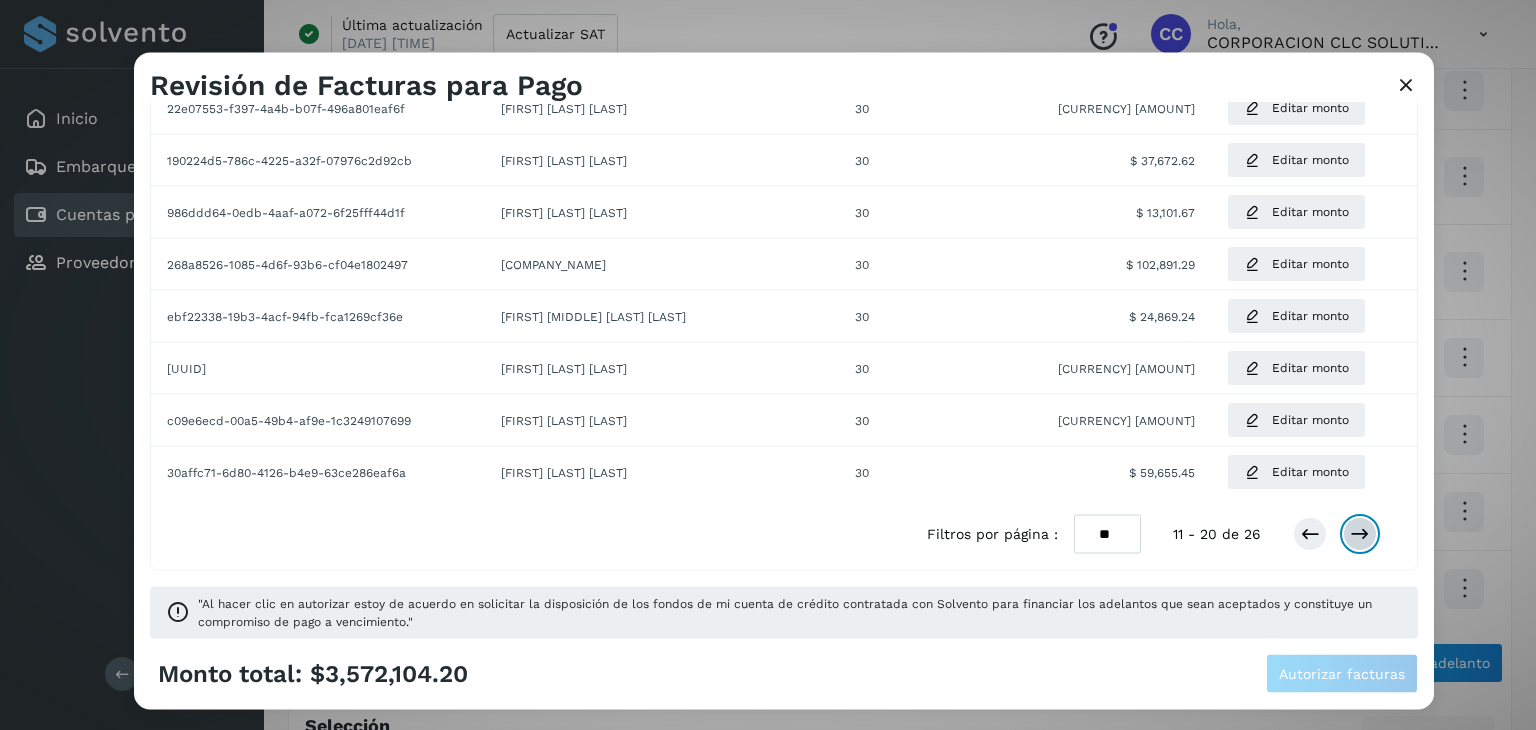 type 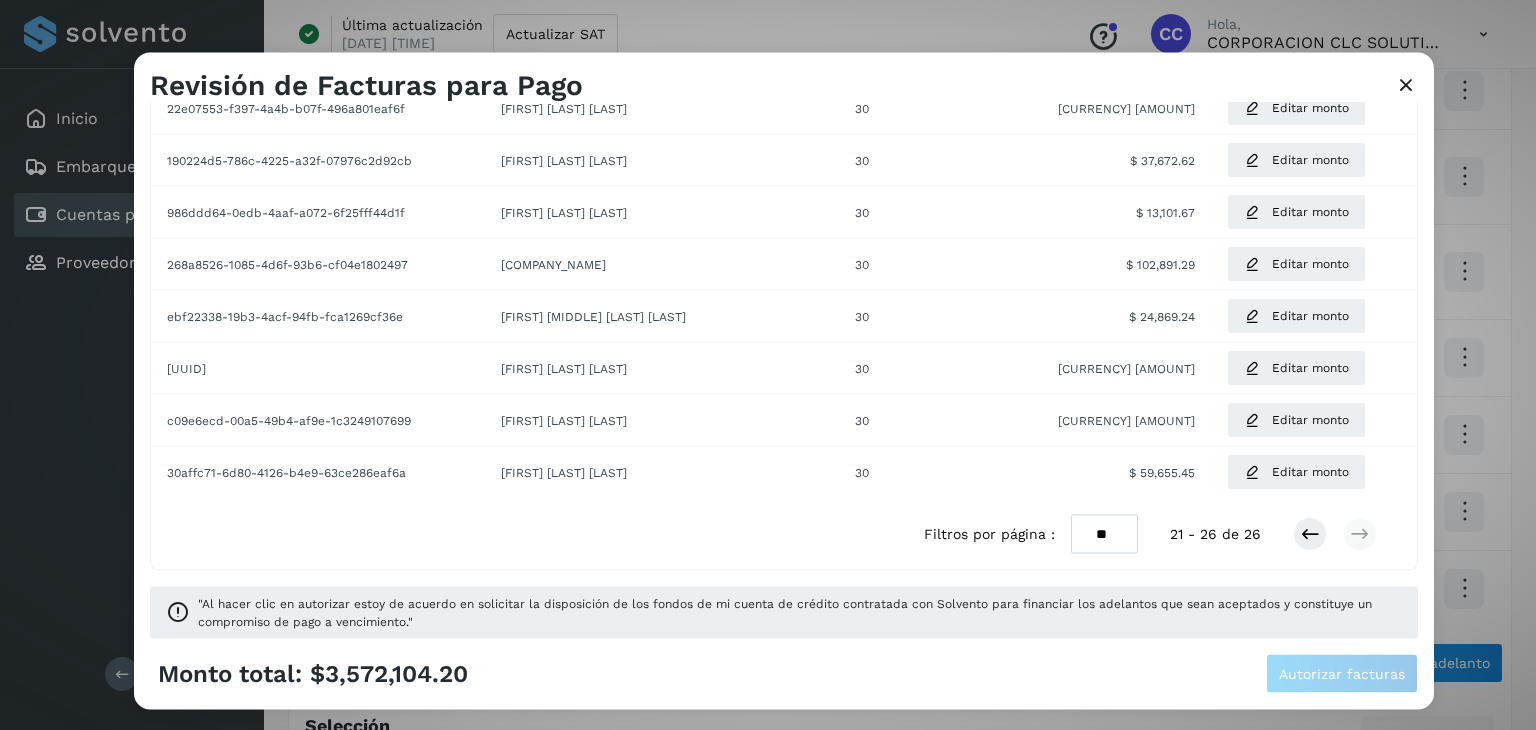 scroll, scrollTop: 0, scrollLeft: 0, axis: both 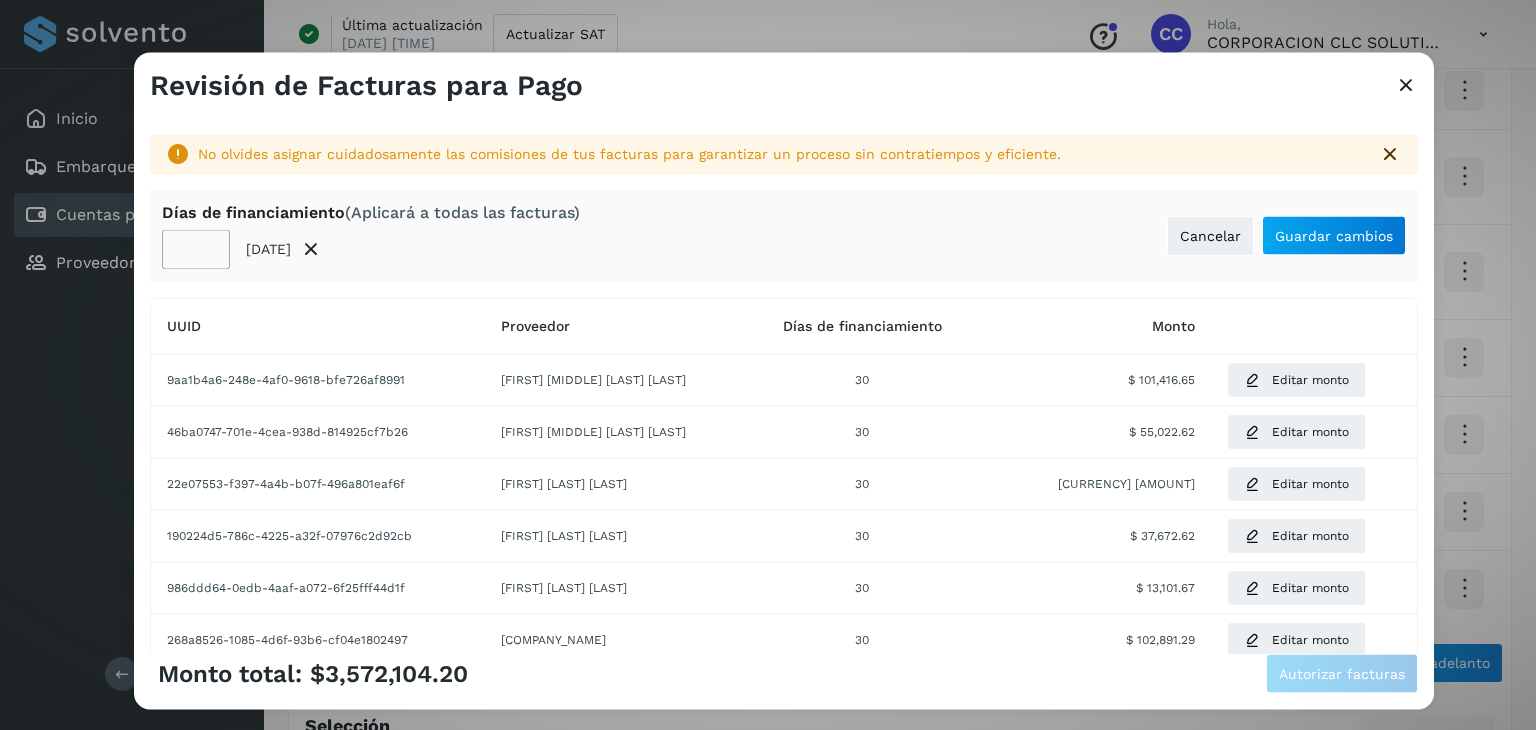 click on "**" 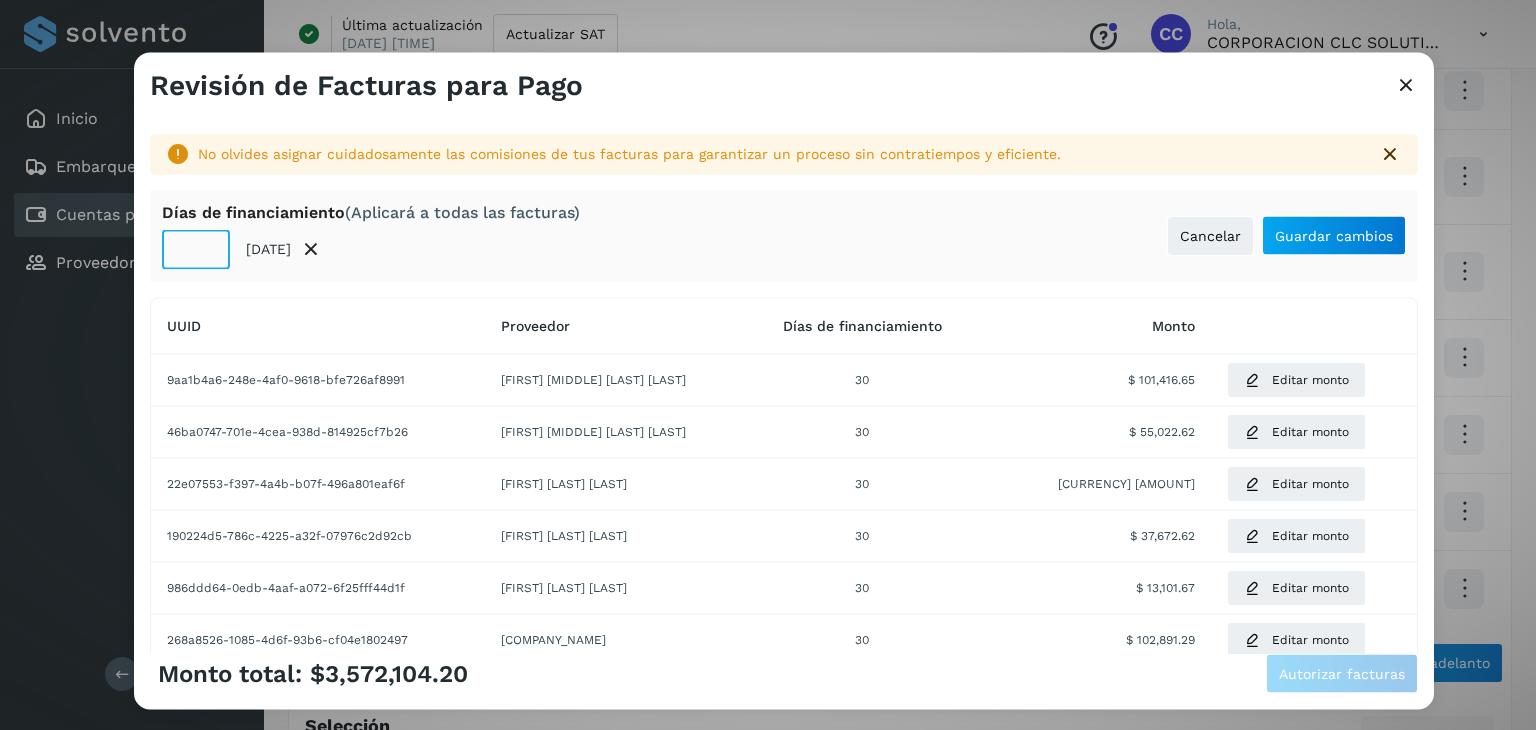 click on "**" 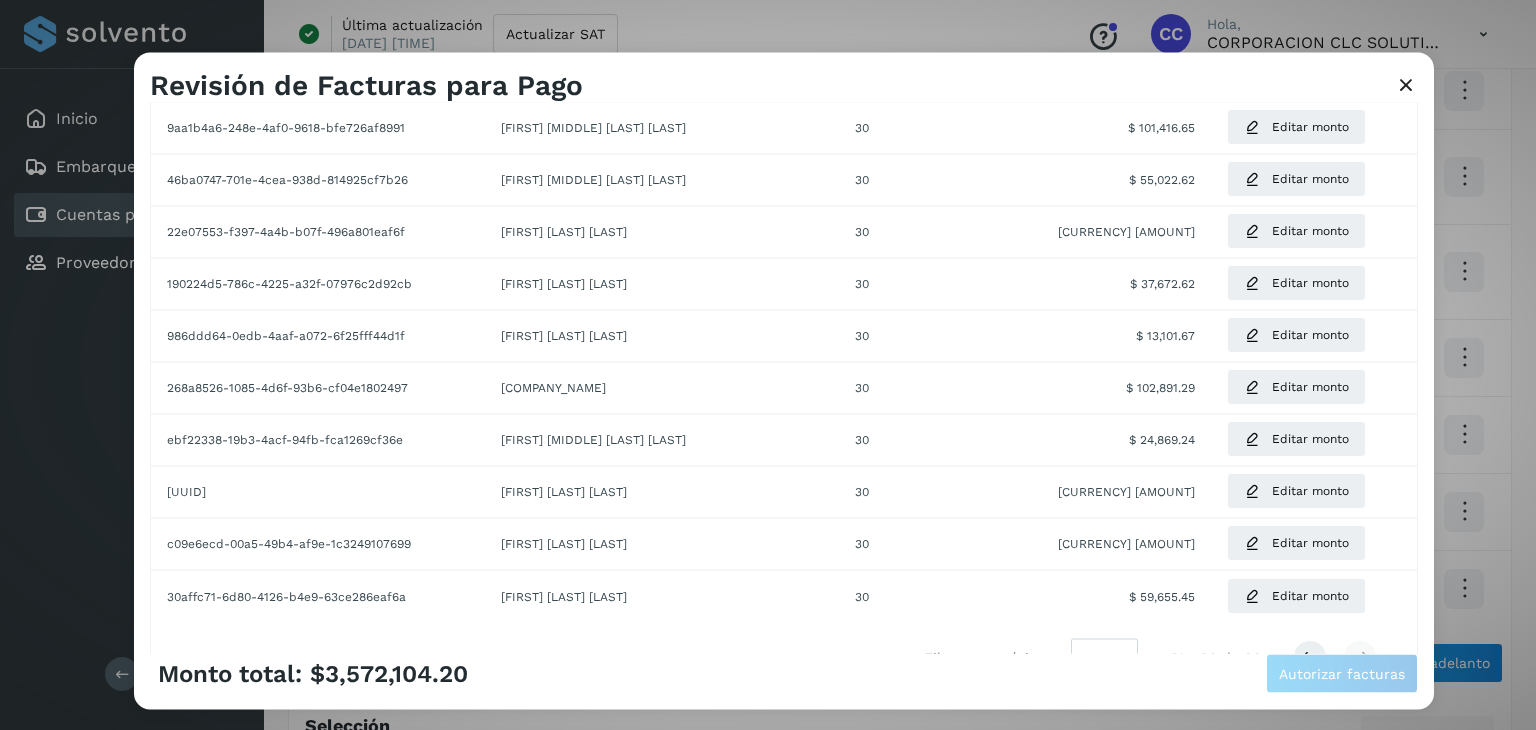 scroll, scrollTop: 0, scrollLeft: 0, axis: both 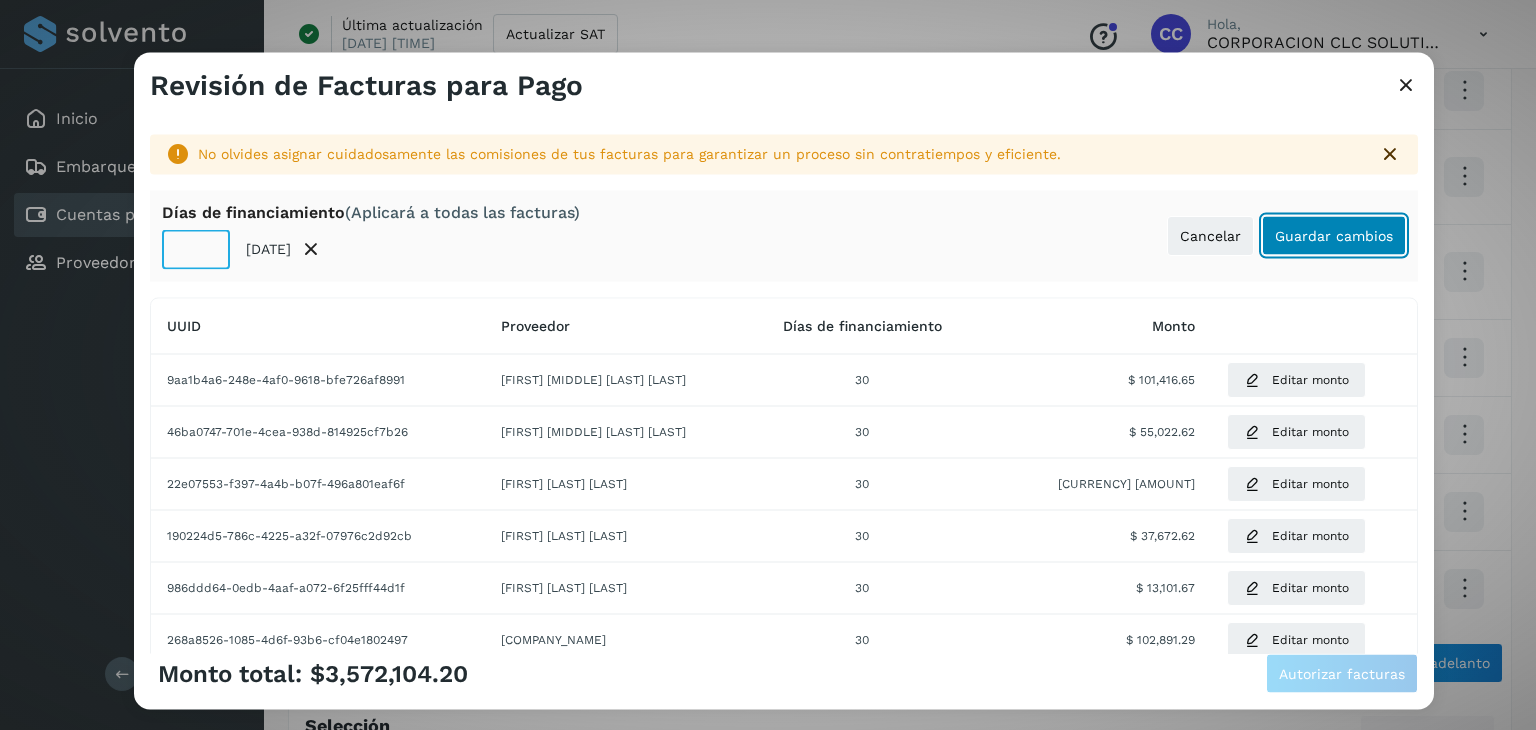 click on "Guardar cambios" at bounding box center [1334, 236] 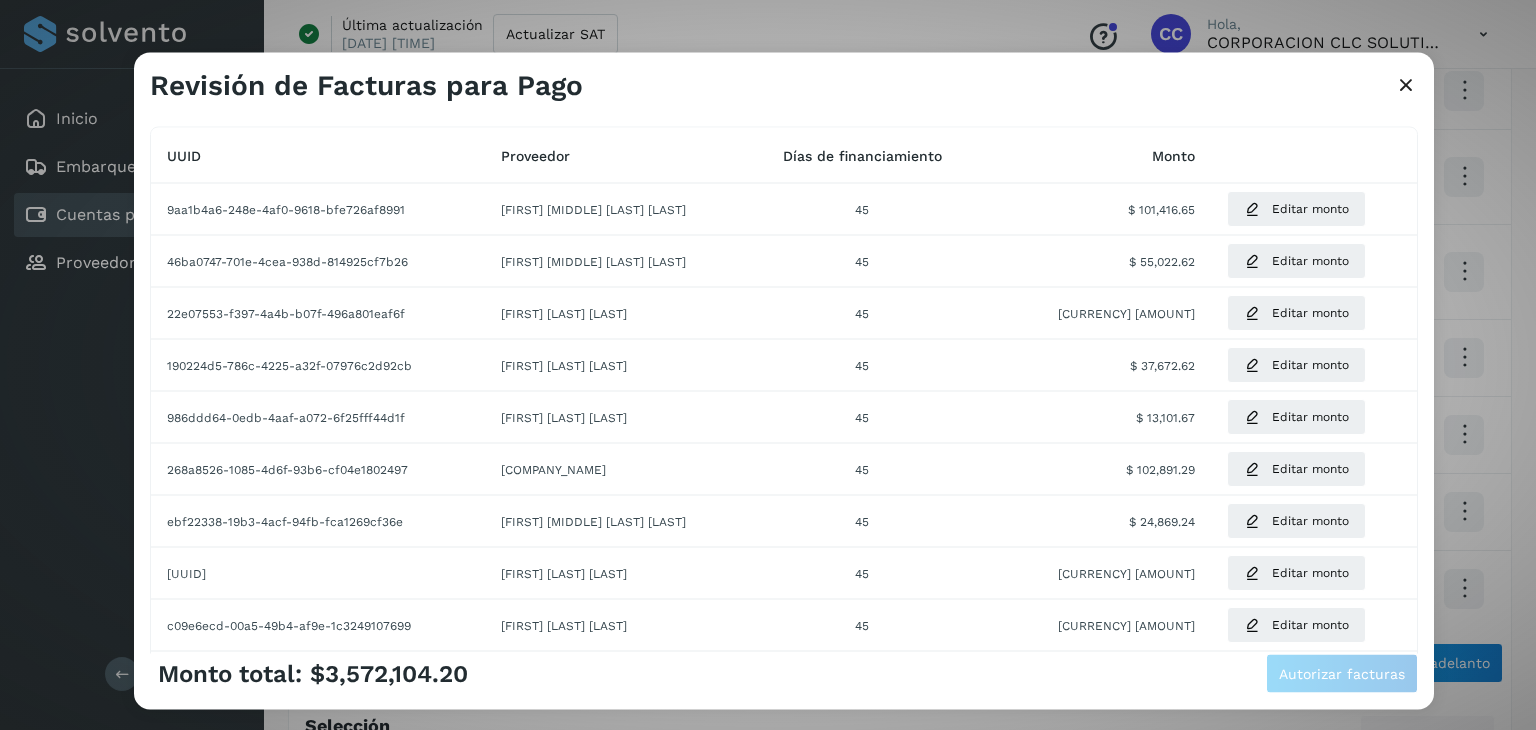 scroll, scrollTop: 0, scrollLeft: 0, axis: both 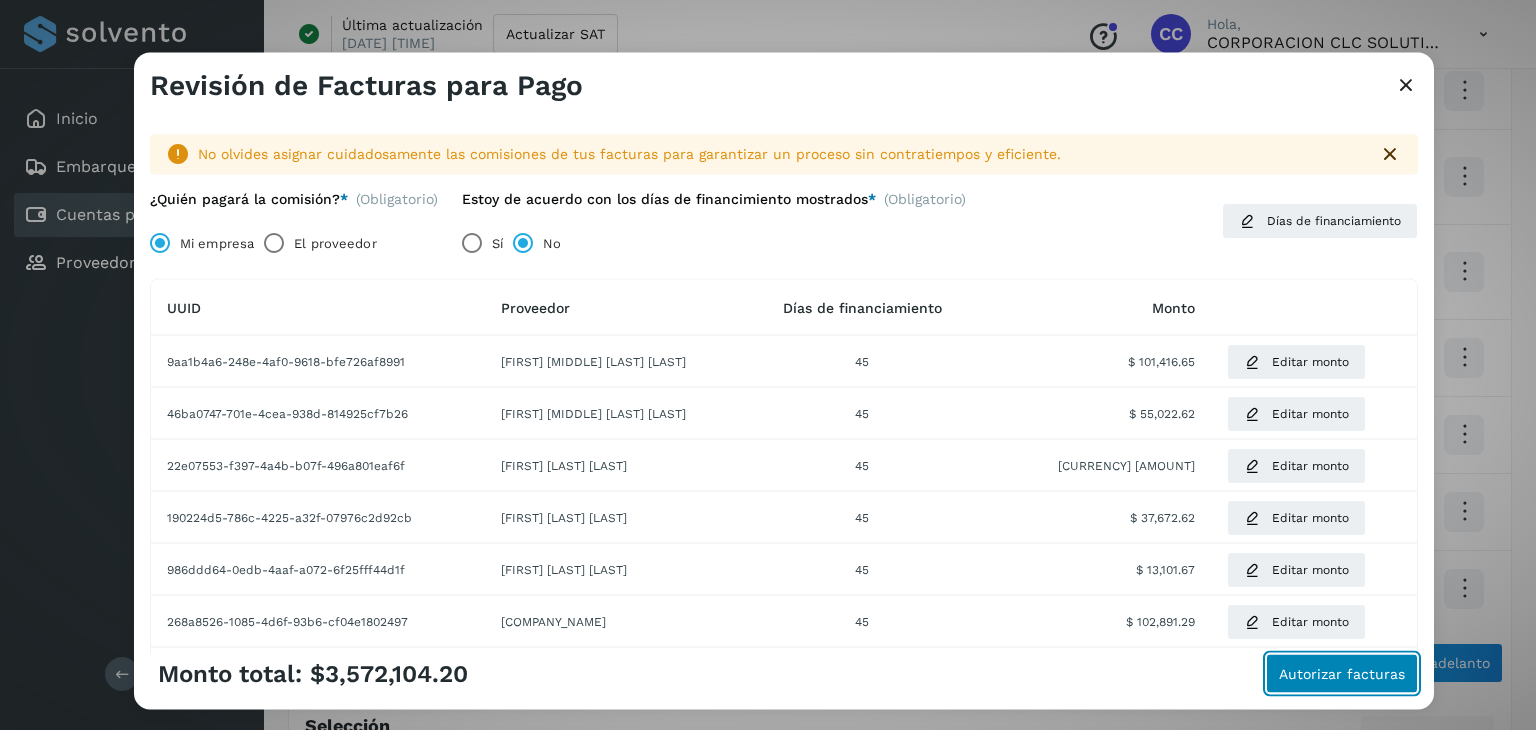 click on "Autorizar facturas" 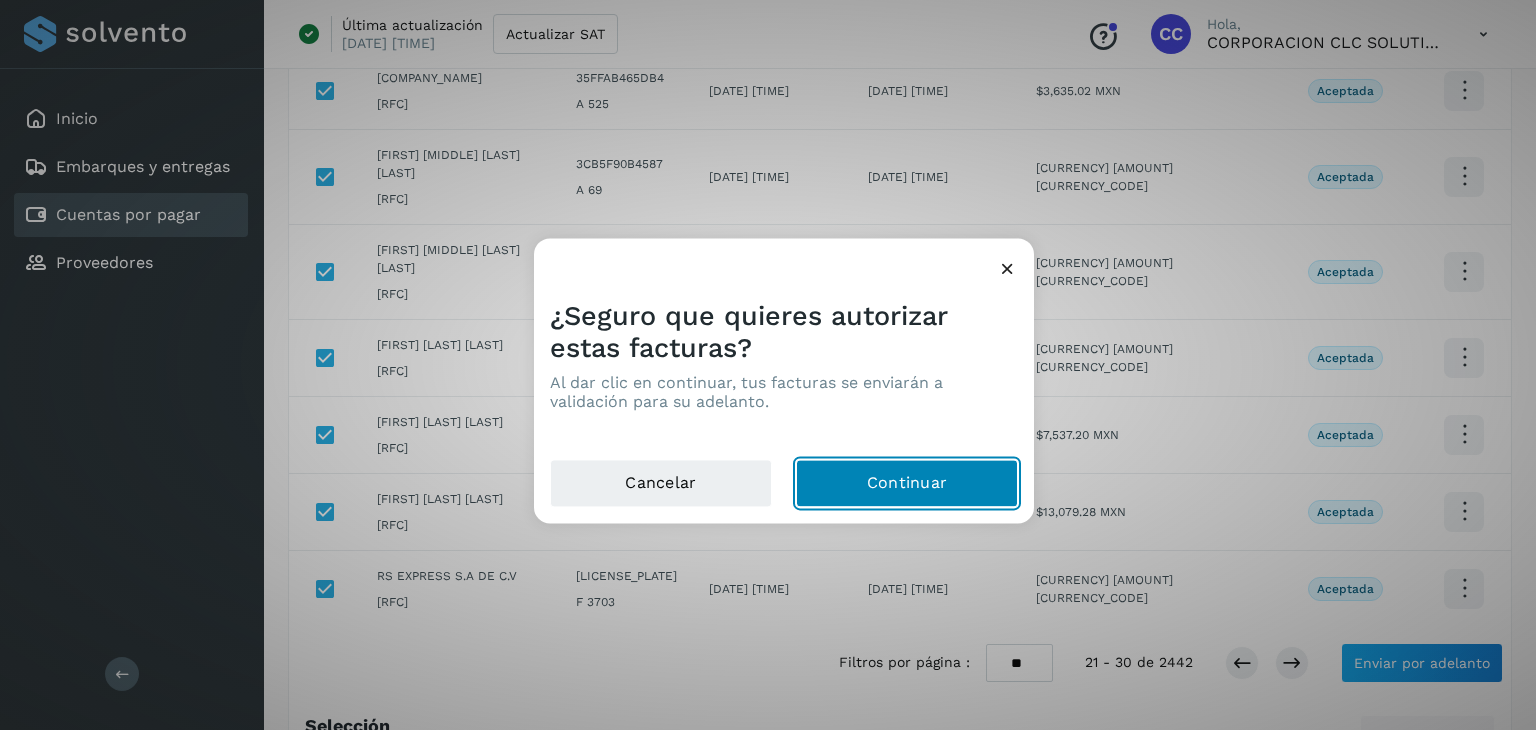 click on "Continuar" 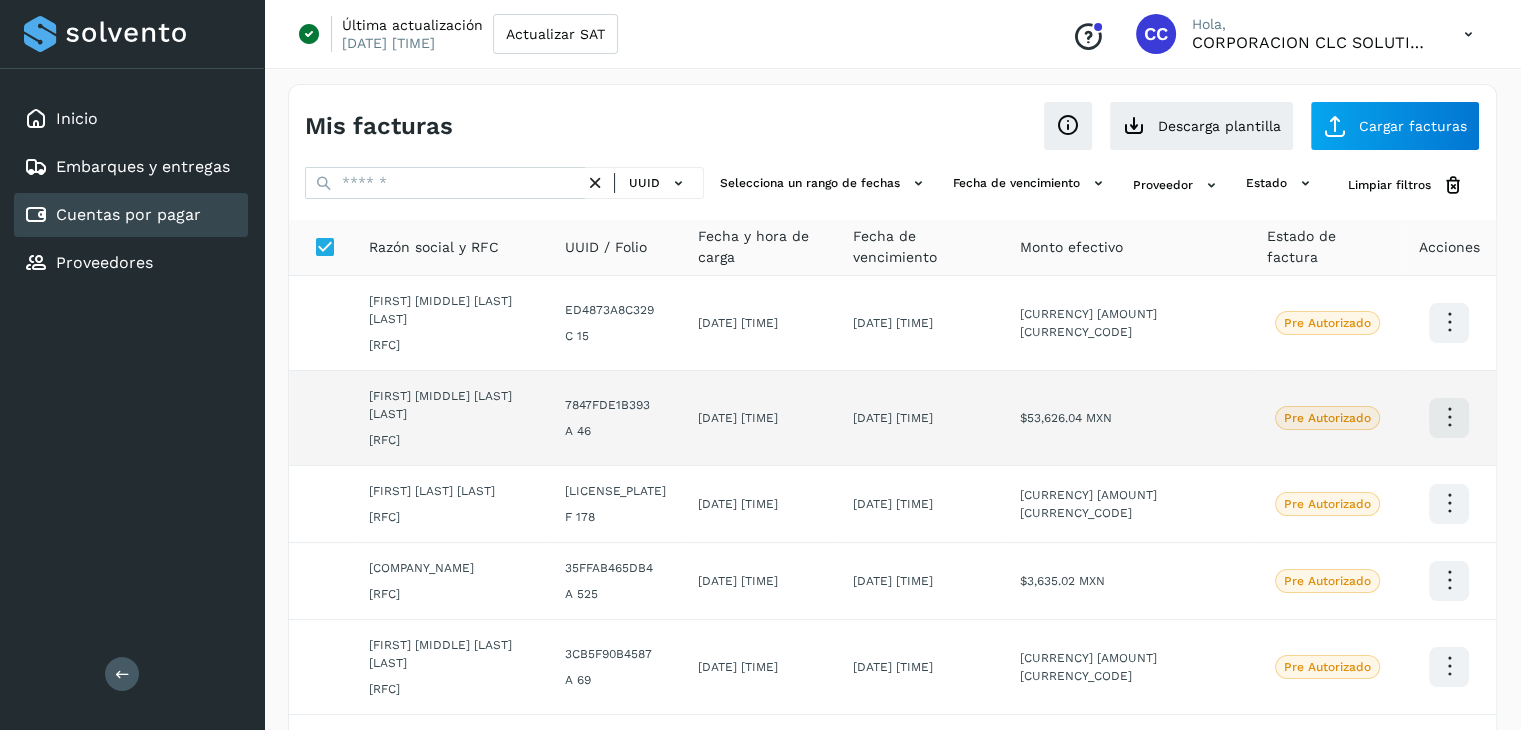 scroll, scrollTop: 0, scrollLeft: 0, axis: both 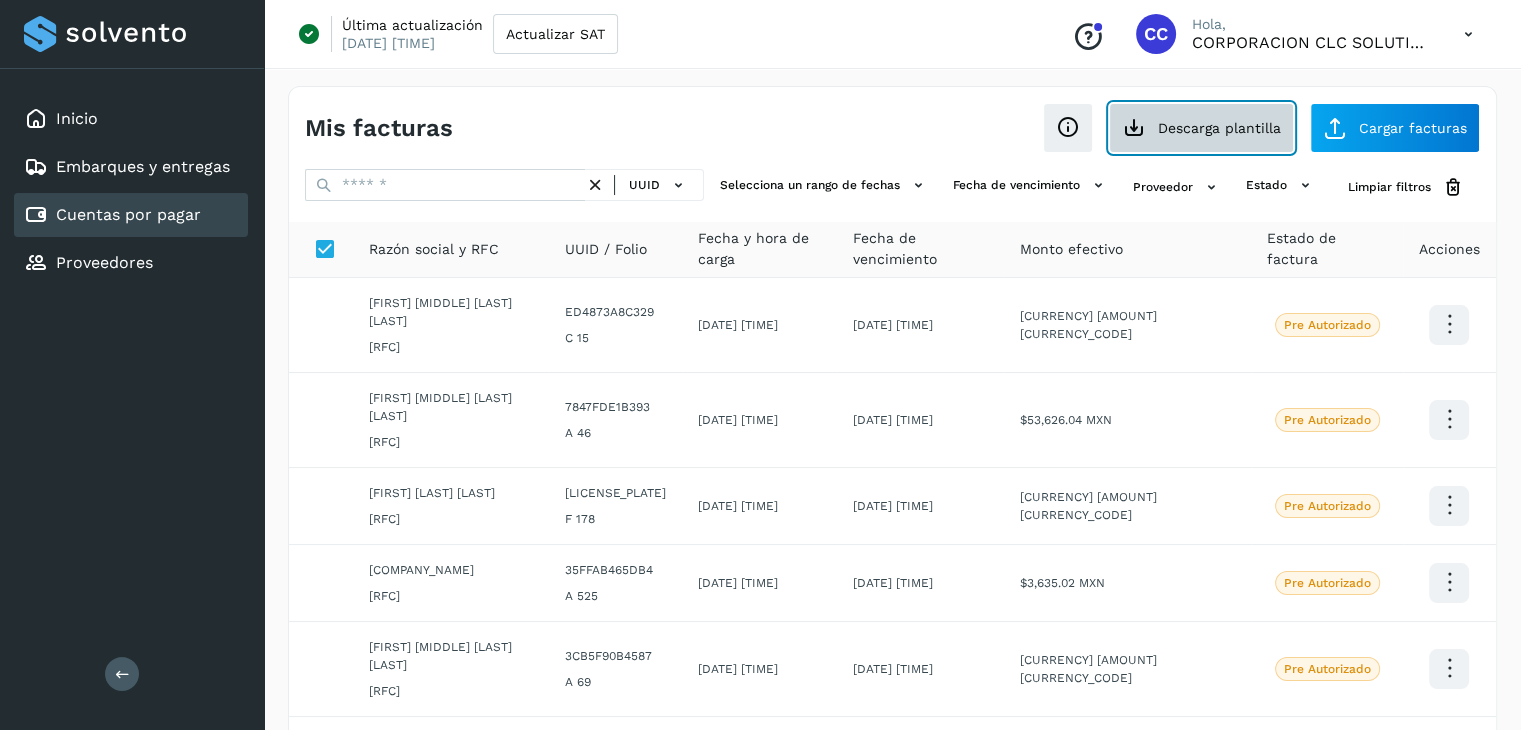 click on "Descarga plantilla" 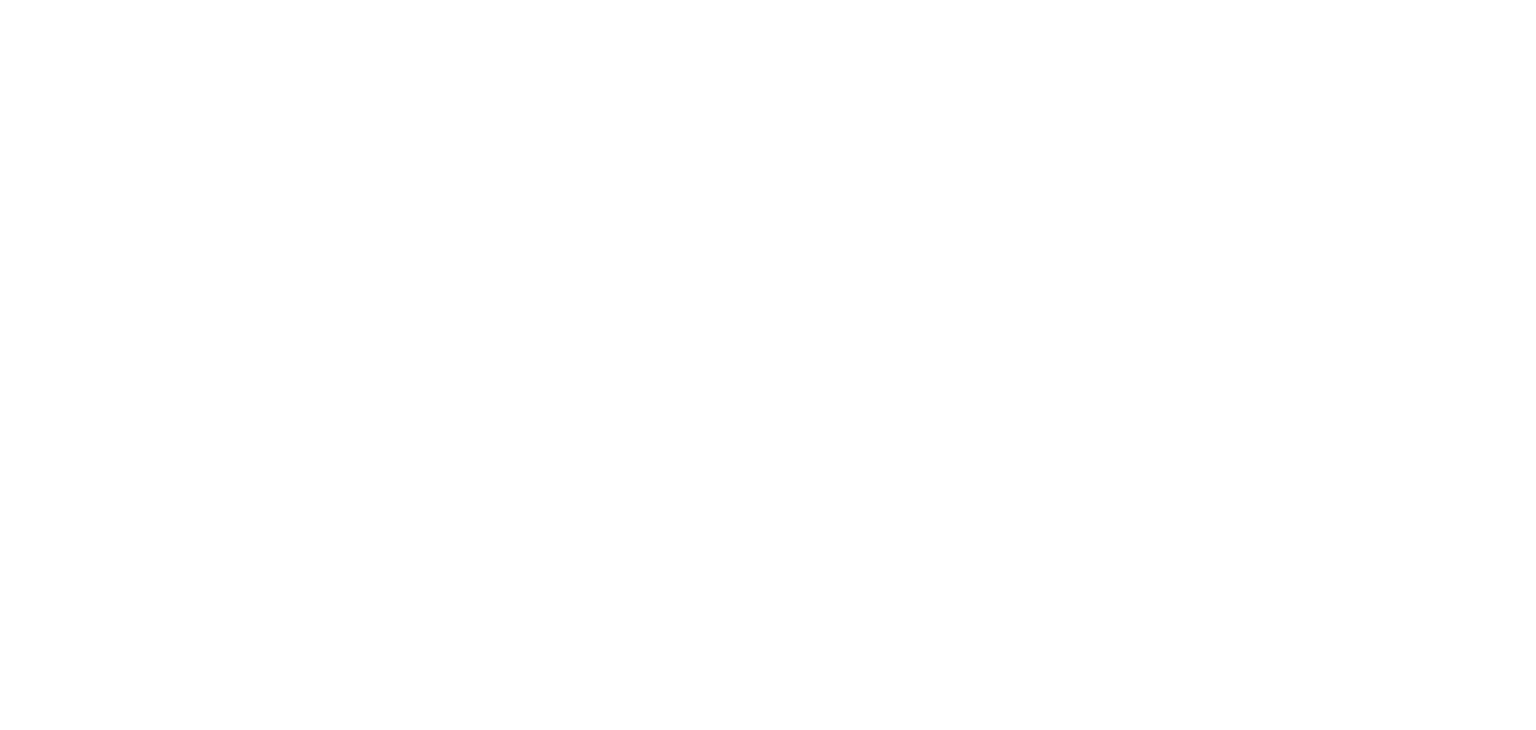 scroll, scrollTop: 0, scrollLeft: 0, axis: both 